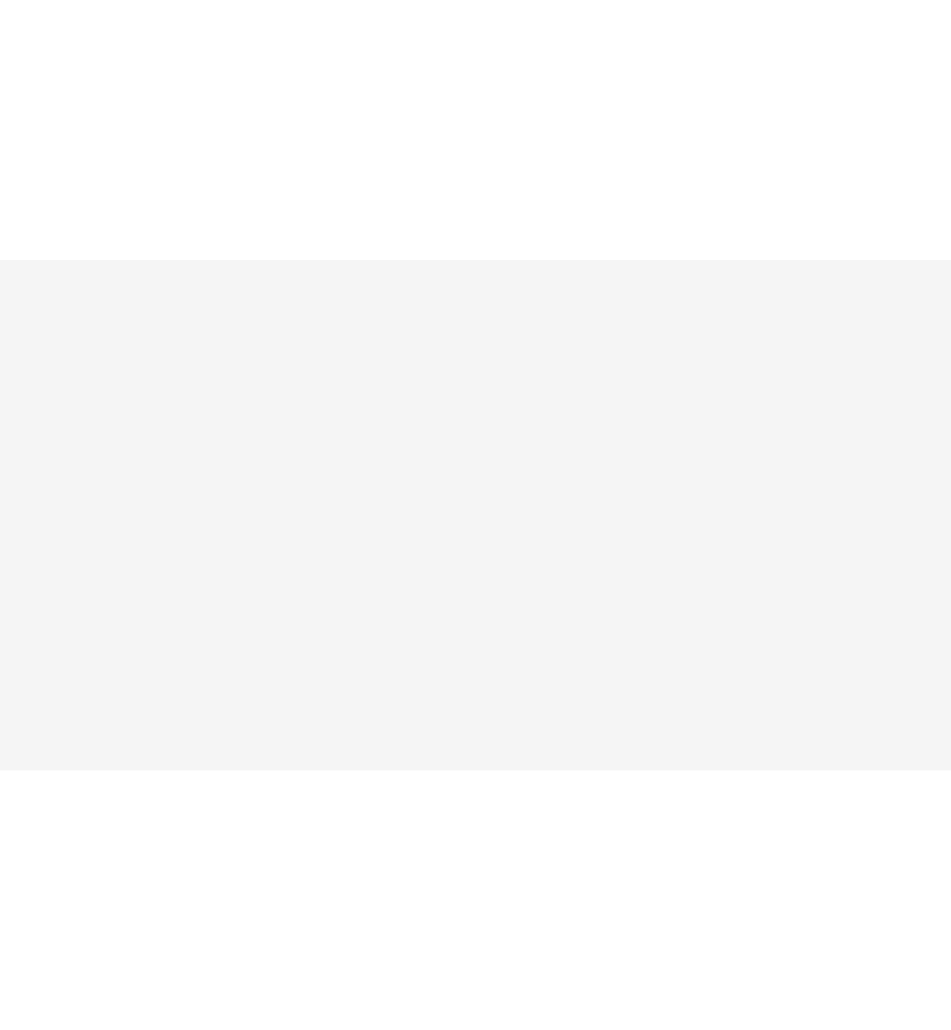 scroll, scrollTop: 0, scrollLeft: 0, axis: both 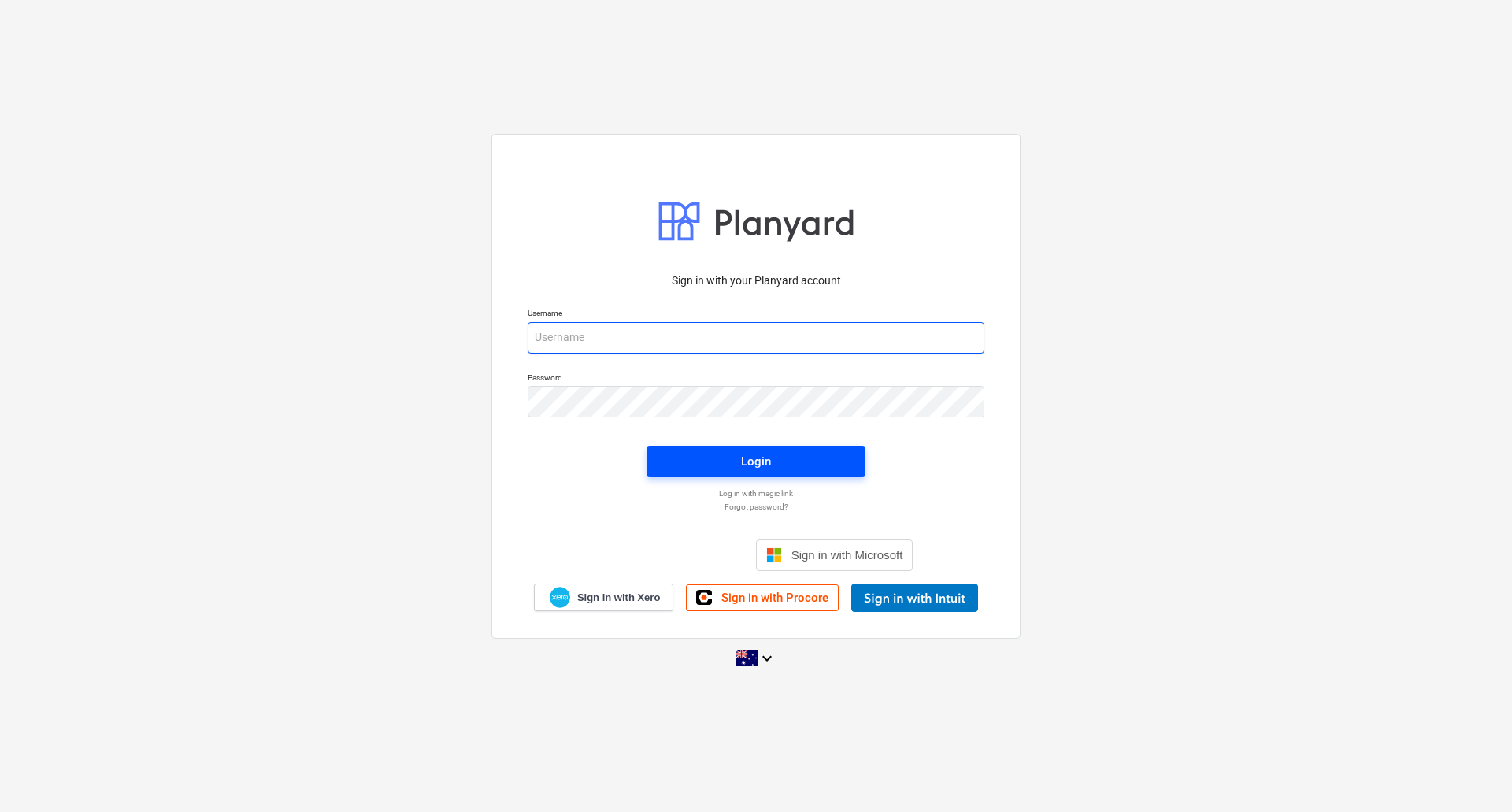 type on "[EMAIL]" 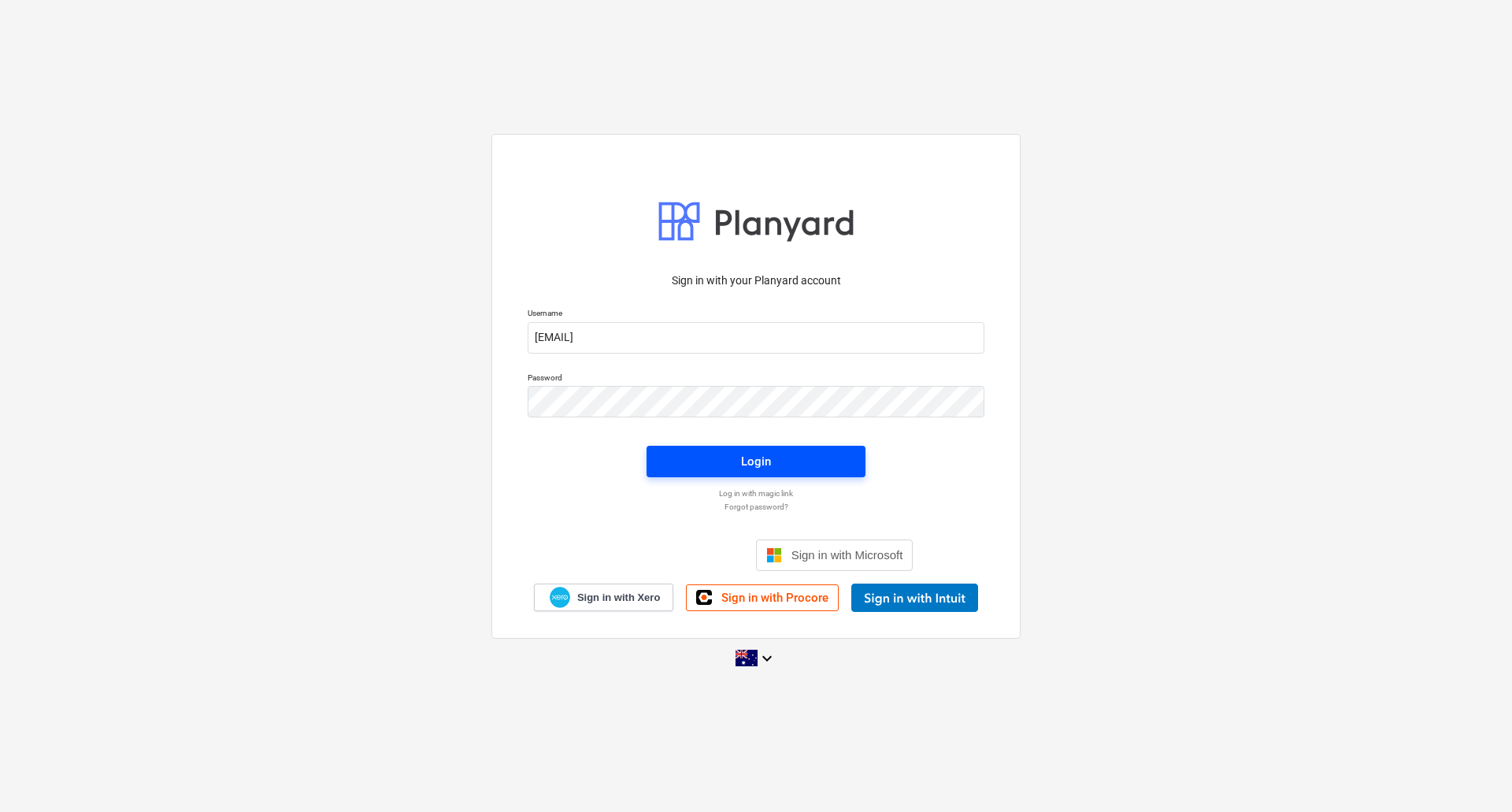 click on "Login" at bounding box center [756, 462] 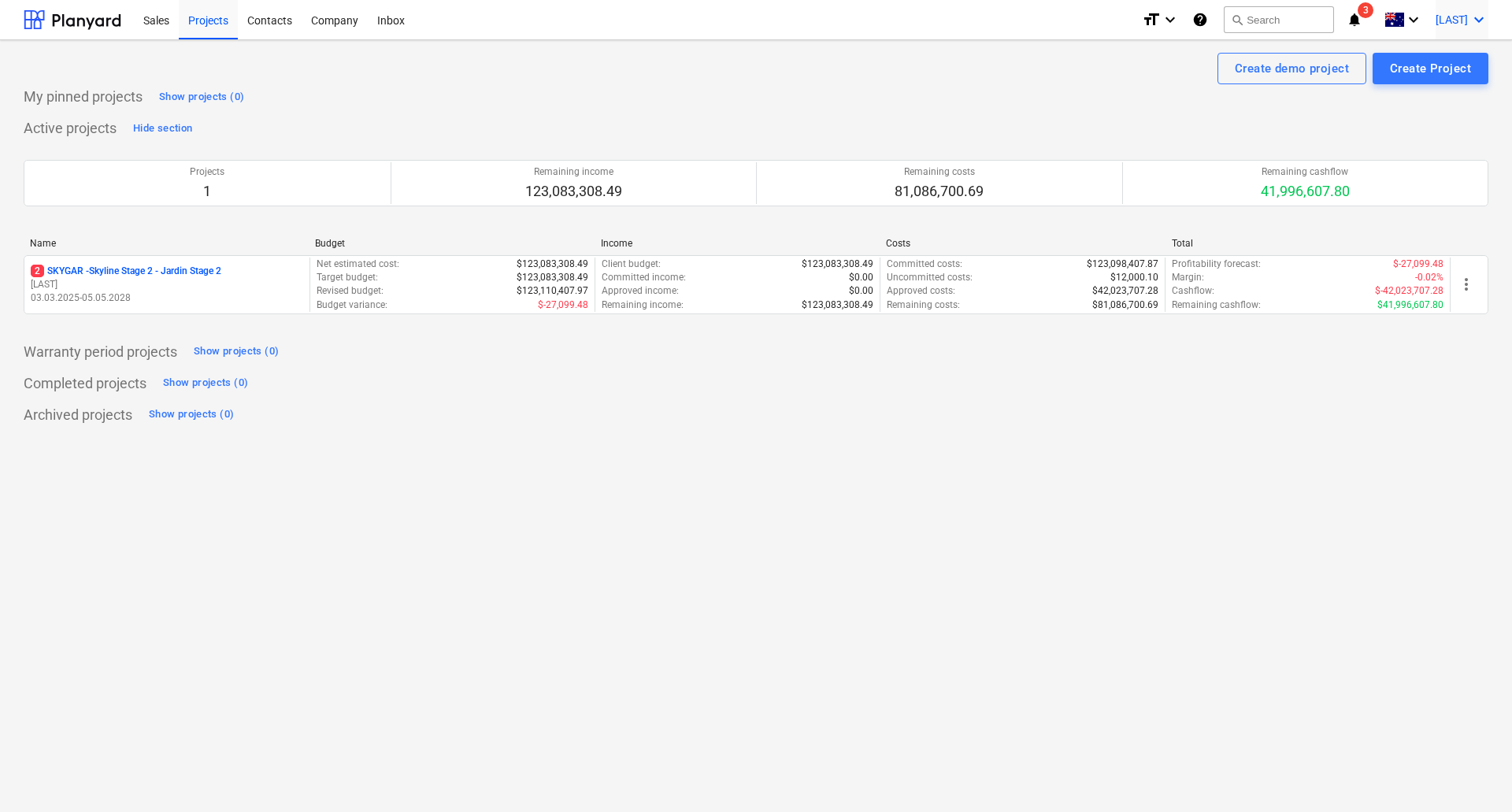 click on "[LAST]" at bounding box center [1451, 20] 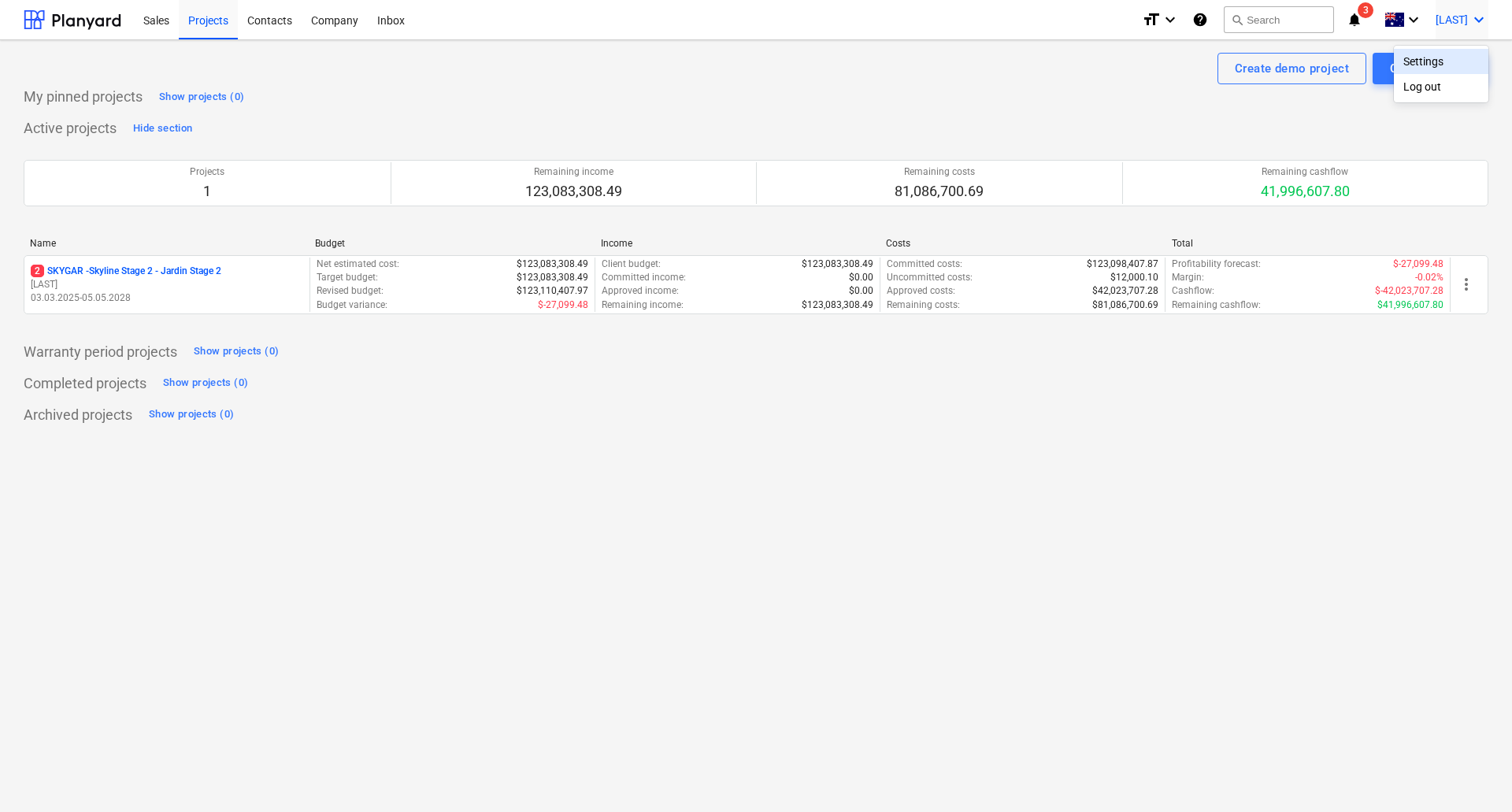 click on "Settings" at bounding box center [1441, 61] 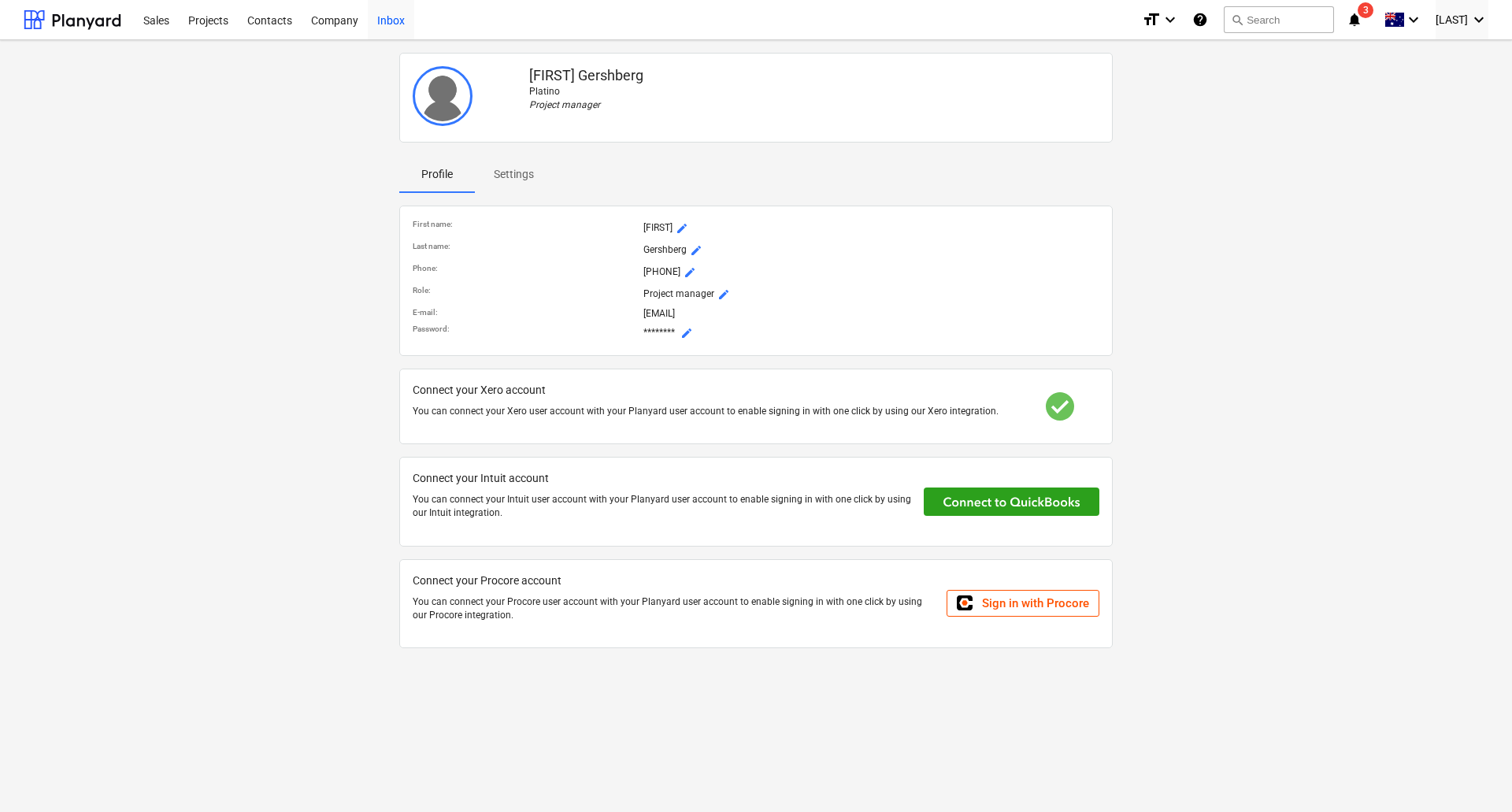 click on "Inbox" at bounding box center [391, 19] 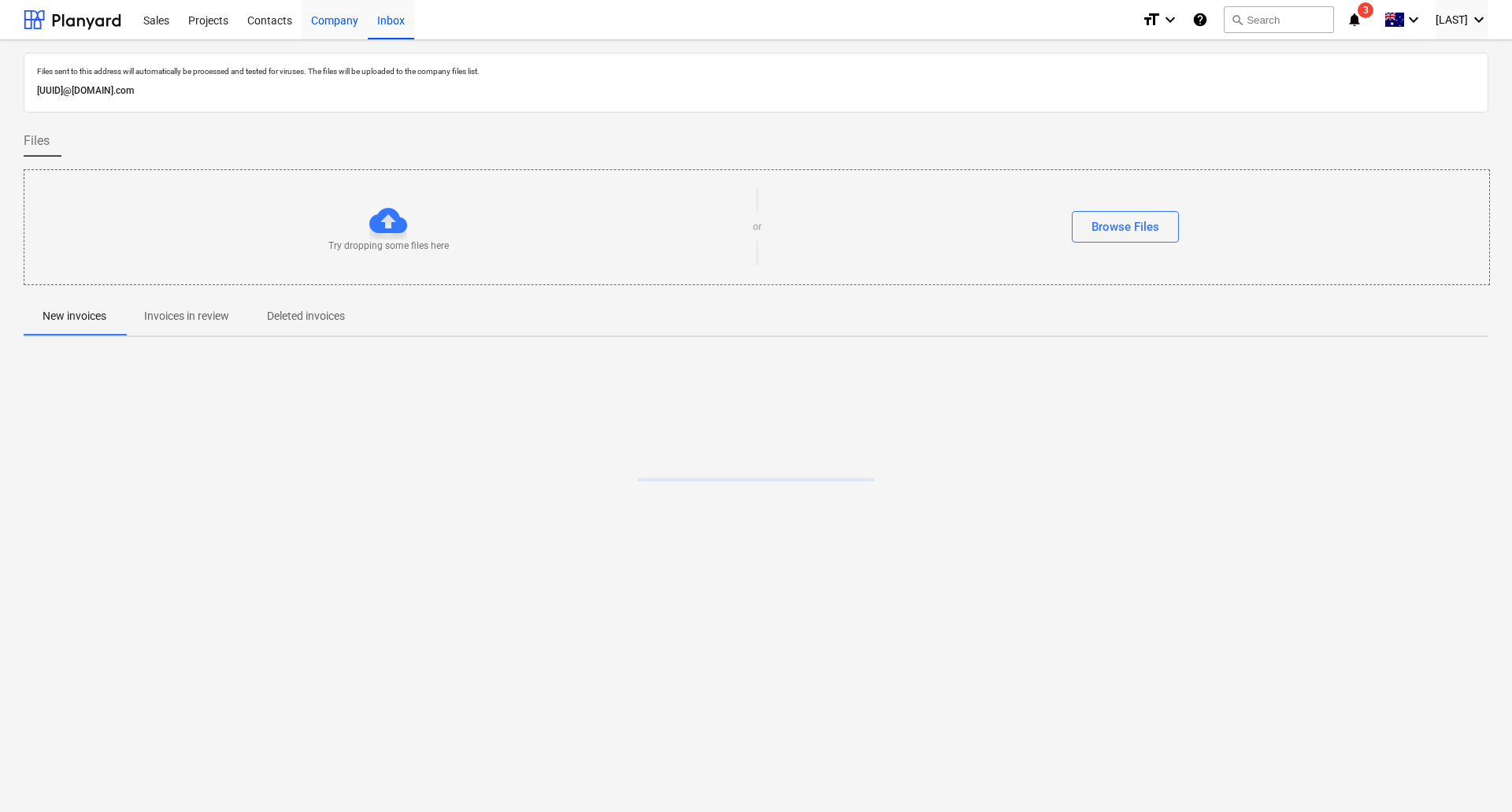 click on "Company" at bounding box center [335, 19] 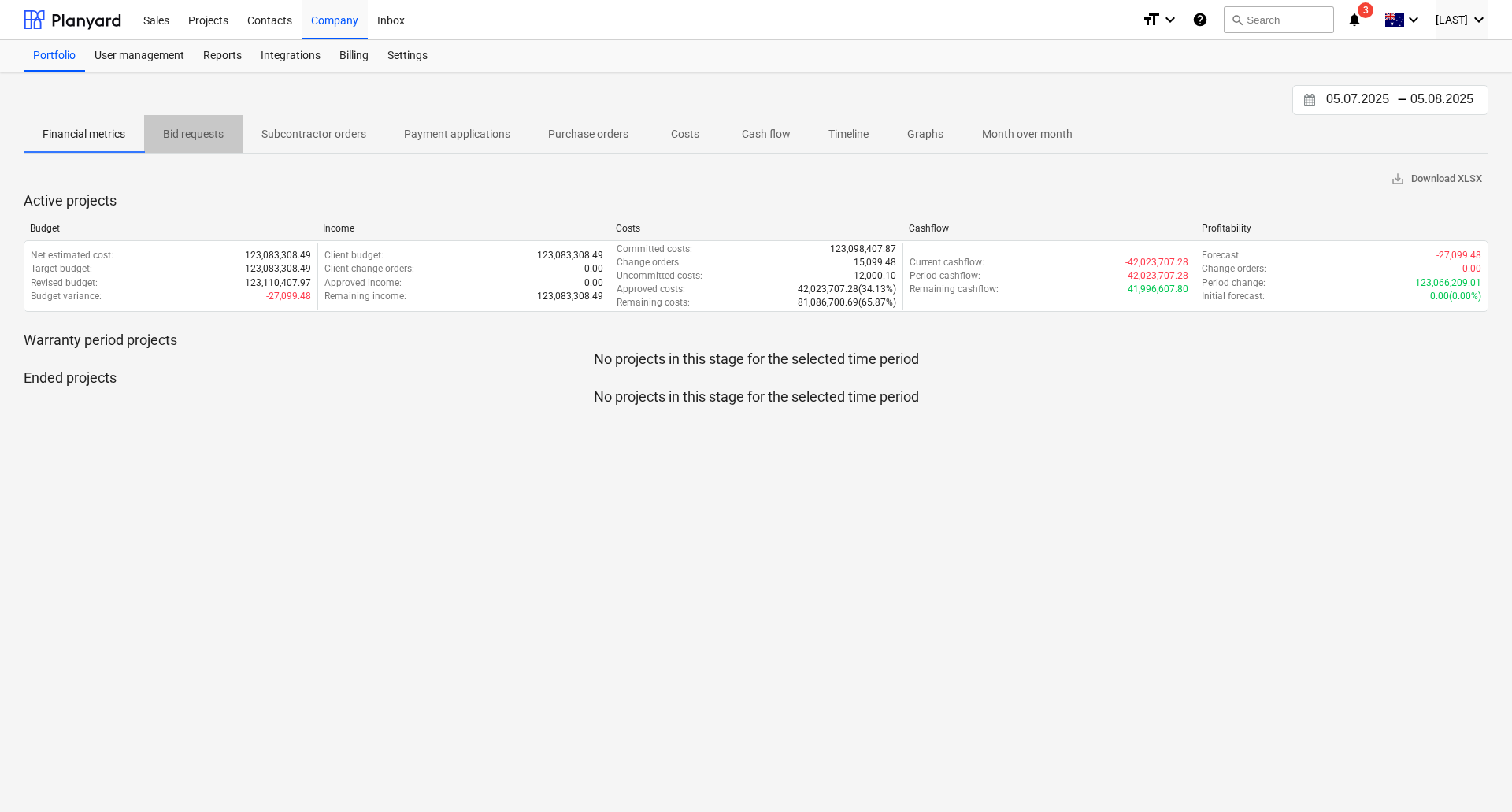 click on "Bid requests" at bounding box center (193, 134) 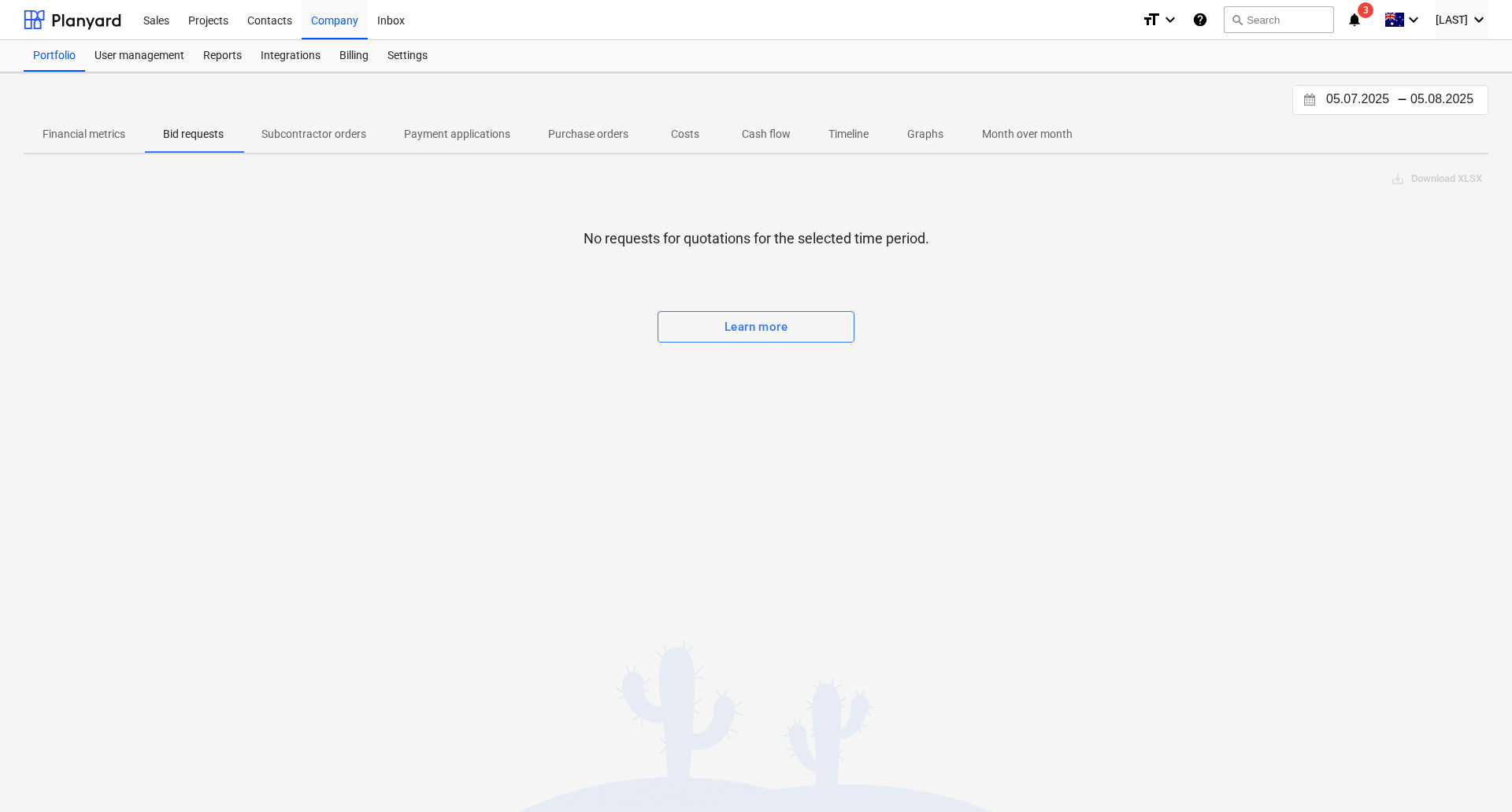 click on "Subcontractor orders" at bounding box center (313, 134) 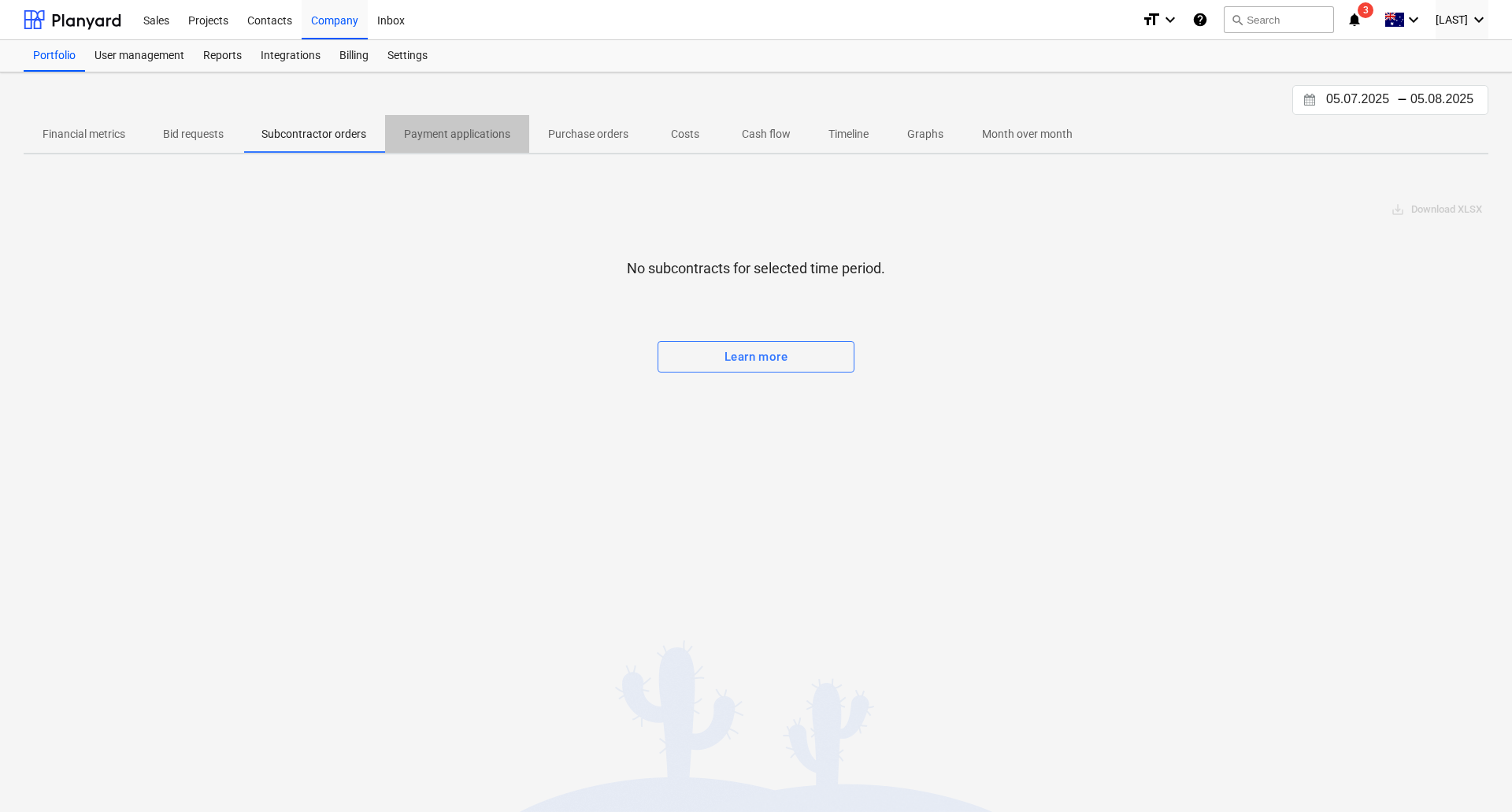 click on "Payment applications" at bounding box center [457, 134] 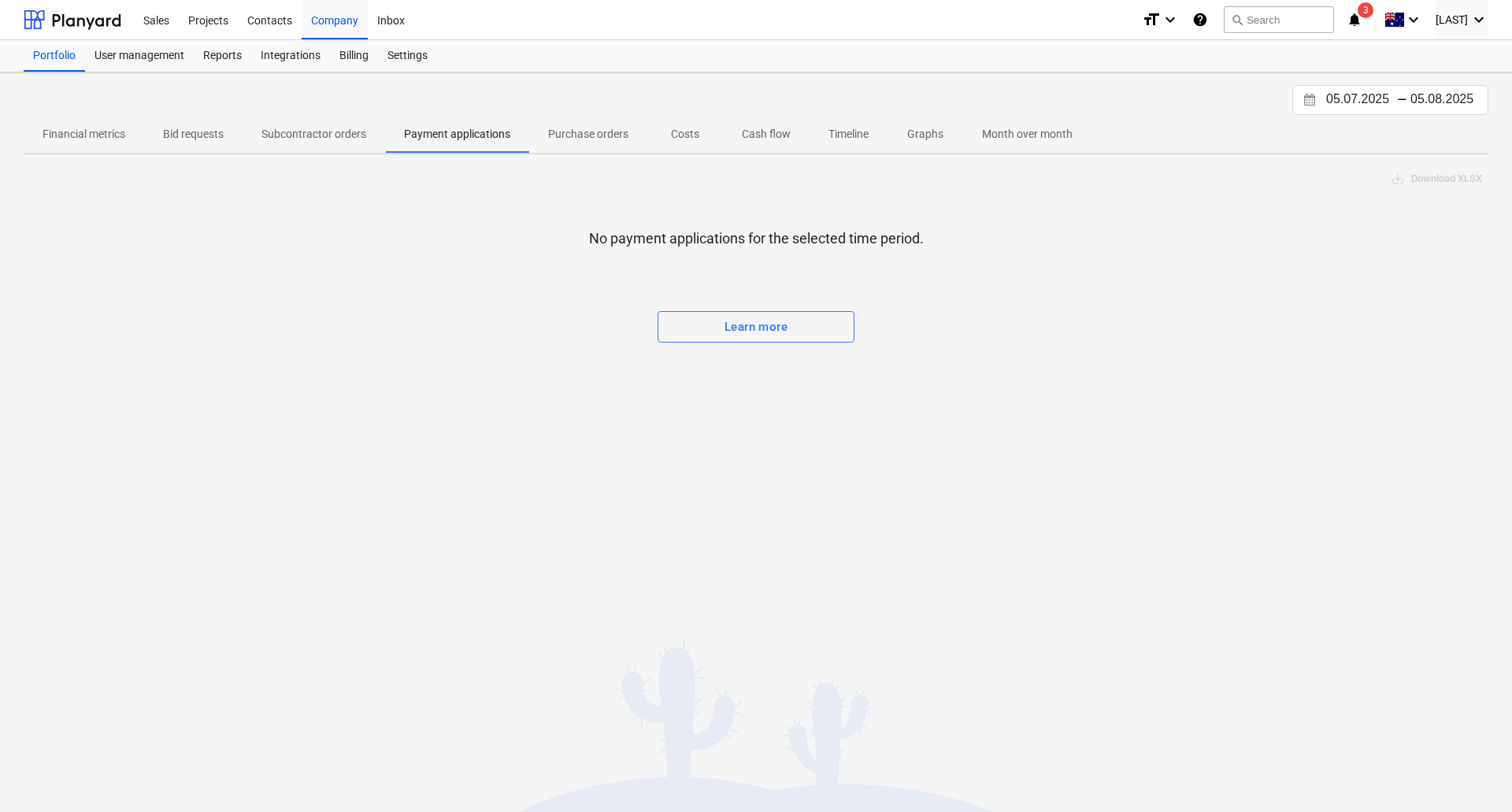click on "Purchase orders" at bounding box center [588, 134] 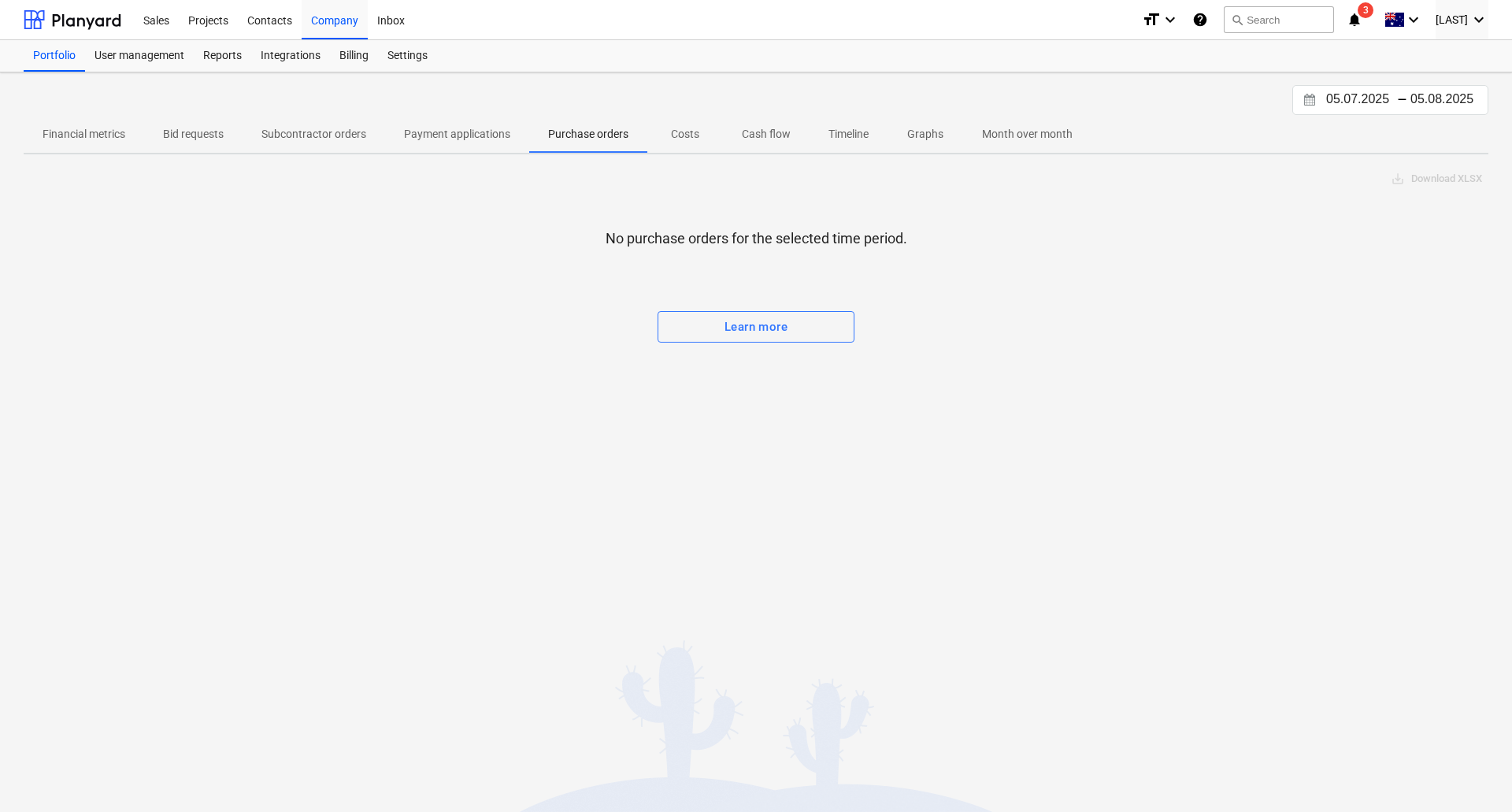 click on "Costs" at bounding box center [685, 134] 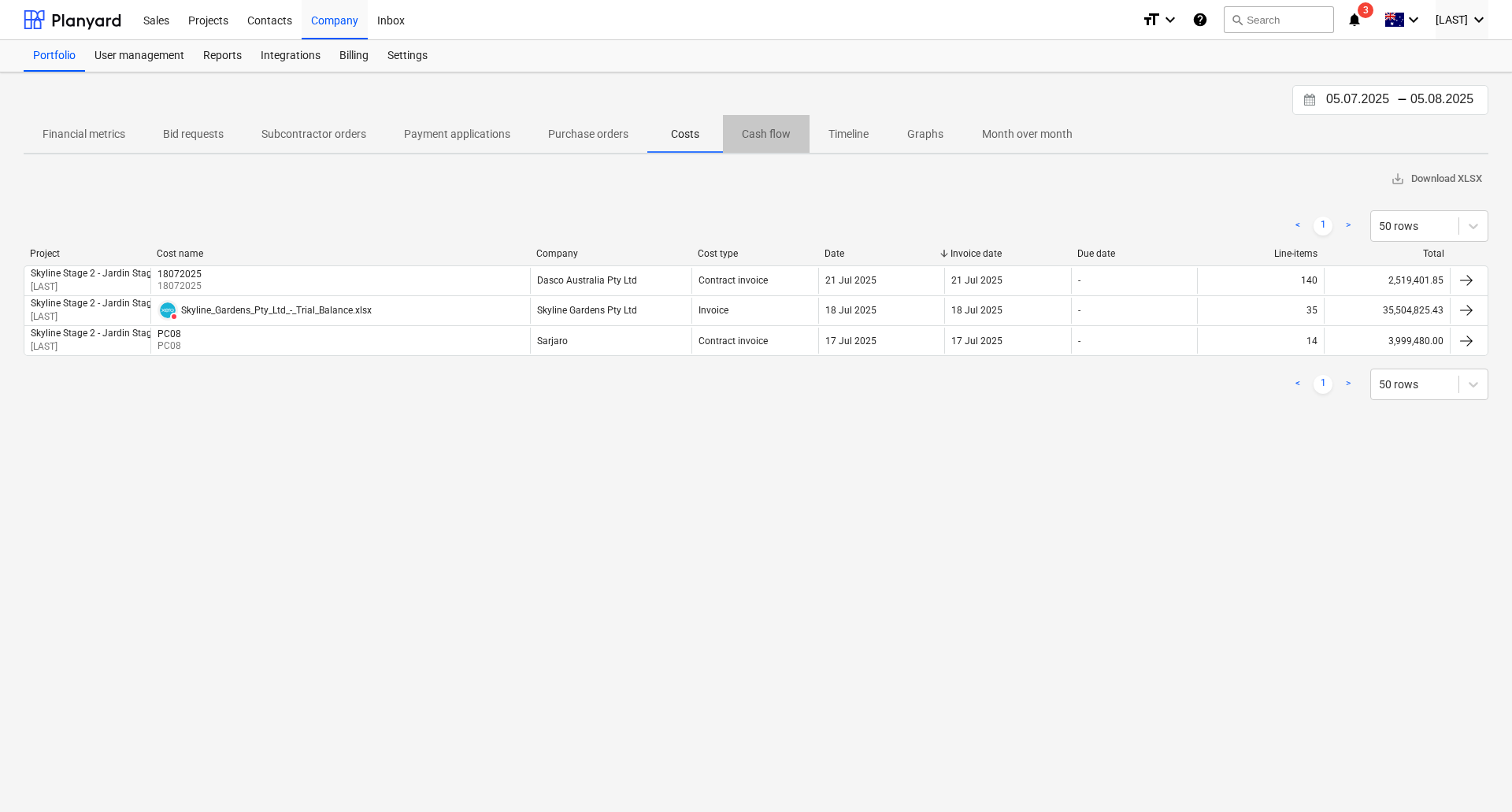 click on "Cash flow" at bounding box center [766, 134] 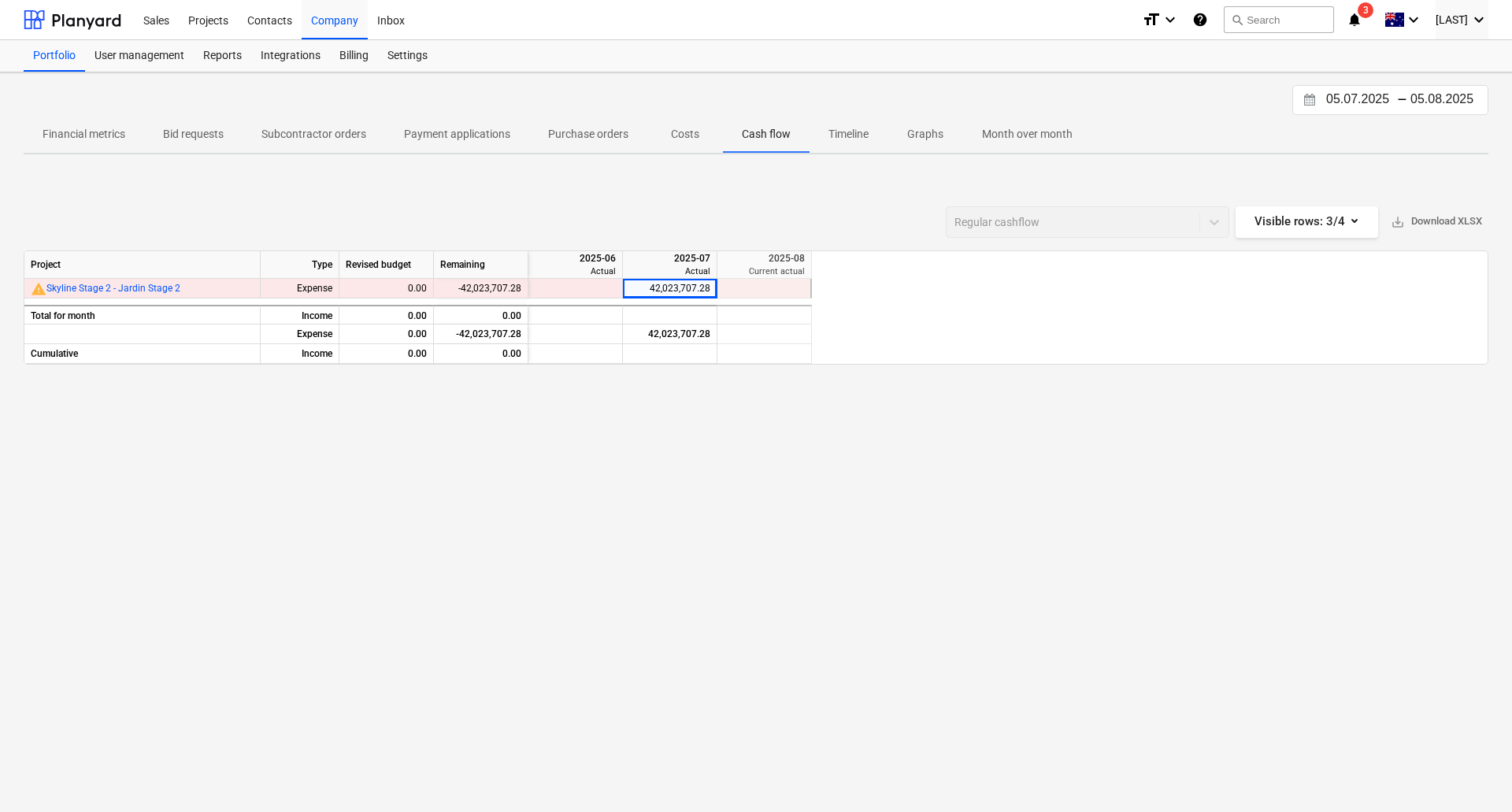click on "Timeline" at bounding box center (848, 134) 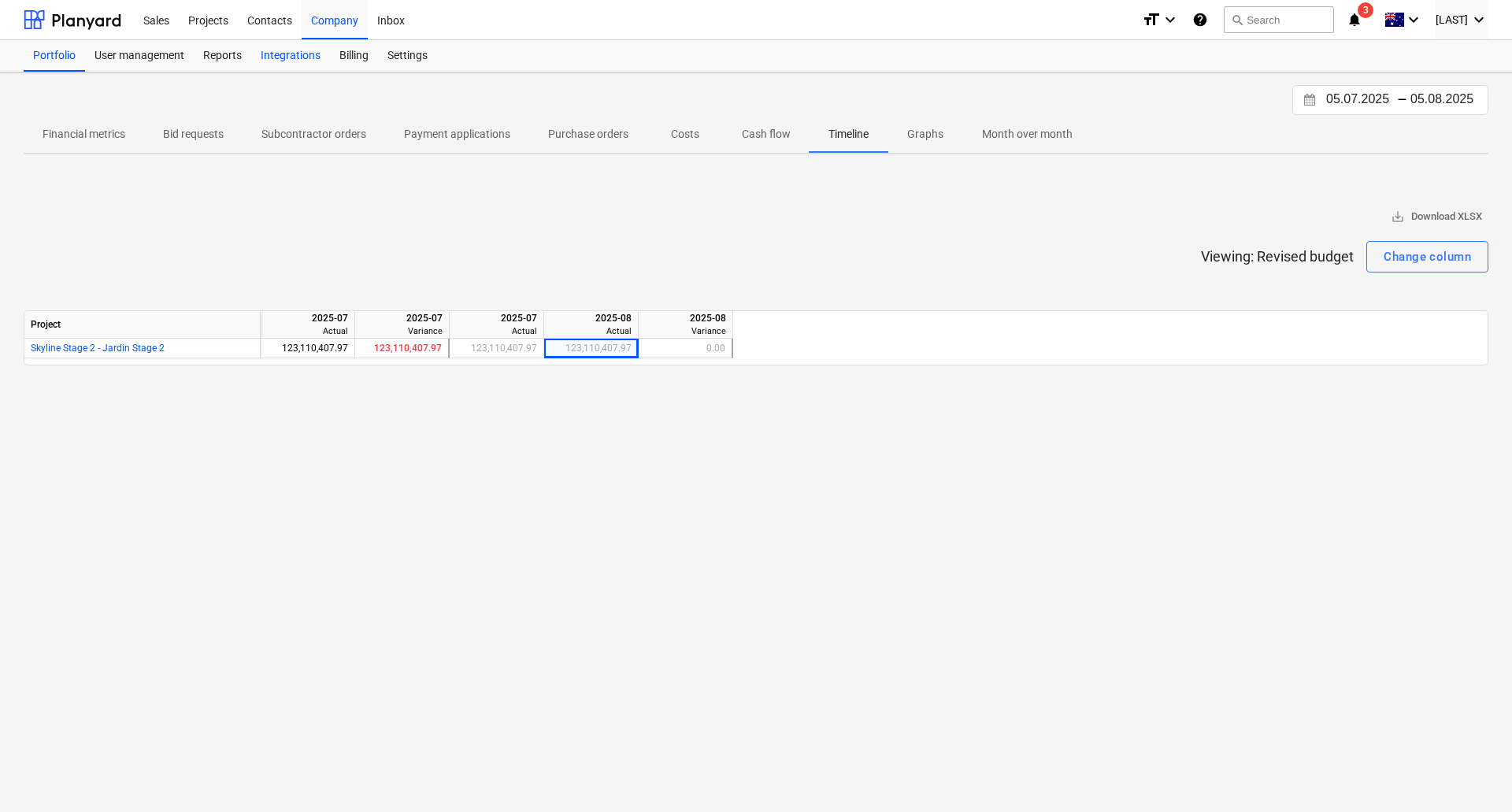 click on "Integrations" at bounding box center [291, 56] 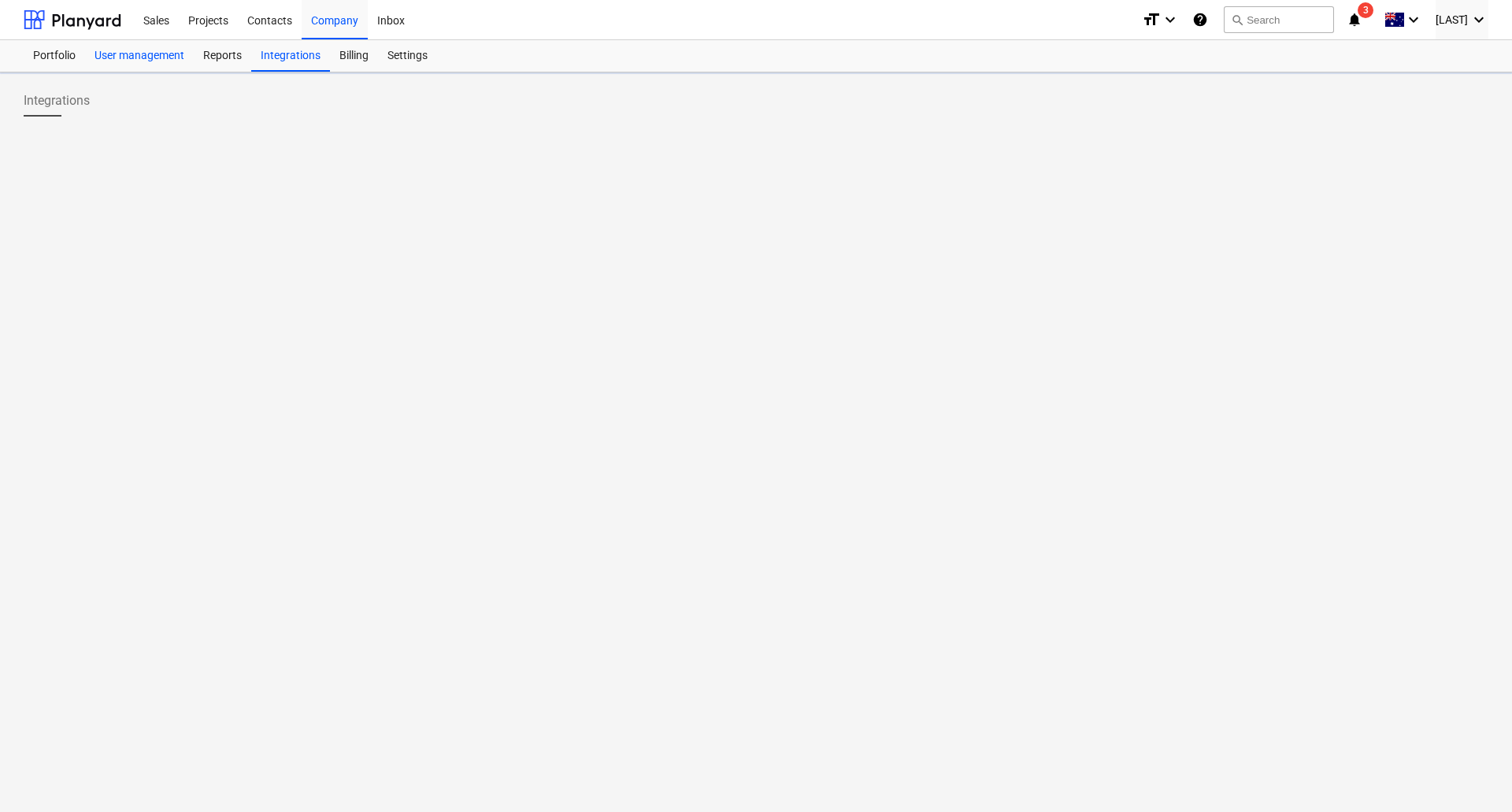 click on "User management" at bounding box center (139, 56) 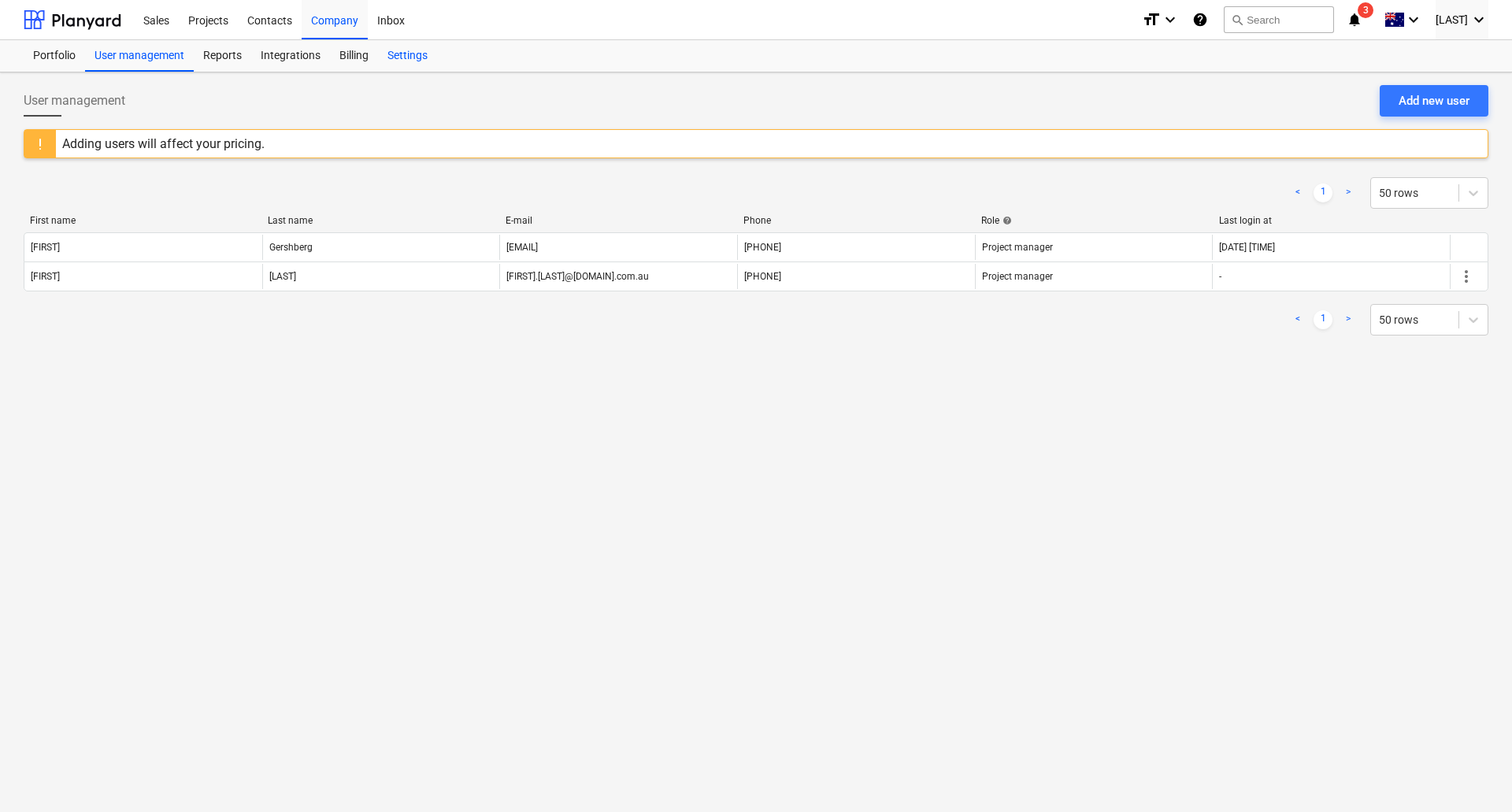 click on "Settings" at bounding box center [407, 56] 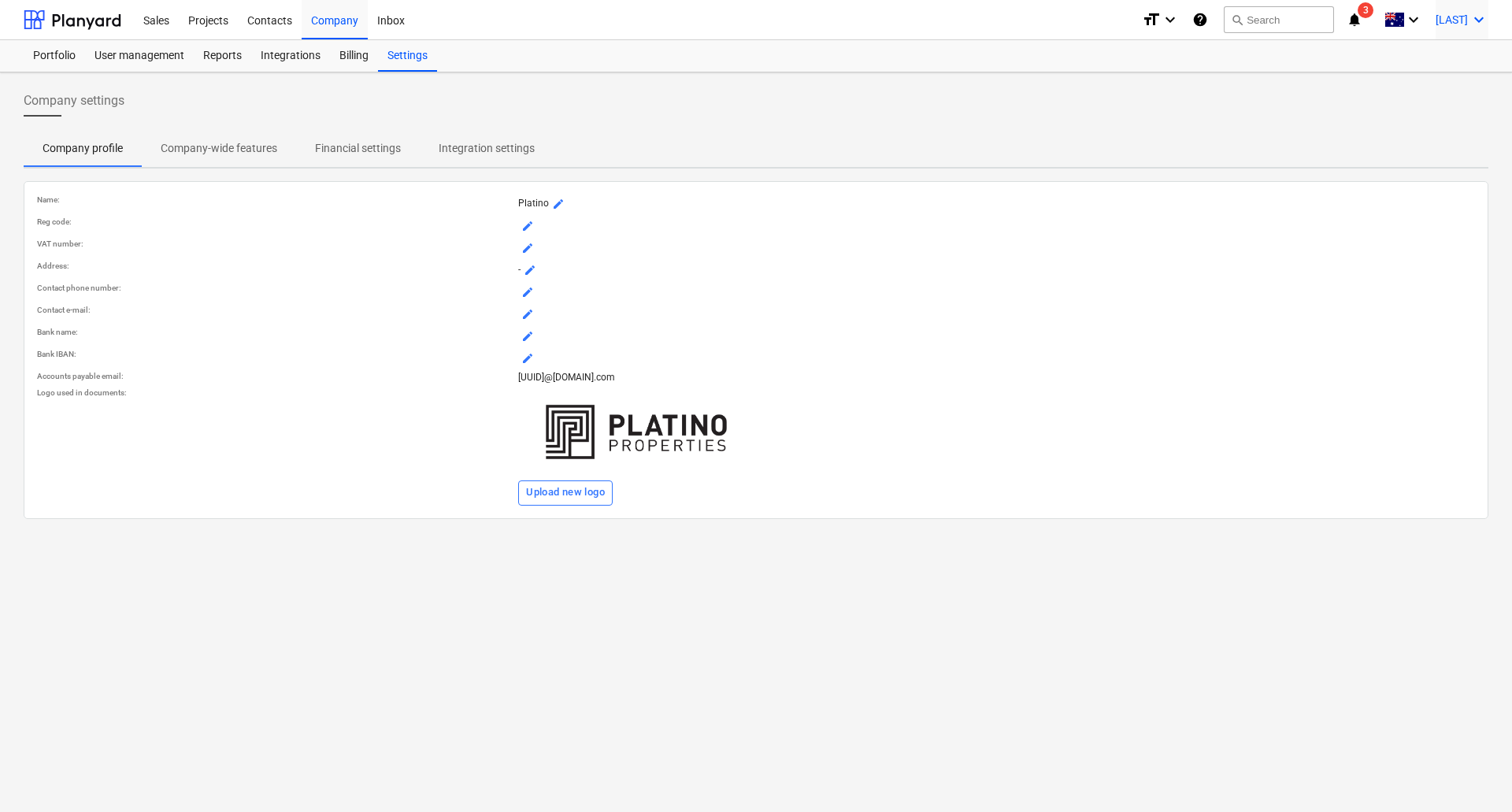 click on "[LAST]" at bounding box center [1451, 20] 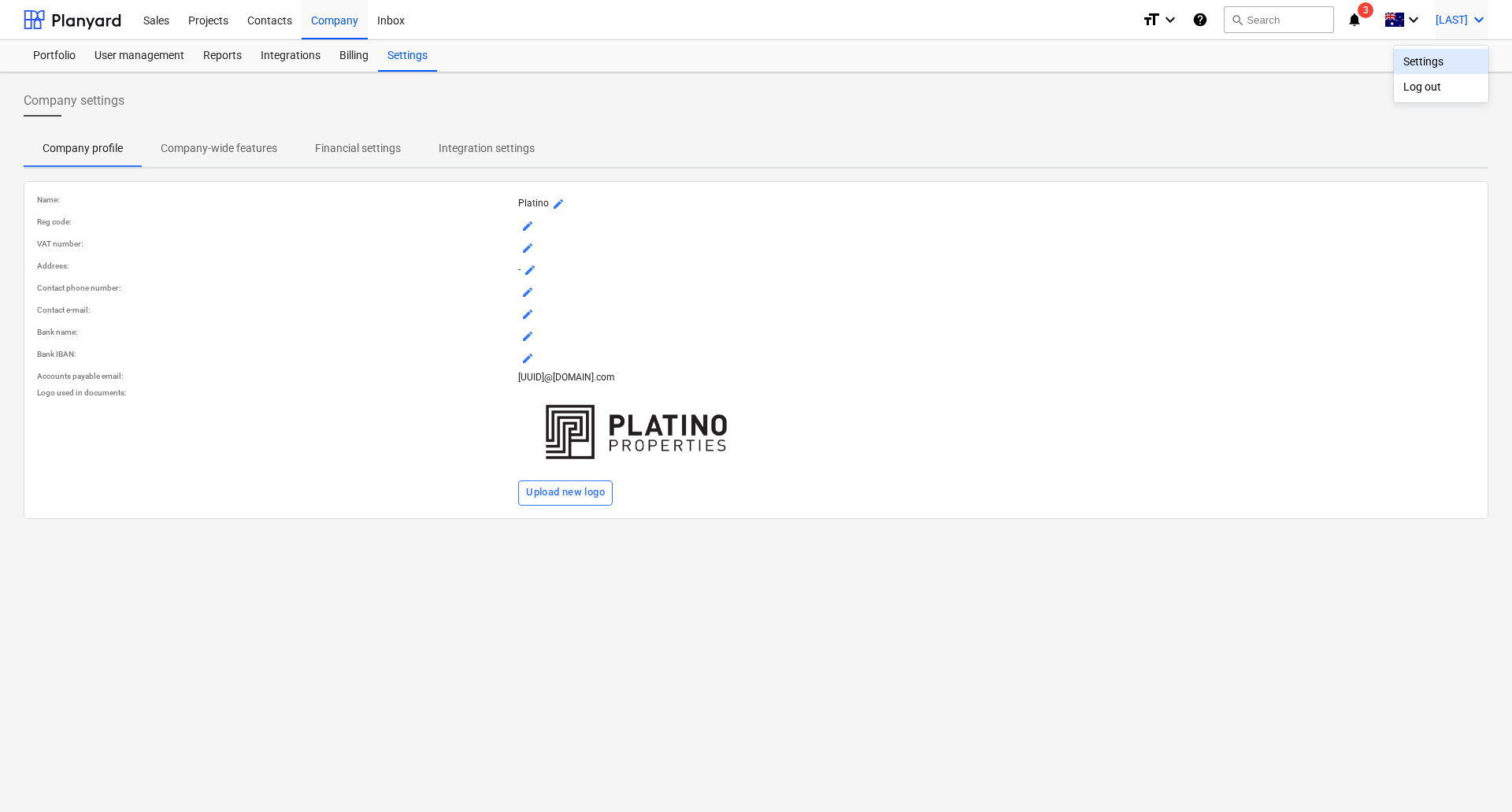 click on "Settings" at bounding box center (1441, 61) 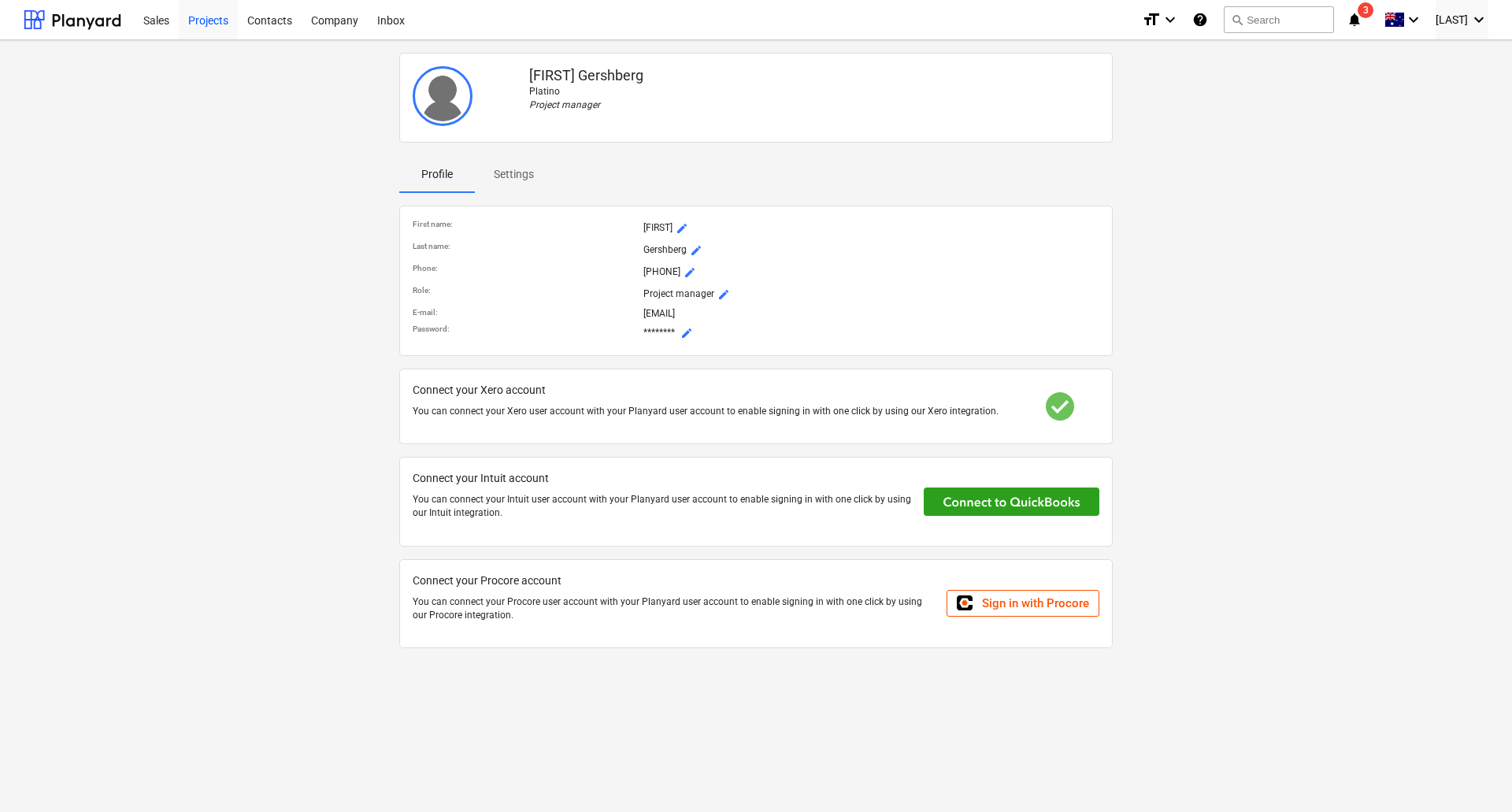 click on "Projects" at bounding box center (208, 19) 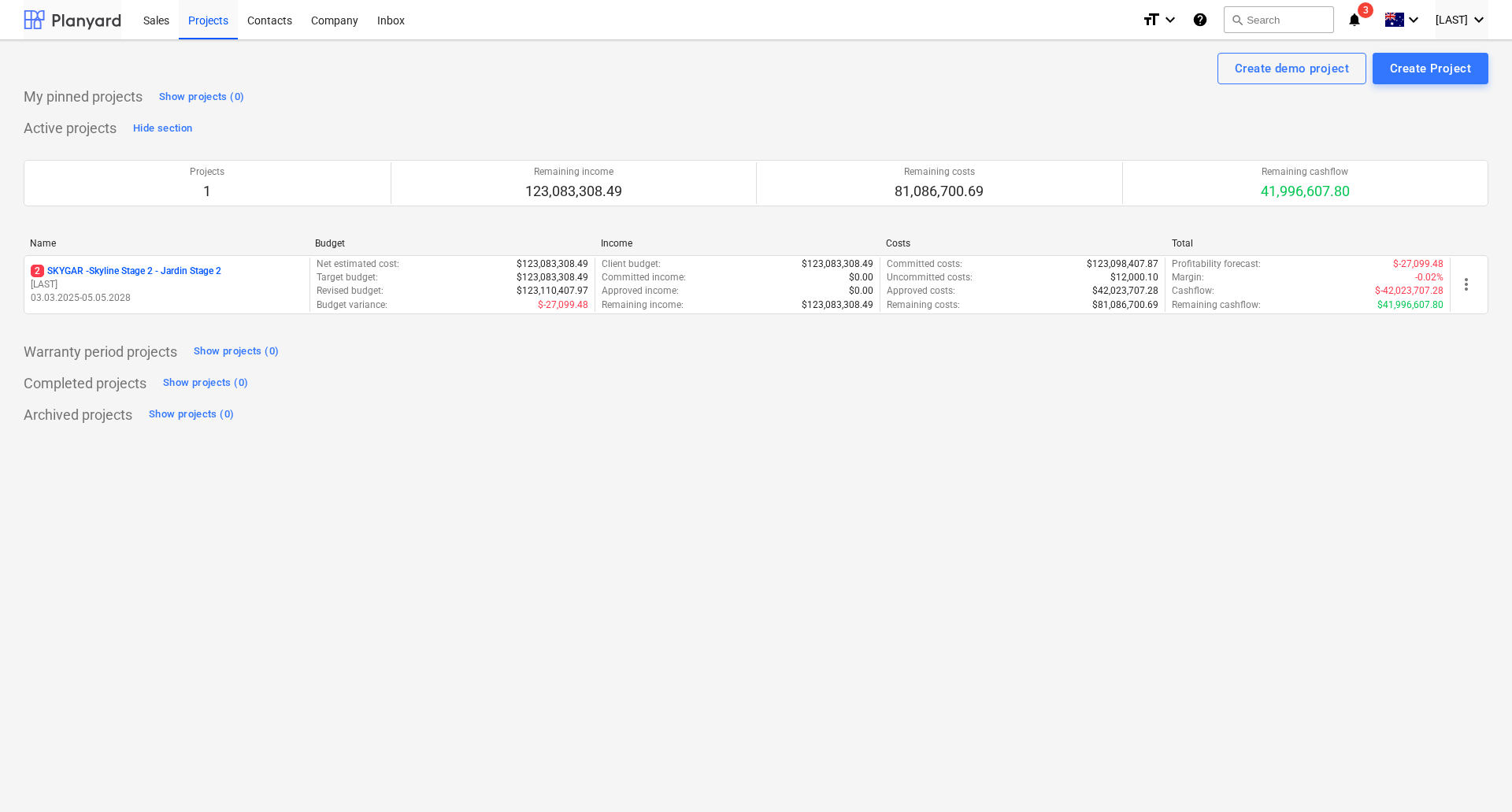 click at bounding box center (72, 20) 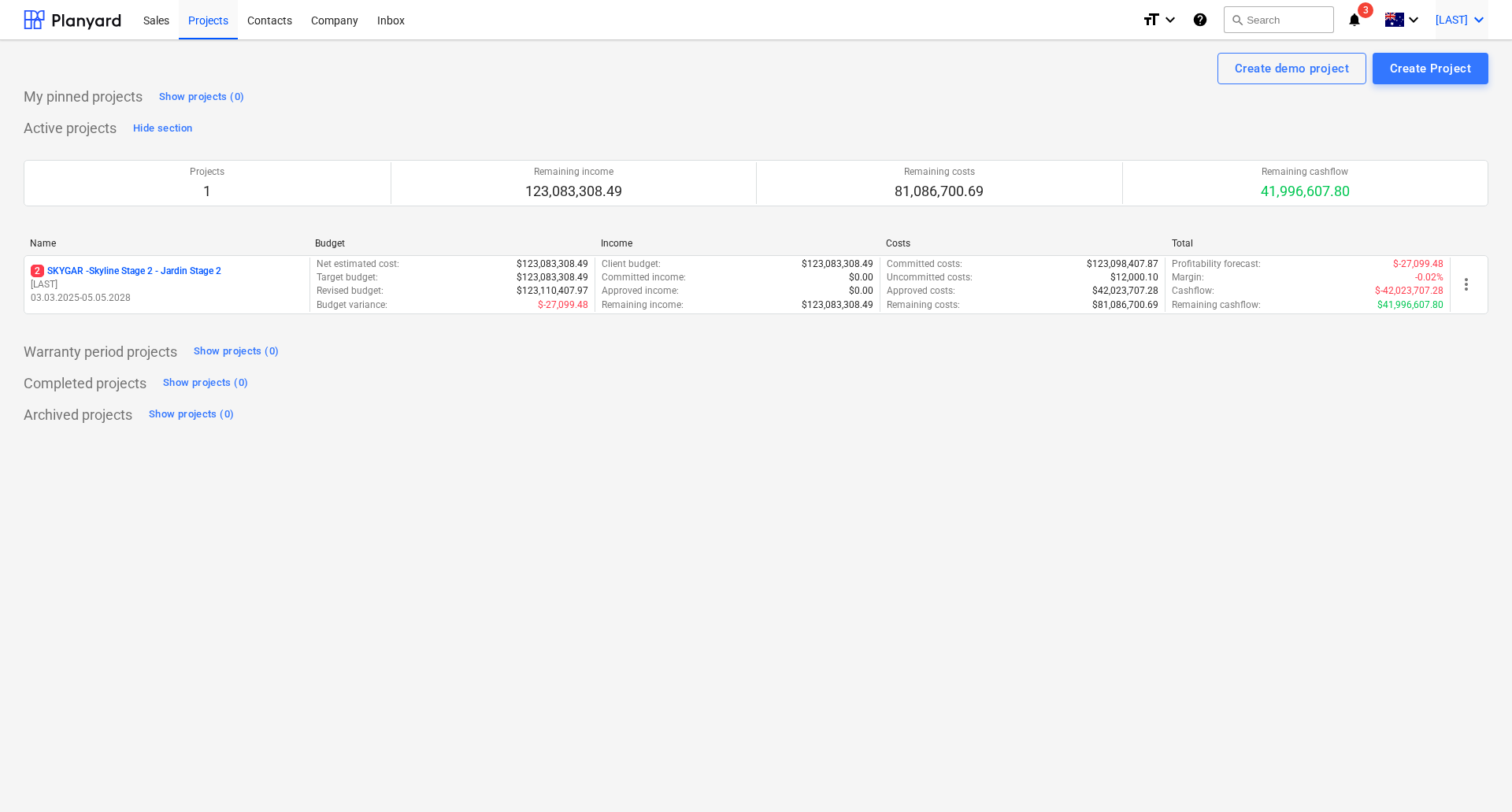 click on "[LAST]" at bounding box center [1451, 20] 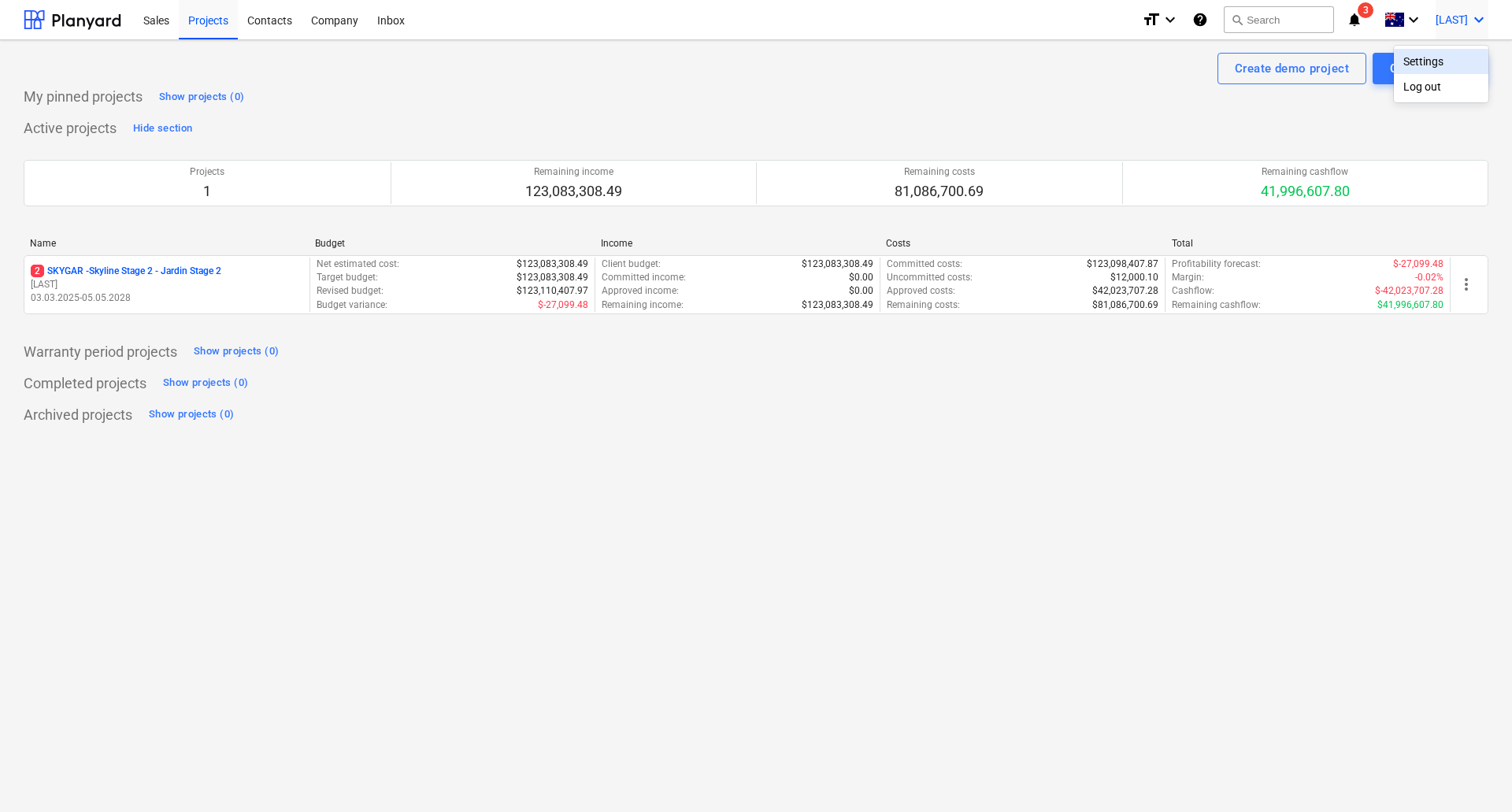 click on "Settings" at bounding box center (1441, 61) 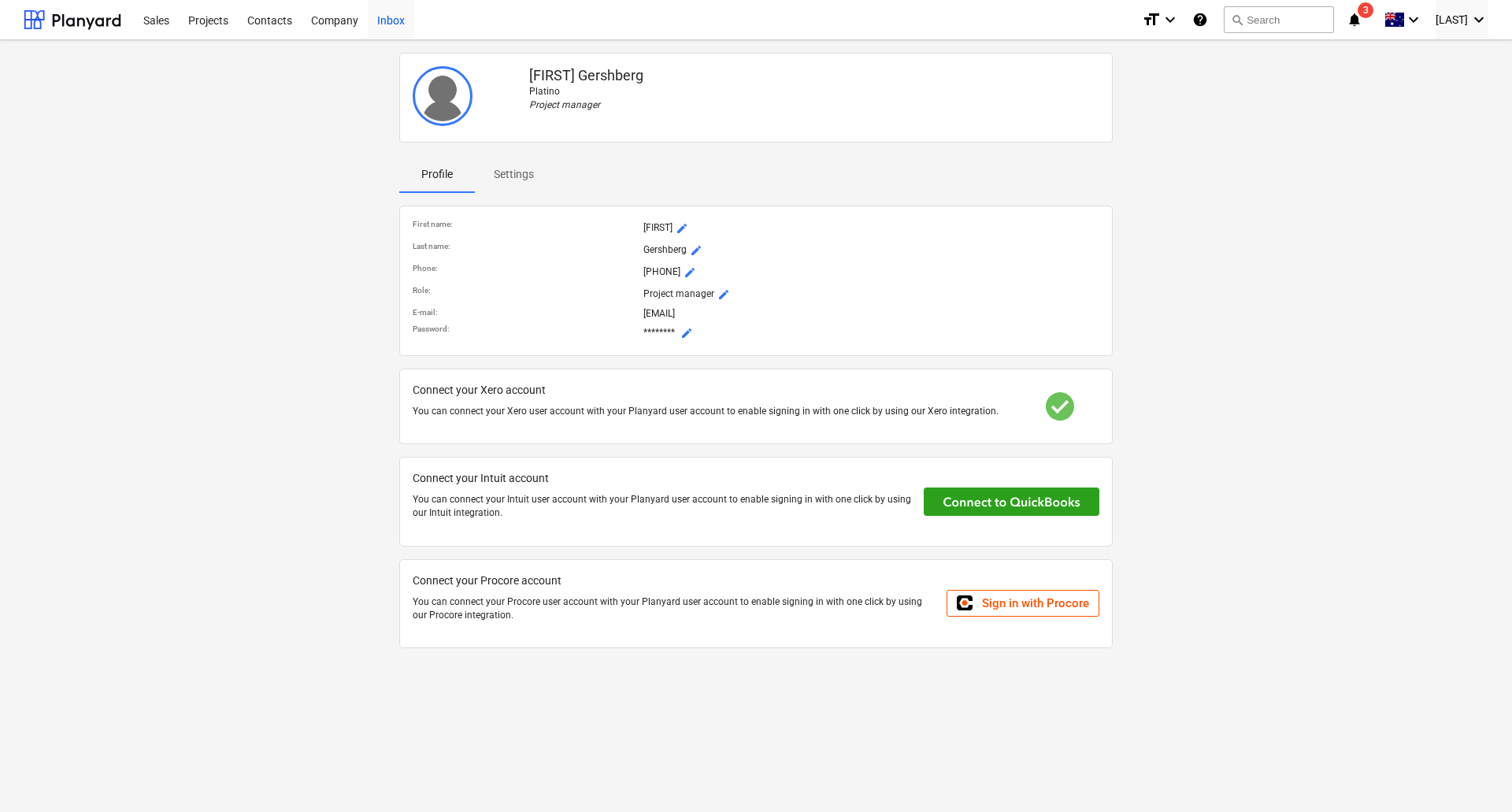 click on "Inbox" at bounding box center [391, 19] 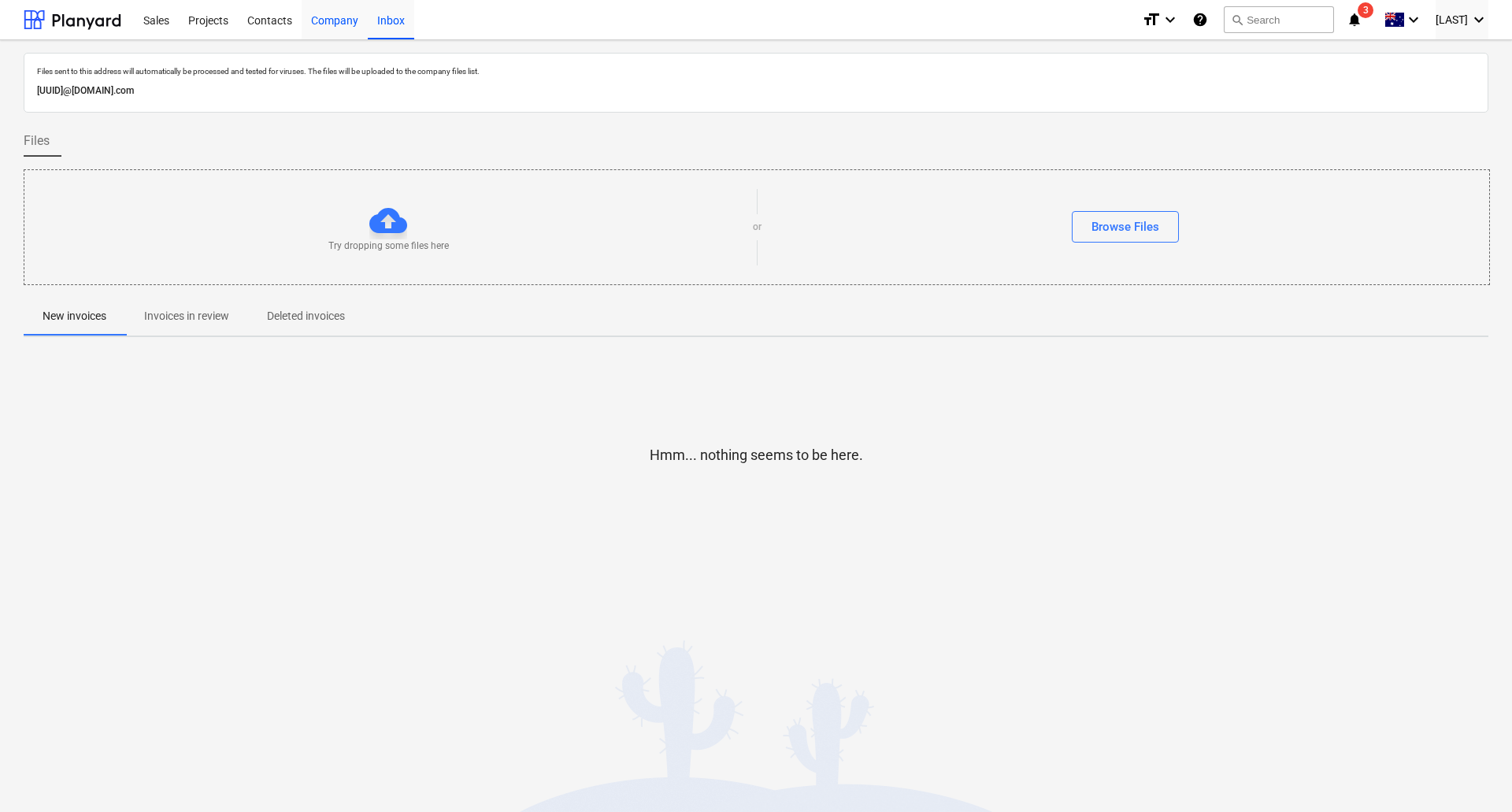 click on "Company" at bounding box center [335, 19] 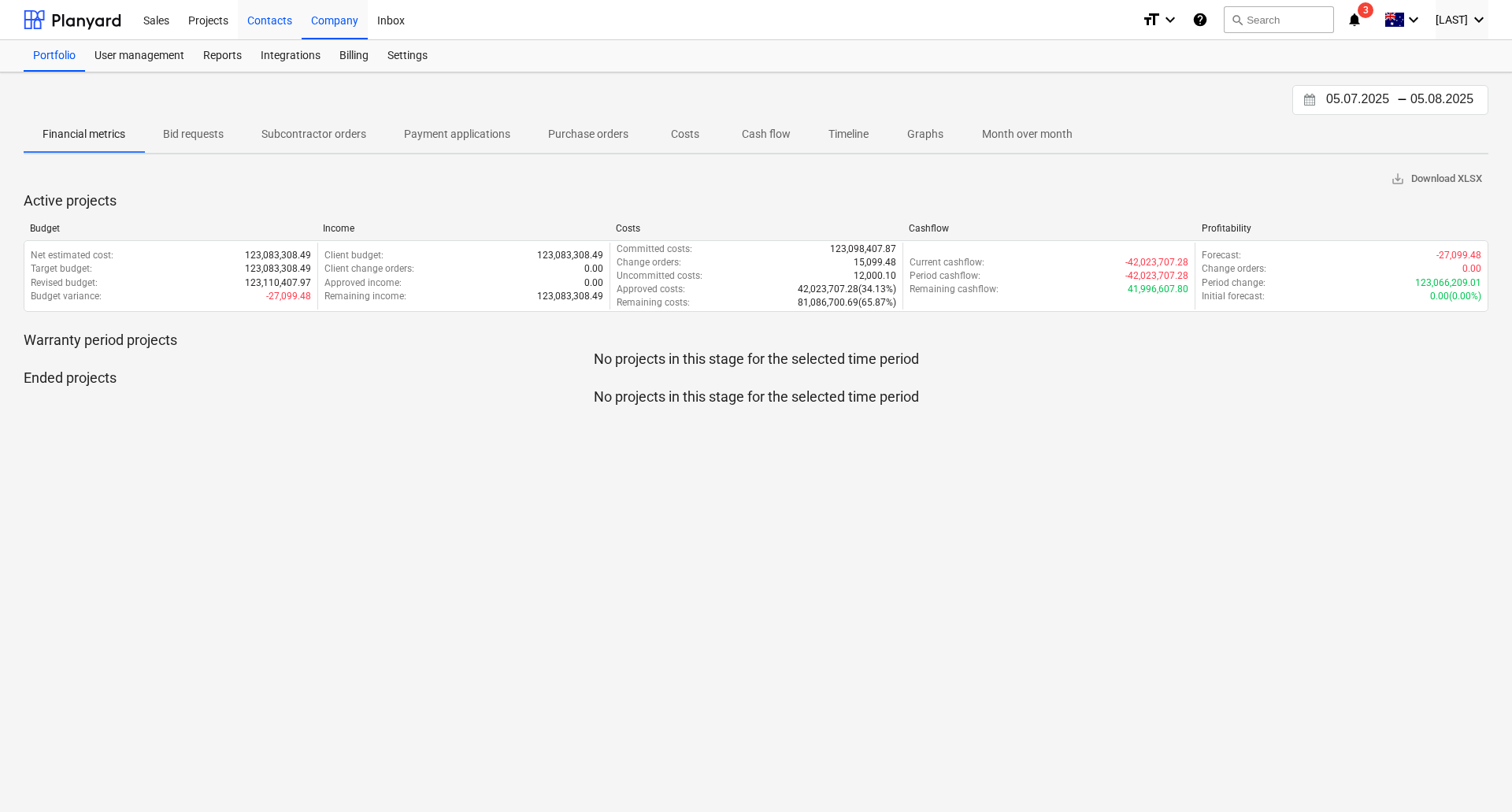 click on "Contacts" at bounding box center (269, 19) 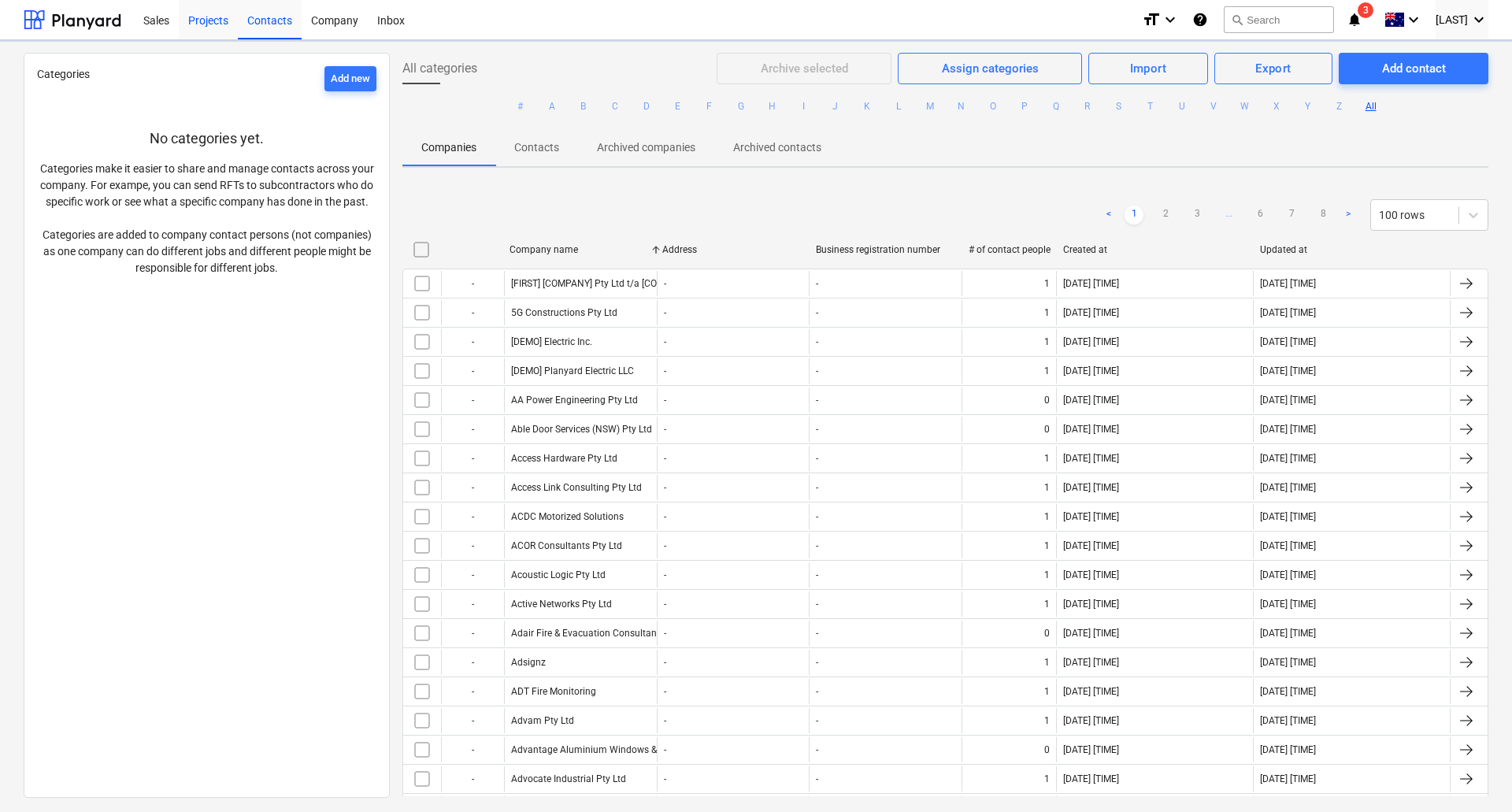 click on "Projects" at bounding box center (208, 19) 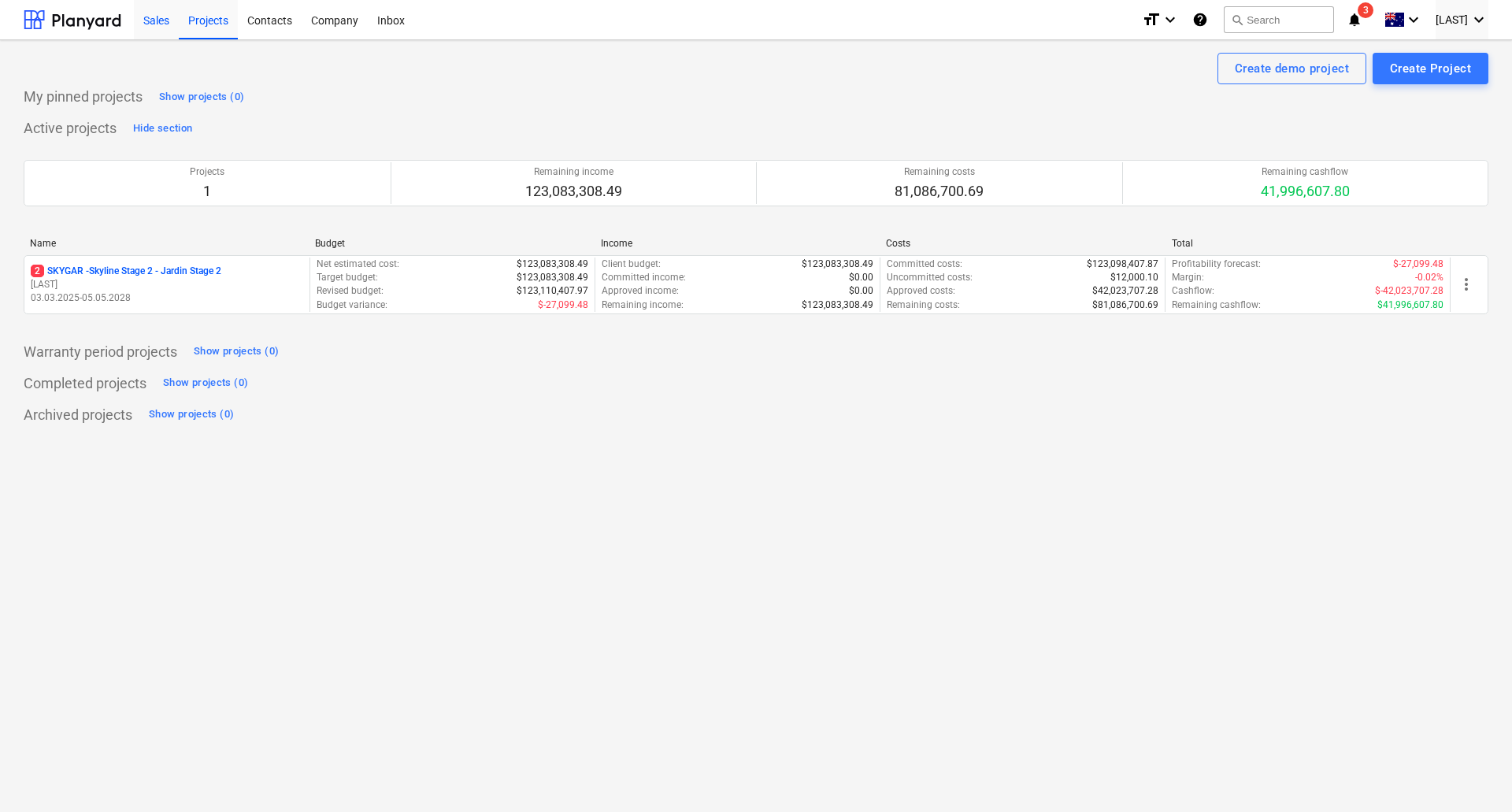click on "Sales" at bounding box center (156, 19) 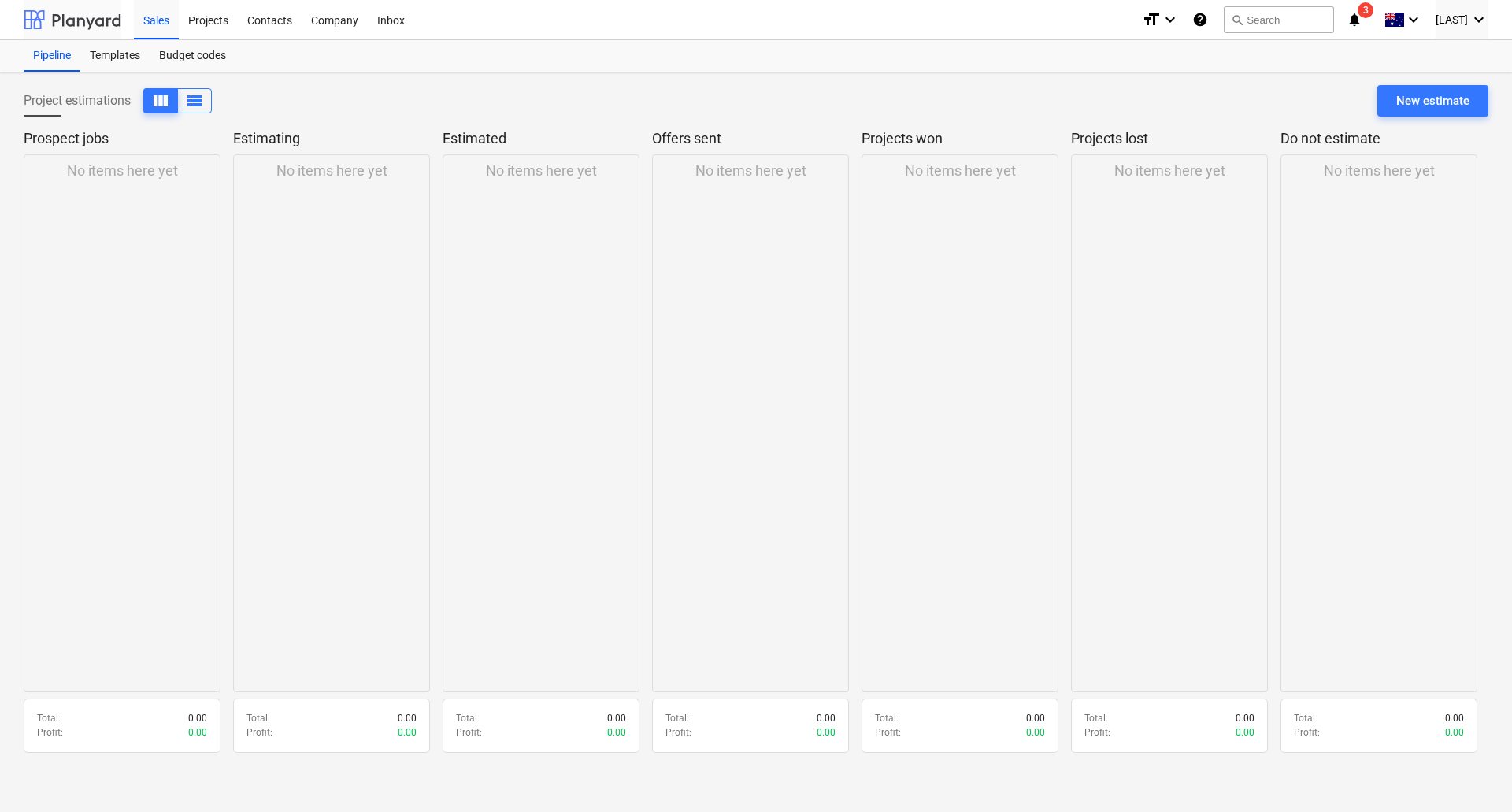 click at bounding box center (72, 20) 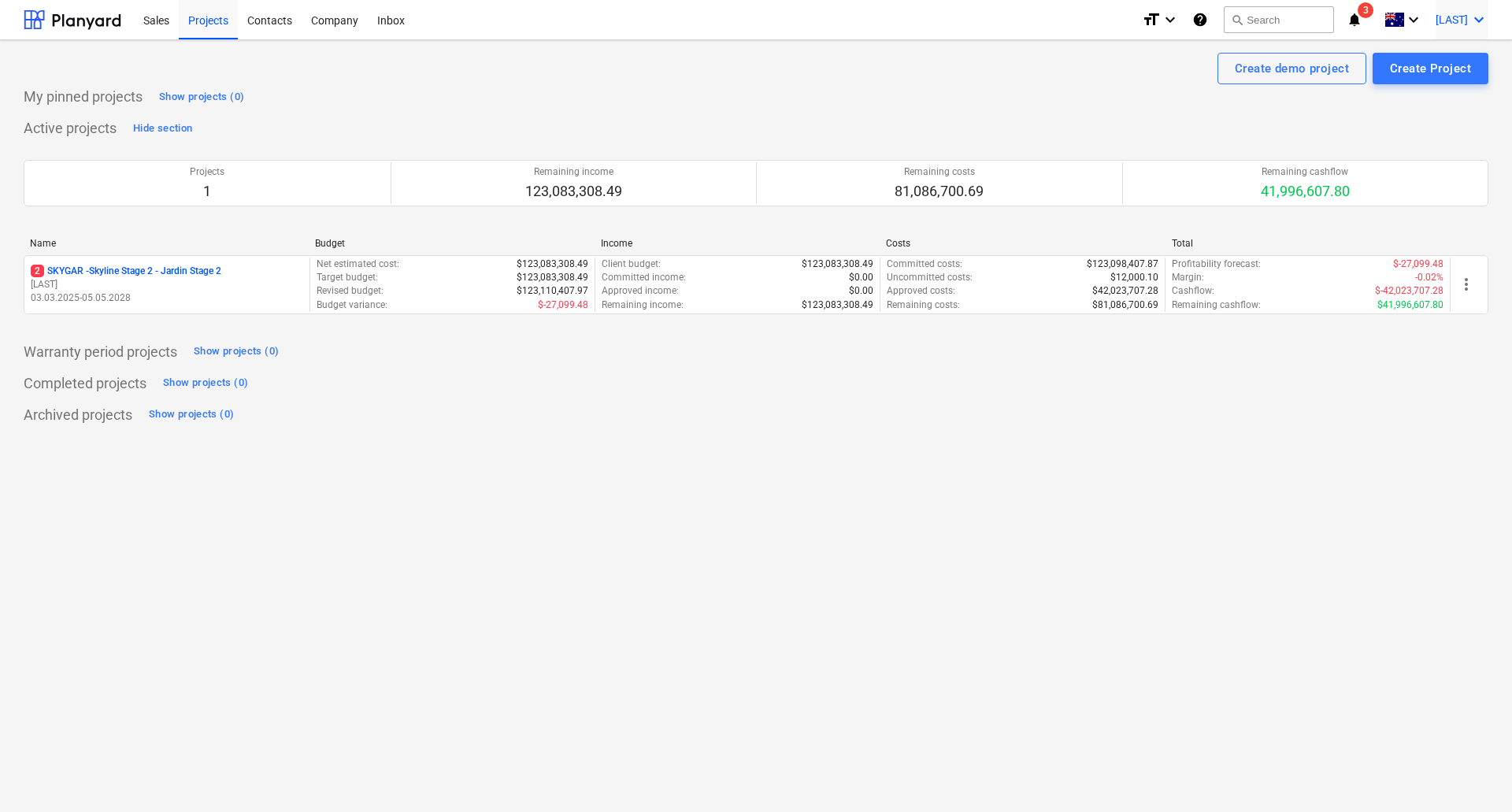 click on "[FIRST] [LAST] keyboard_arrow_down" at bounding box center (1462, 20) 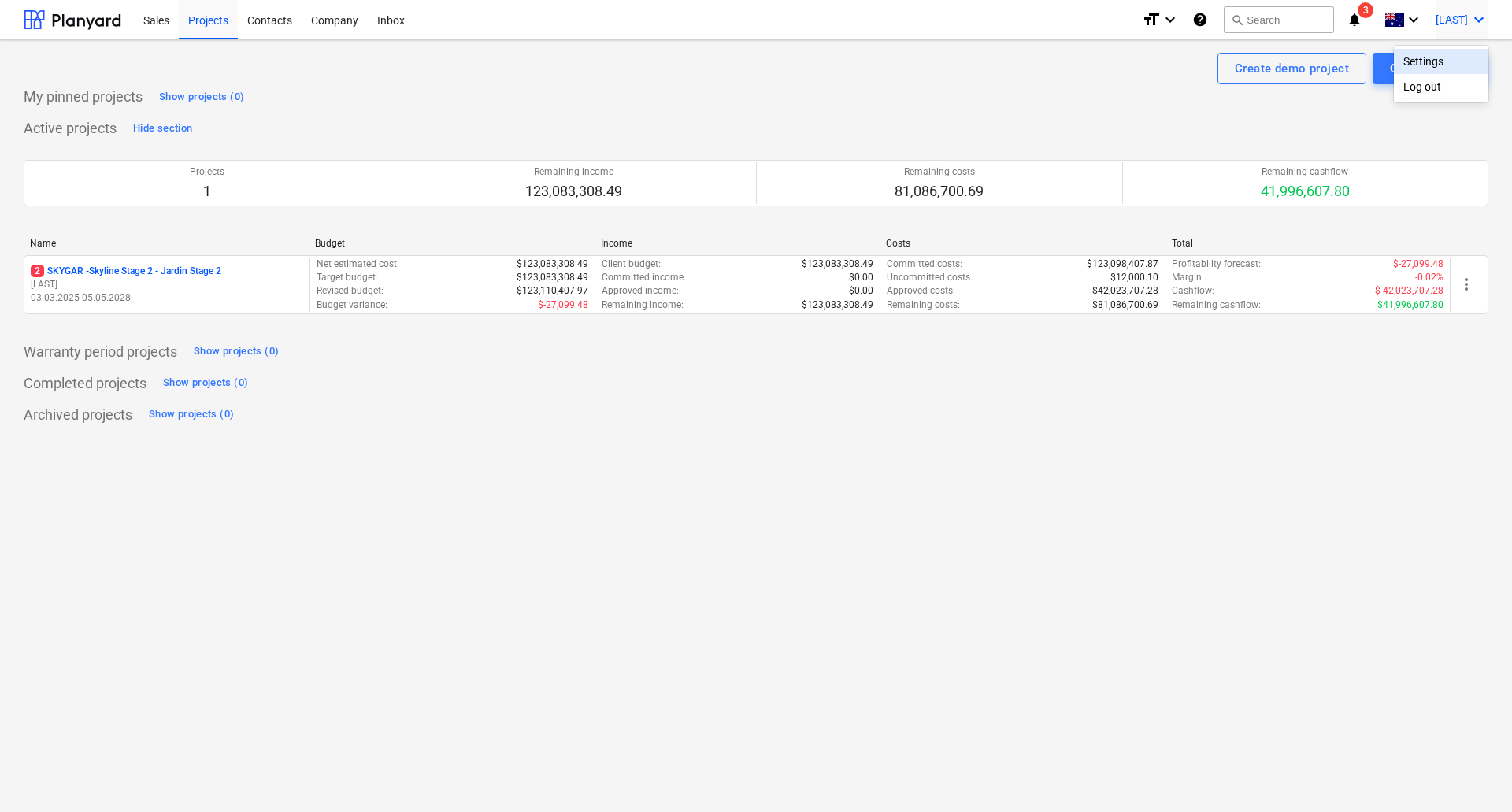 click at bounding box center [756, 406] 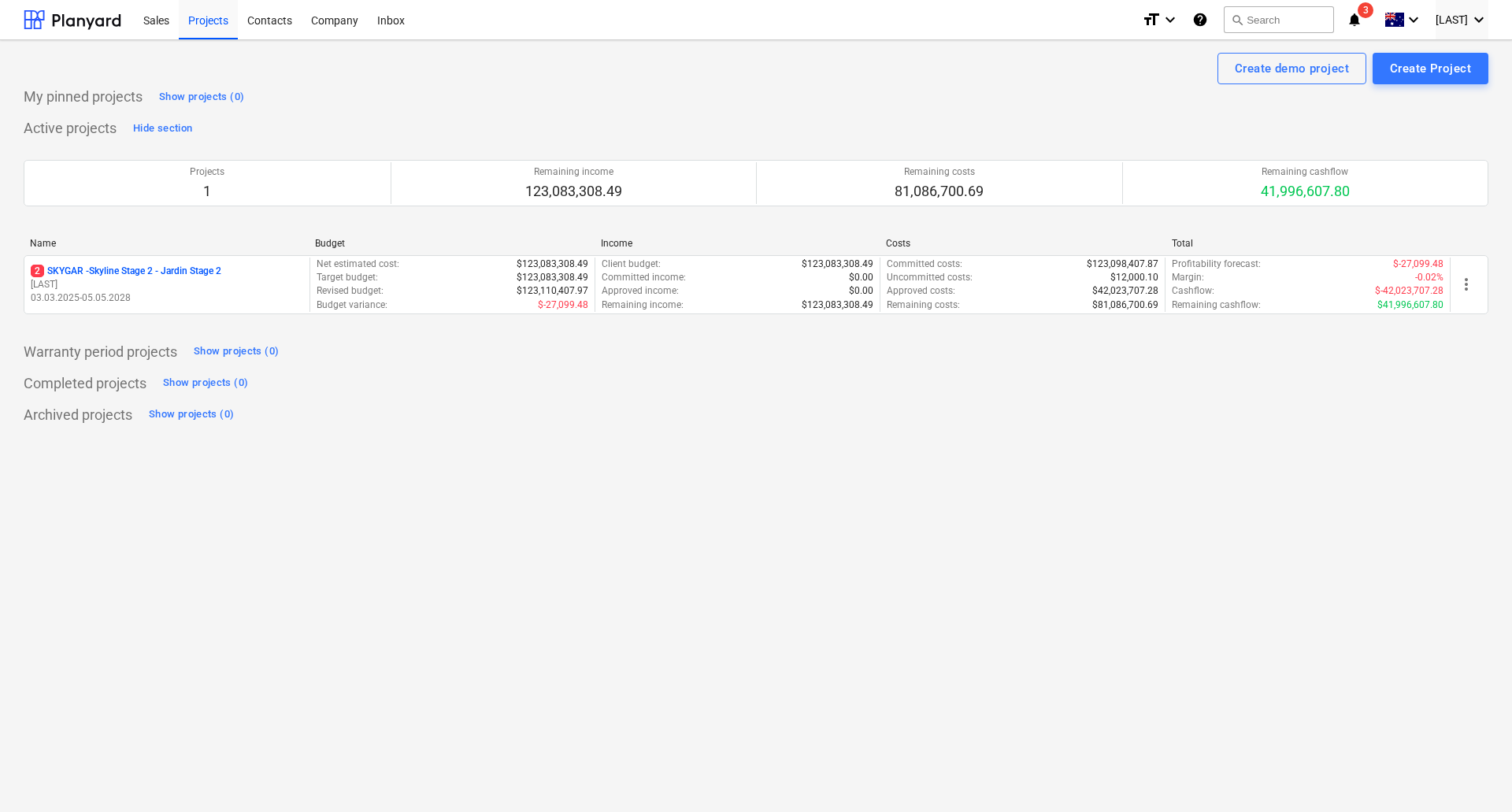 click on "Inbox" at bounding box center [391, 19] 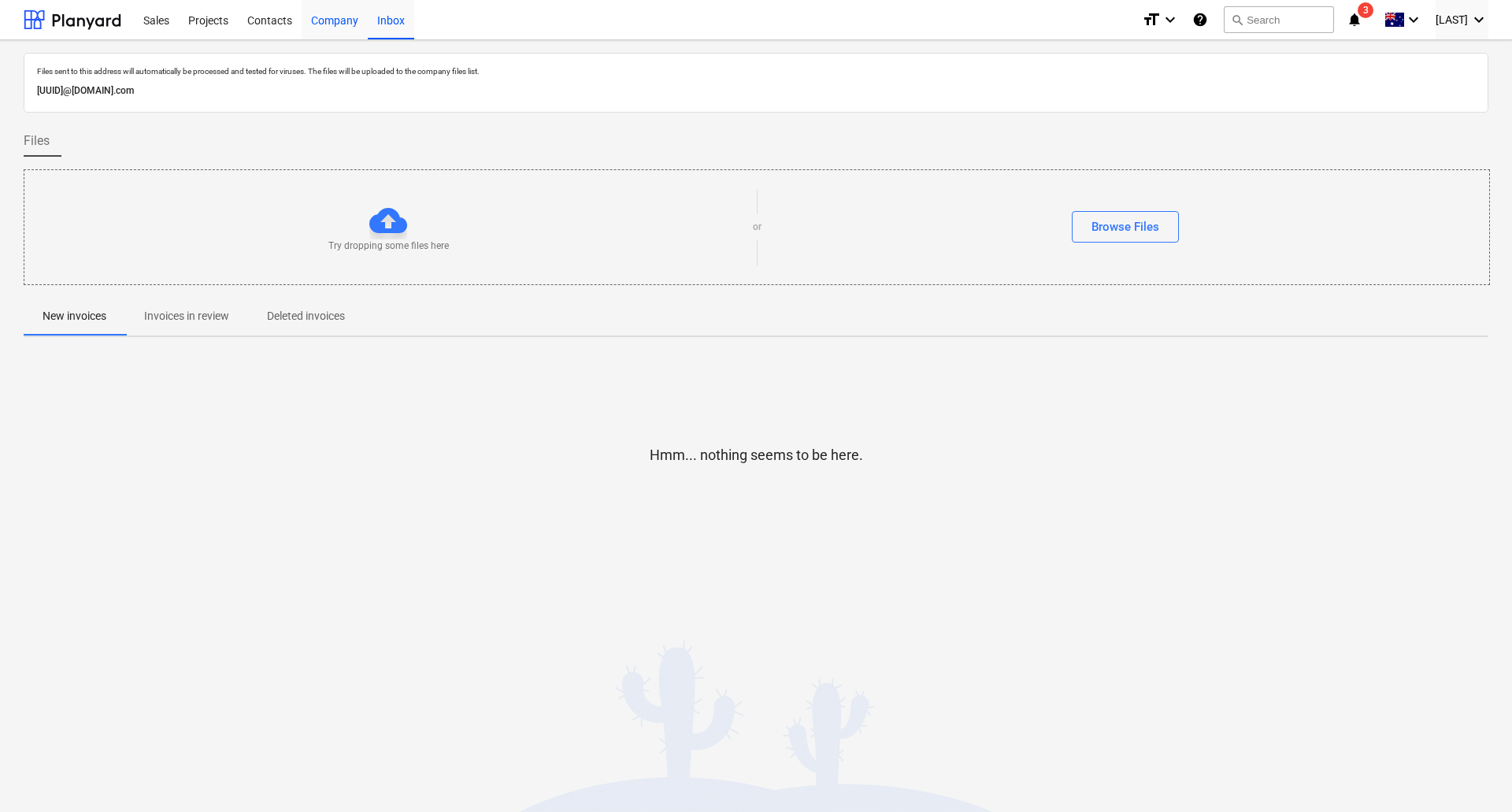 click on "Company" at bounding box center [335, 19] 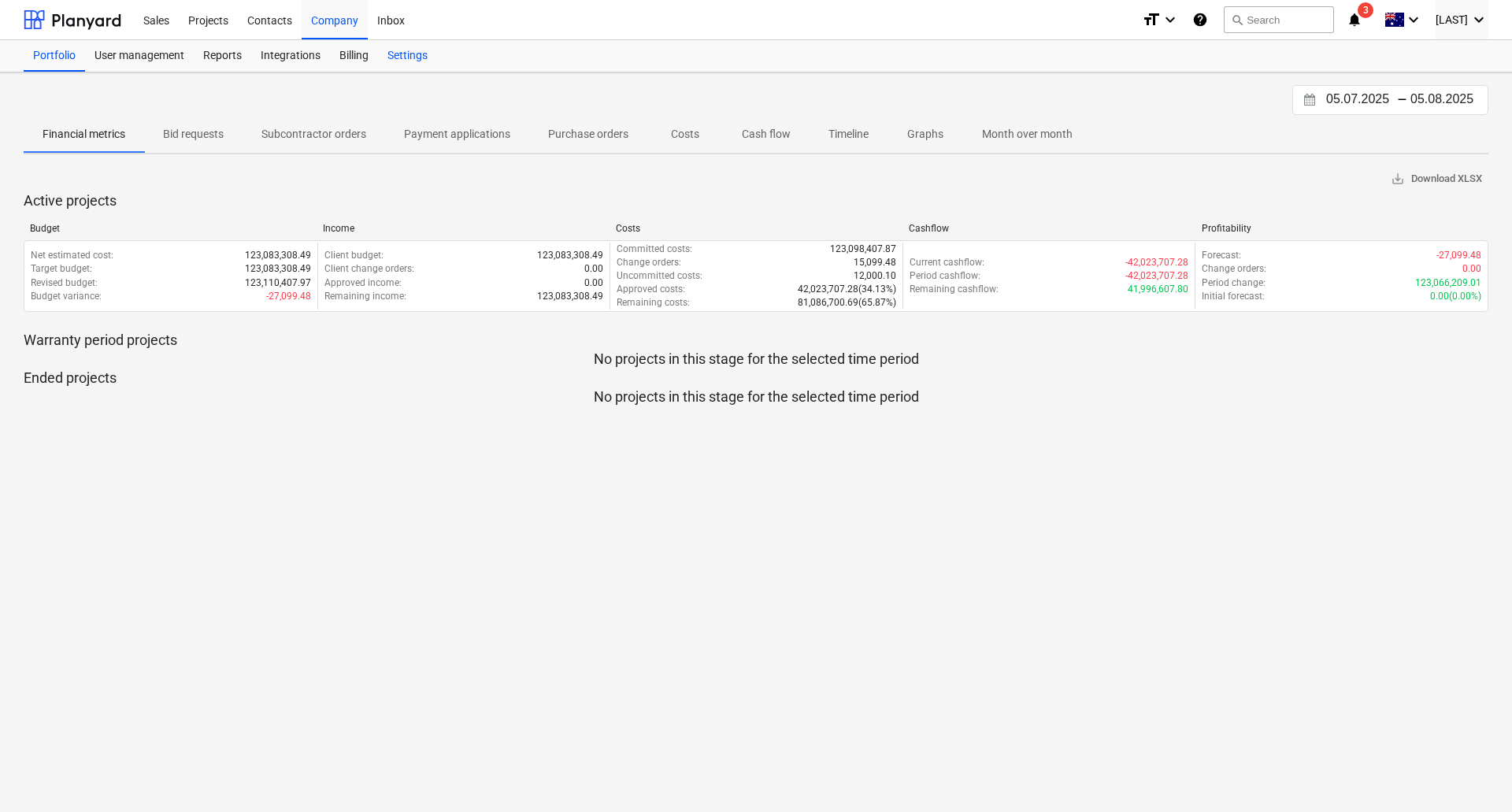 click on "Settings" at bounding box center (407, 56) 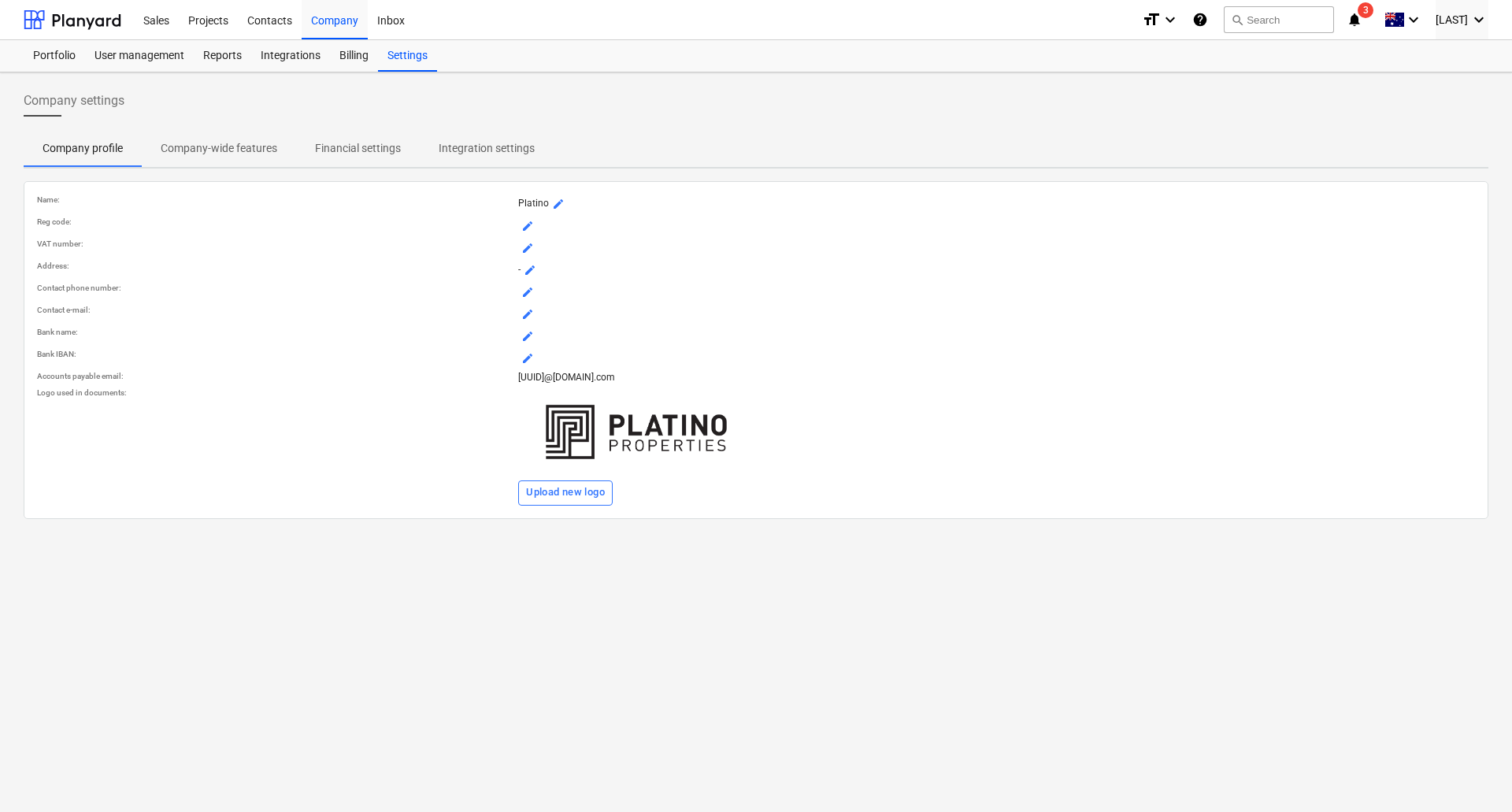 click on "Integration settings" at bounding box center [487, 148] 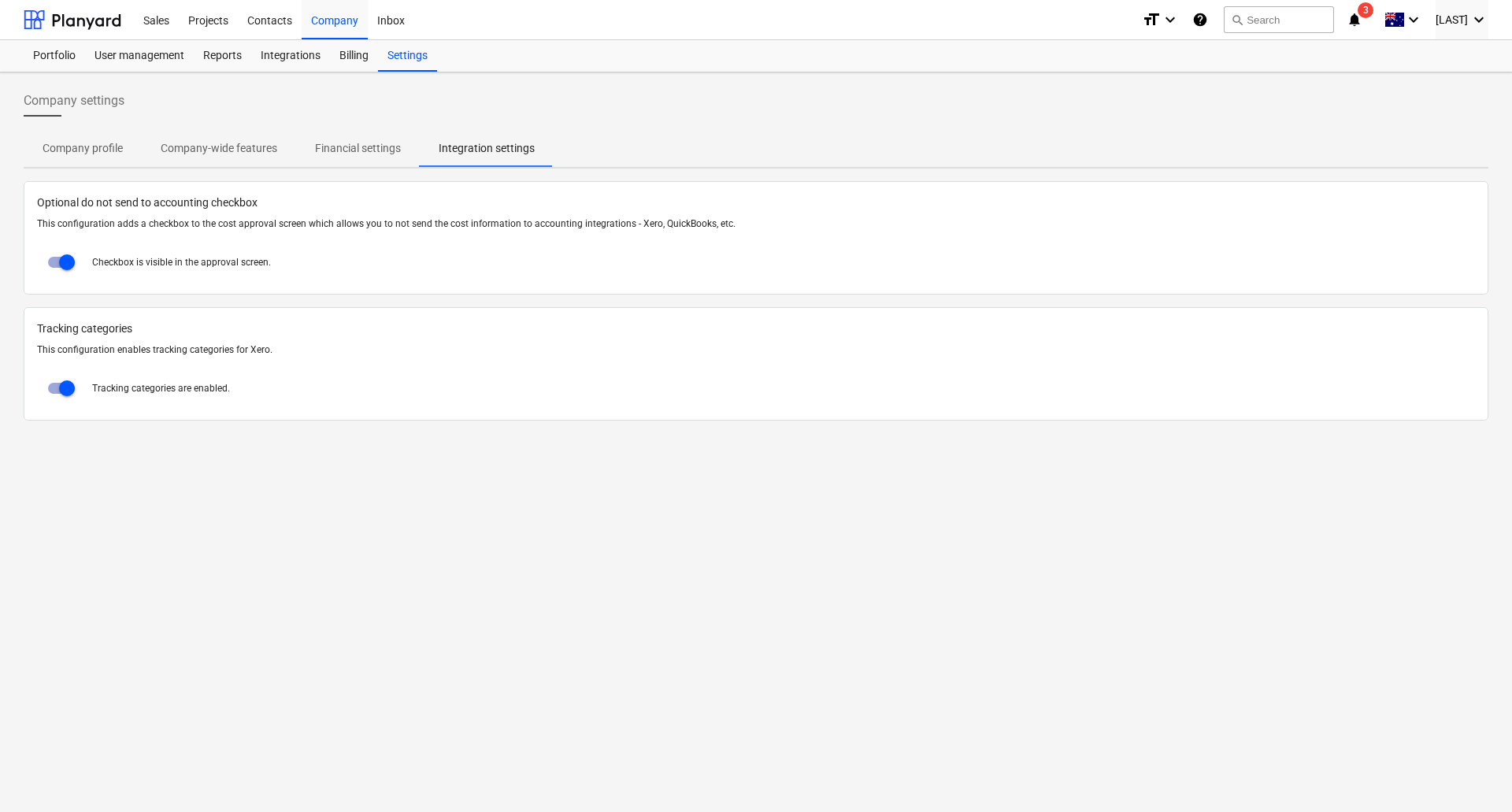 click on "Financial settings" at bounding box center [358, 148] 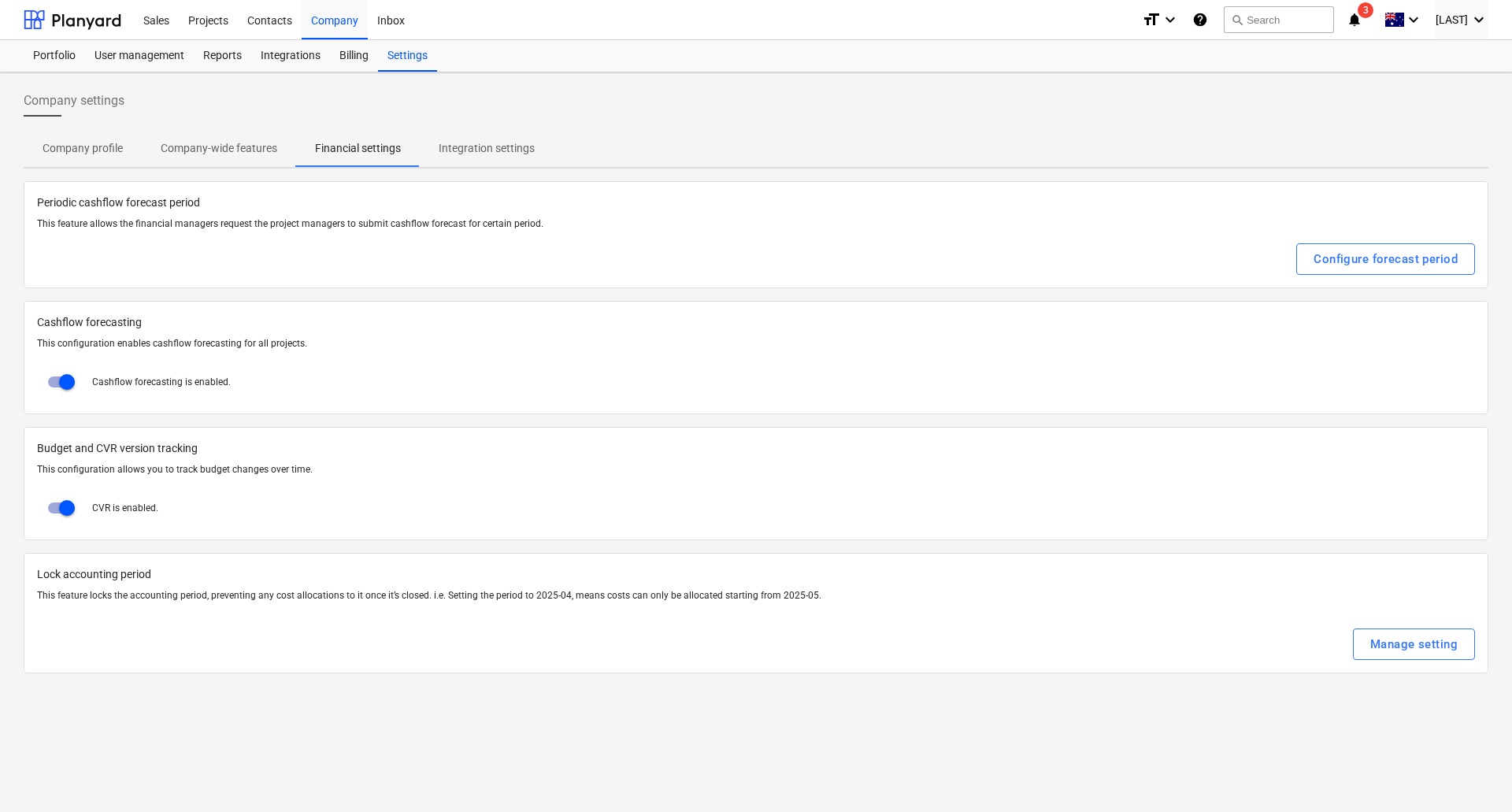 click on "Company-wide features" at bounding box center (219, 148) 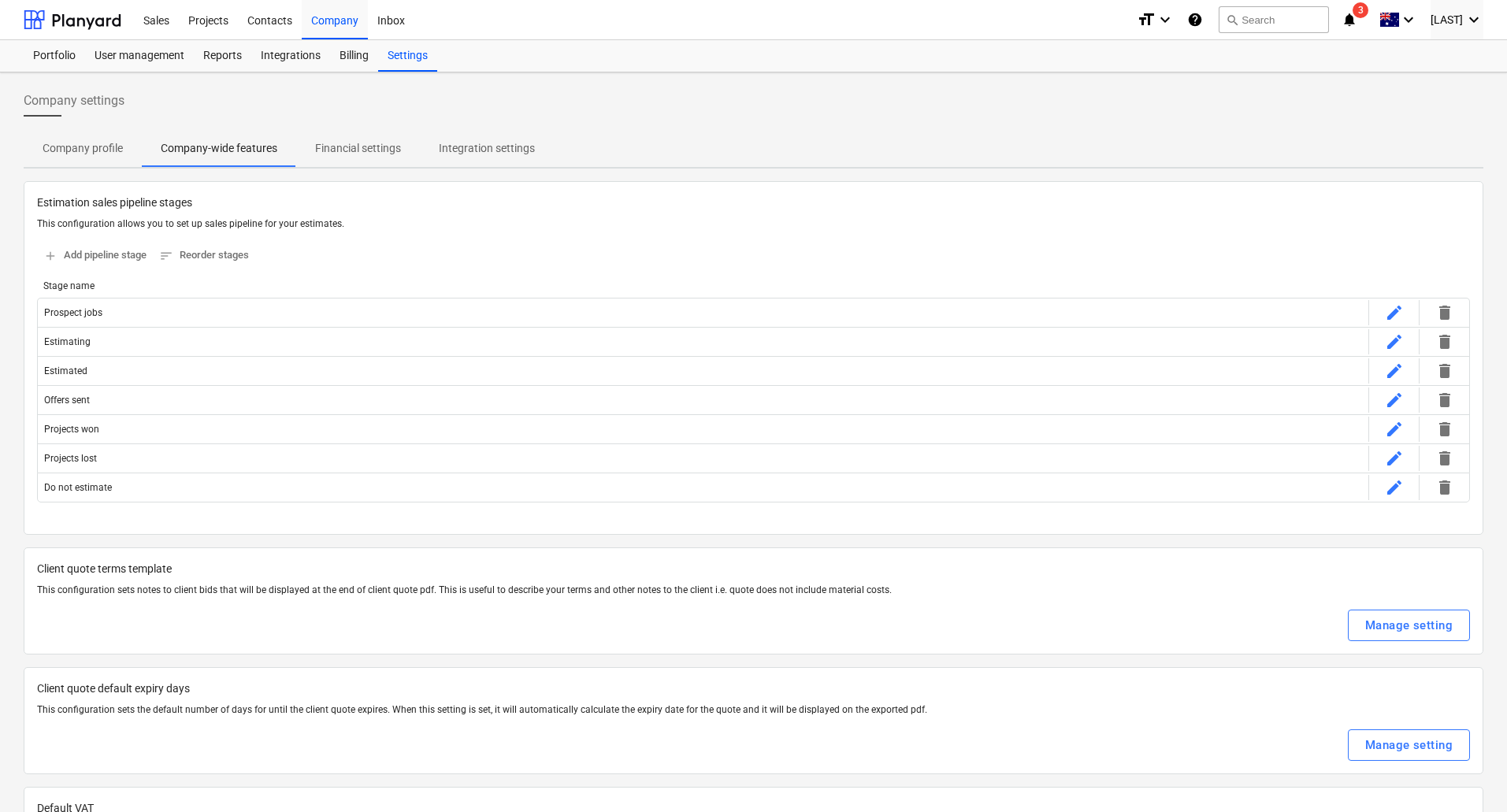 click on "Company profile" at bounding box center (83, 148) 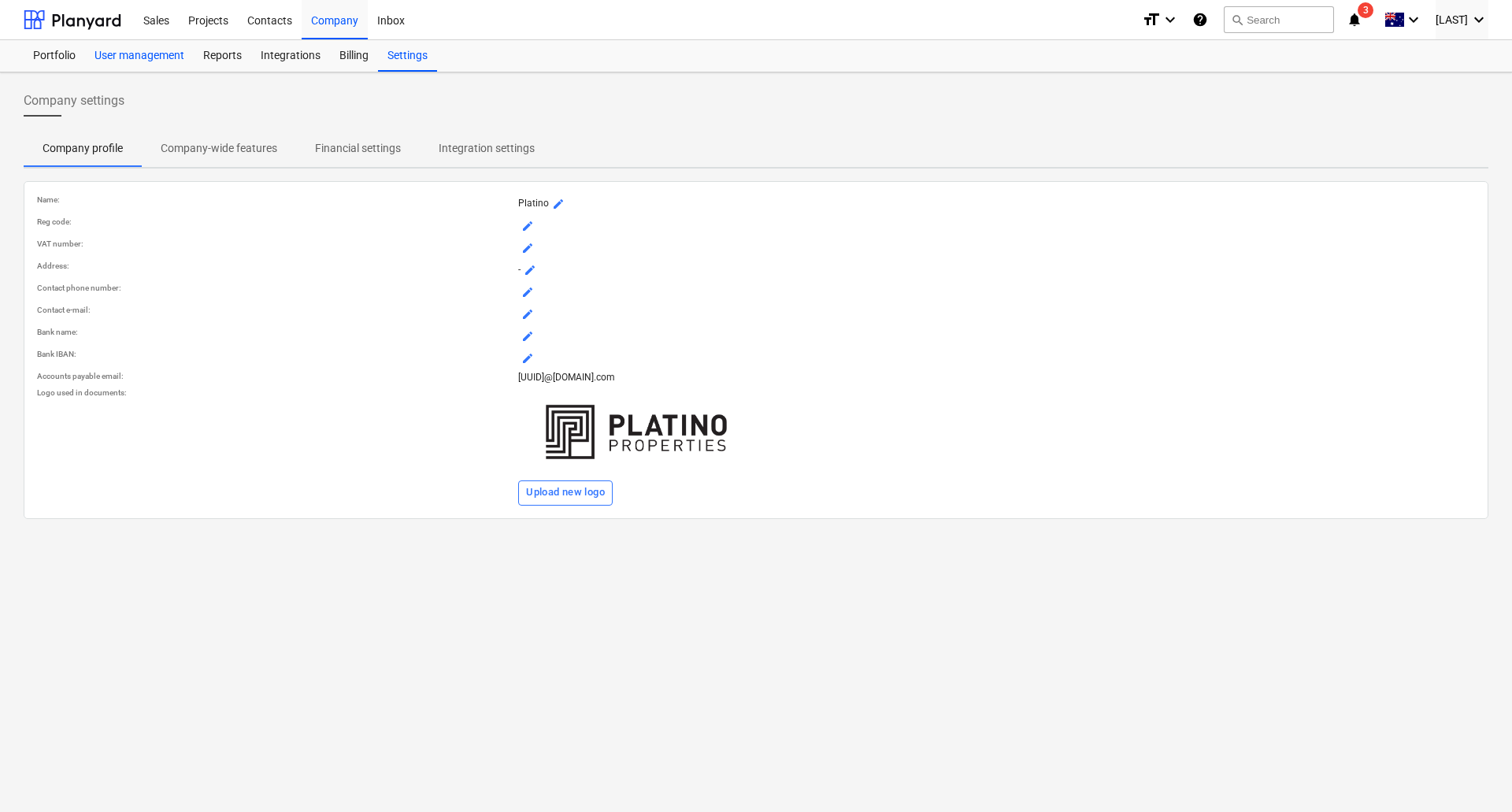 click on "User management" at bounding box center (139, 56) 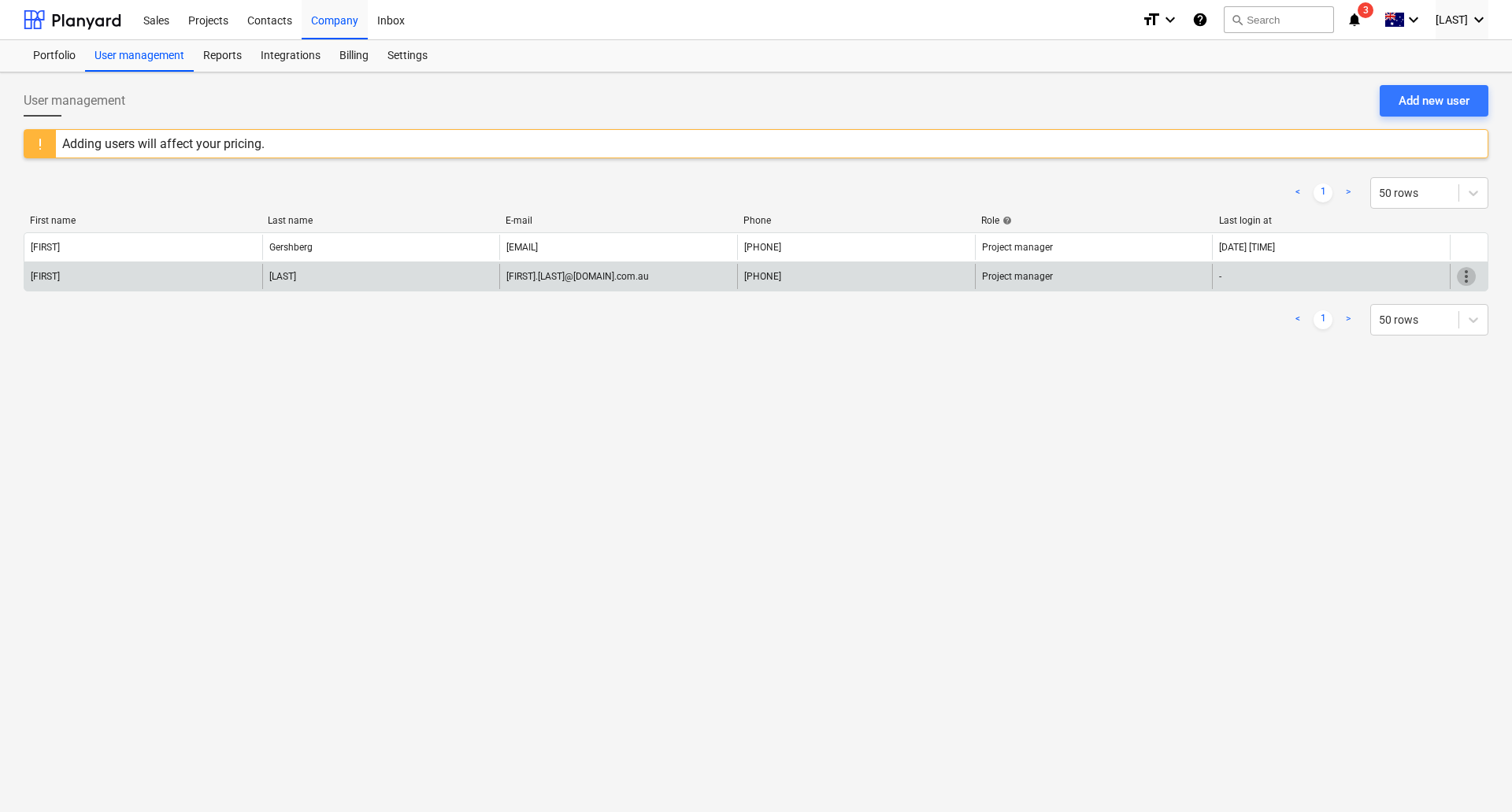 click on "more_vert" at bounding box center (1466, 276) 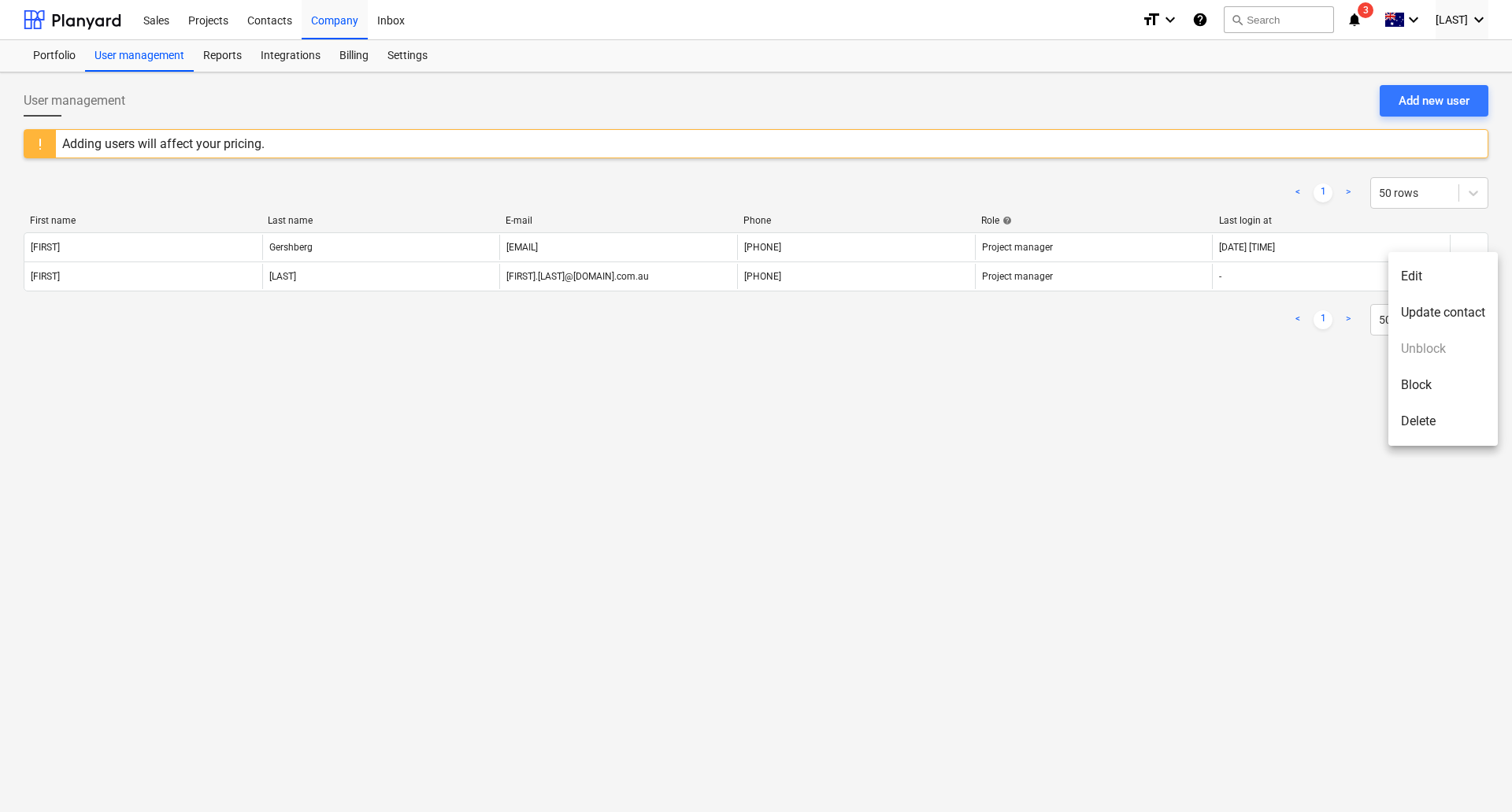 click at bounding box center (756, 406) 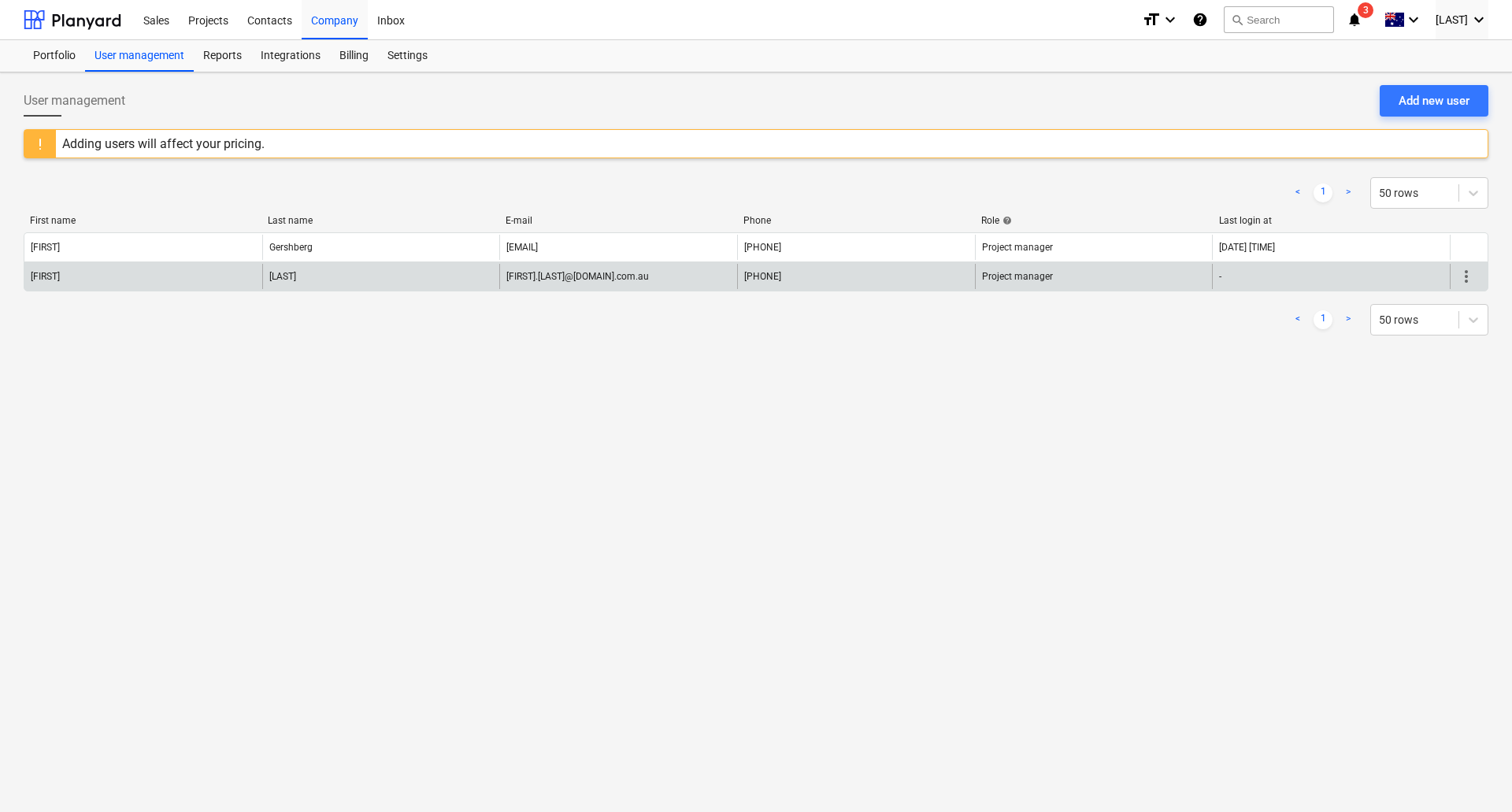 click on "[PHONE]" at bounding box center [856, 276] 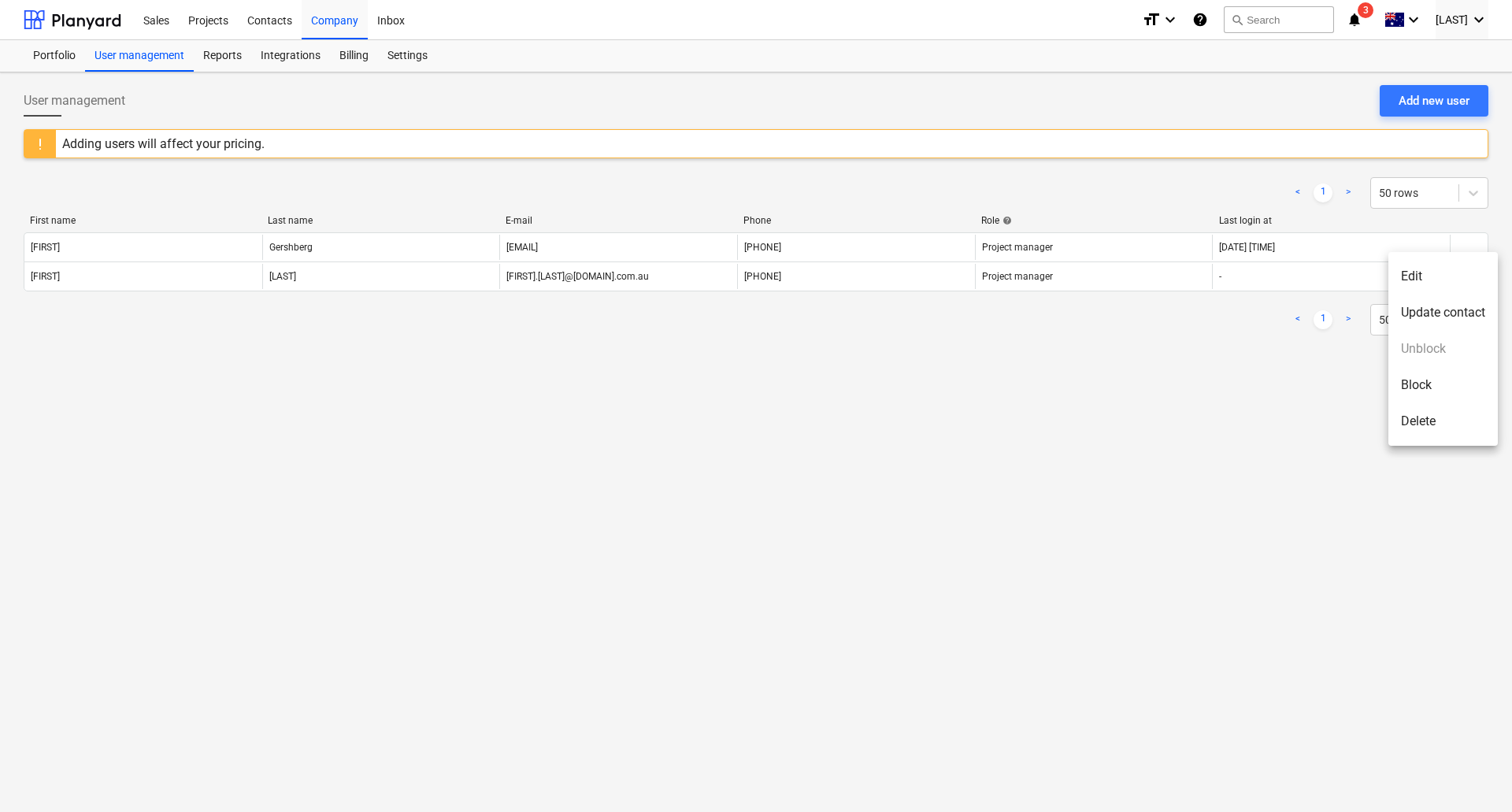 click on "Update contact" at bounding box center [1443, 313] 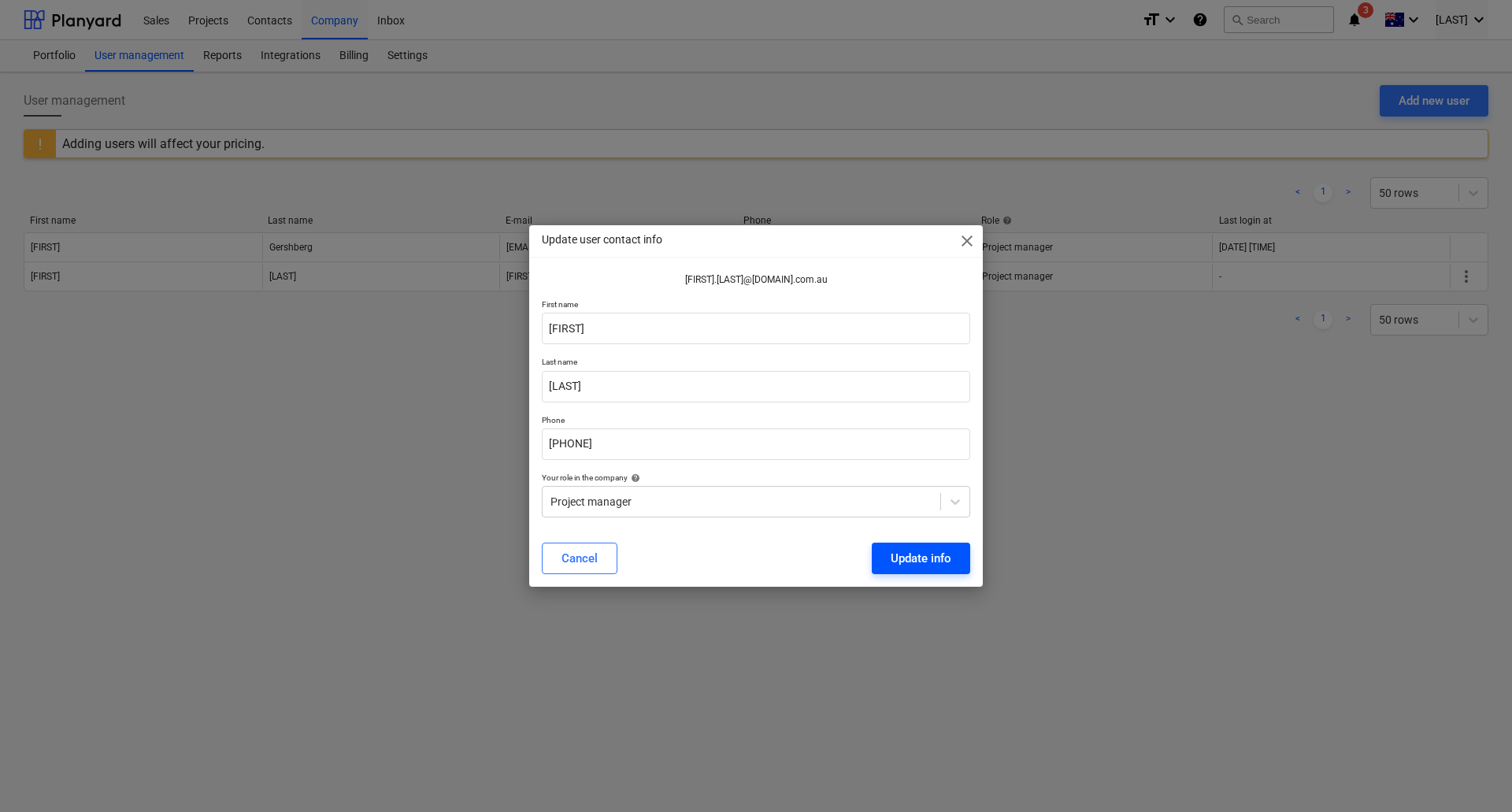 click on "Update info" at bounding box center (921, 558) 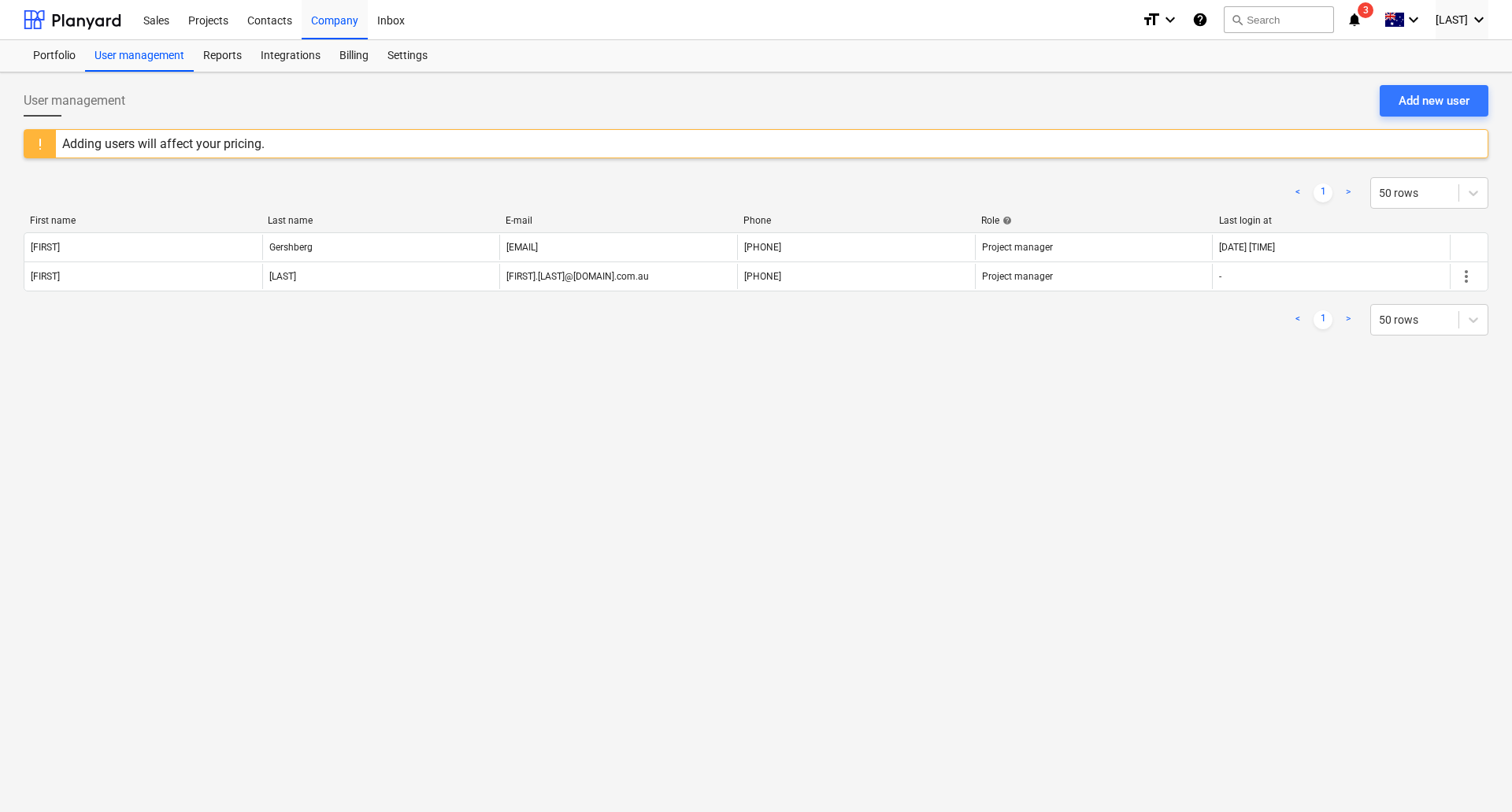 drag, startPoint x: 1127, startPoint y: 277, endPoint x: 901, endPoint y: 400, distance: 257.30332 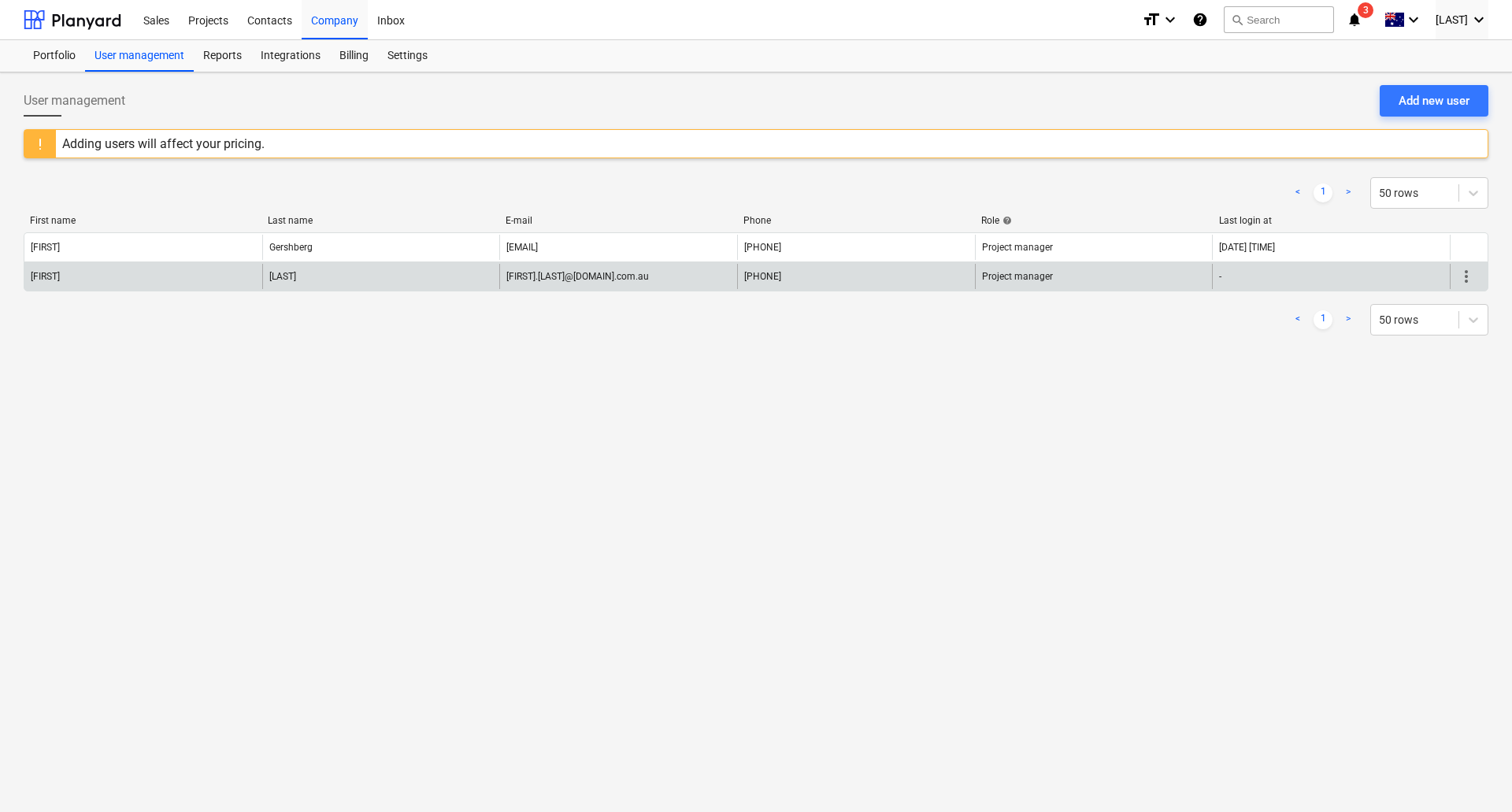 click on "[FIRST]" at bounding box center (143, 276) 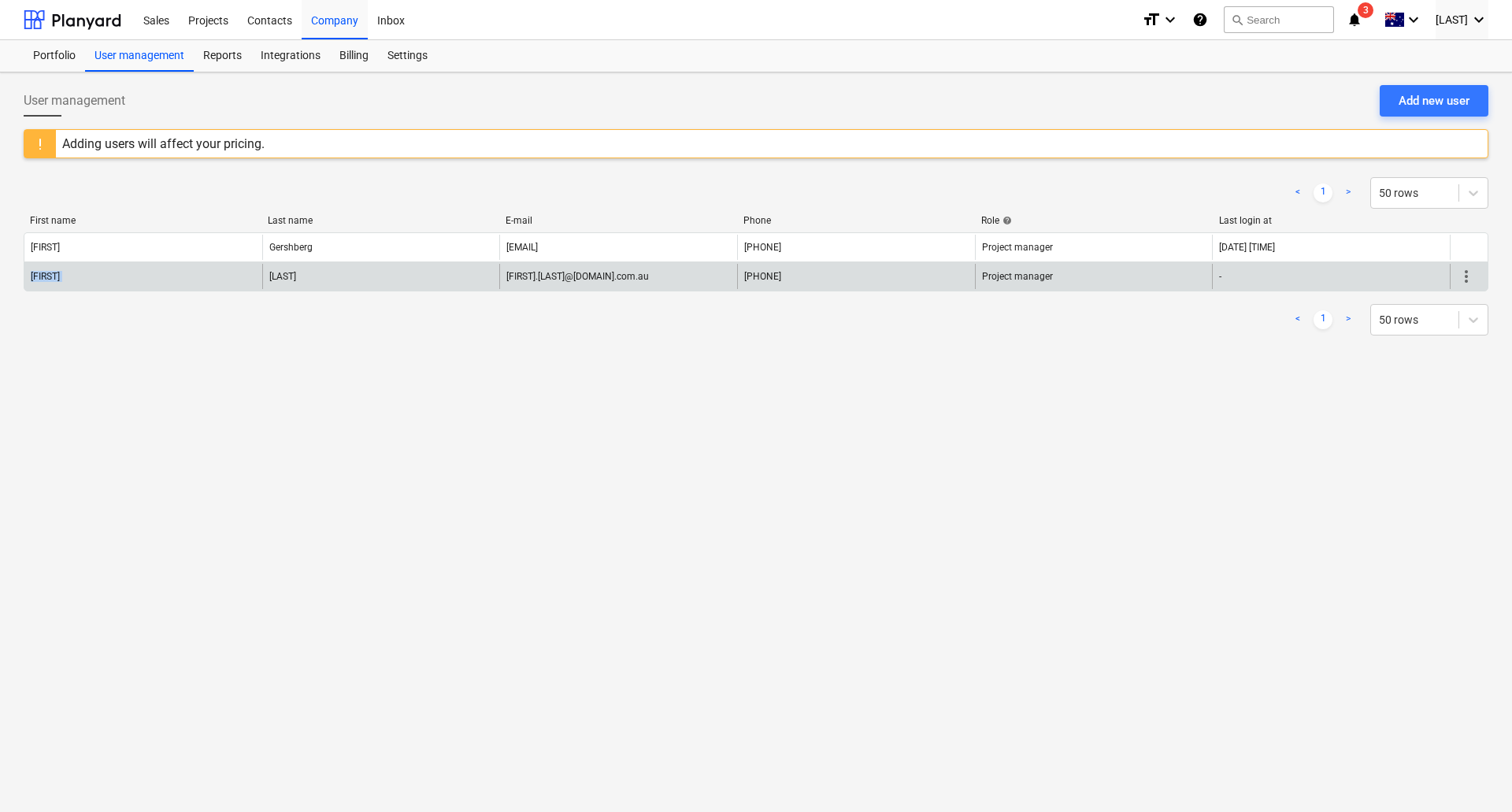click on "[FIRST]" at bounding box center (143, 276) 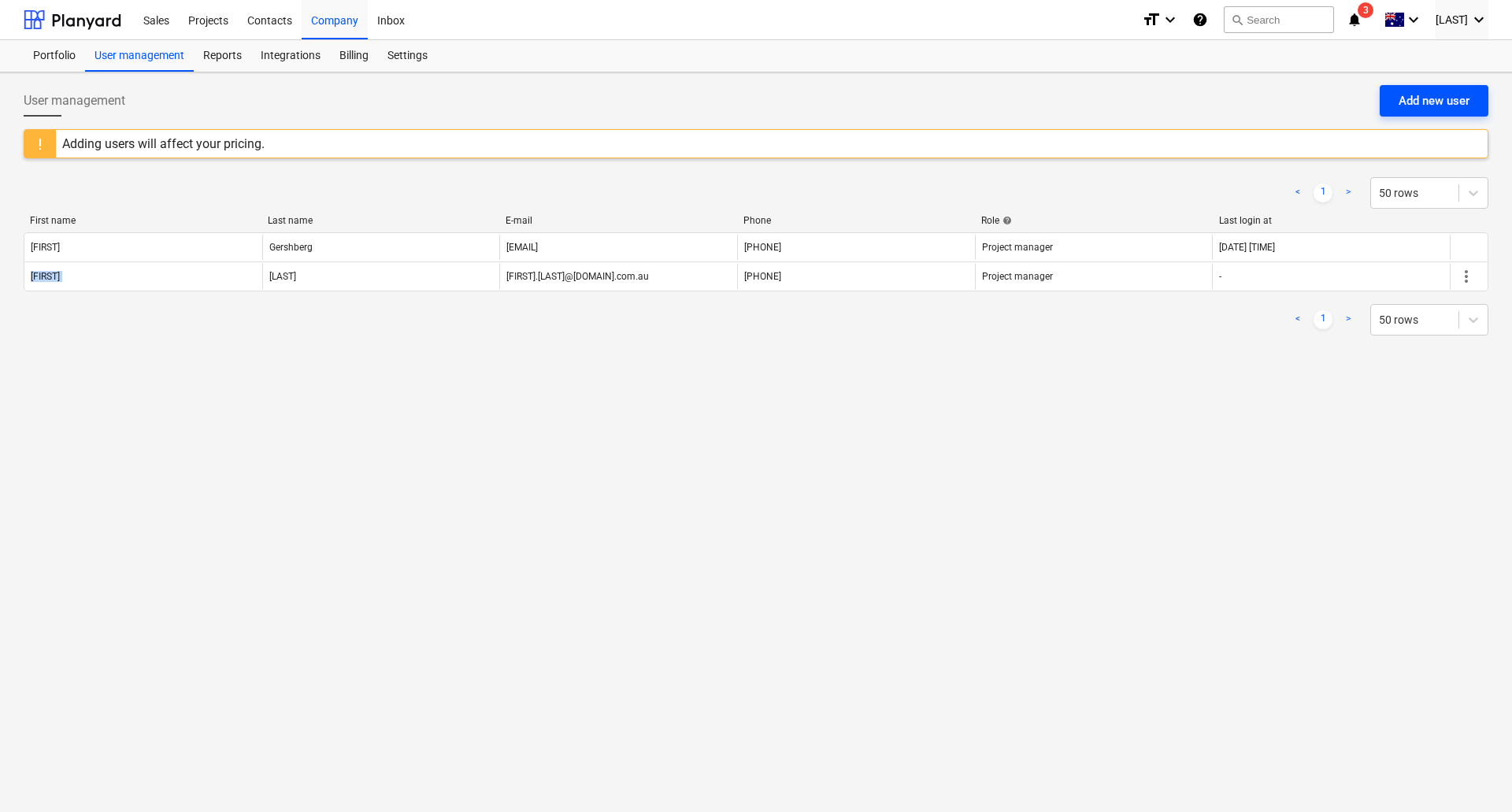 click on "Add new user" at bounding box center (1434, 101) 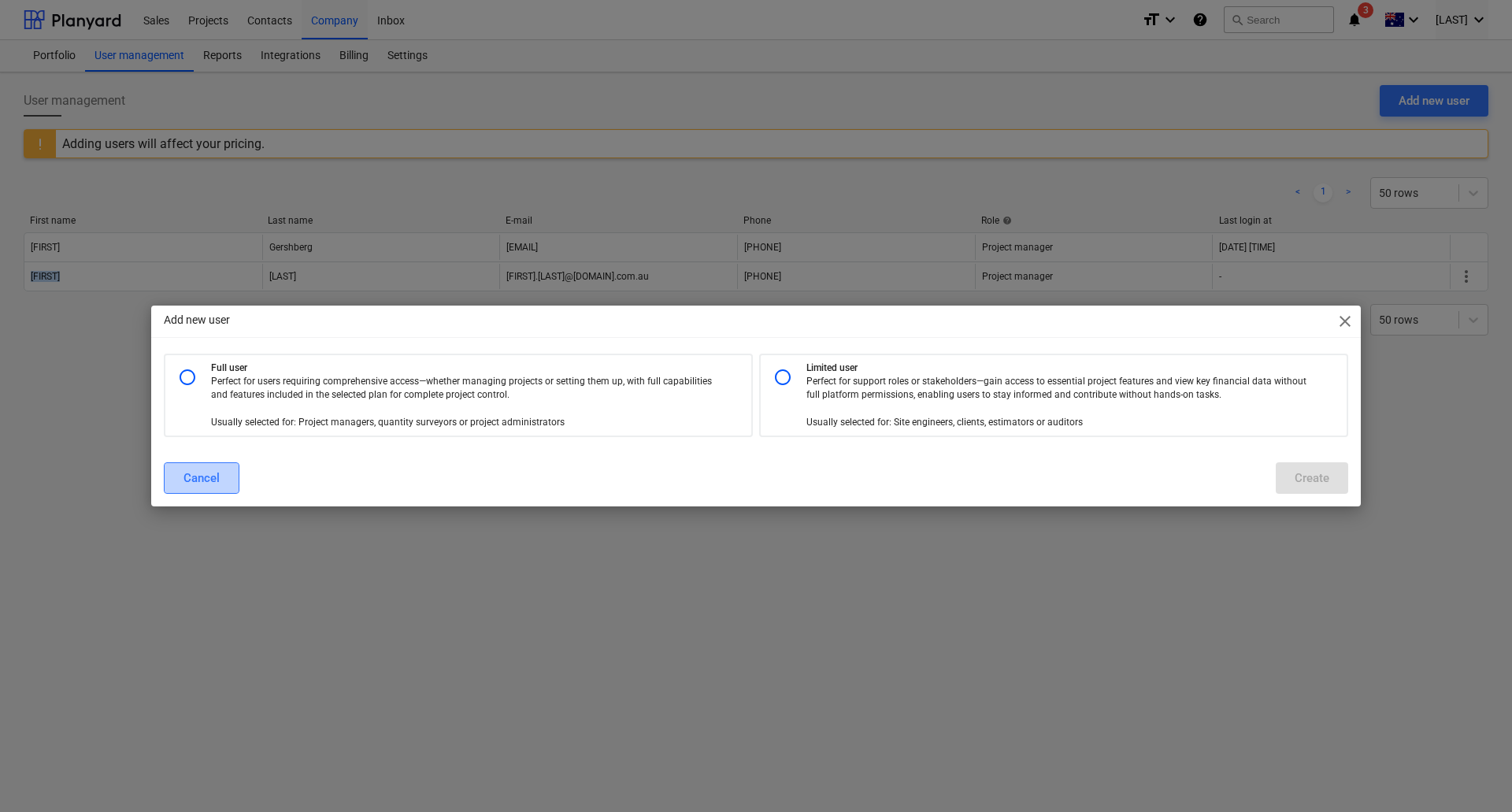click on "Cancel" at bounding box center (202, 478) 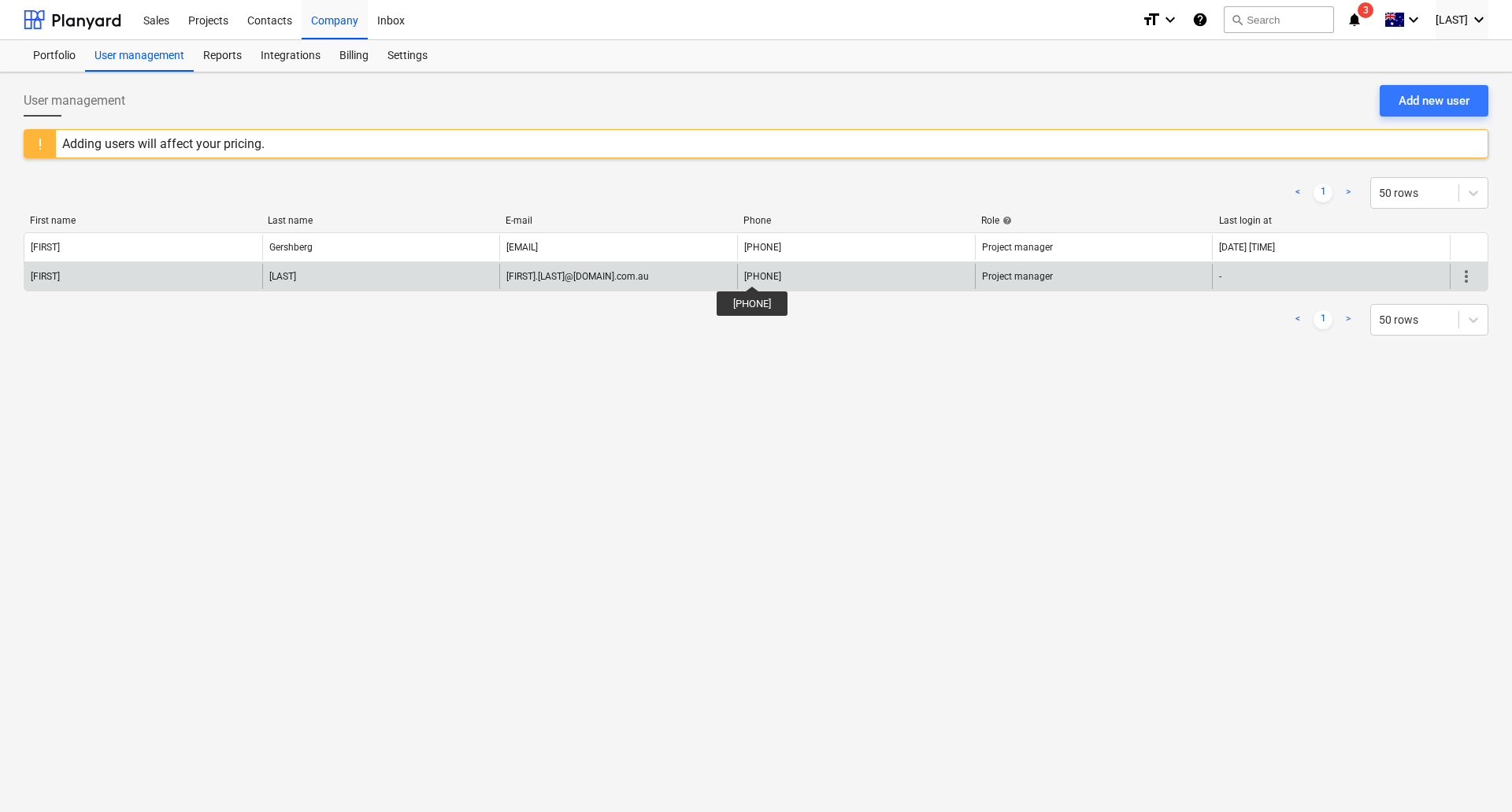 click on "[PHONE]" at bounding box center [762, 276] 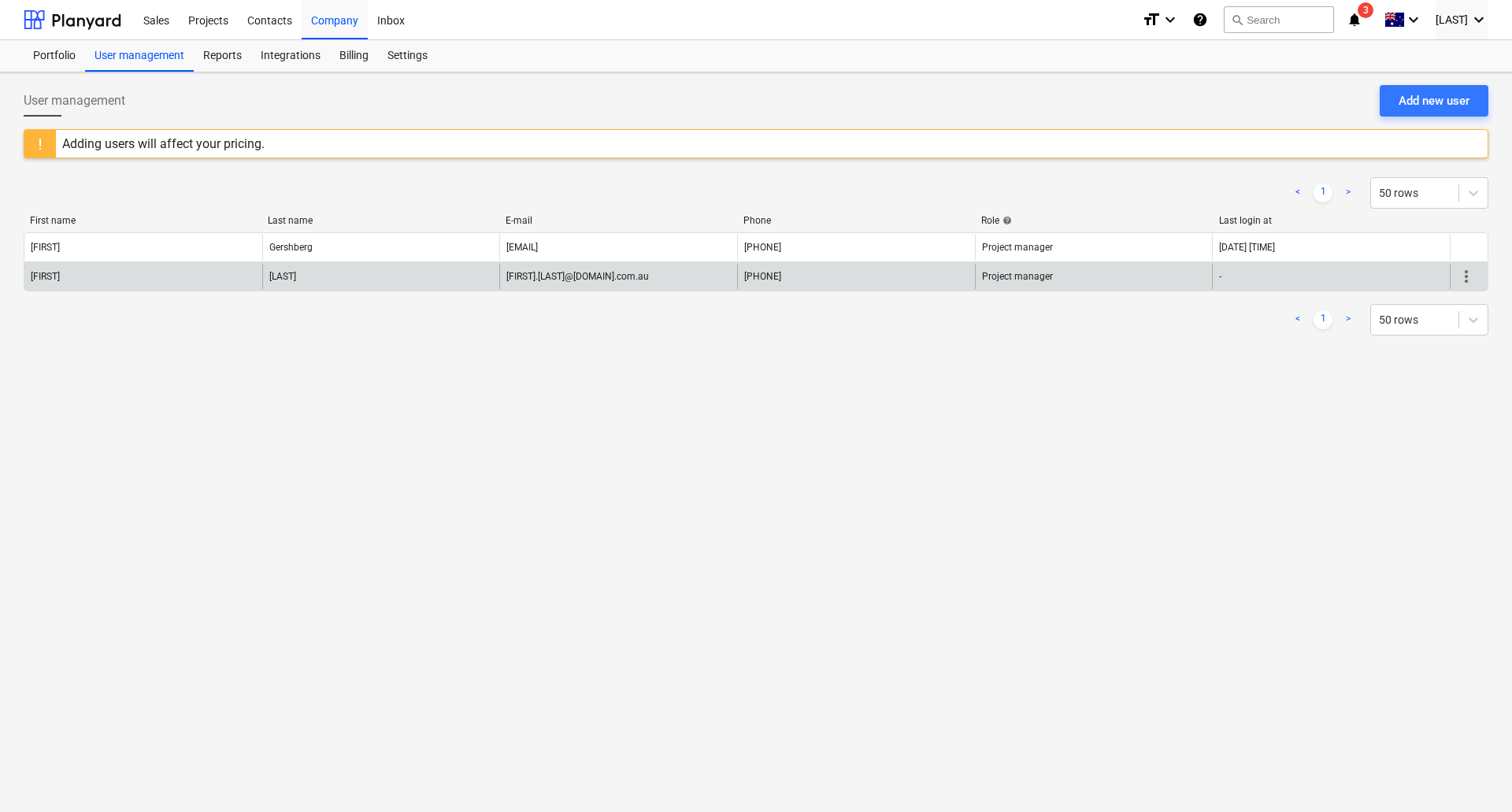 click on "[FIRST]" at bounding box center [143, 276] 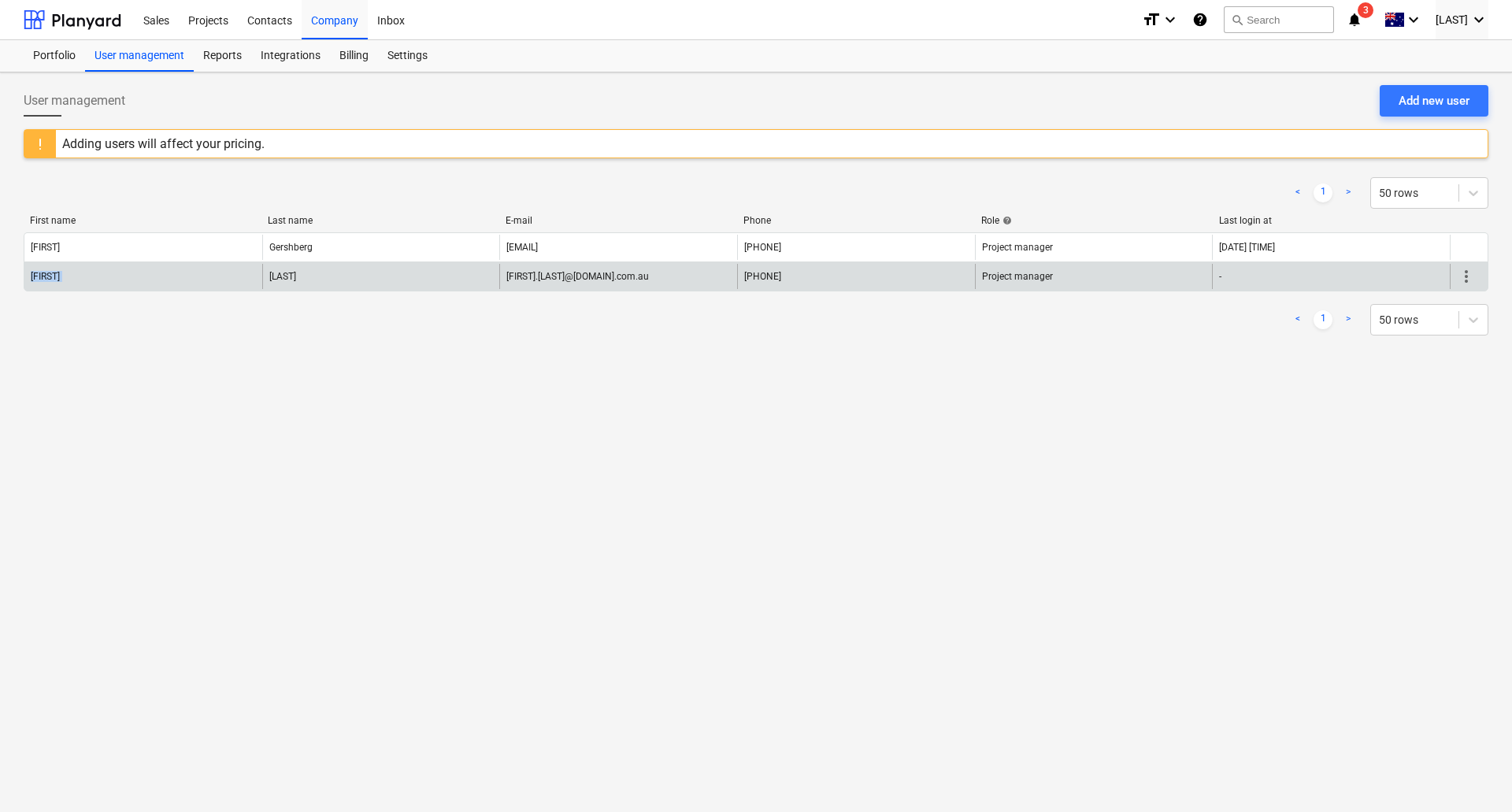 click on "[FIRST]" at bounding box center (143, 276) 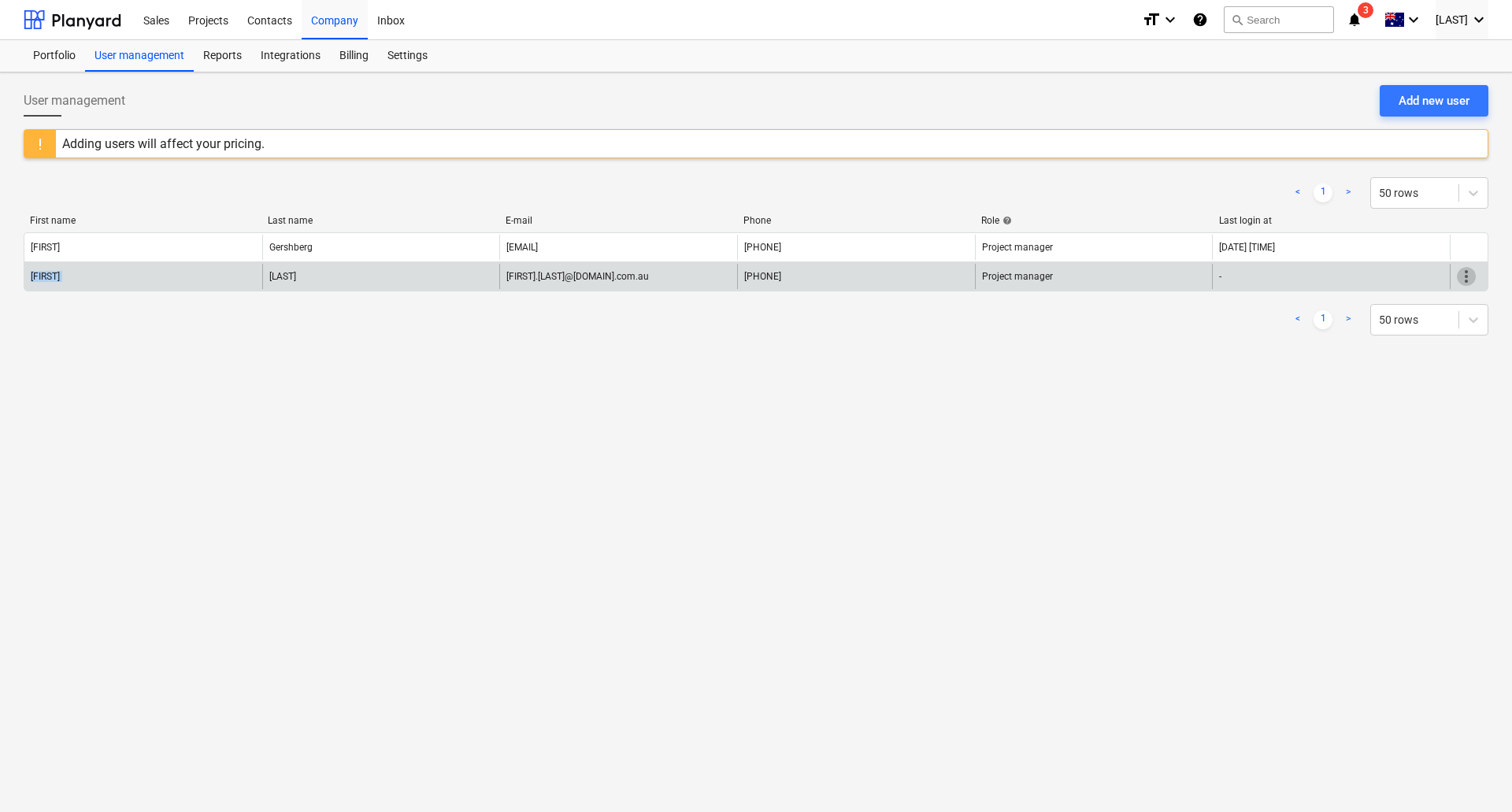 click on "more_vert" at bounding box center [1466, 276] 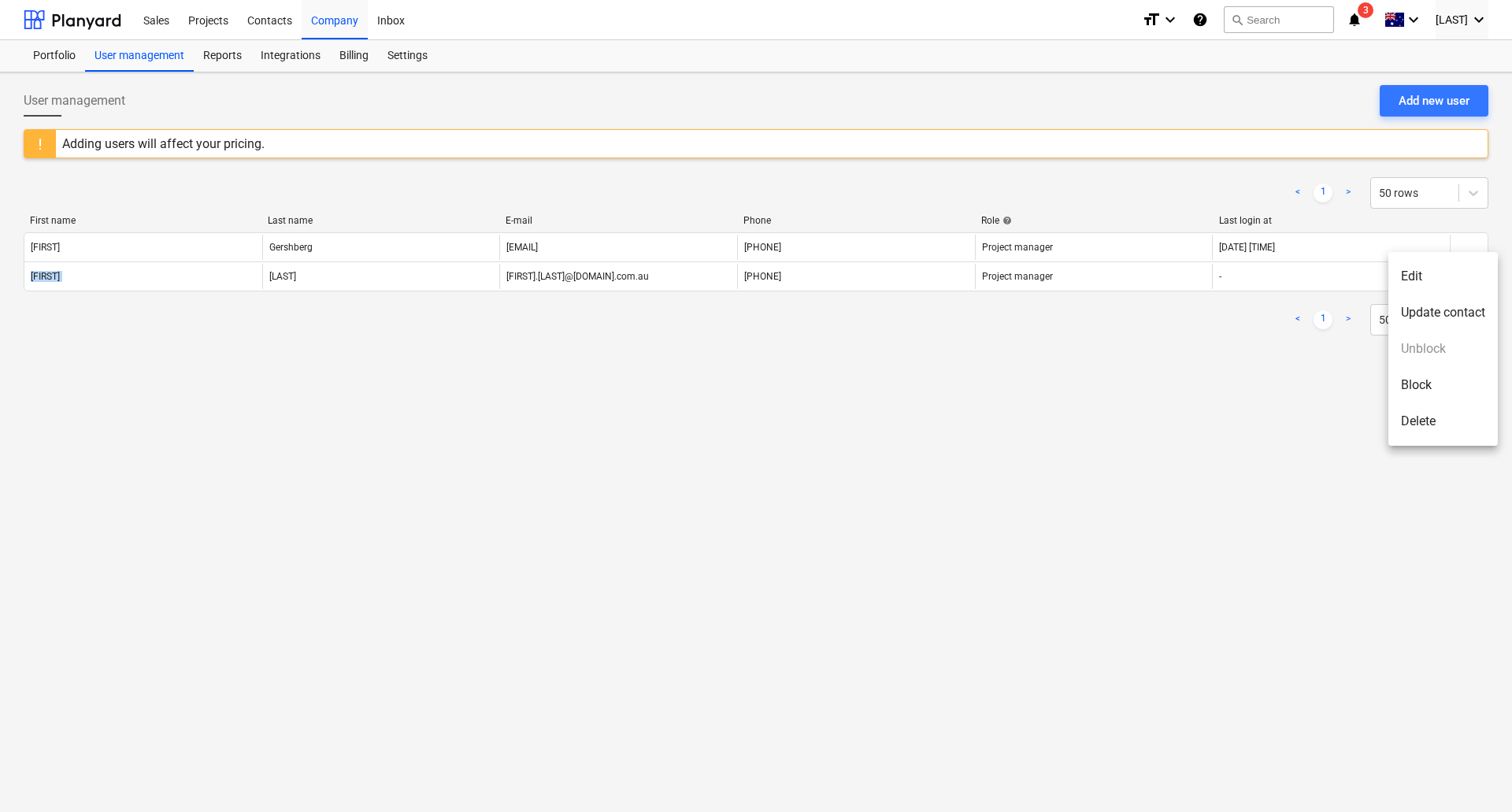 click on "Edit" at bounding box center (1443, 276) 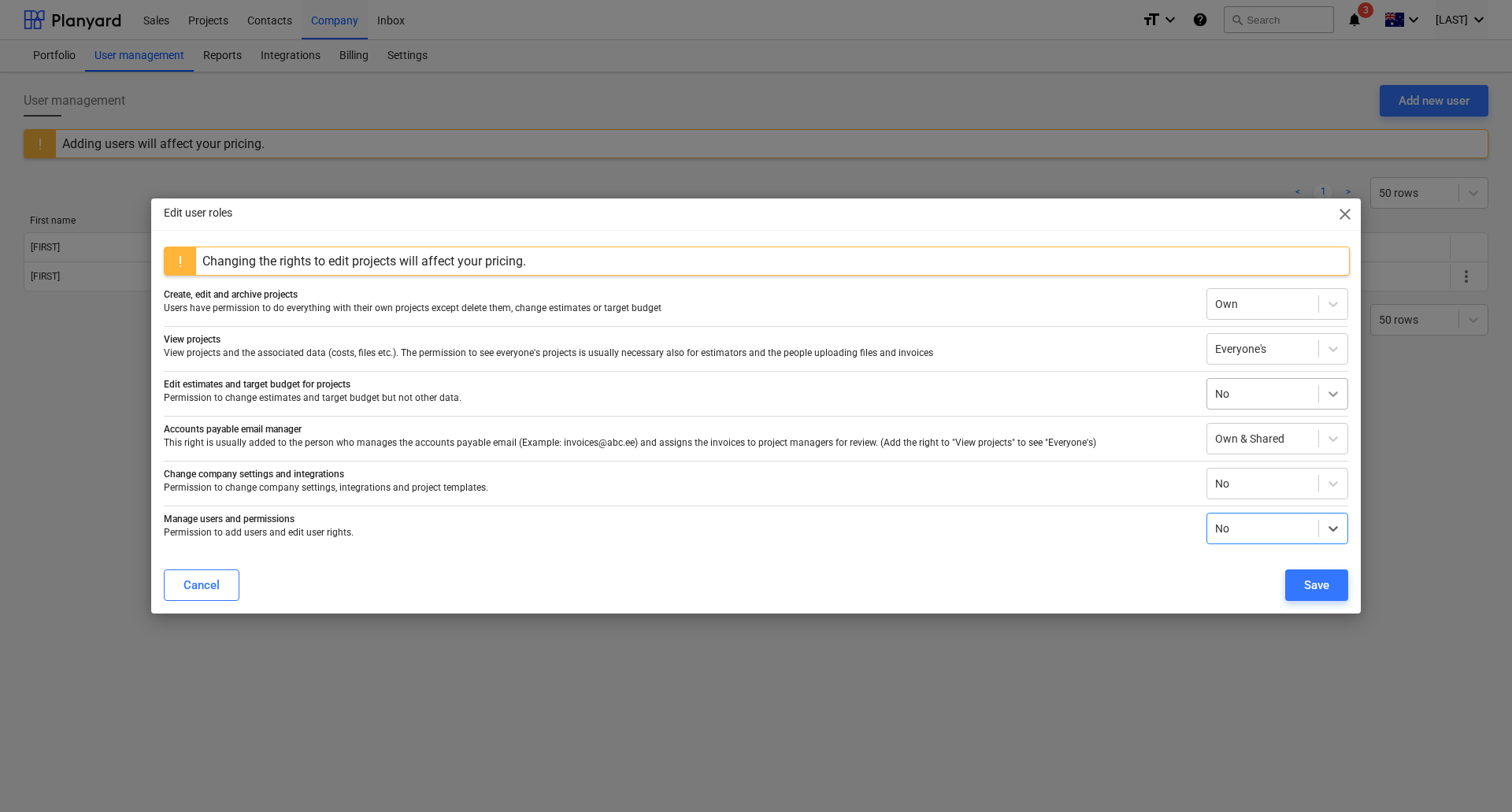 click 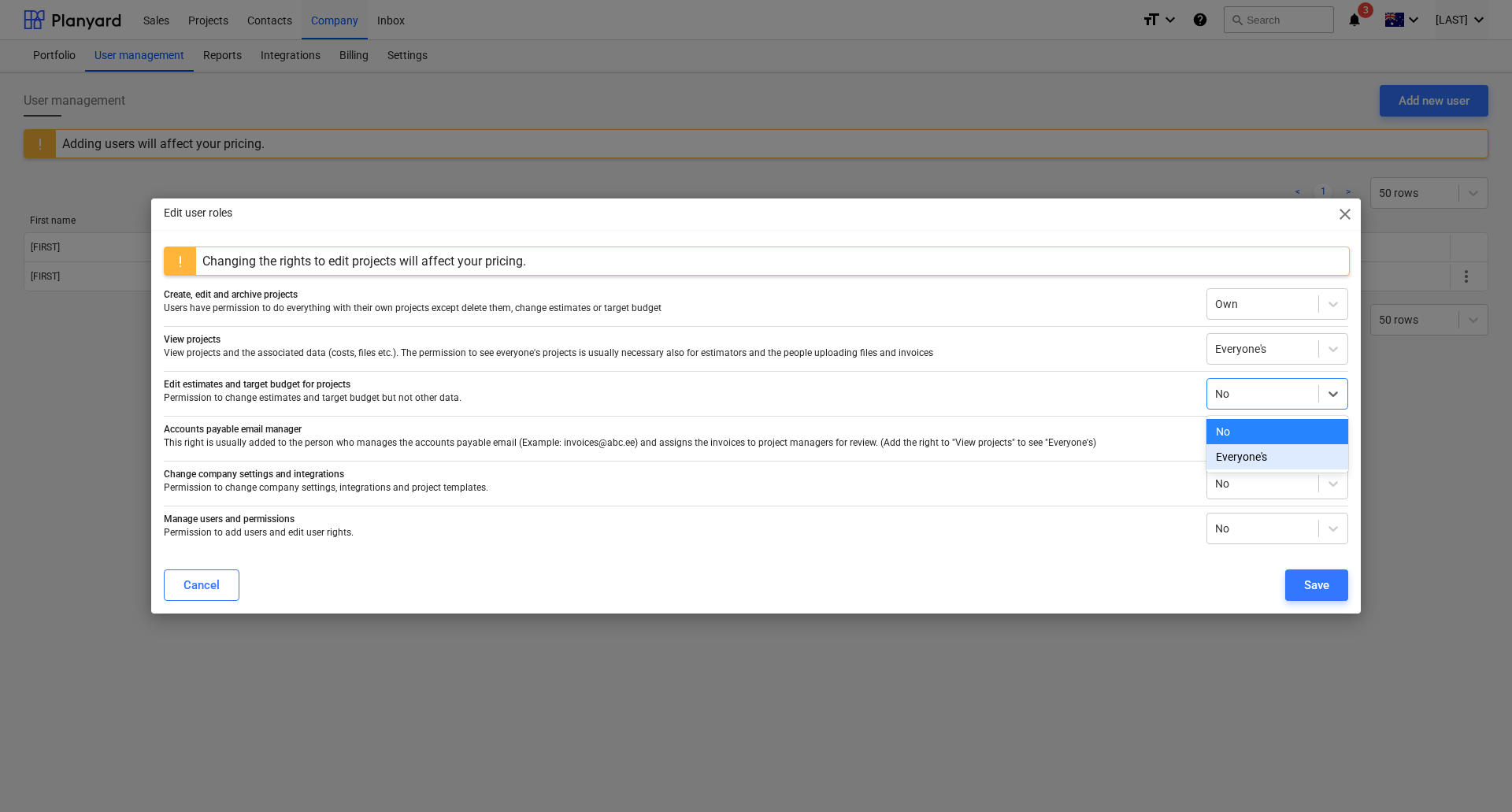 click on "Everyone's" at bounding box center (1277, 457) 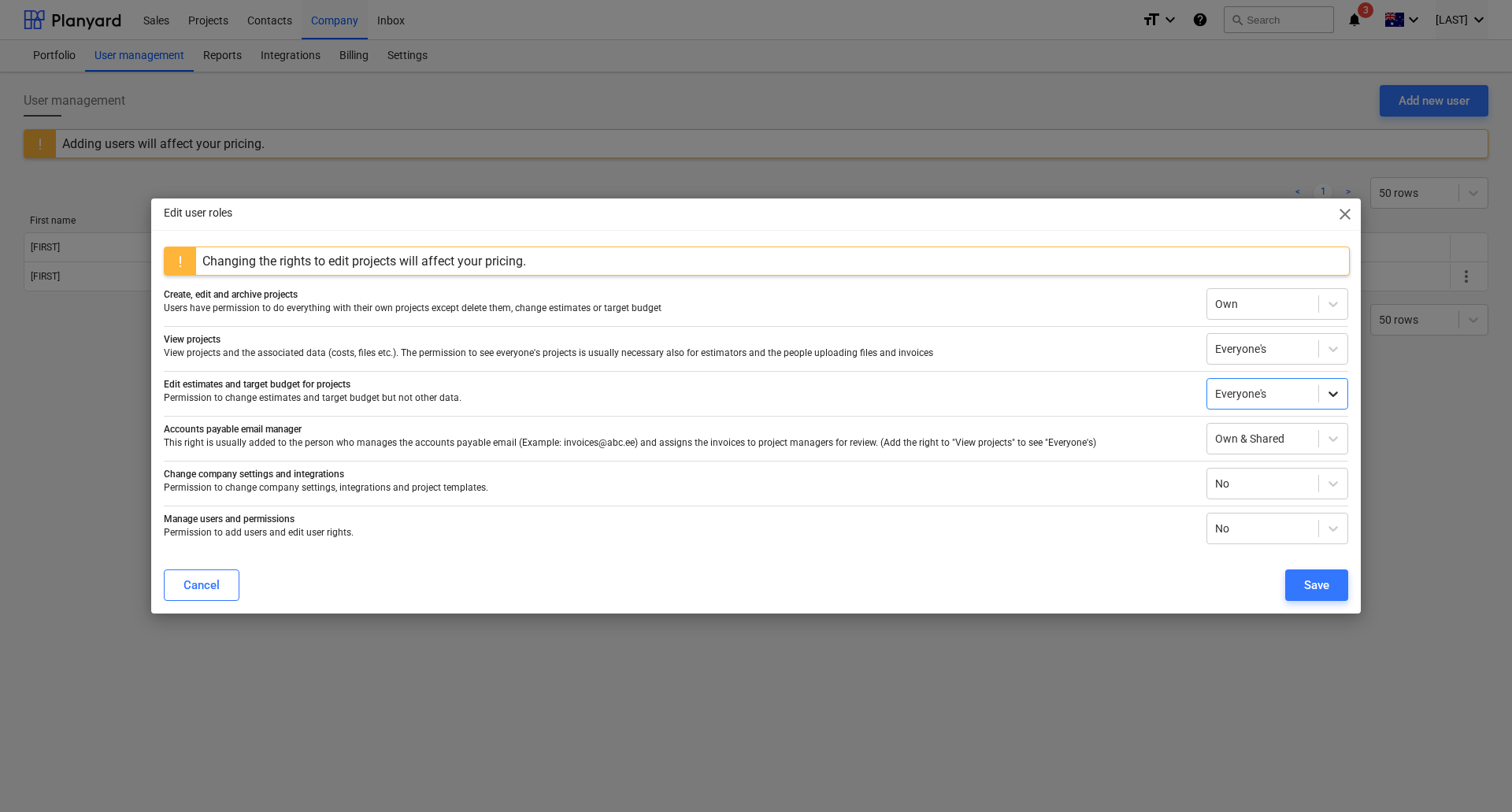 click at bounding box center (1333, 394) 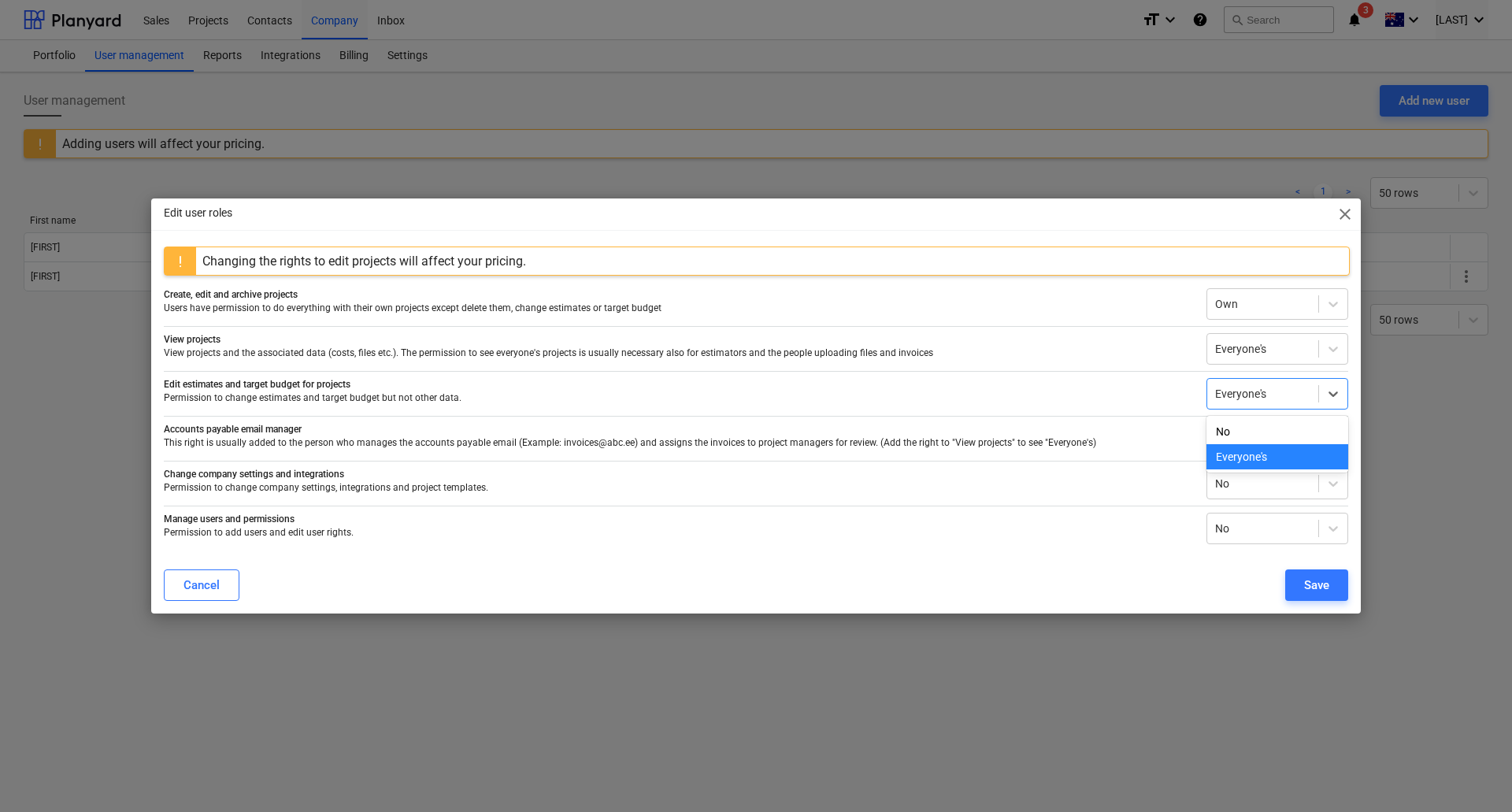 click on "Accounts payable email manager This right is usually added to the person who manages the accounts payable email (Example: invoices@abc.ee) and assigns the invoices to project managers for review. (Add the right to "View projects" to see "Everyone's) Own & Shared" at bounding box center [756, 435] 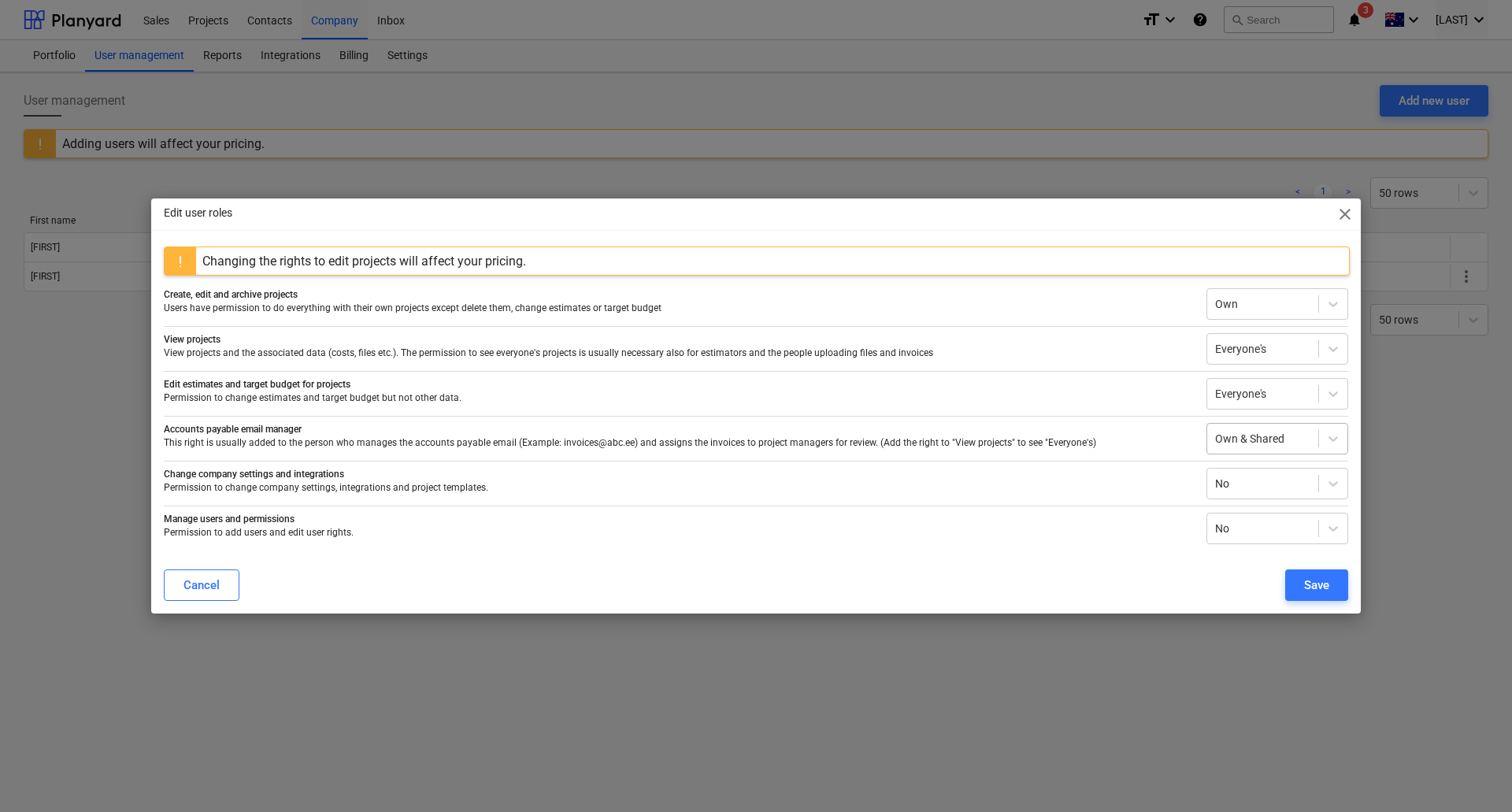 click at bounding box center [1262, 439] 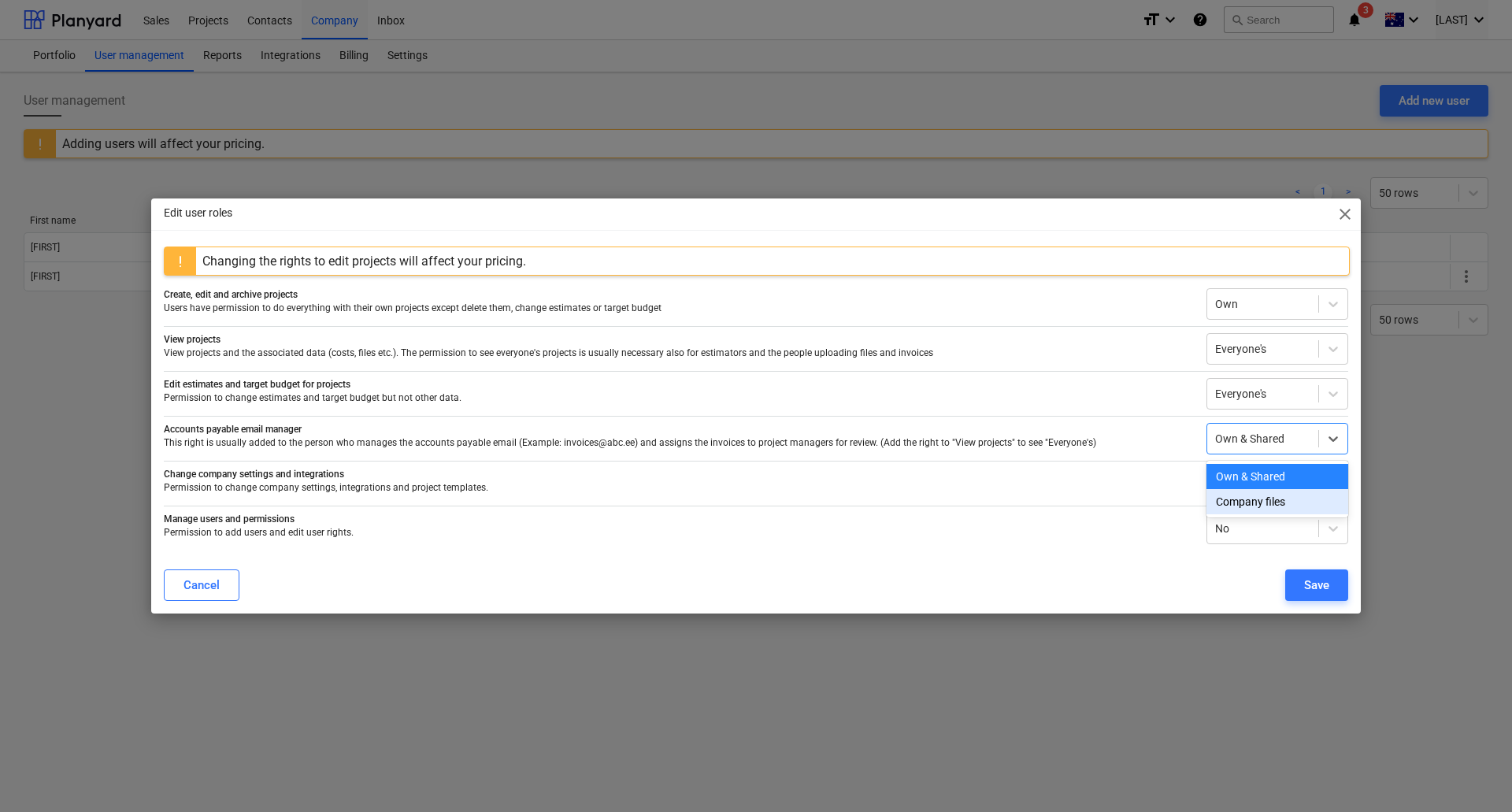 click on "Company files" at bounding box center (1277, 502) 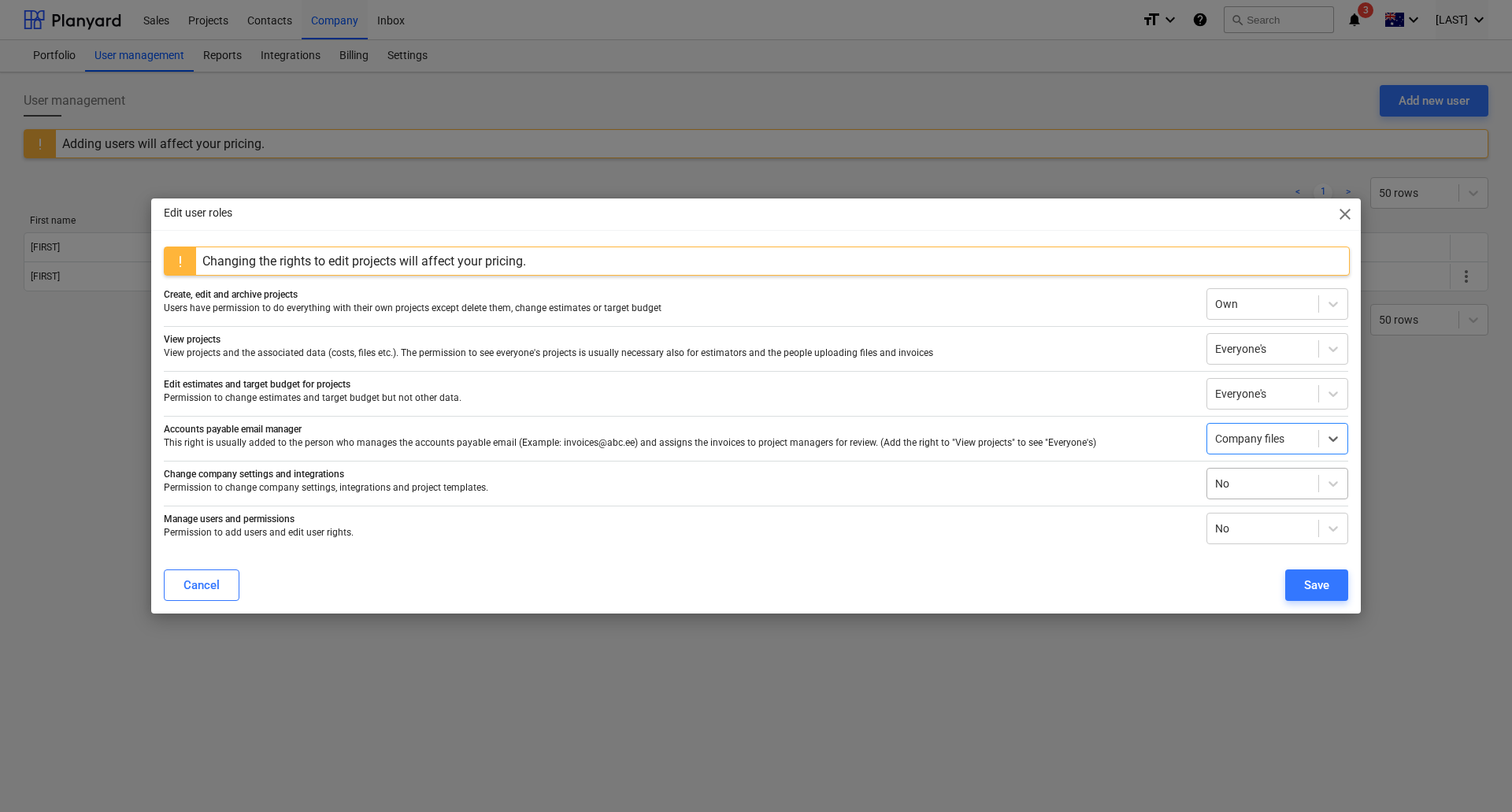 click at bounding box center [1262, 484] 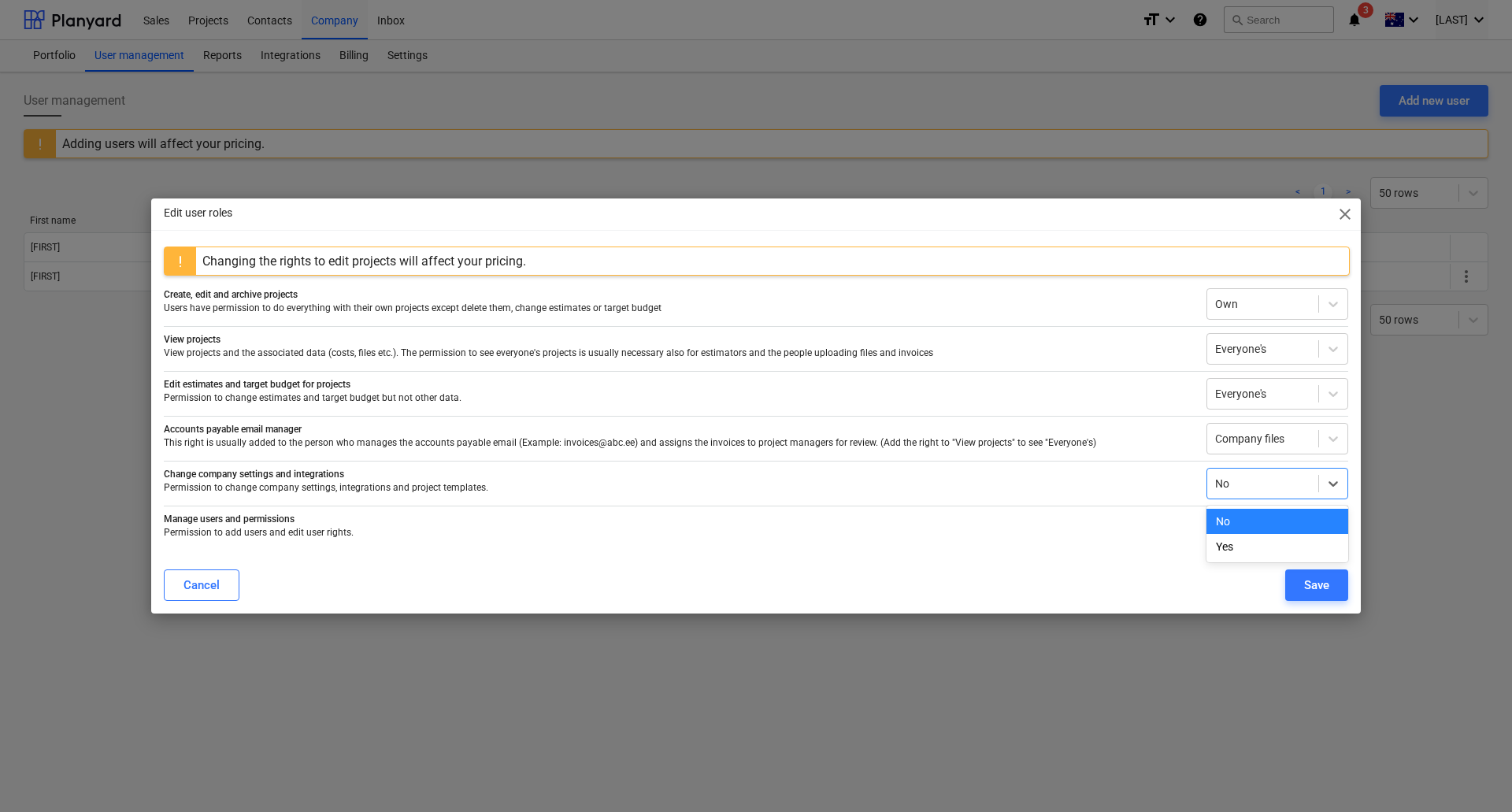 click at bounding box center (1262, 484) 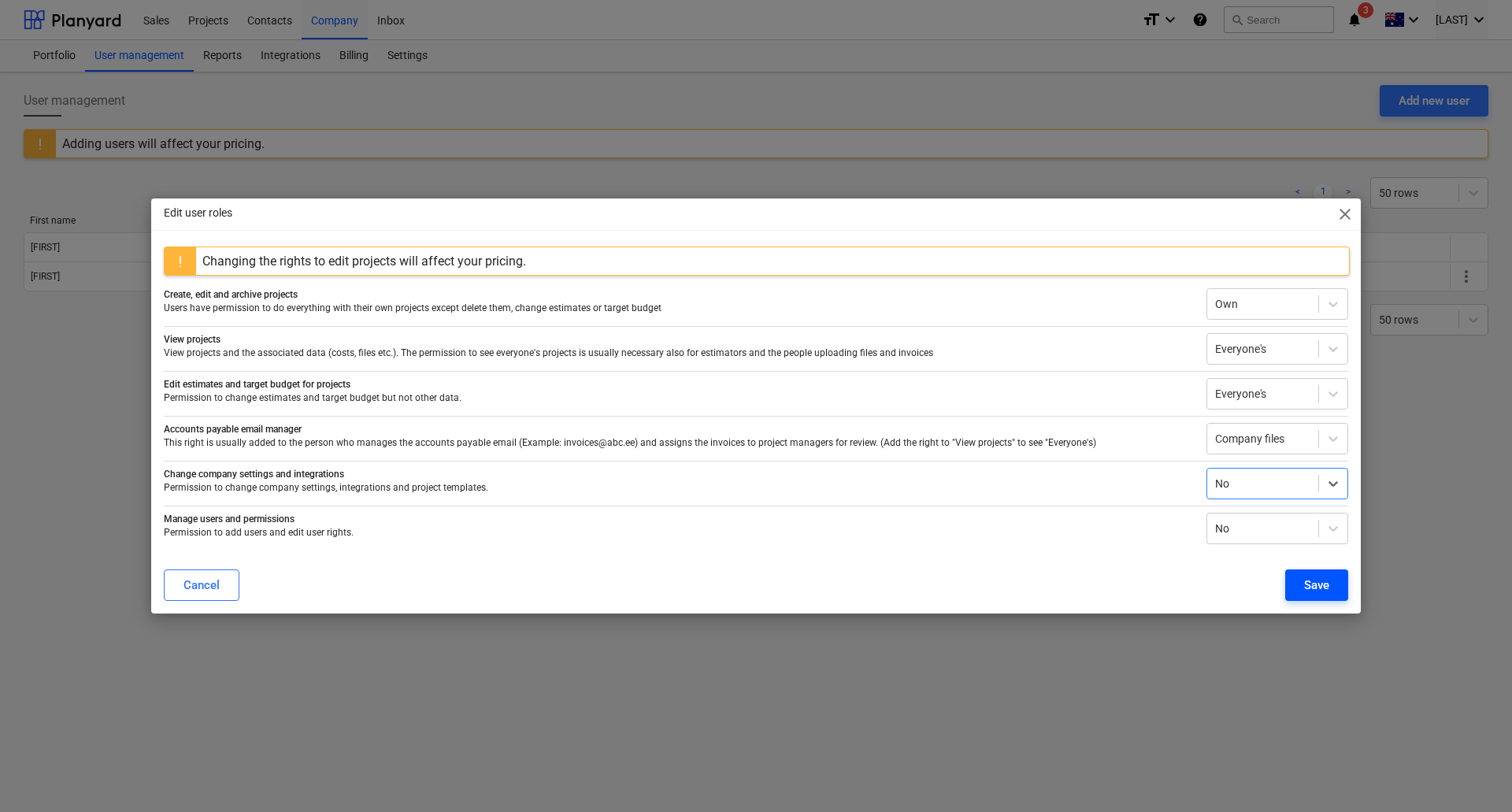 click on "Save" at bounding box center (1317, 585) 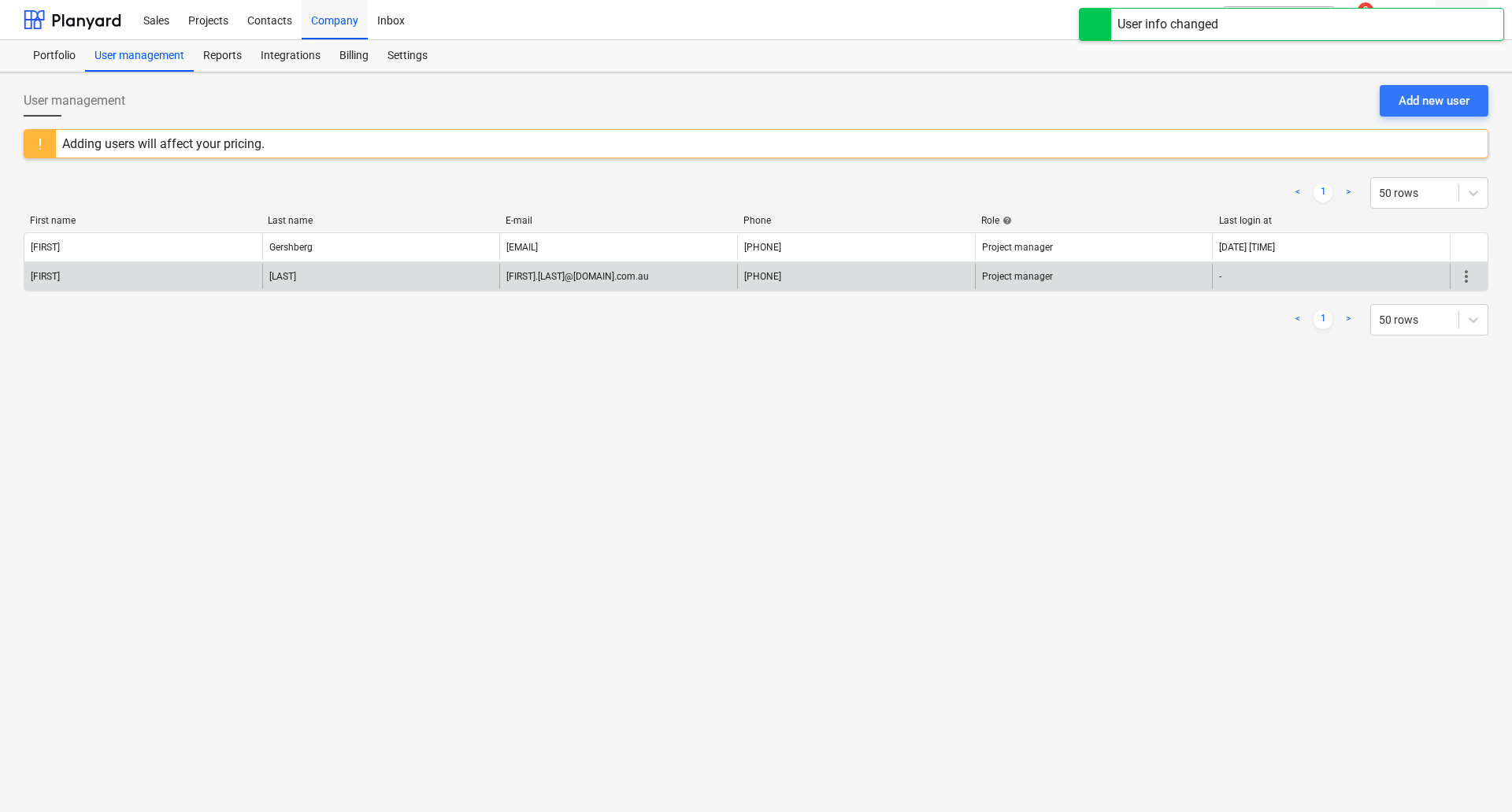 click on "-" at bounding box center (1331, 276) 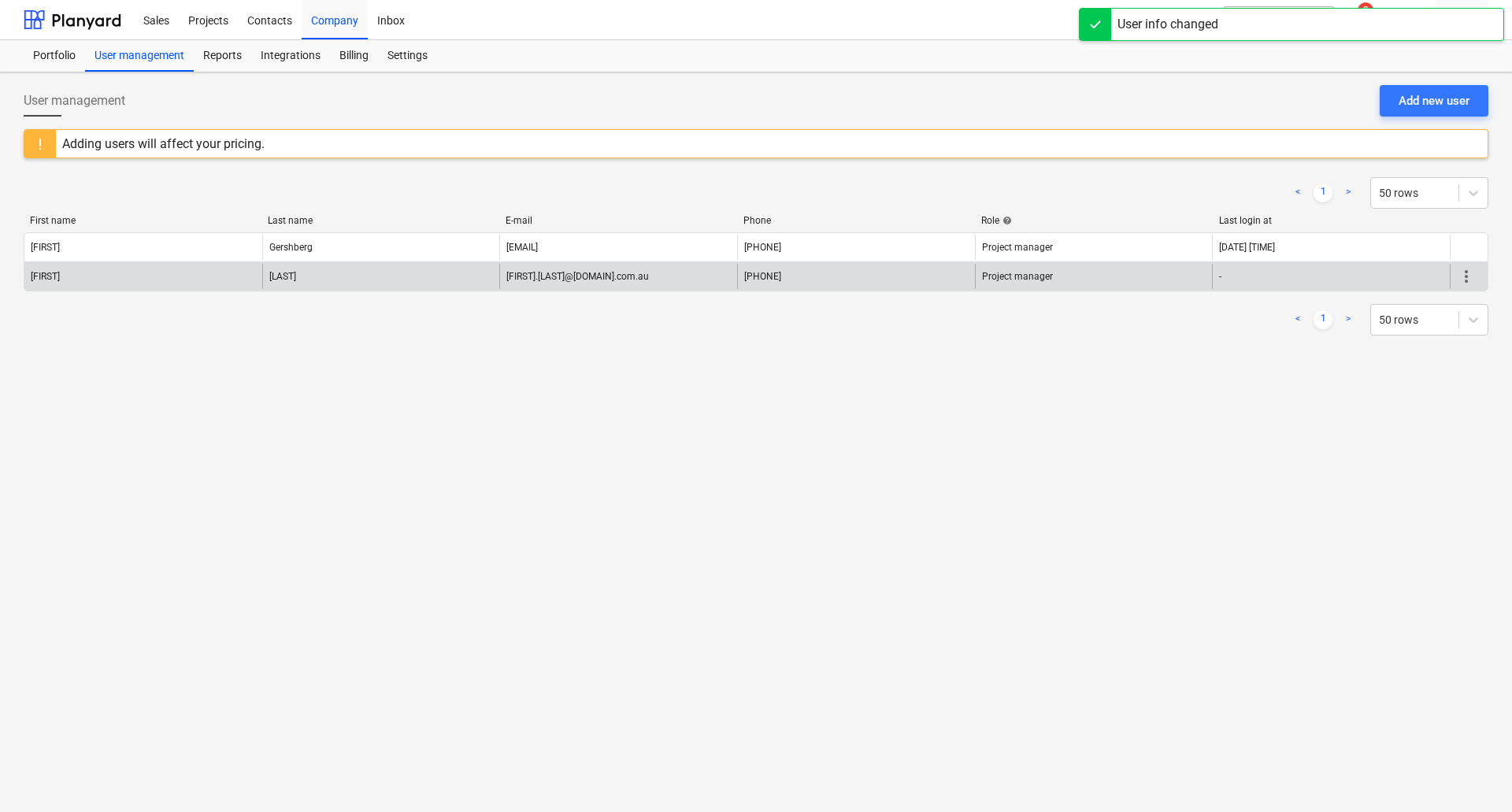 click on "[FIRST]" at bounding box center [143, 276] 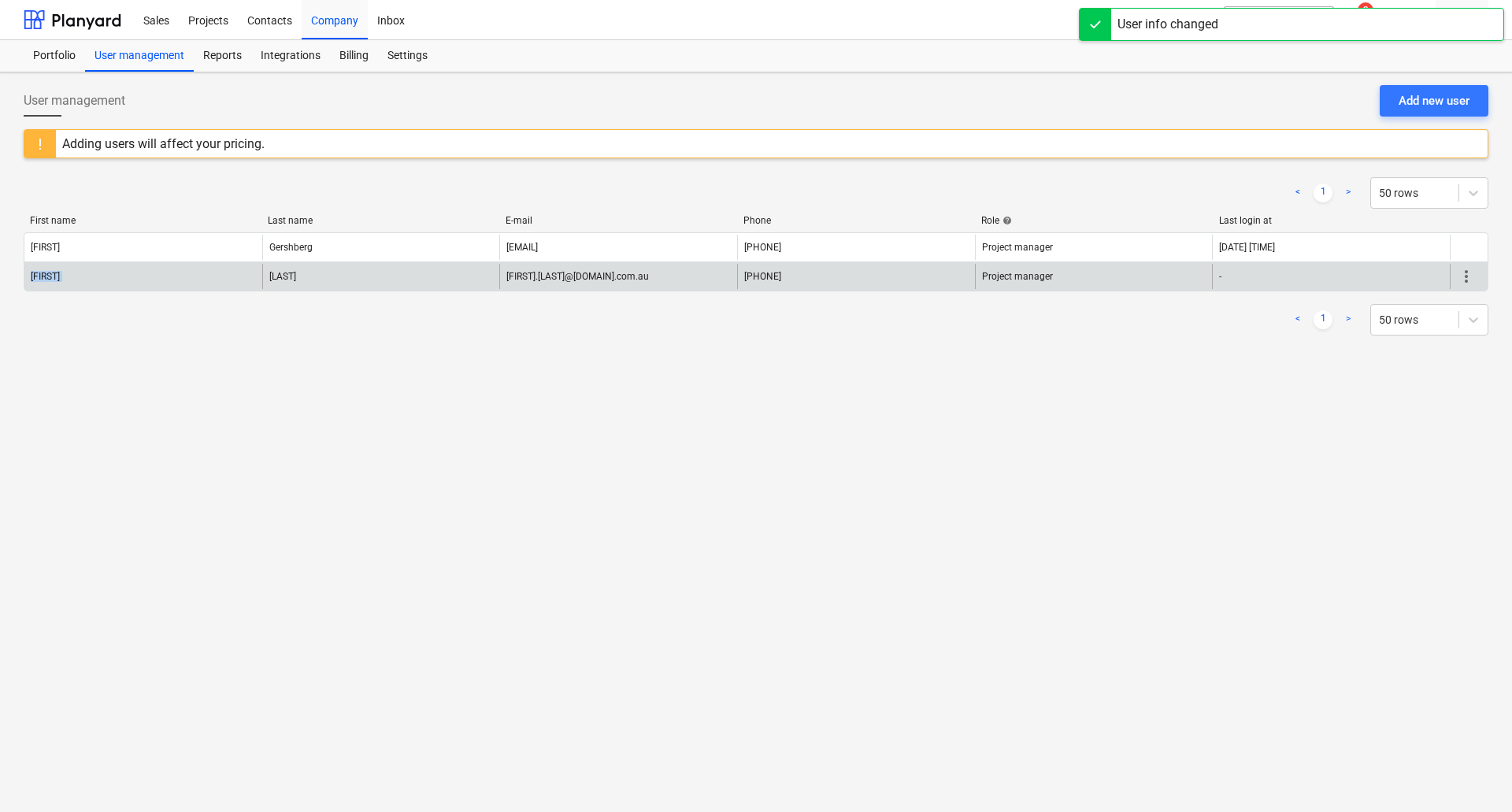 click on "[FIRST]" at bounding box center [143, 276] 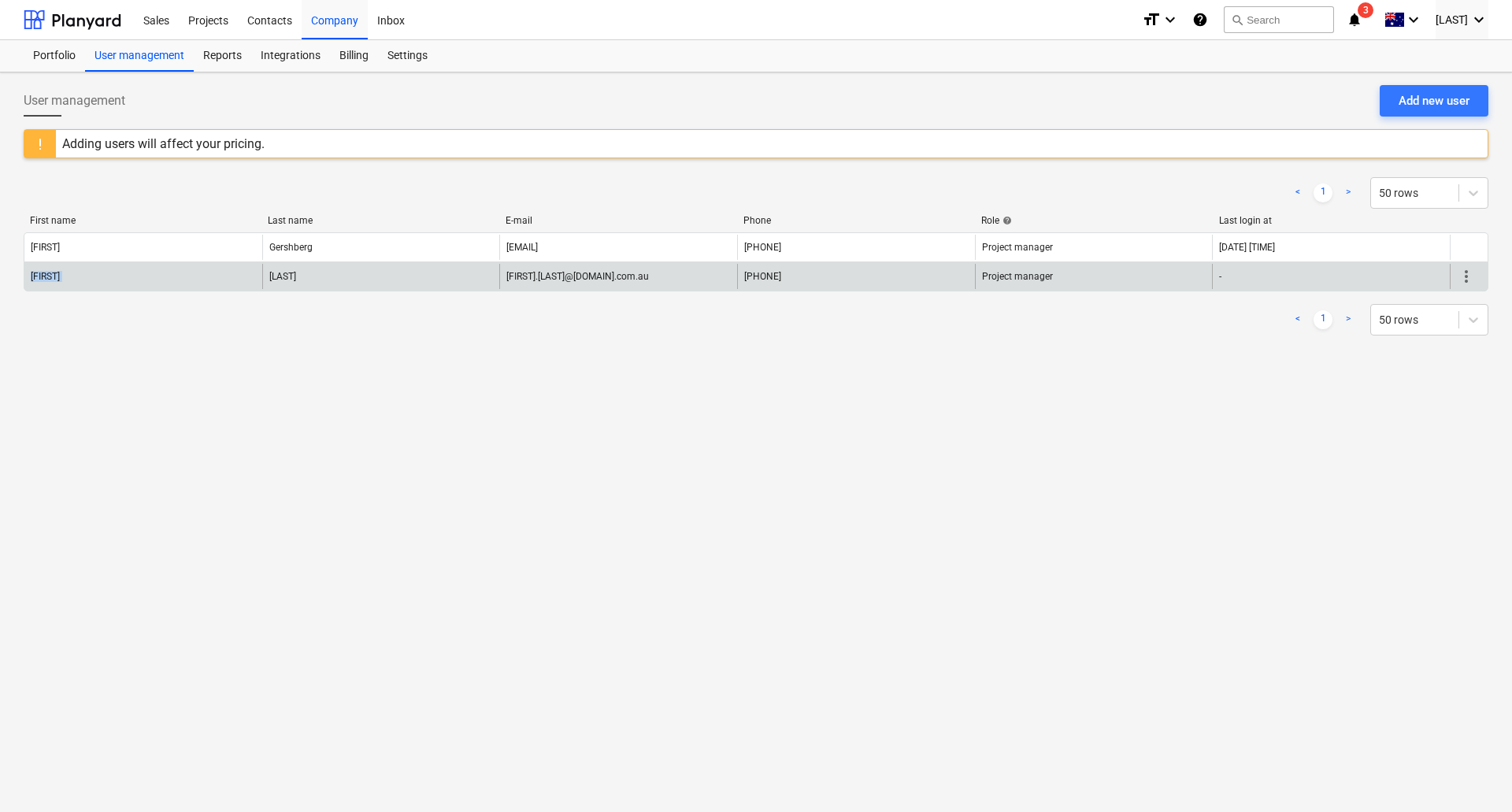 click on "[FIRST]" at bounding box center [143, 276] 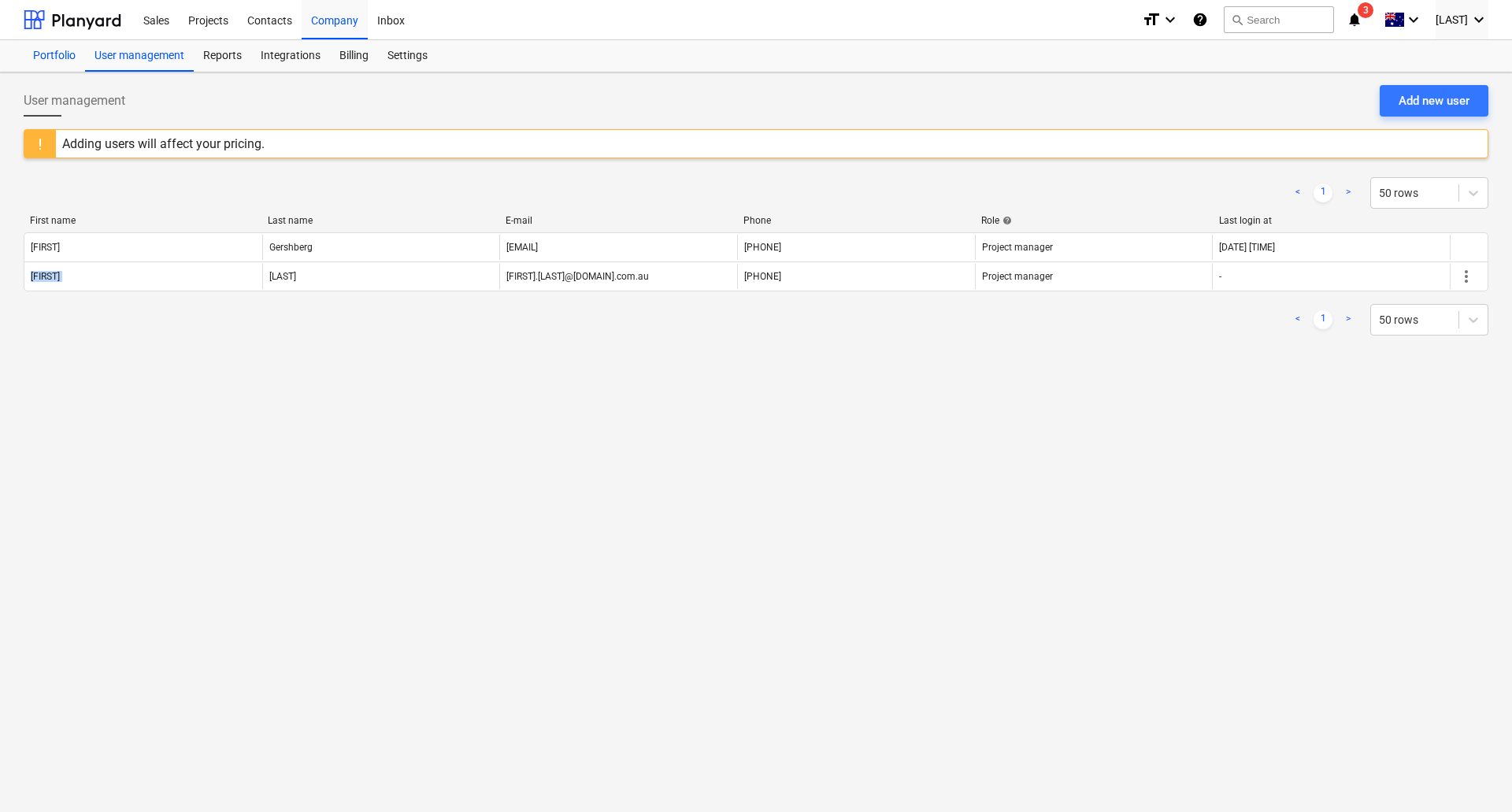 click on "Portfolio" at bounding box center (54, 56) 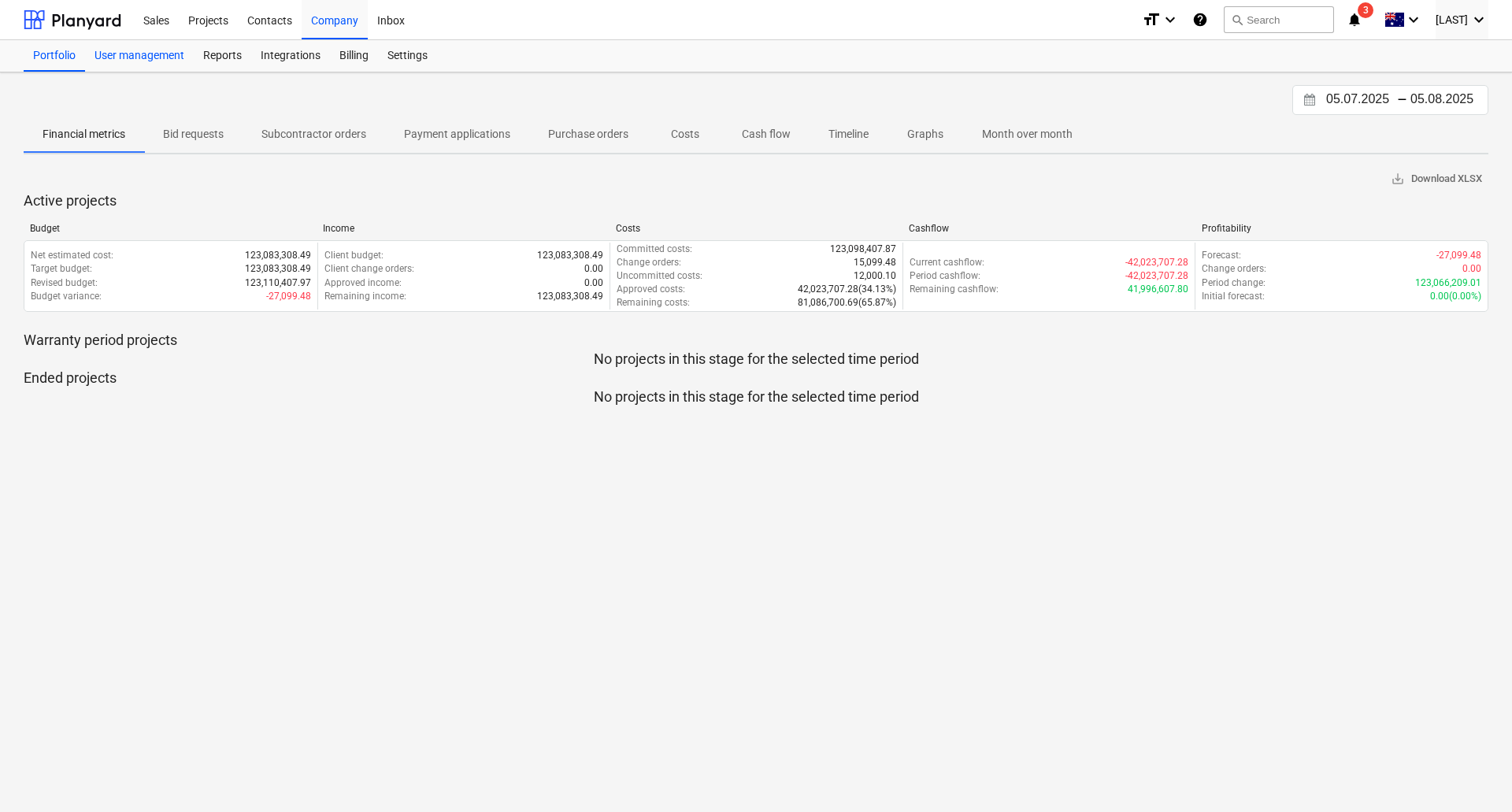 click on "User management" at bounding box center [139, 56] 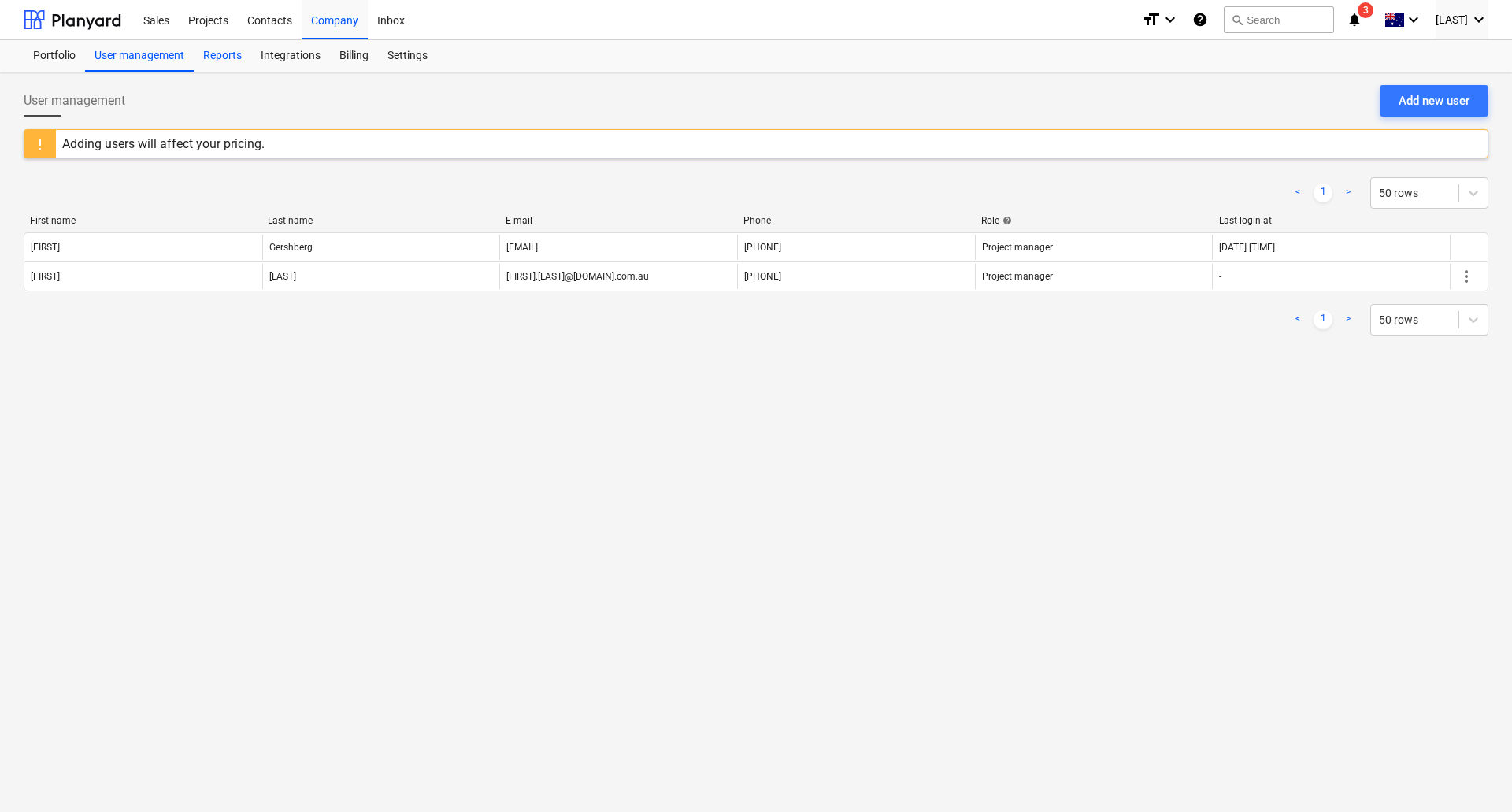 click on "Reports" at bounding box center (222, 56) 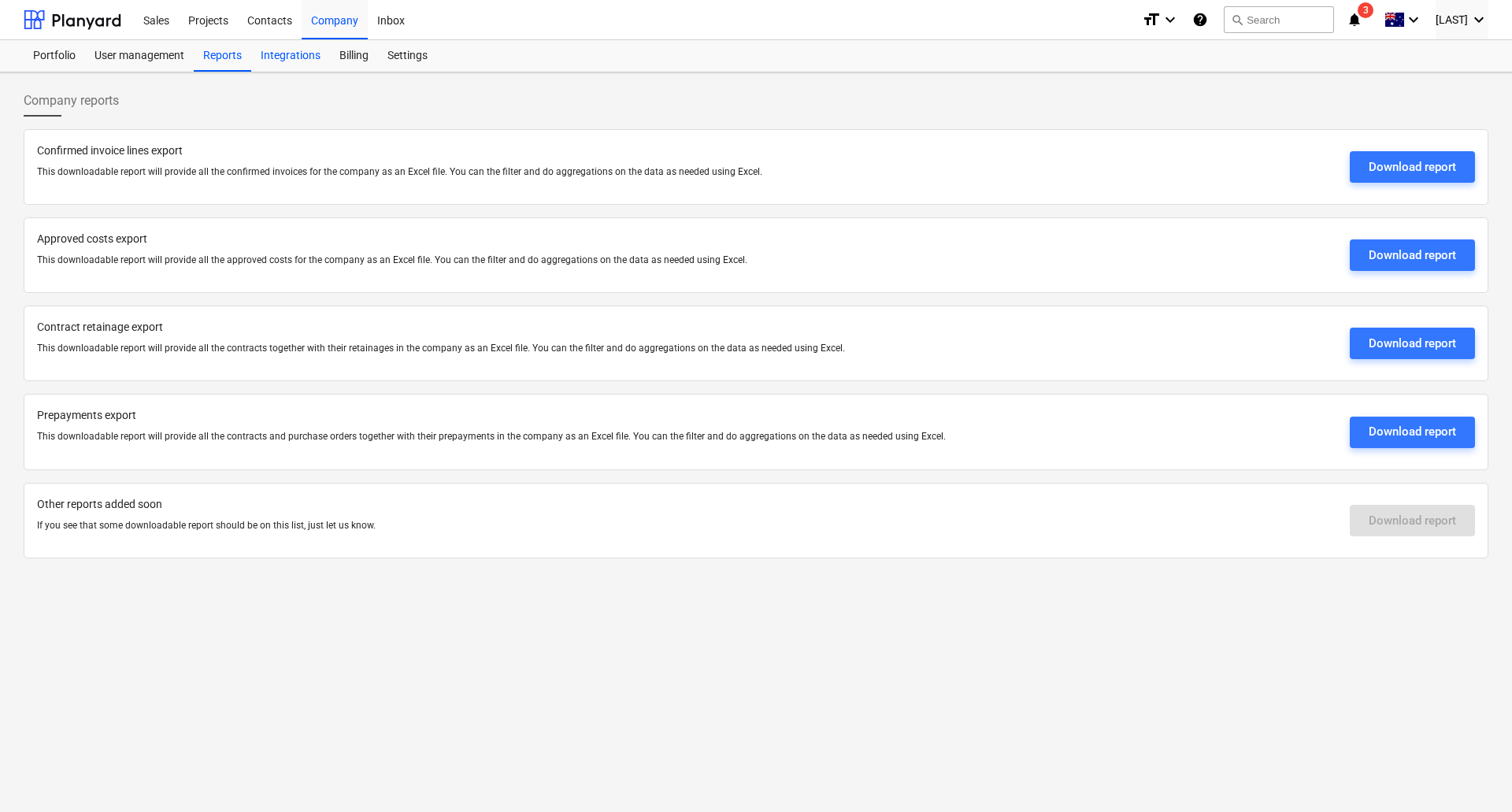 click on "Integrations" at bounding box center (291, 56) 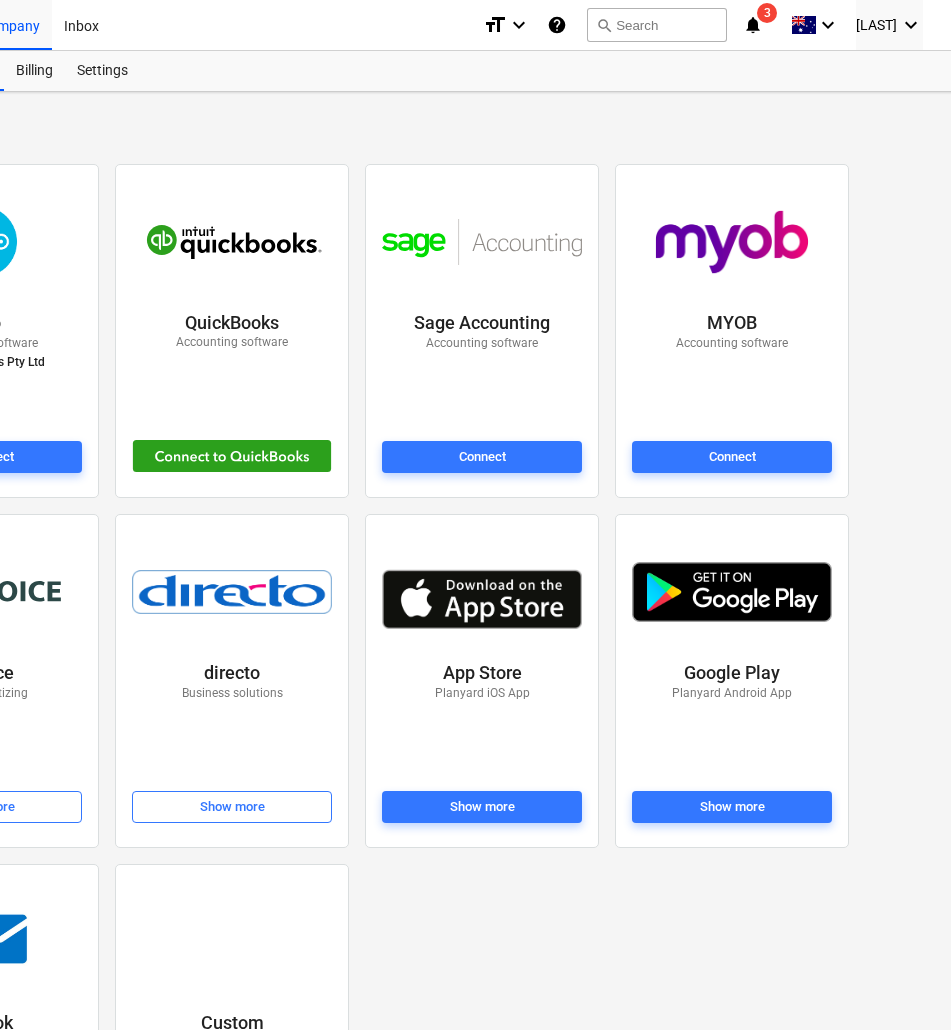 scroll, scrollTop: 0, scrollLeft: 417, axis: horizontal 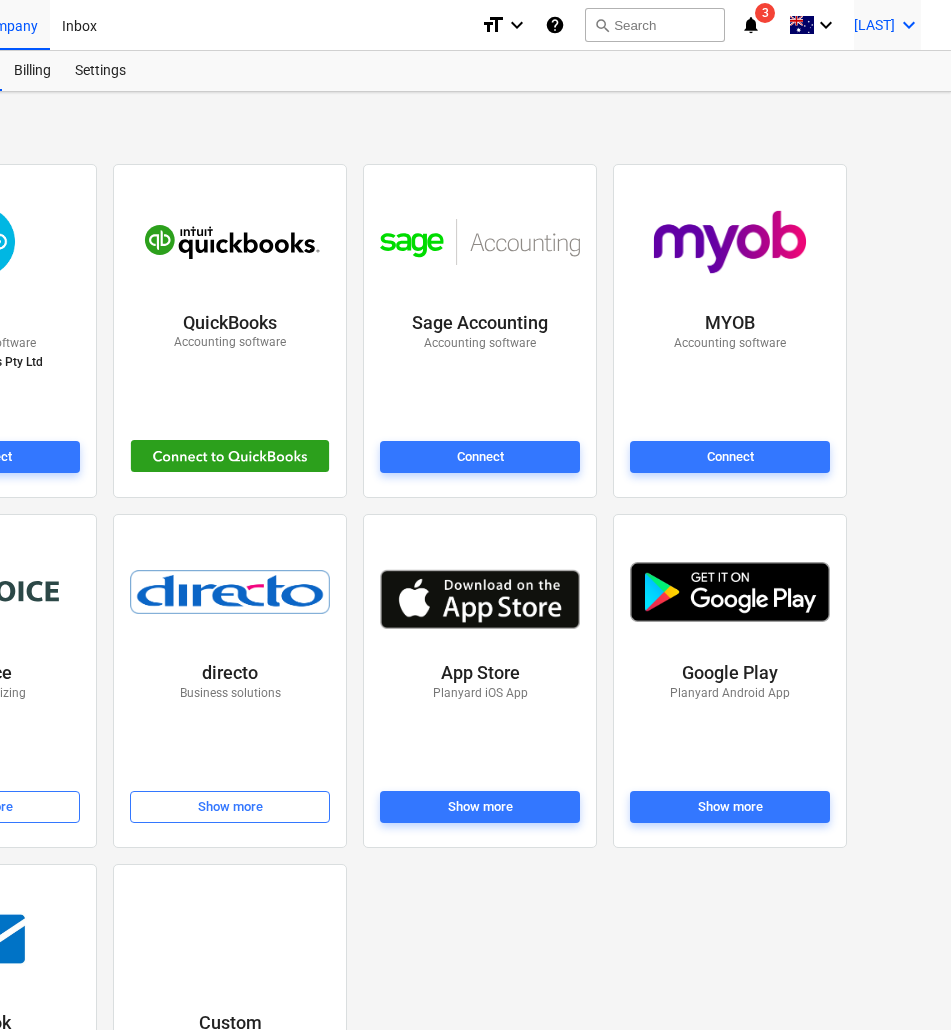 click on "[FIRST] [LAST] keyboard_arrow_down" at bounding box center [887, 25] 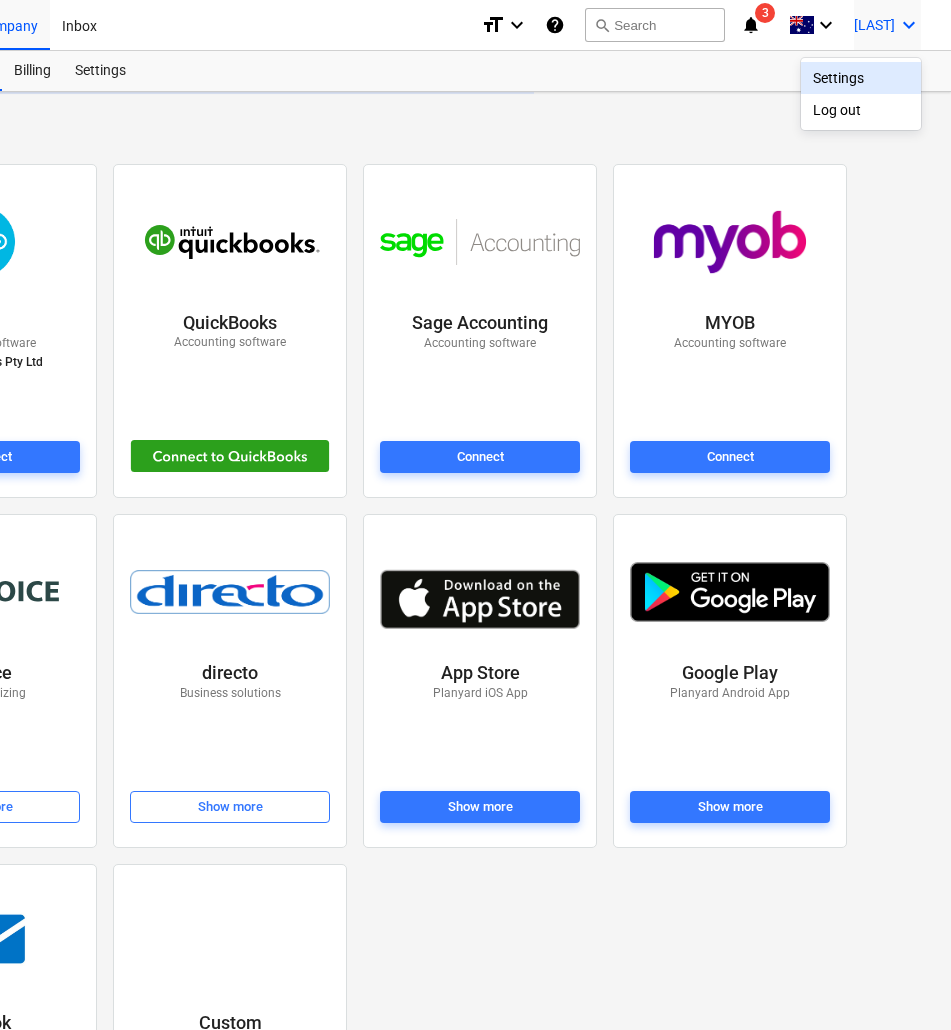 click at bounding box center [475, 515] 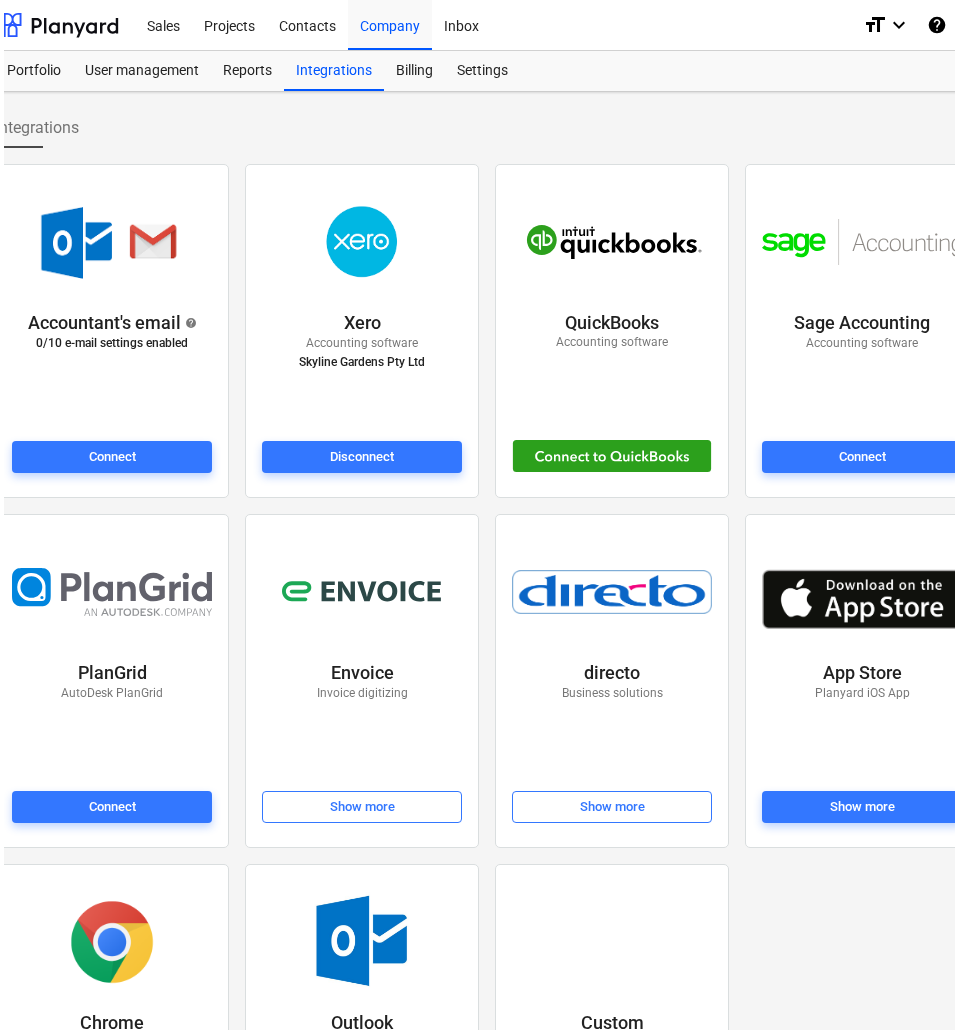 scroll, scrollTop: 0, scrollLeft: 17, axis: horizontal 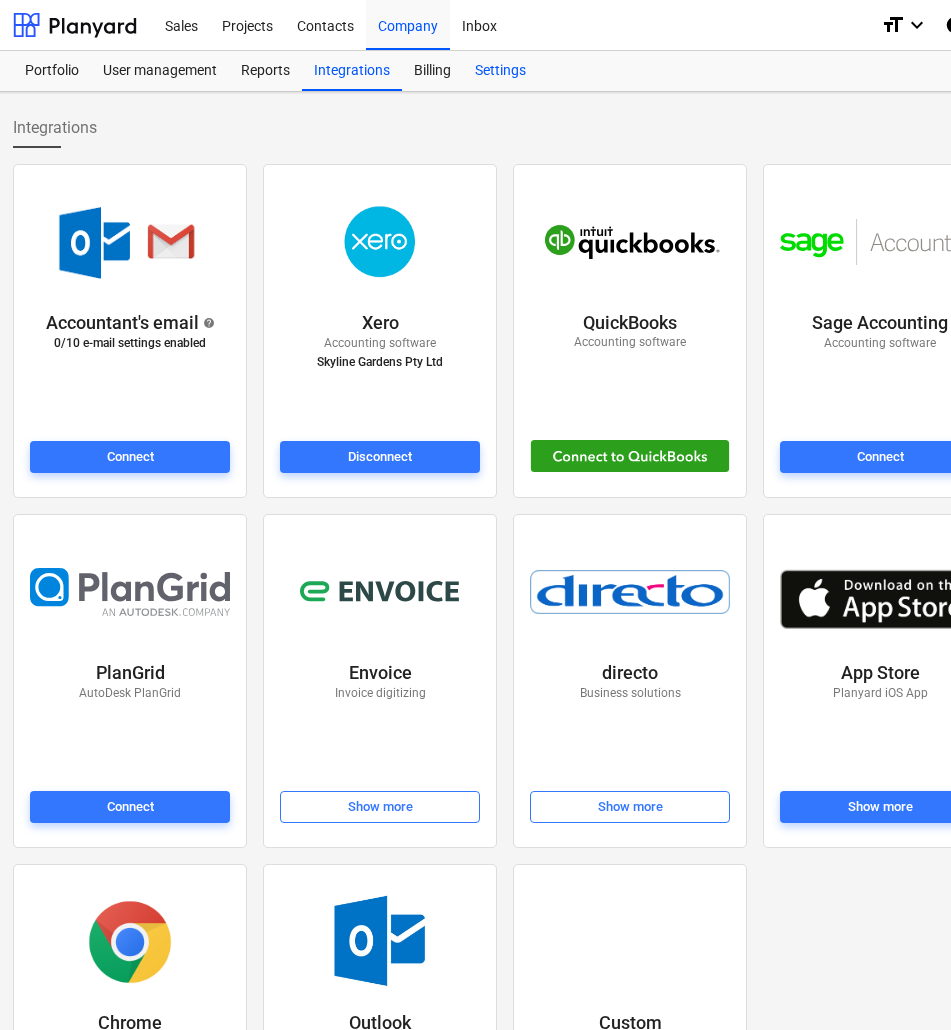 click on "Settings" at bounding box center [500, 71] 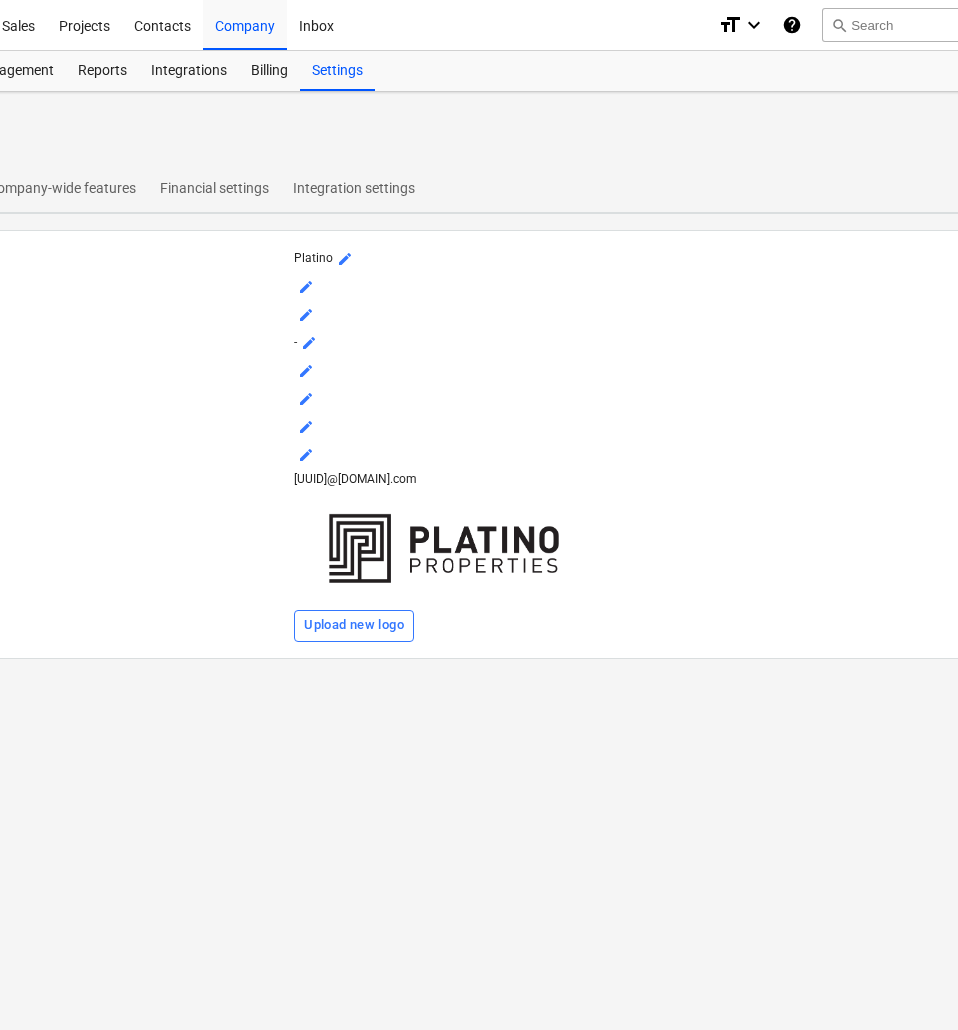 scroll, scrollTop: 0, scrollLeft: 0, axis: both 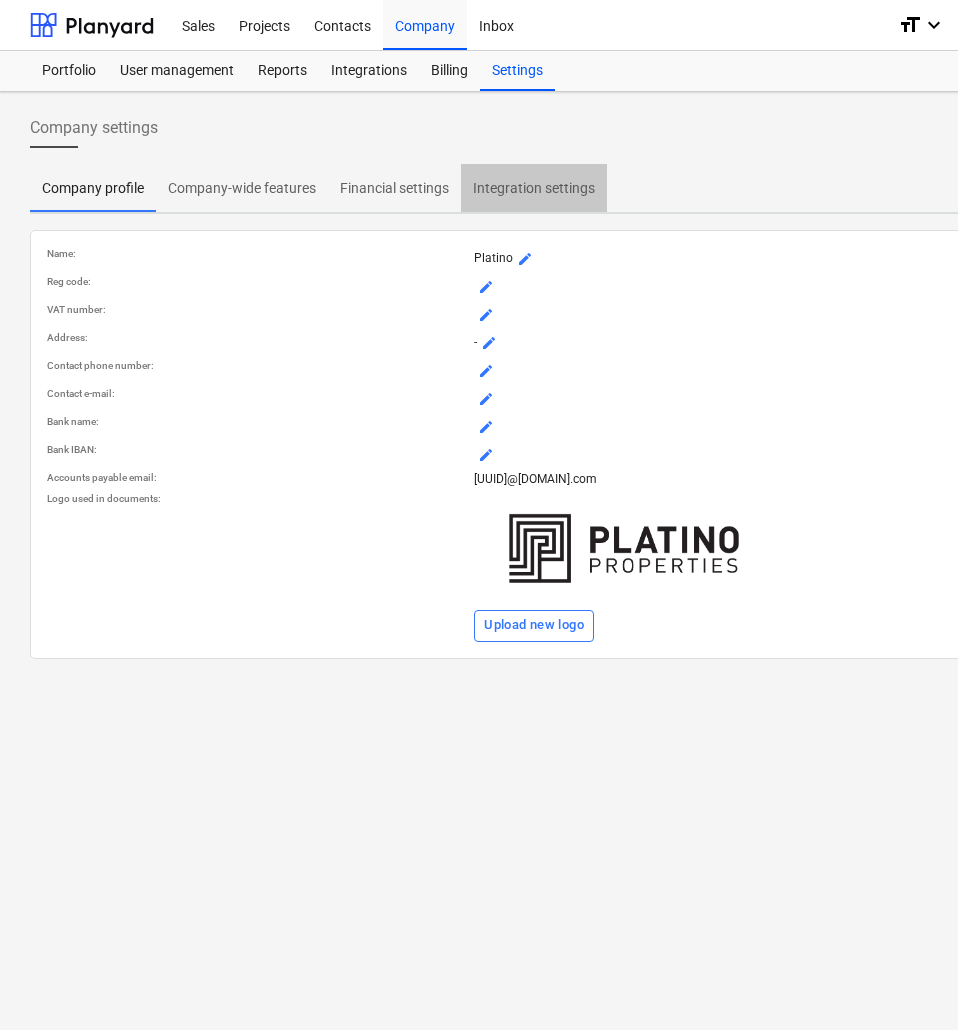 click on "Integration settings" at bounding box center [534, 188] 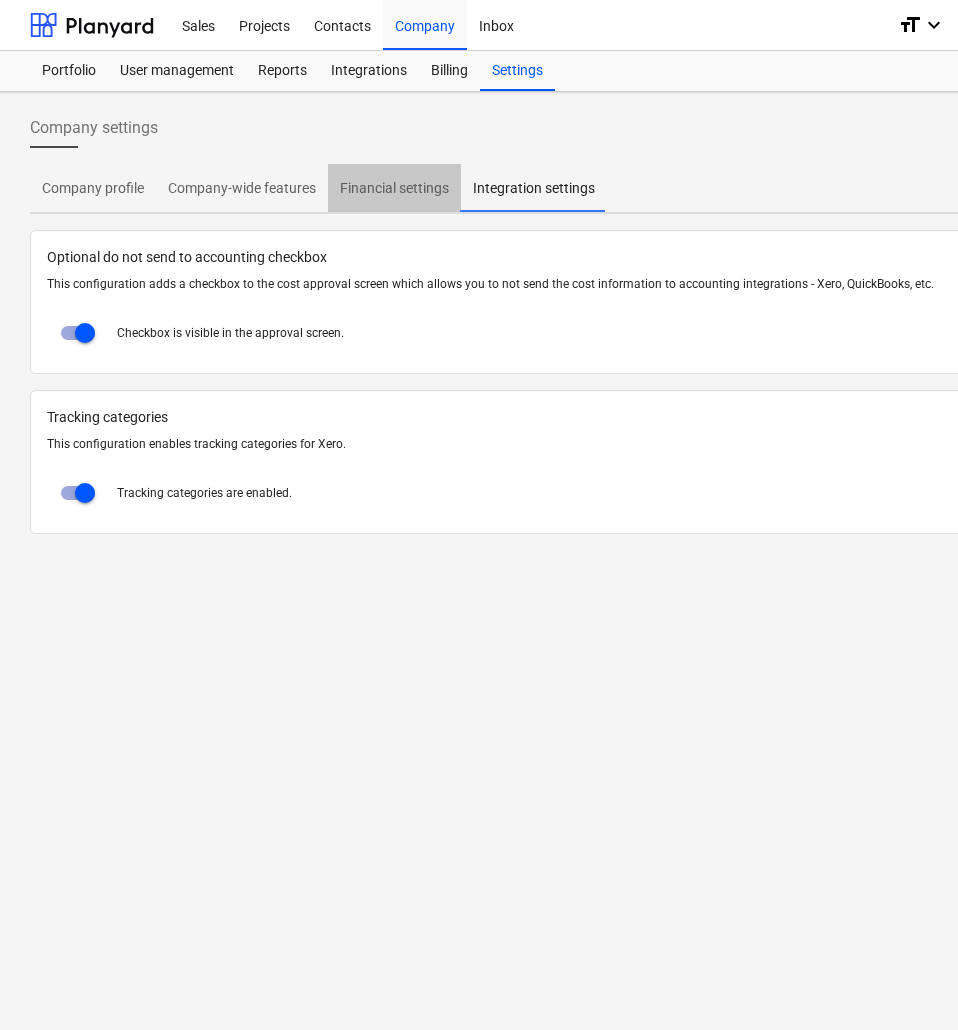 click on "Financial settings" at bounding box center (394, 188) 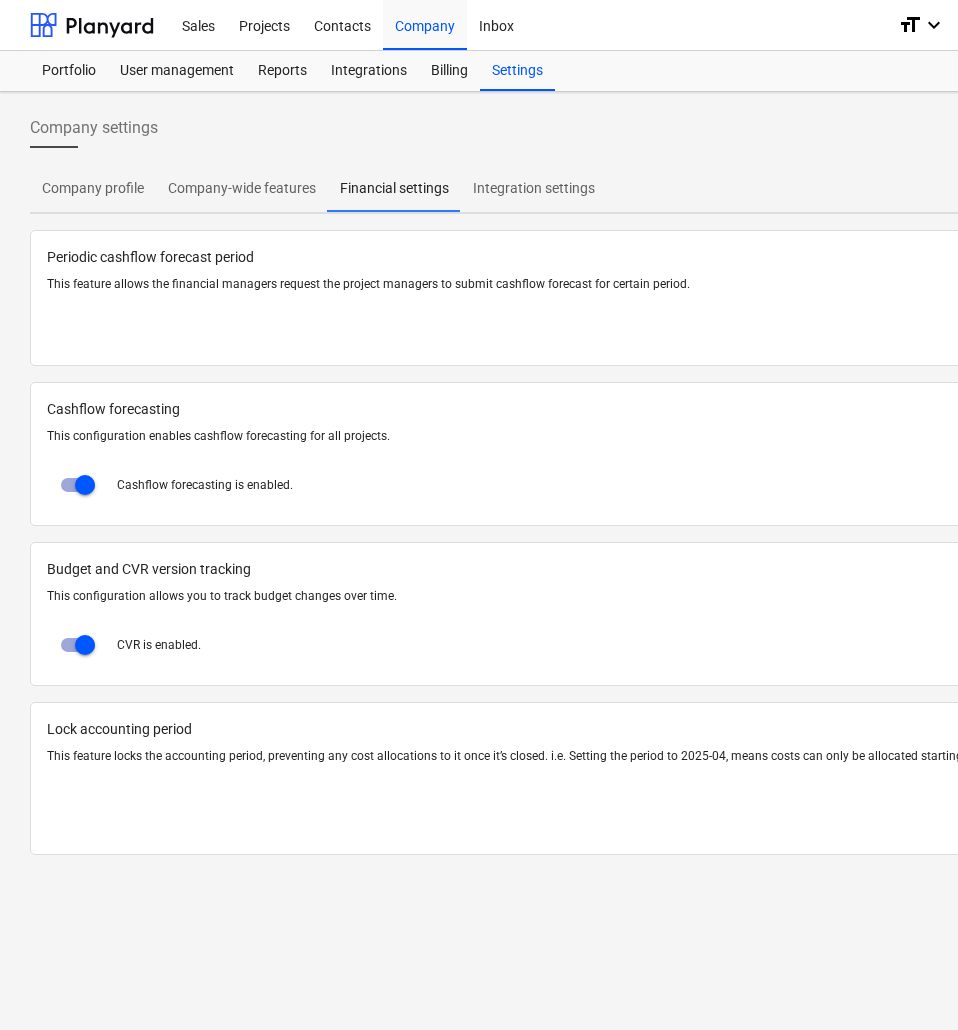 click on "Company-wide features" at bounding box center (242, 188) 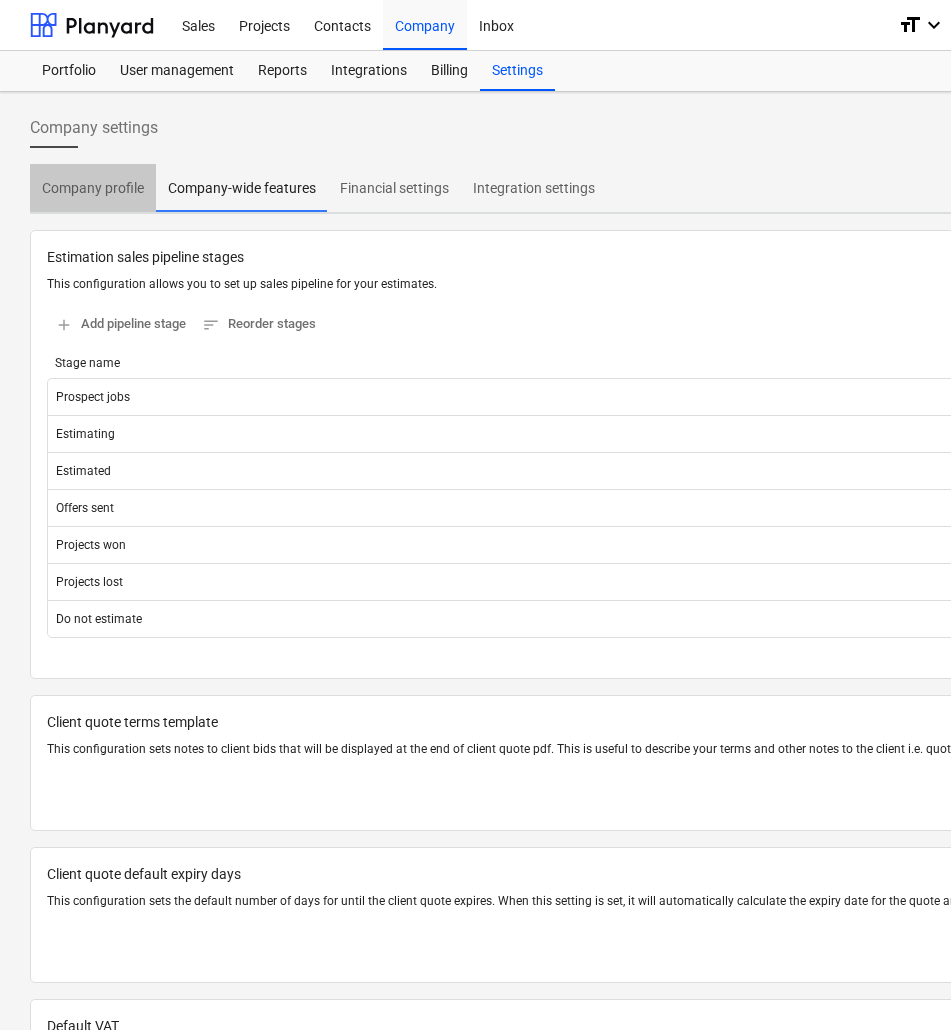 click on "Company profile" at bounding box center (93, 188) 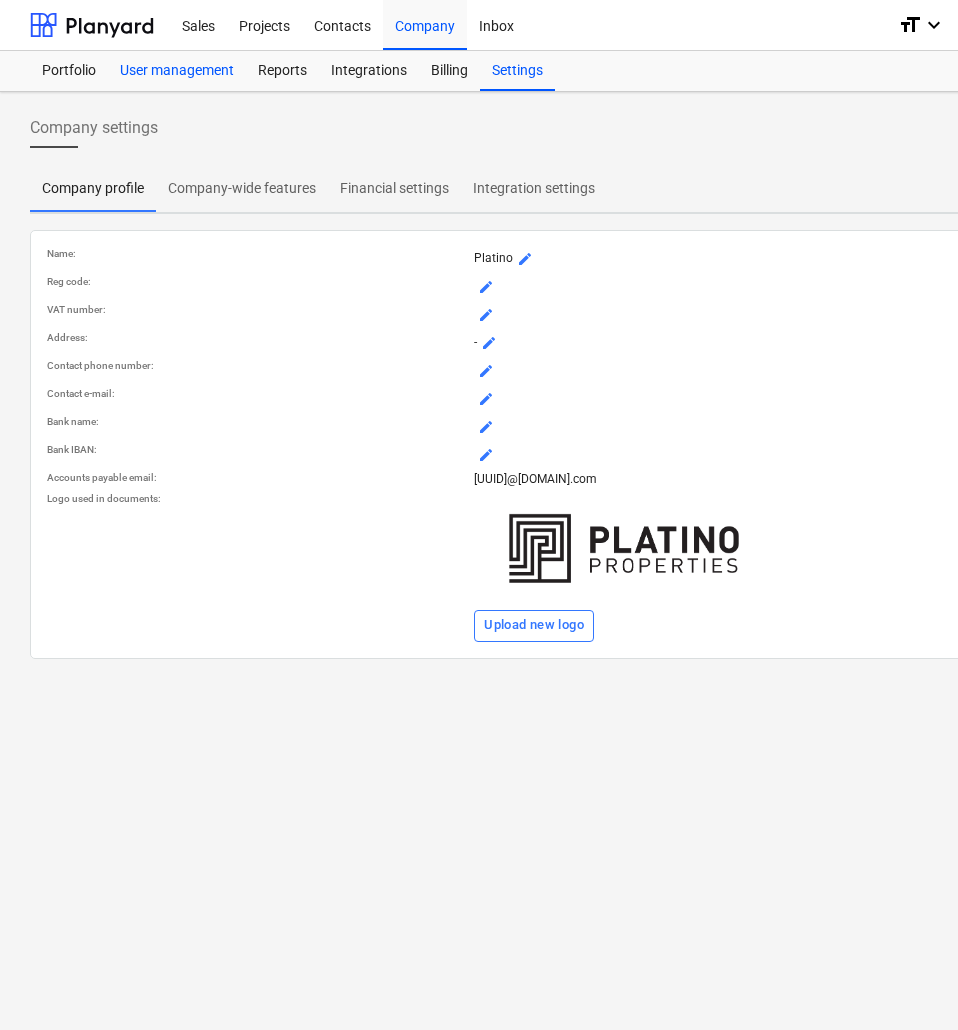 click on "User management" at bounding box center [177, 71] 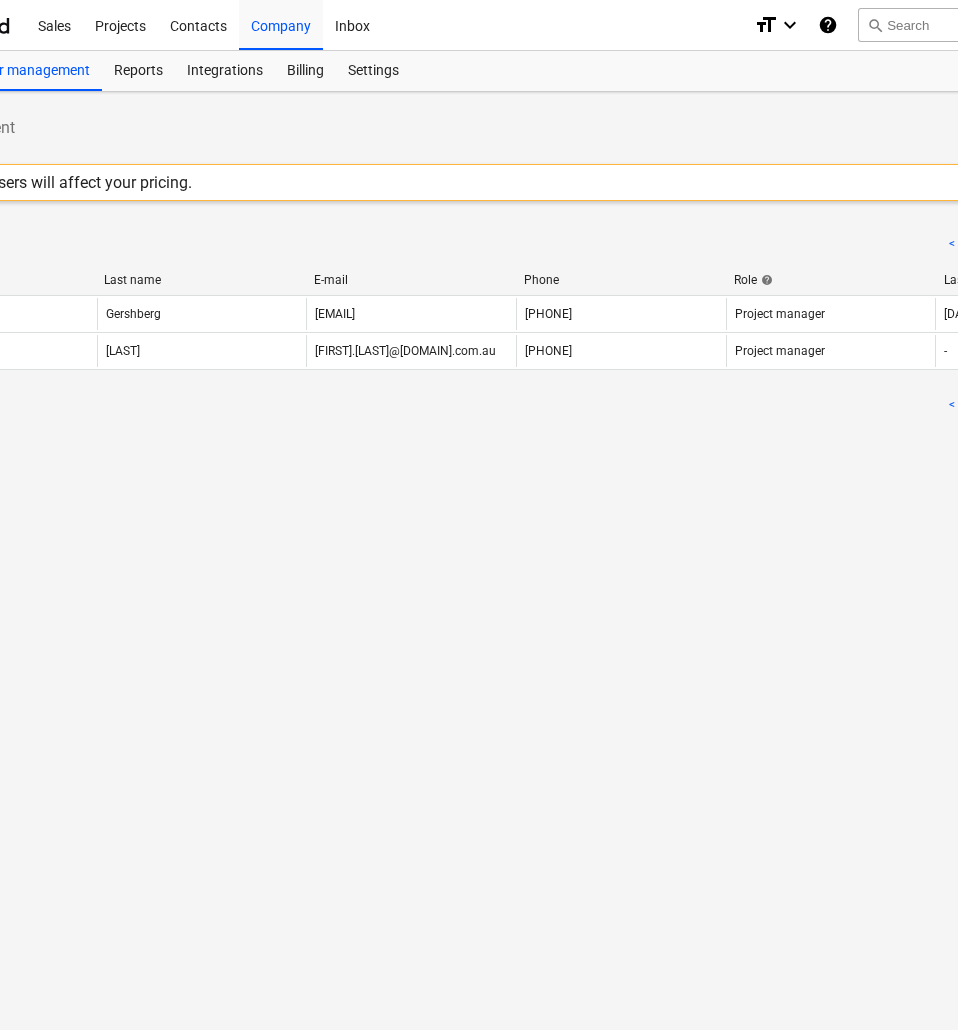 scroll, scrollTop: 0, scrollLeft: 410, axis: horizontal 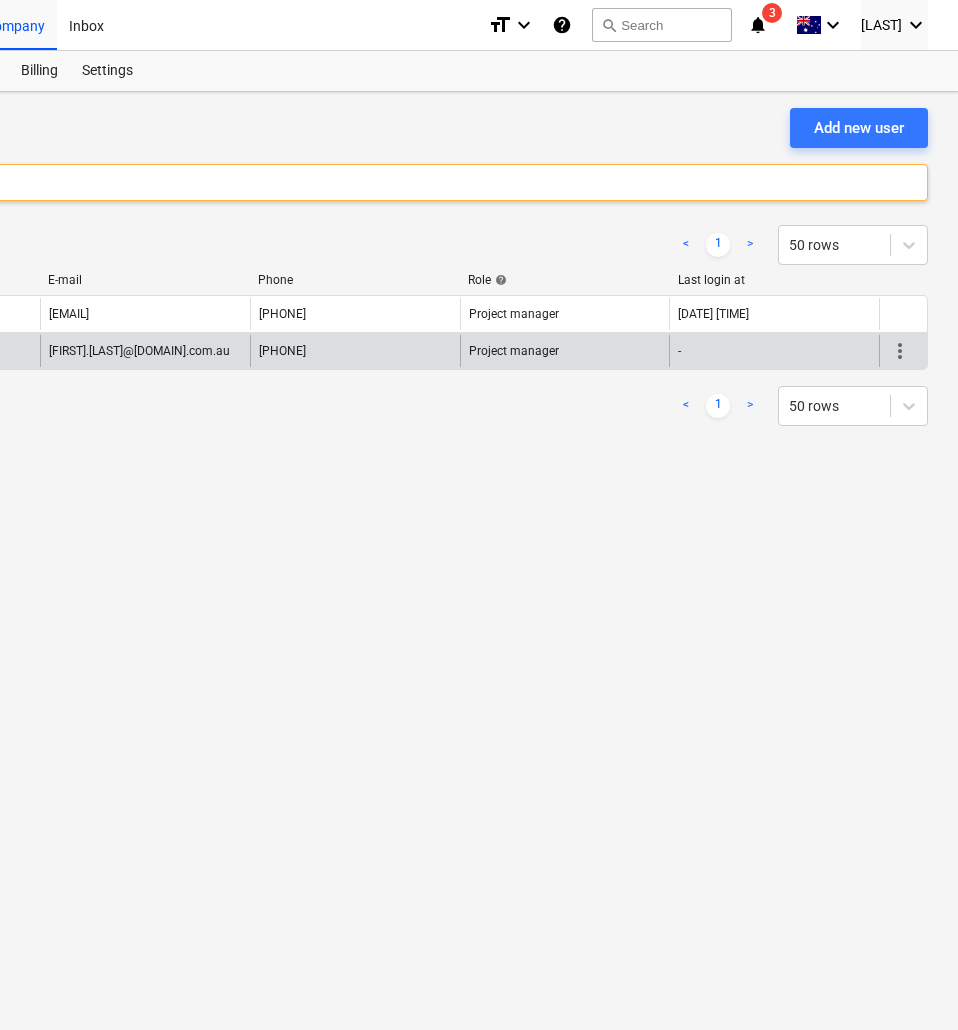click on "more_vert" at bounding box center (900, 351) 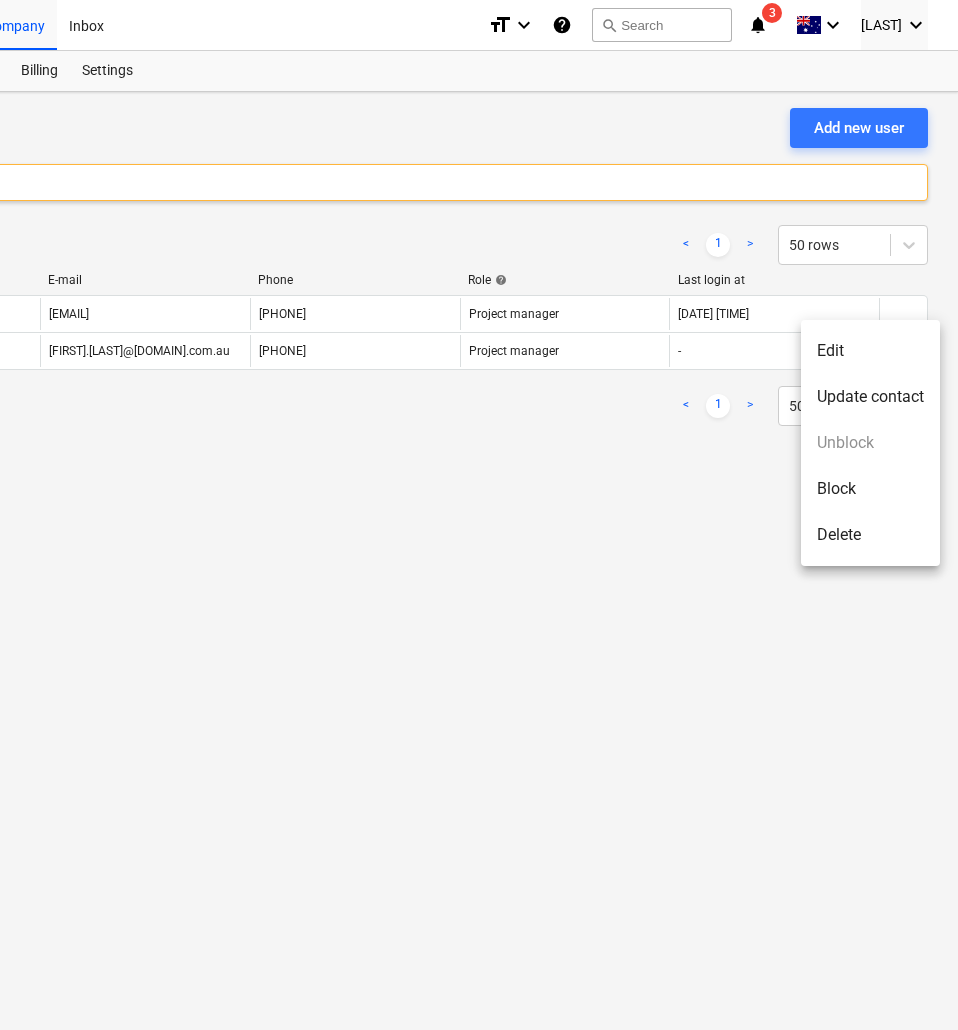 click at bounding box center (479, 515) 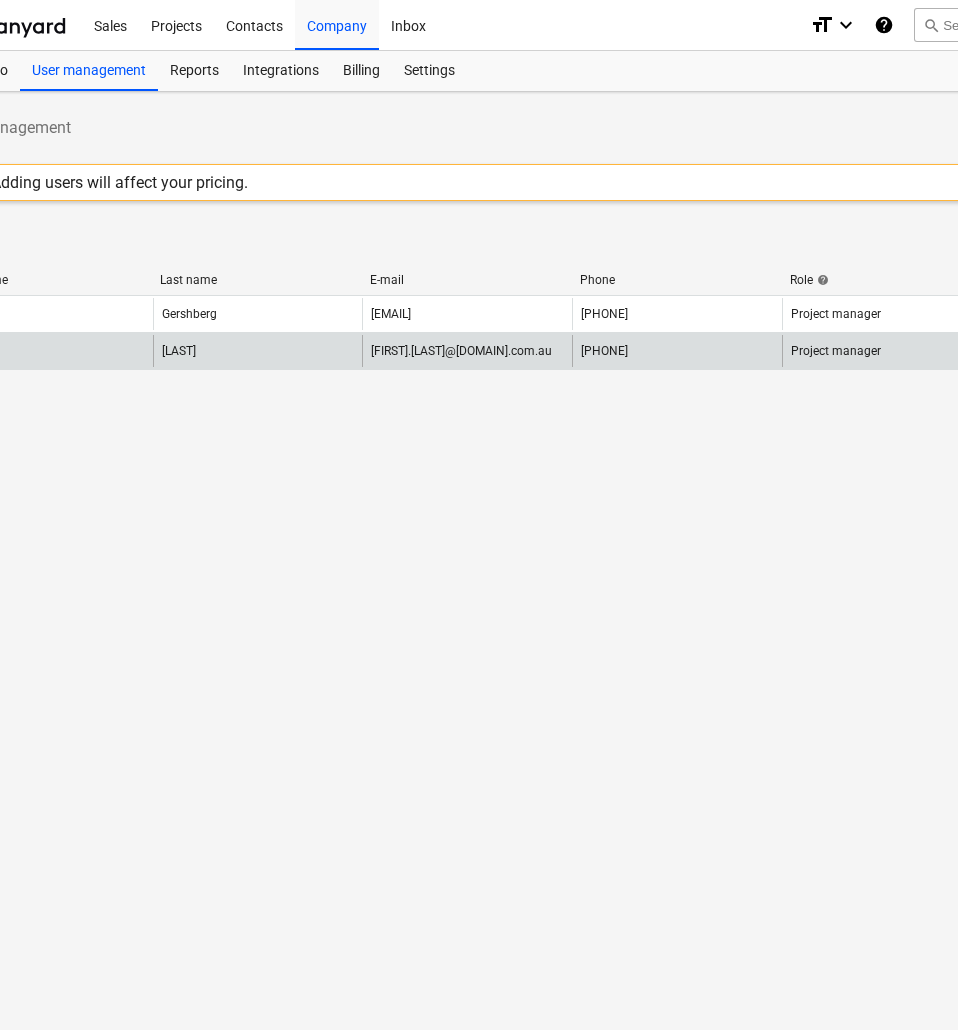 scroll, scrollTop: 0, scrollLeft: 0, axis: both 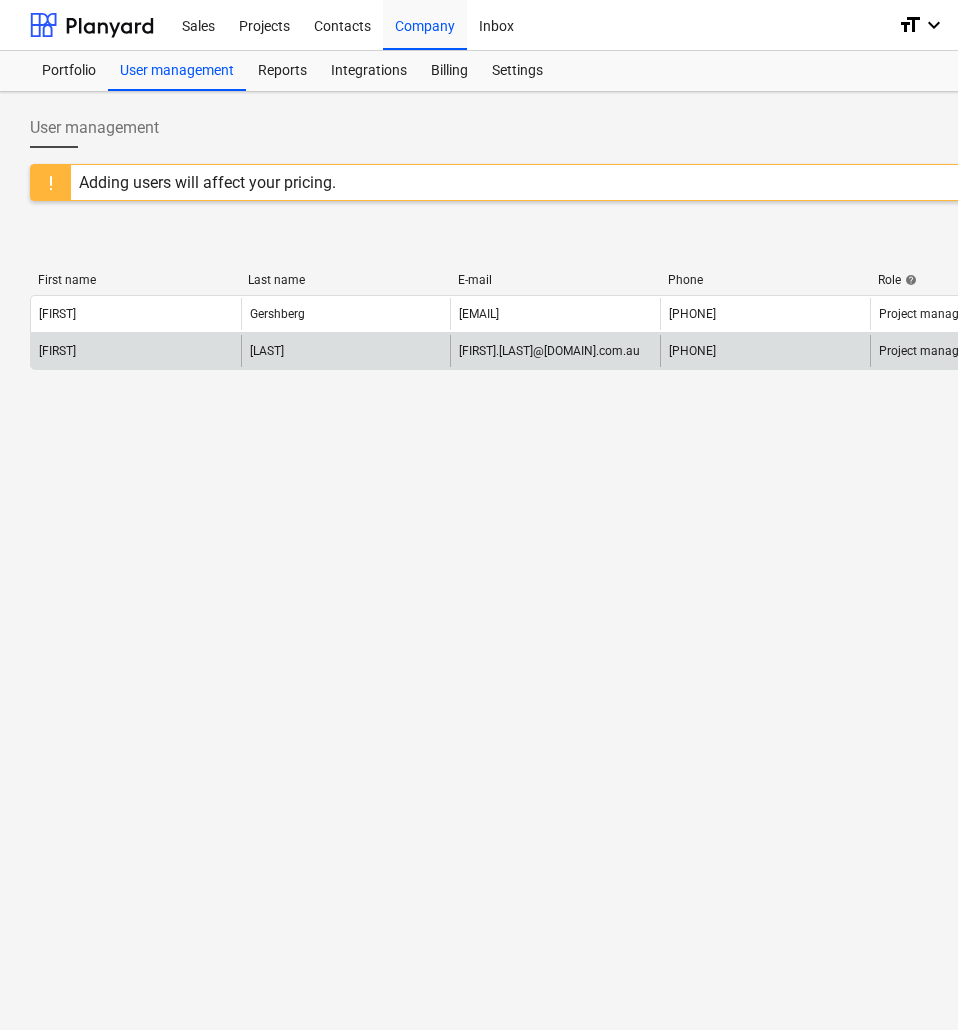 click on "[FIRST]" at bounding box center [136, 351] 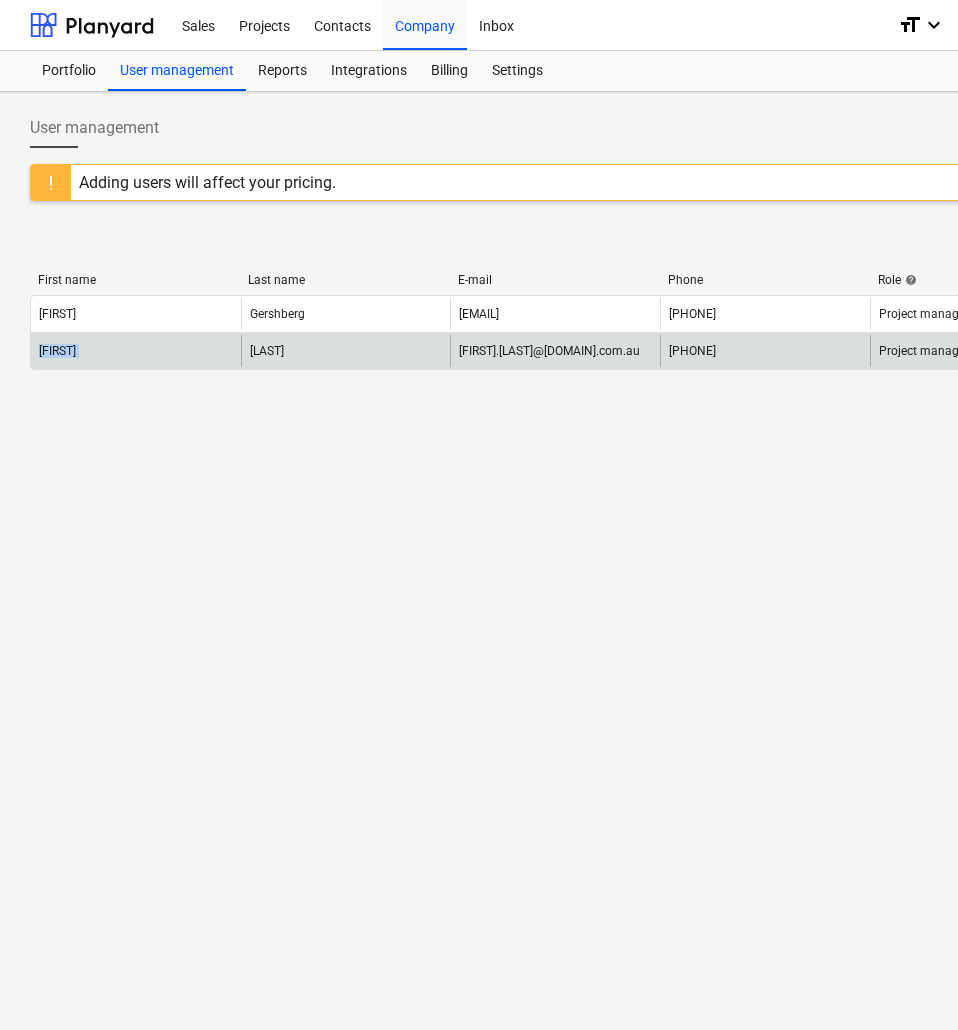 click on "[FIRST]" at bounding box center (136, 351) 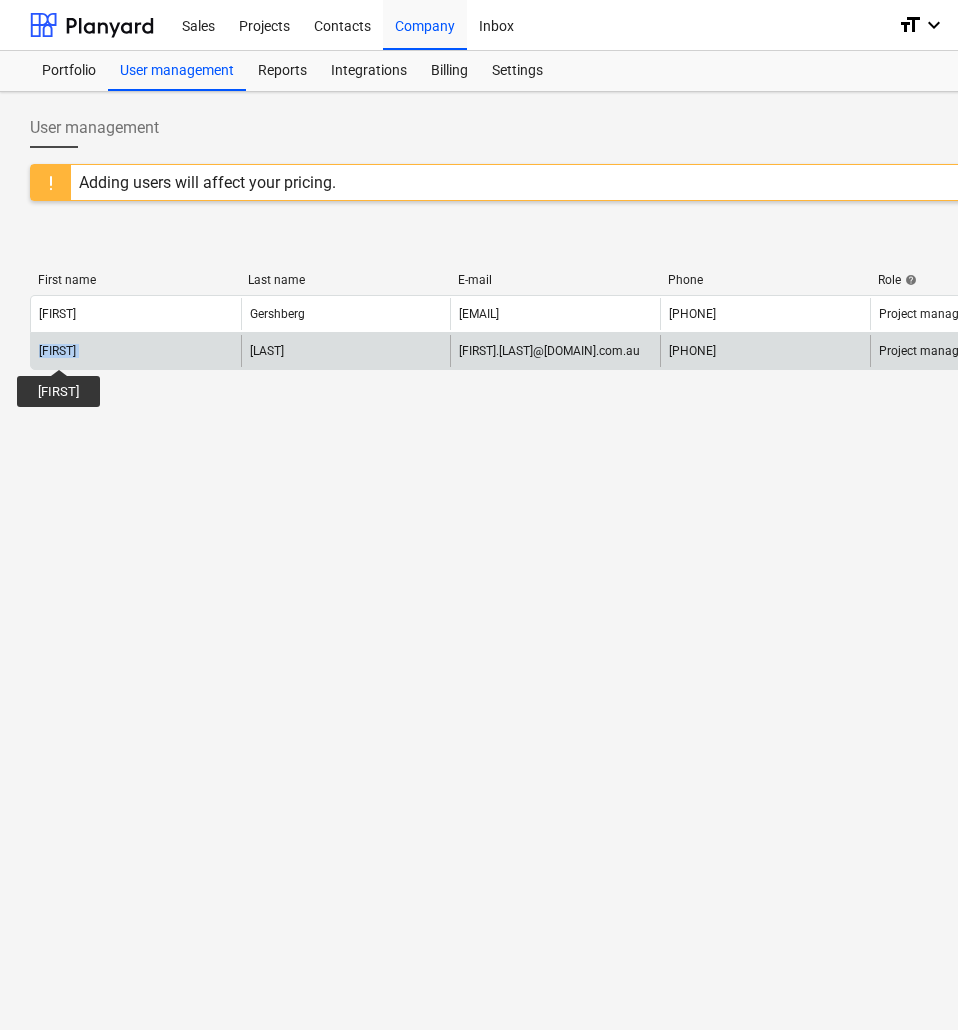 click on "[FIRST]" at bounding box center (57, 351) 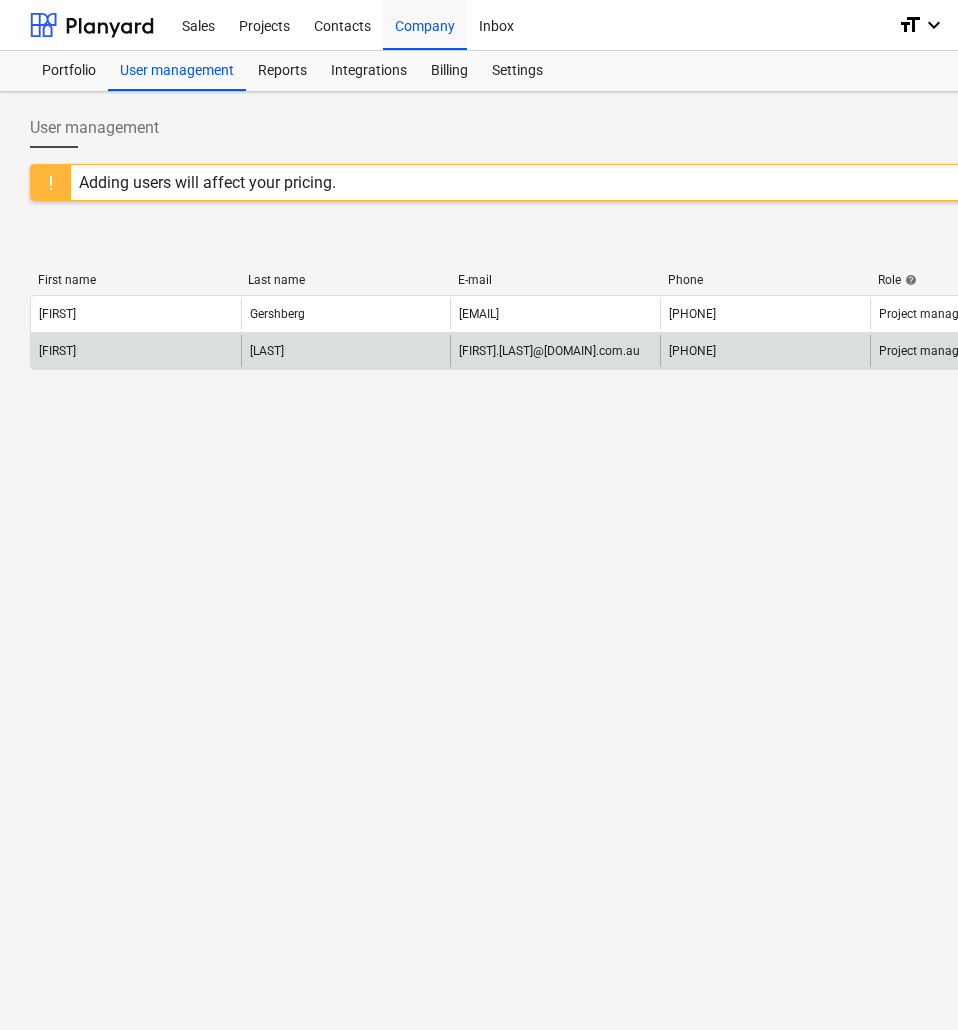 click on "[LAST]" at bounding box center [346, 351] 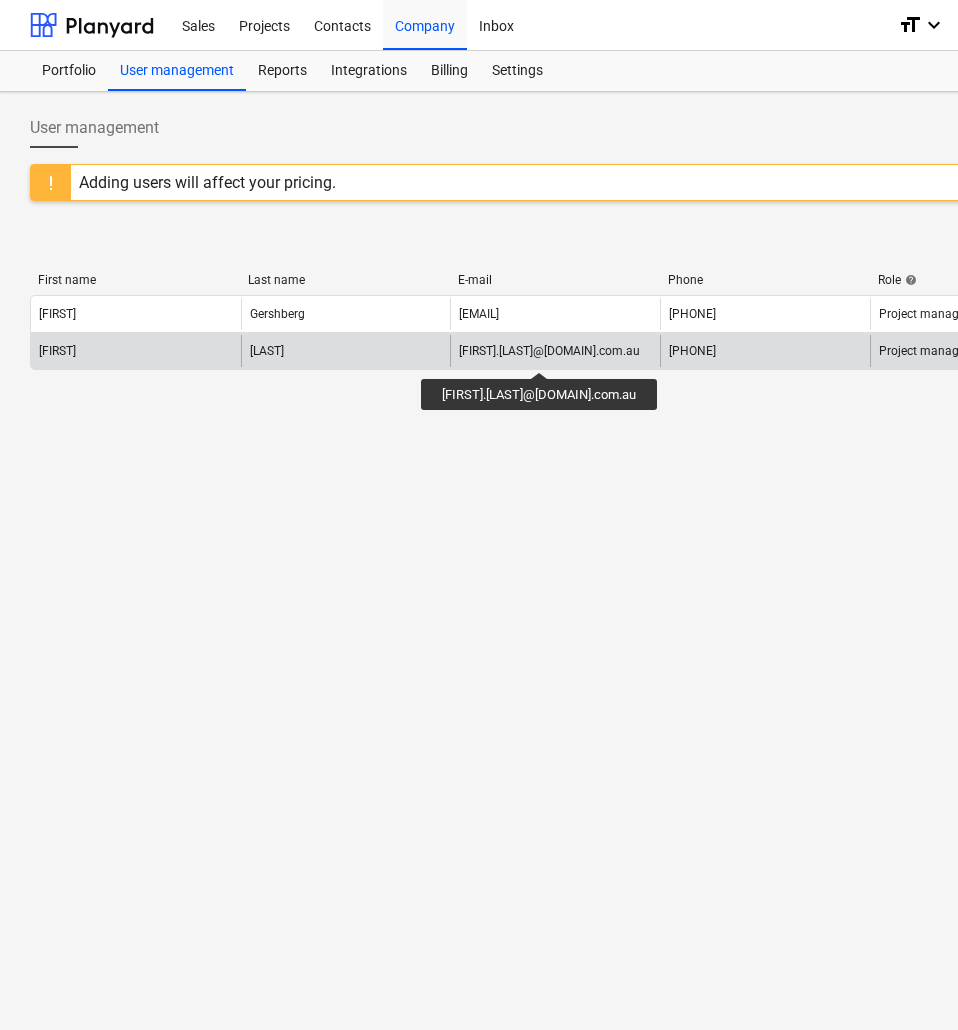 click on "[FIRST].[LAST]@[DOMAIN].com.au" at bounding box center (549, 351) 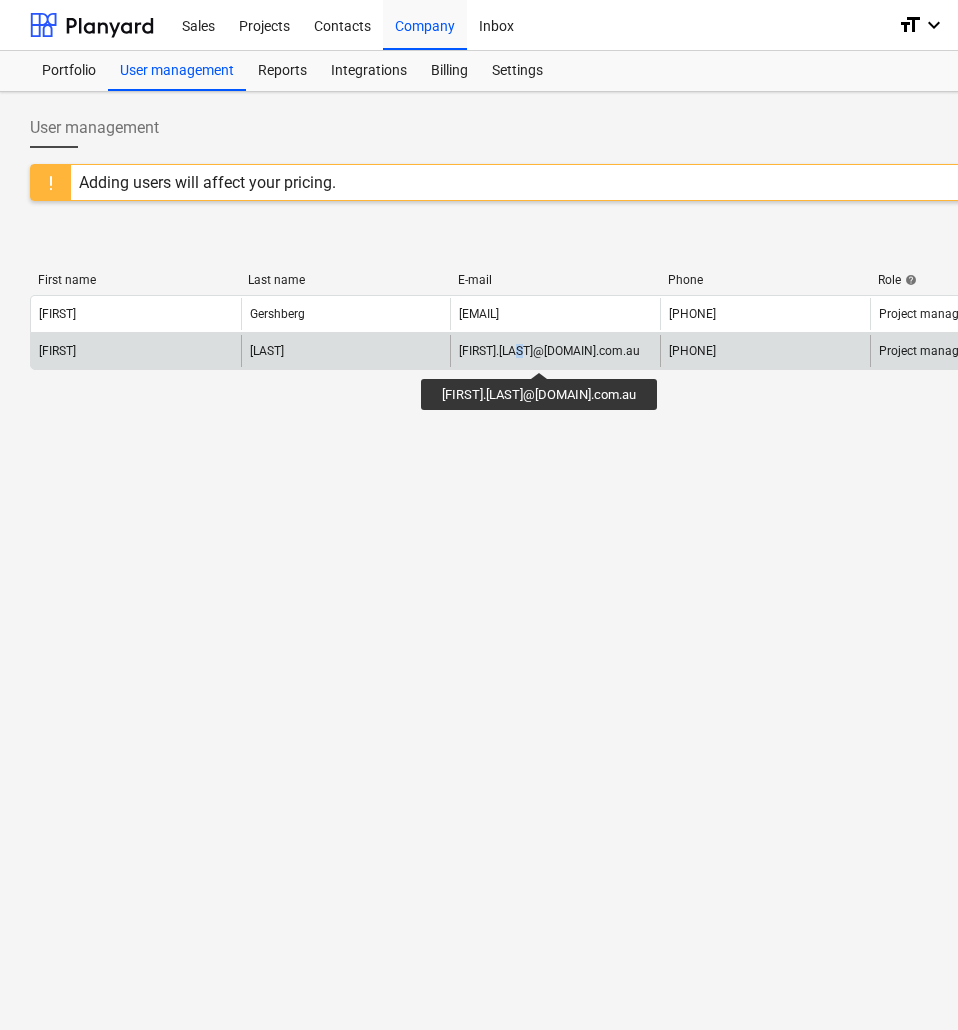 click on "[FIRST].[LAST]@[DOMAIN].com.au" at bounding box center (549, 351) 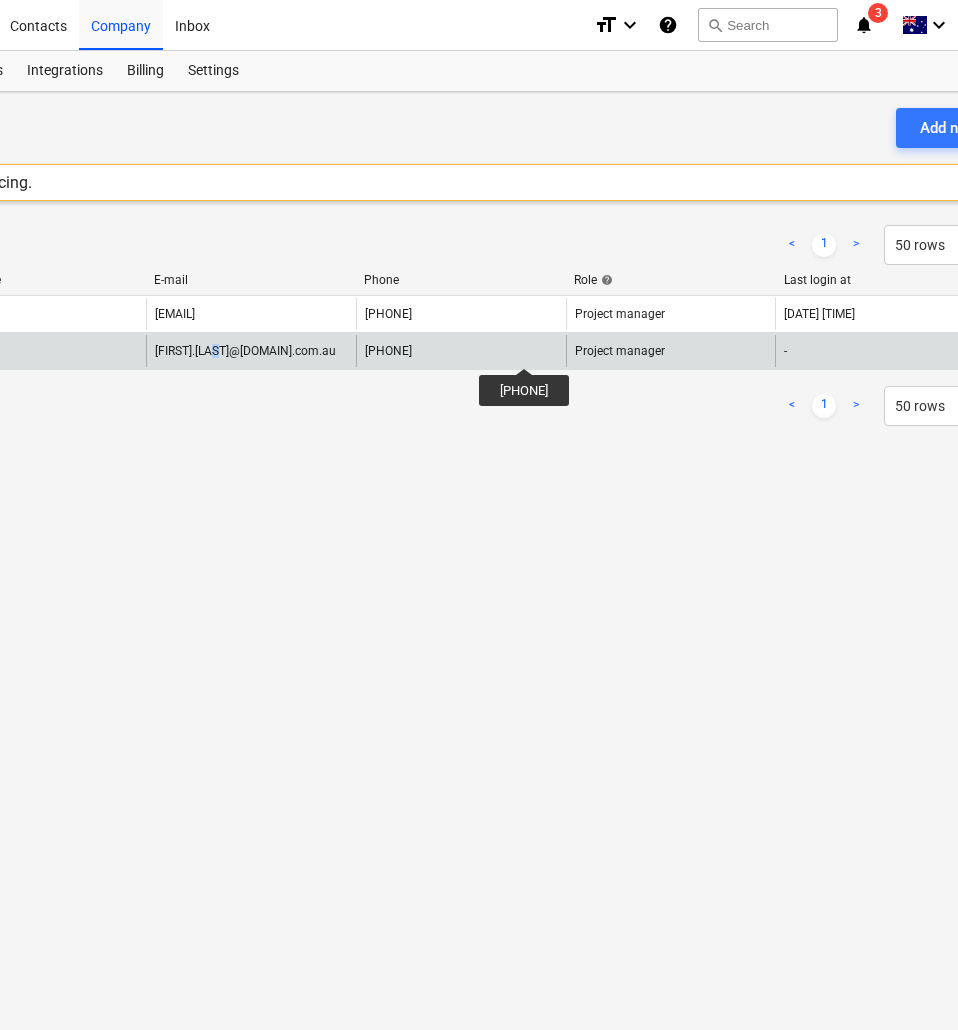 scroll, scrollTop: 0, scrollLeft: 410, axis: horizontal 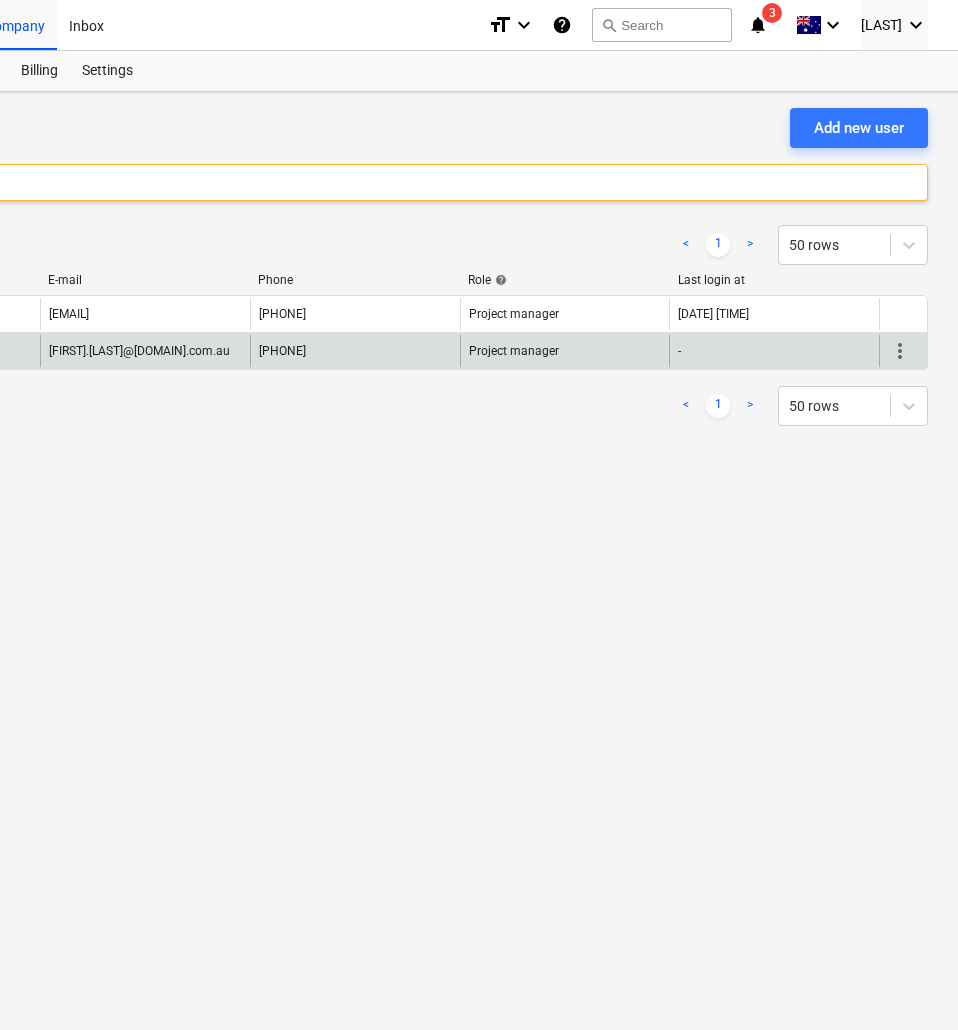 click on "-" at bounding box center (774, 351) 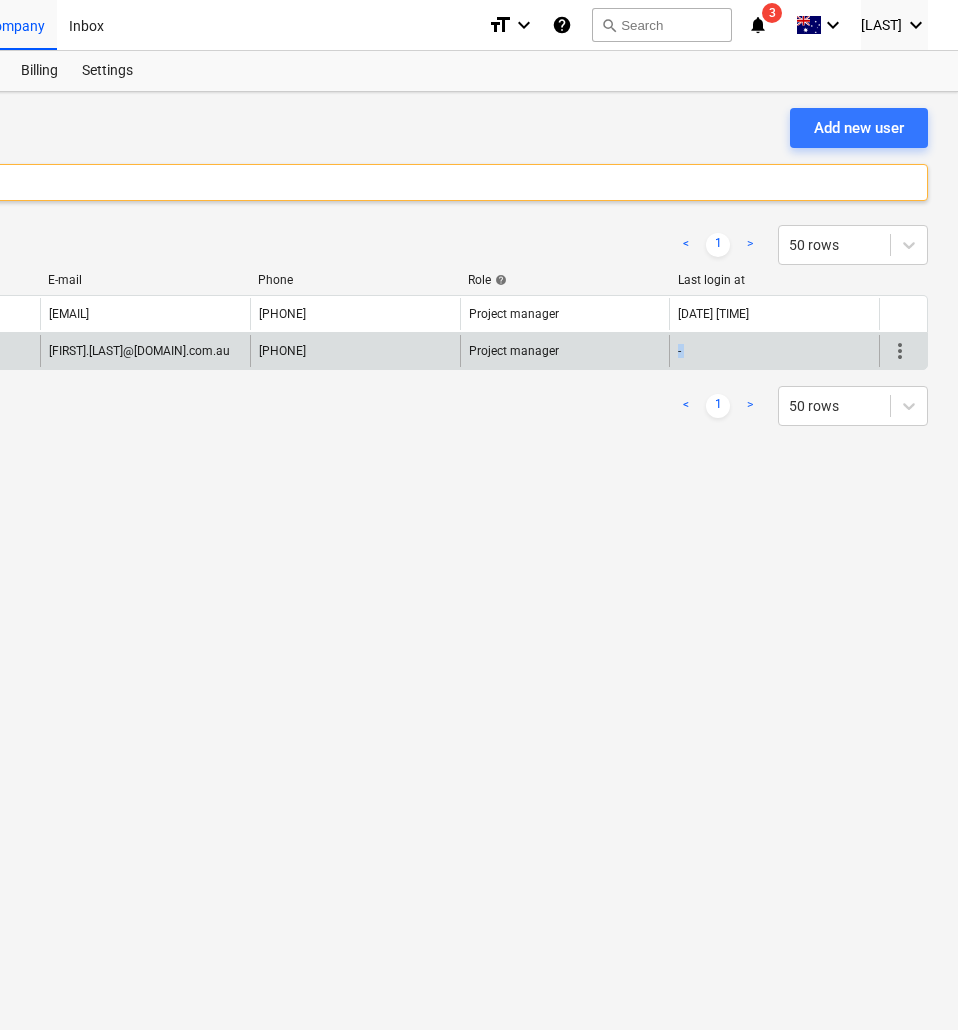 click on "-" at bounding box center [774, 351] 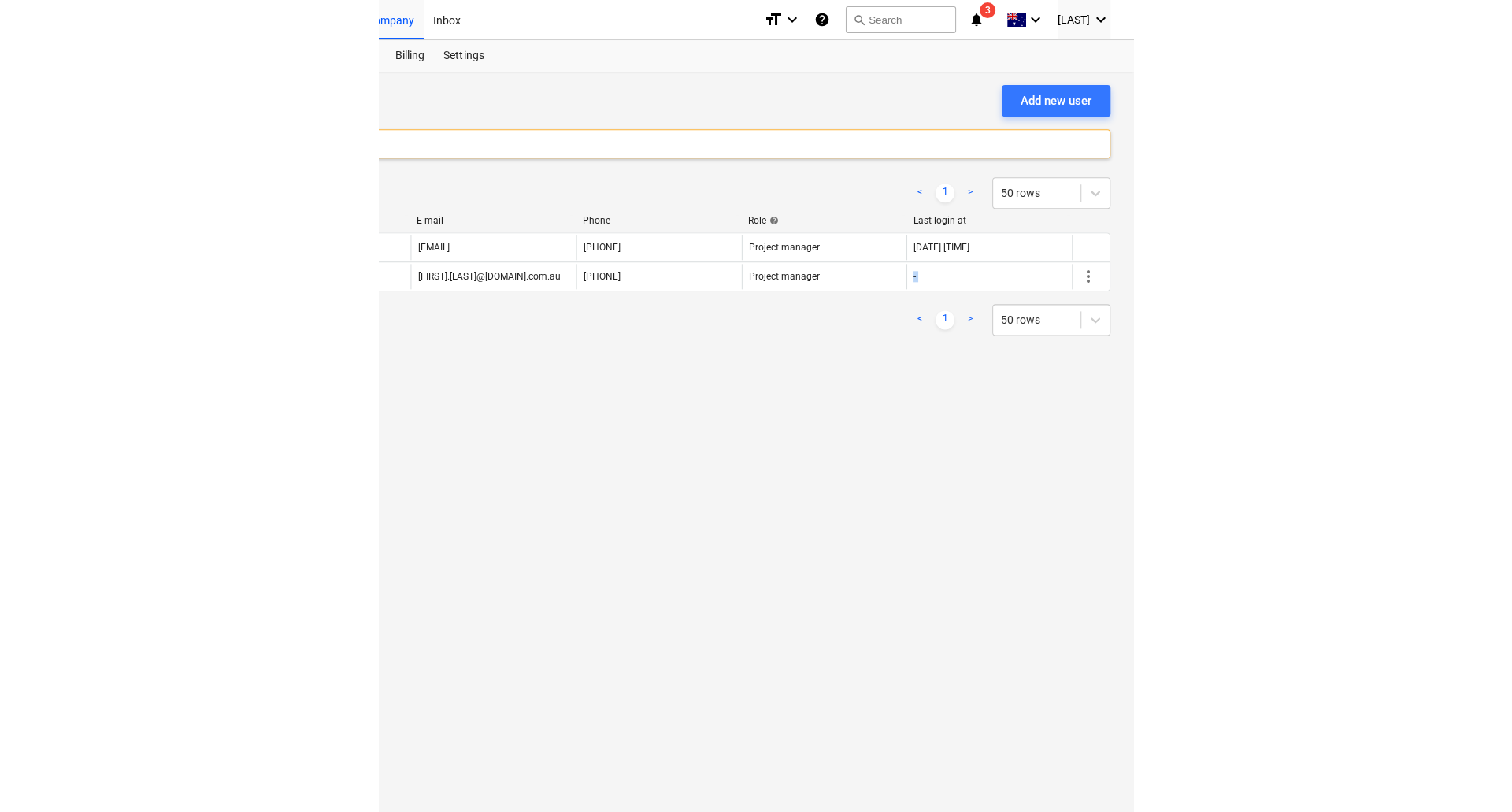 scroll, scrollTop: 0, scrollLeft: 0, axis: both 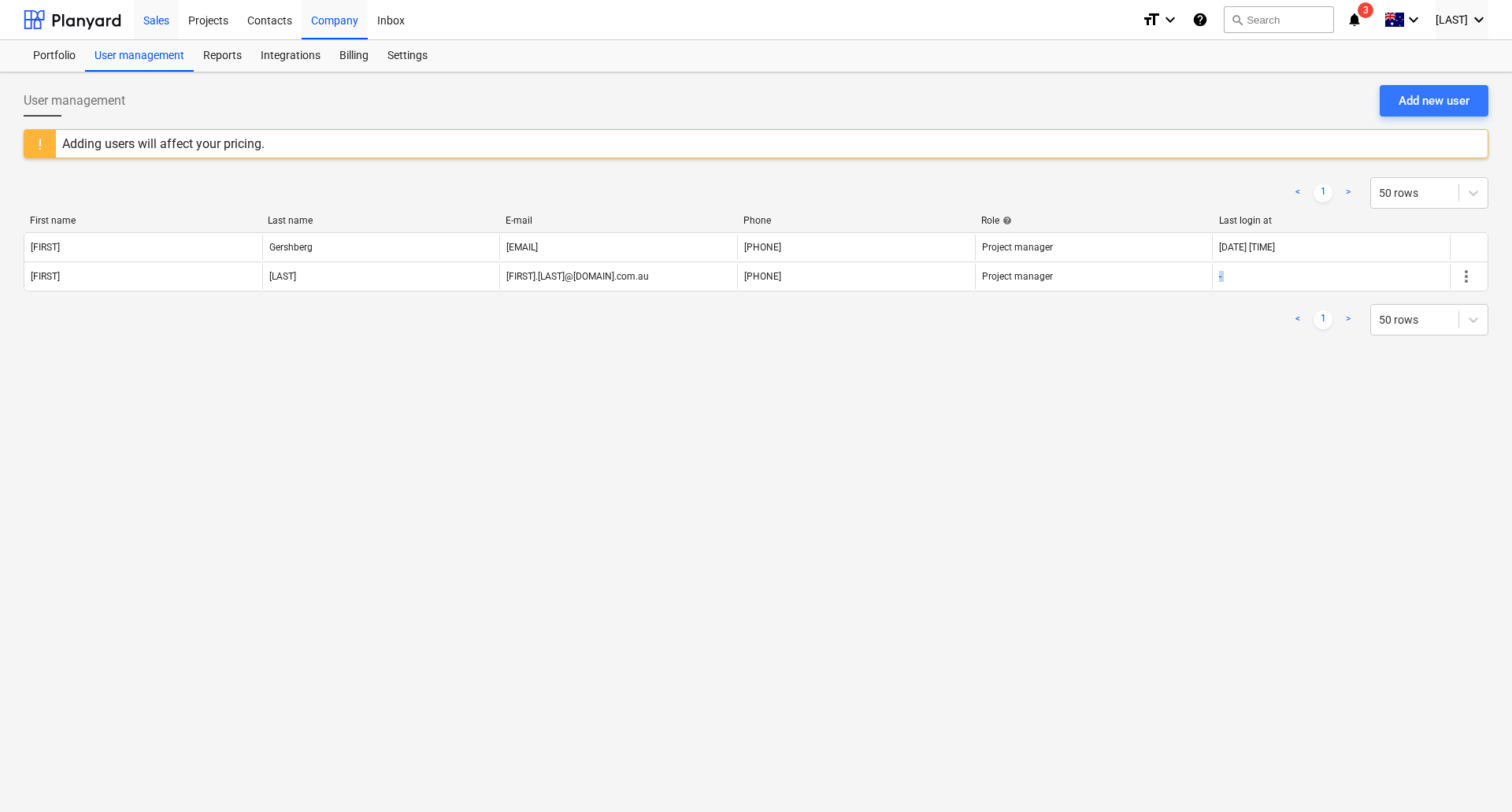 click on "Sales" at bounding box center (156, 19) 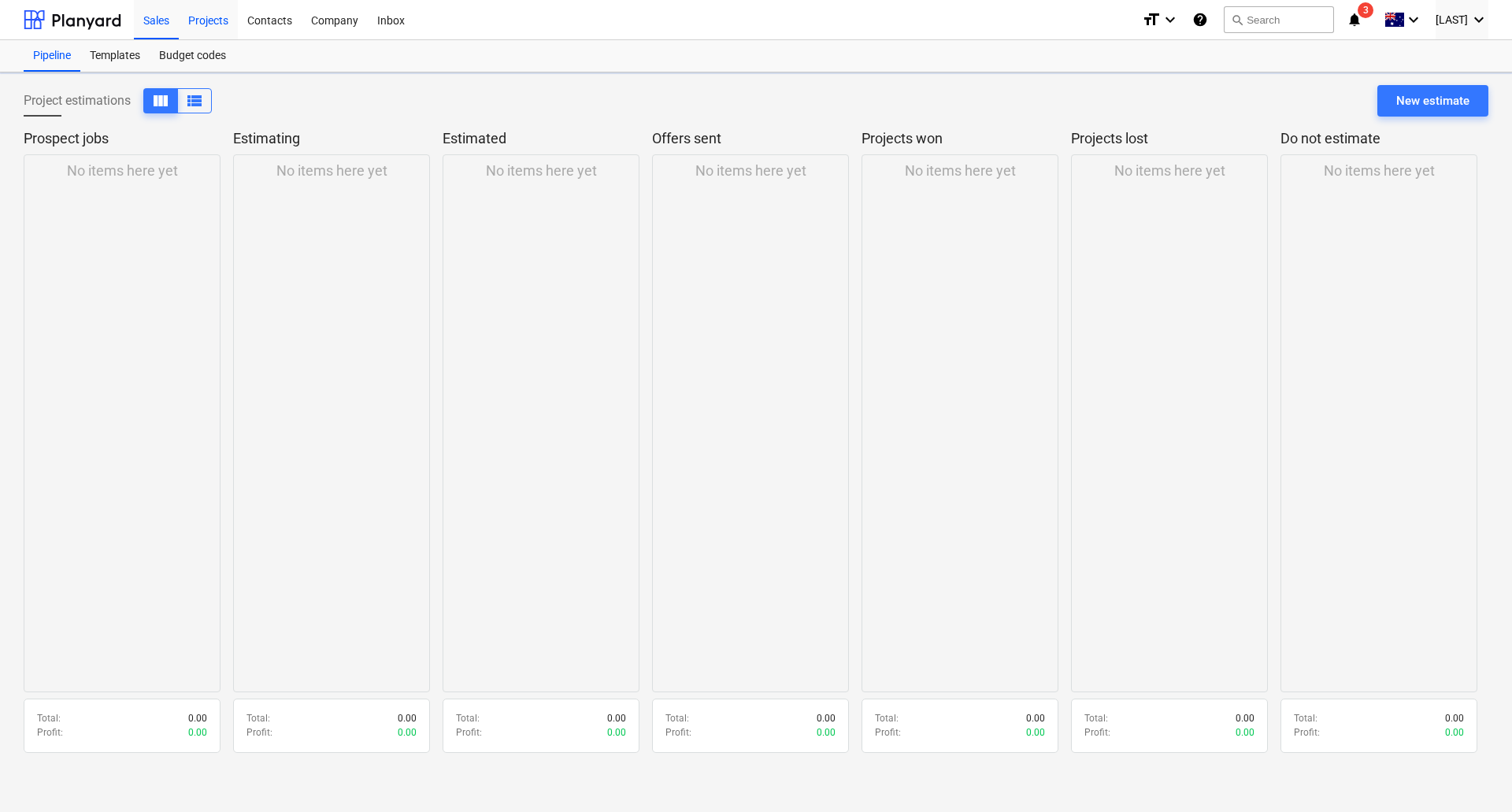 click on "Projects" at bounding box center (208, 19) 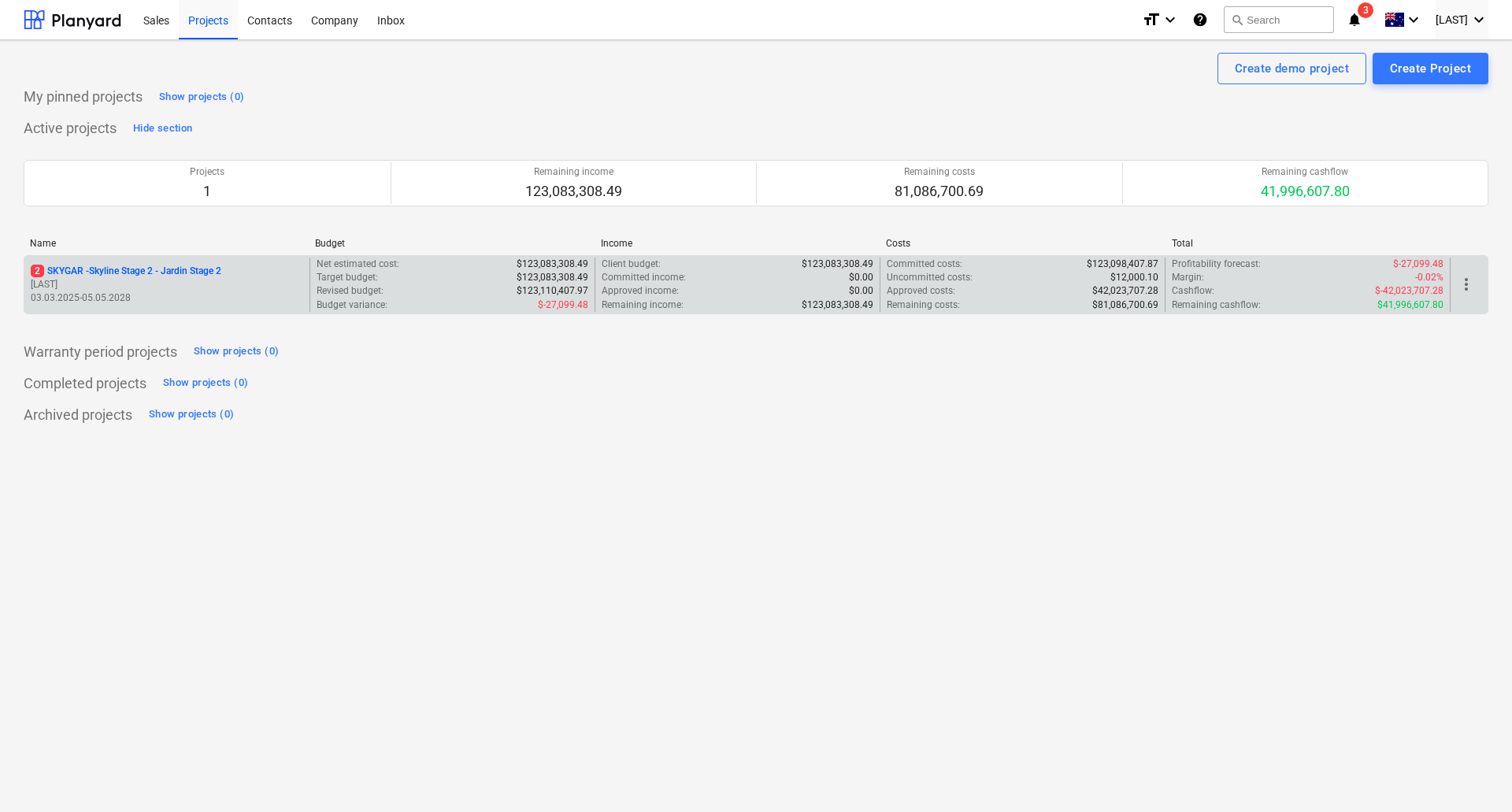 click on "[LAST]" at bounding box center (167, 284) 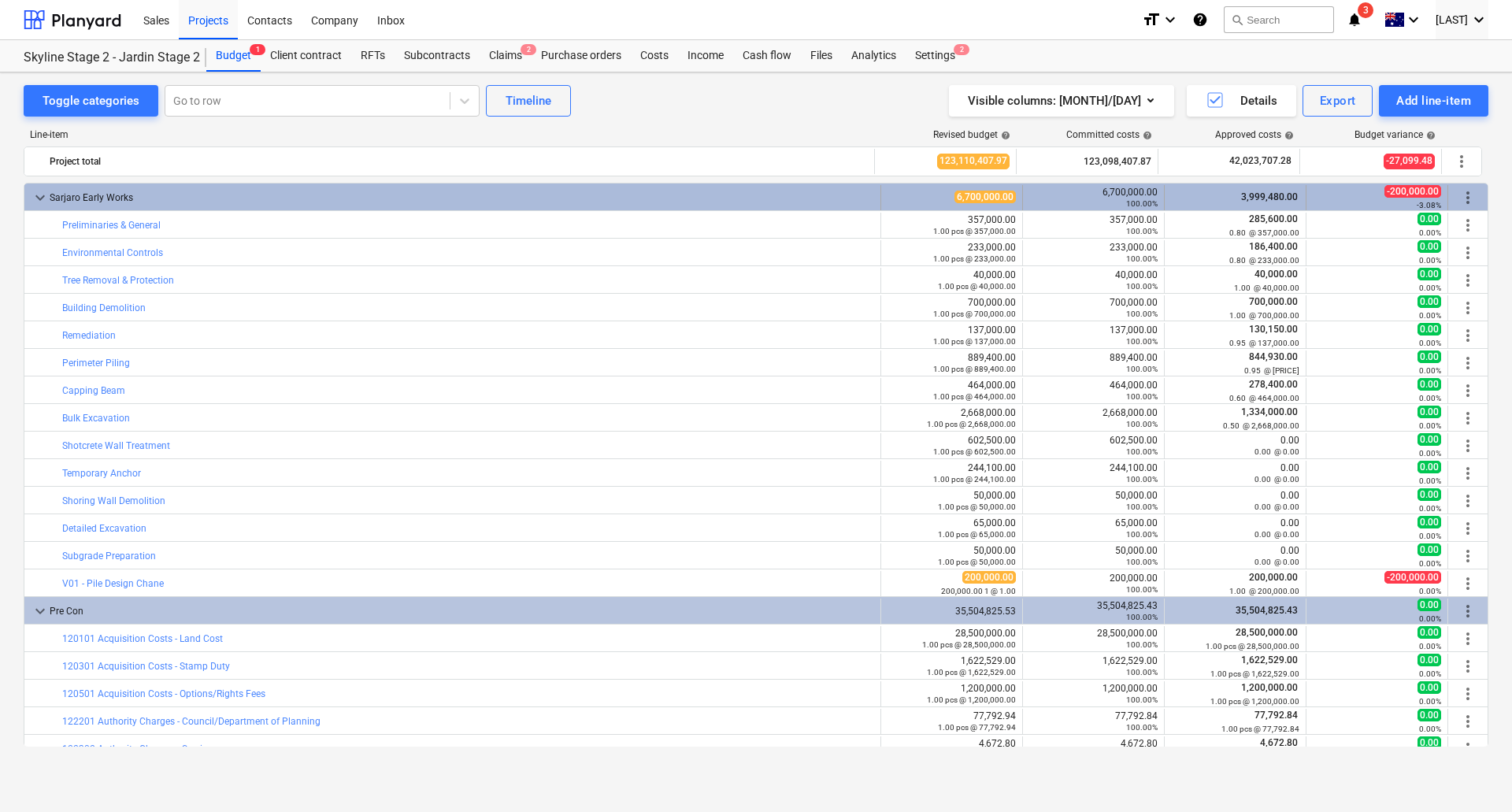 click on "keyboard_arrow_down" at bounding box center [40, 198] 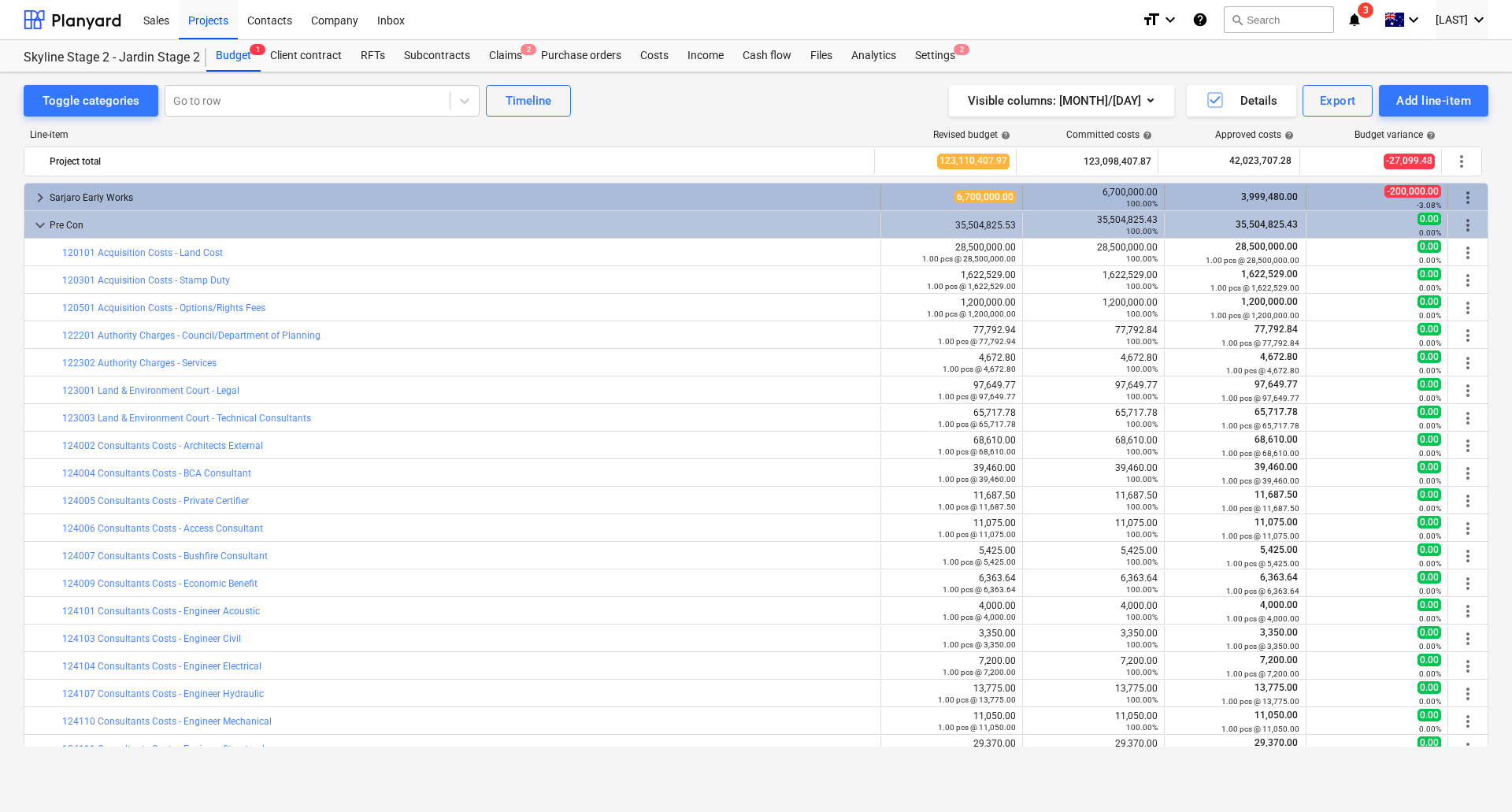 click on "keyboard_arrow_right" at bounding box center [40, 198] 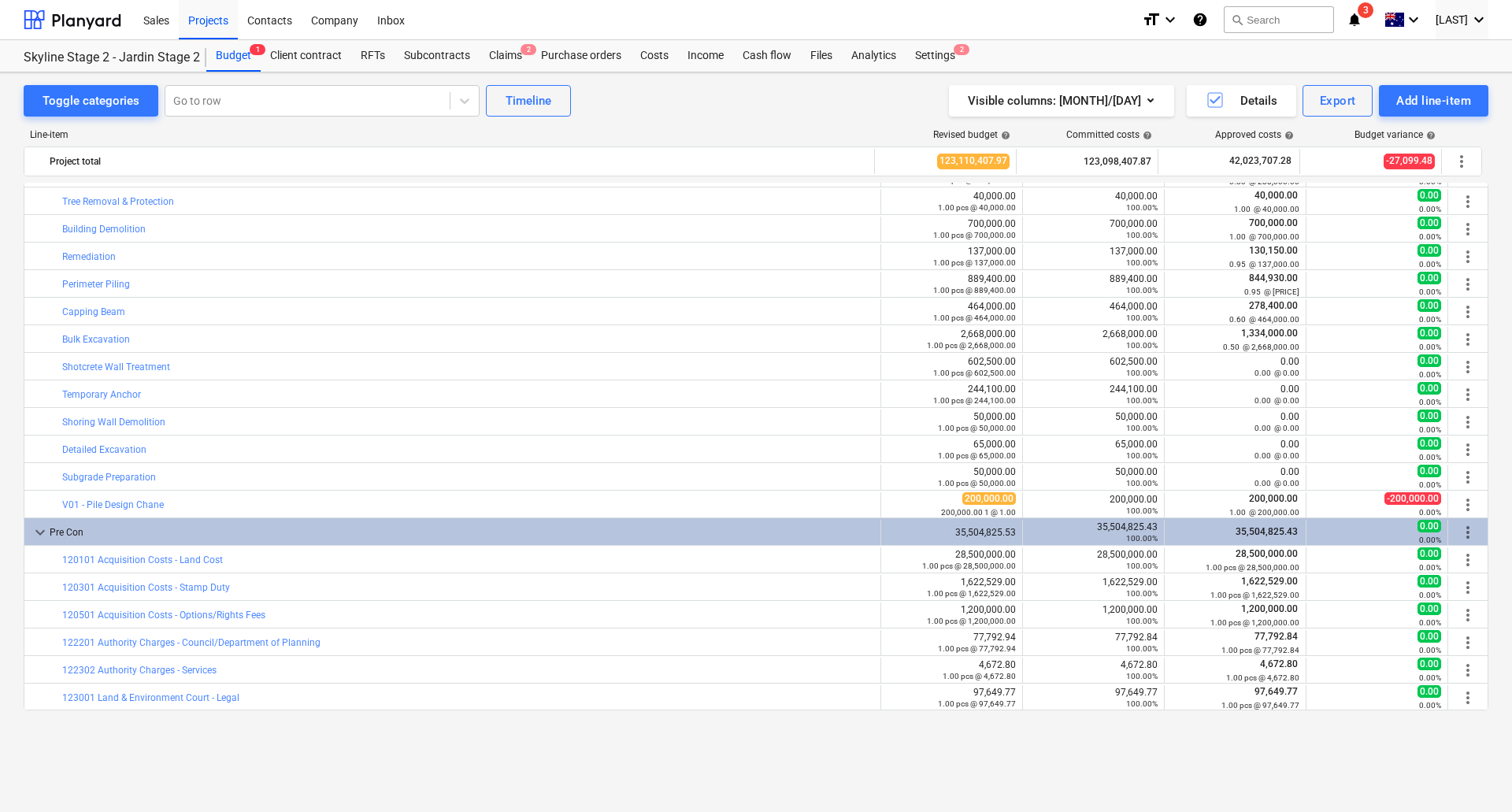 scroll, scrollTop: 0, scrollLeft: 0, axis: both 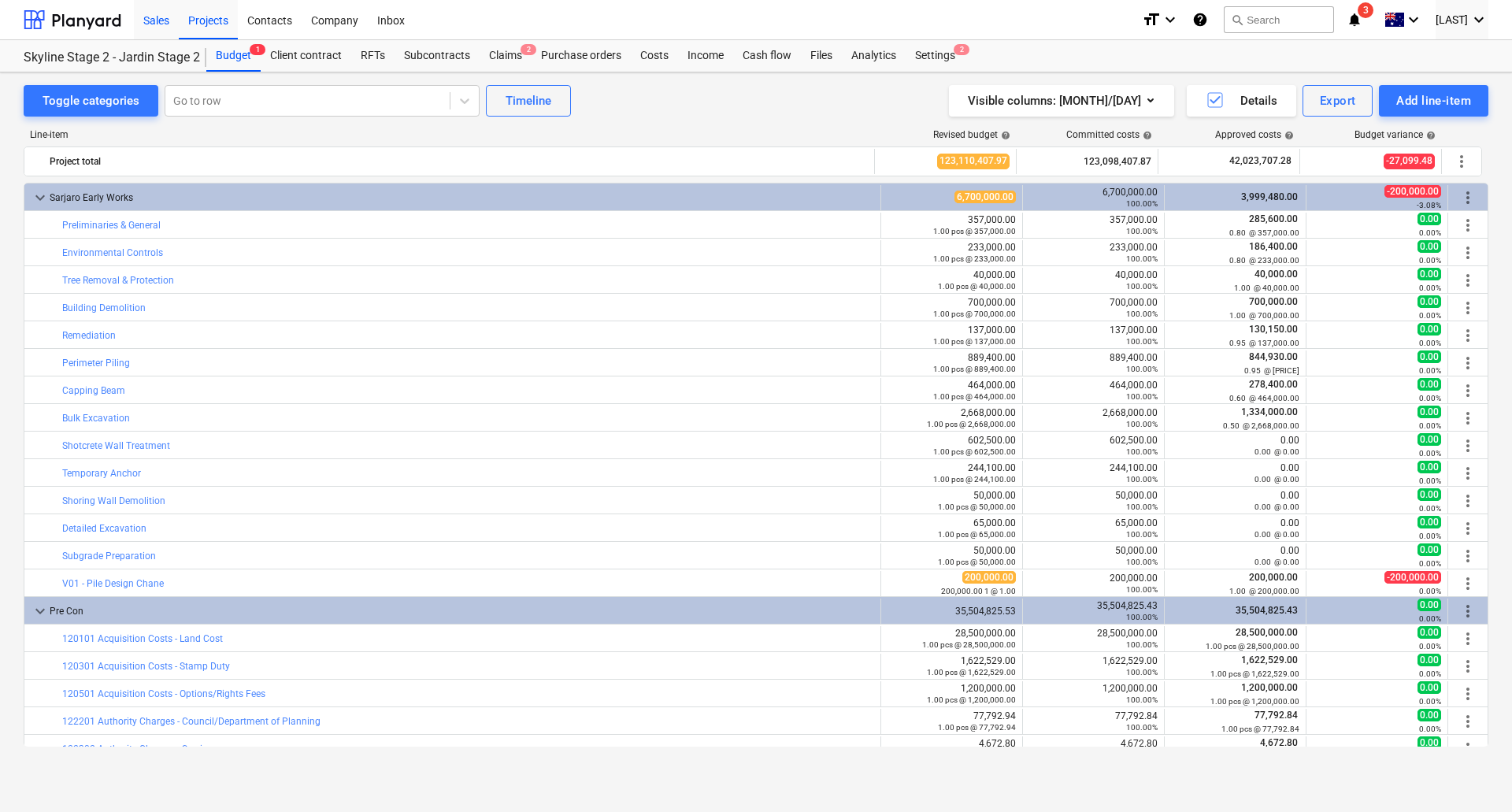 click on "Sales" at bounding box center [156, 19] 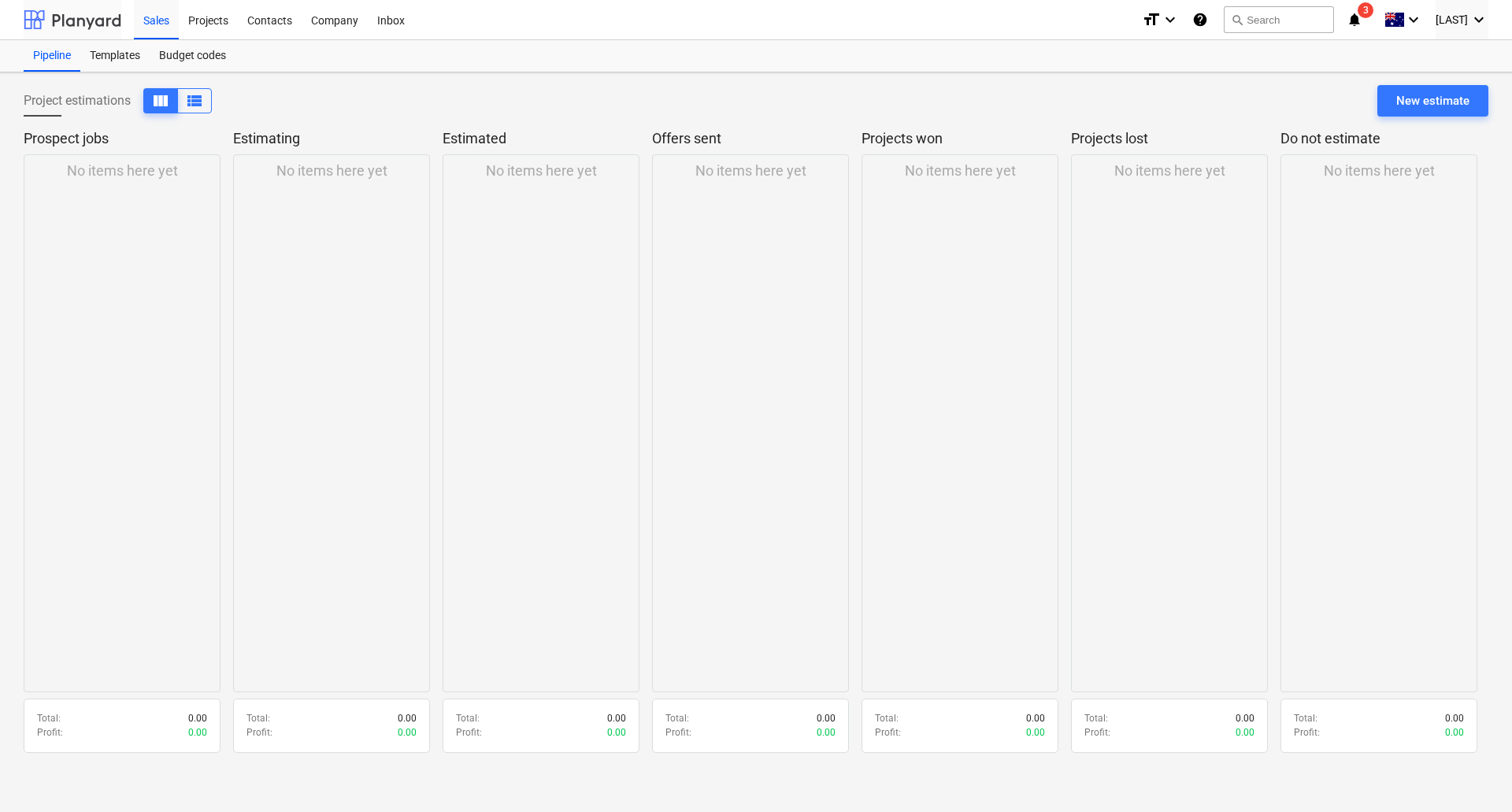 click at bounding box center (72, 20) 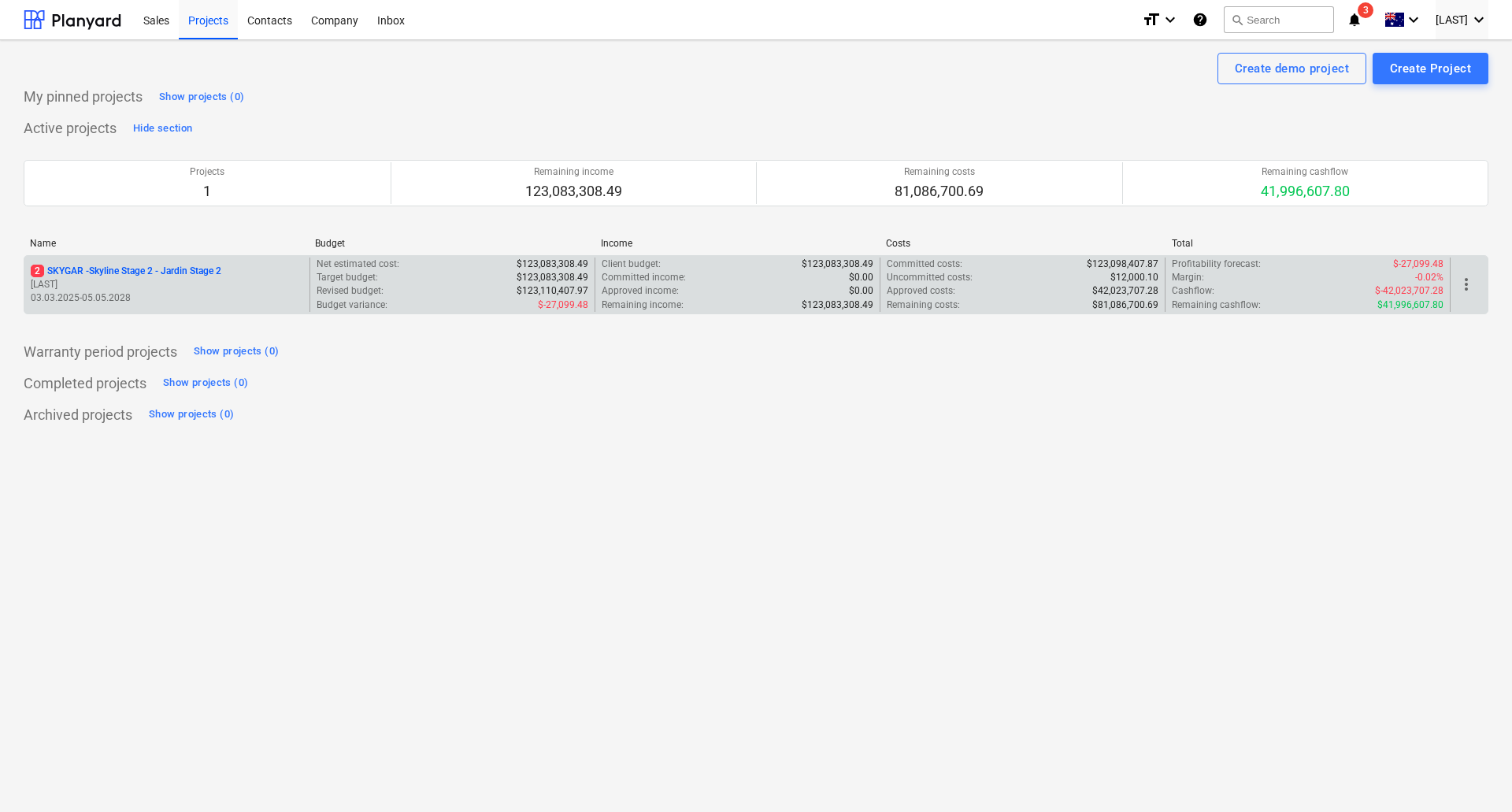 click on "2  SKYGAR -  Skyline Stage 2 - Jardin Stage 2" at bounding box center (126, 271) 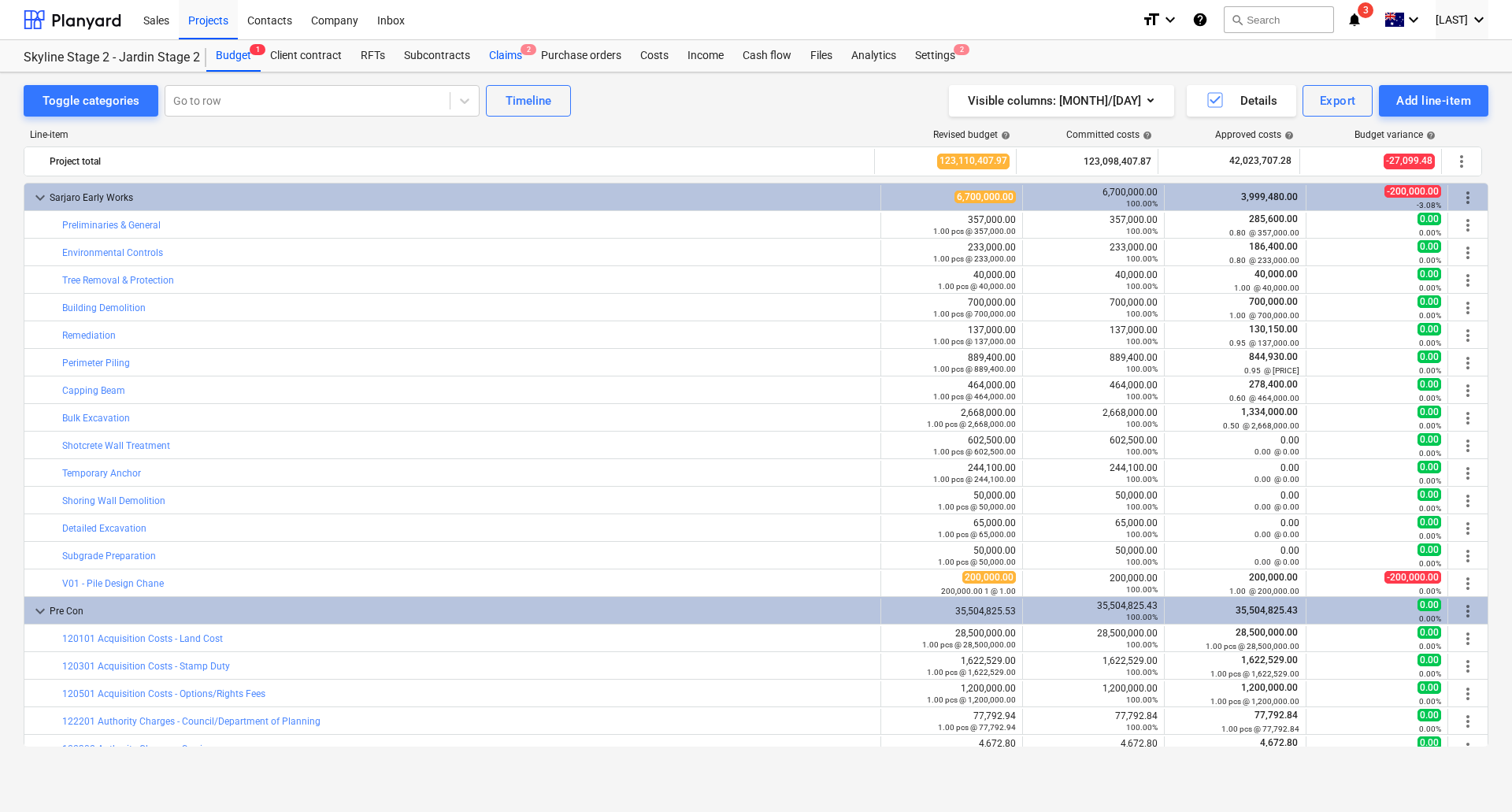 click on "Claims 2" at bounding box center (506, 56) 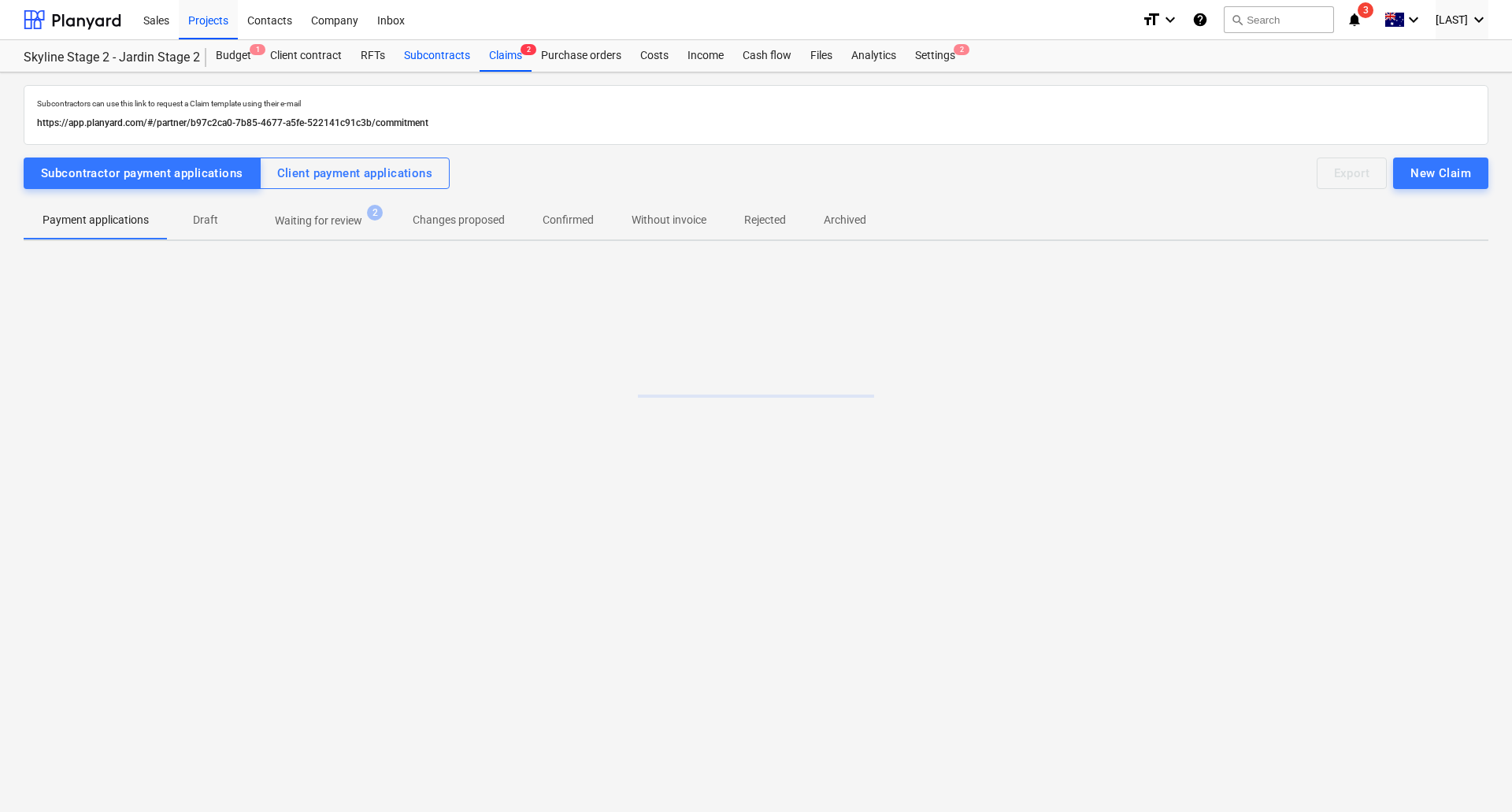click on "Subcontracts" at bounding box center [437, 56] 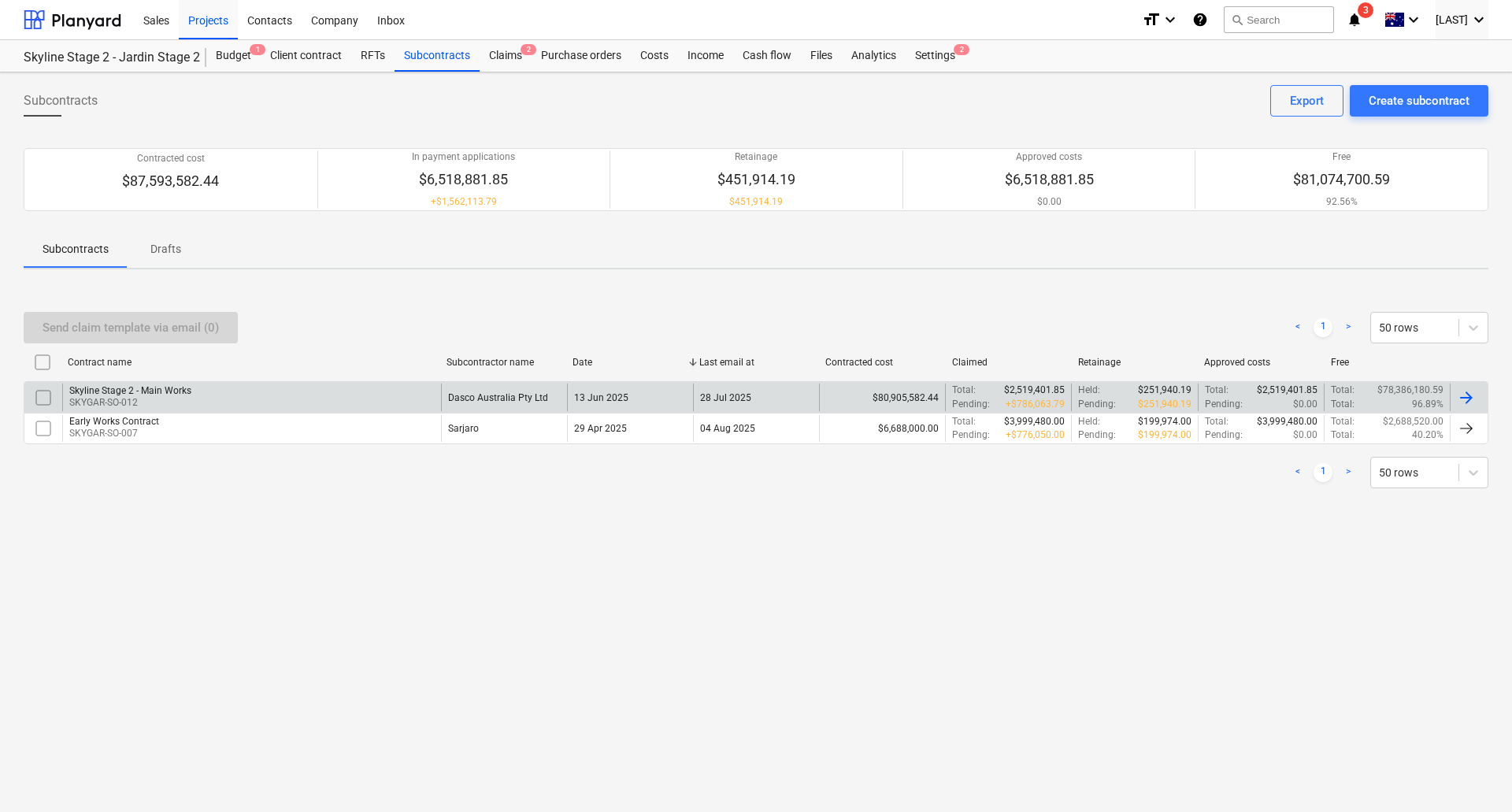 click on "Skyline Stage 2 - Main Works" at bounding box center [130, 391] 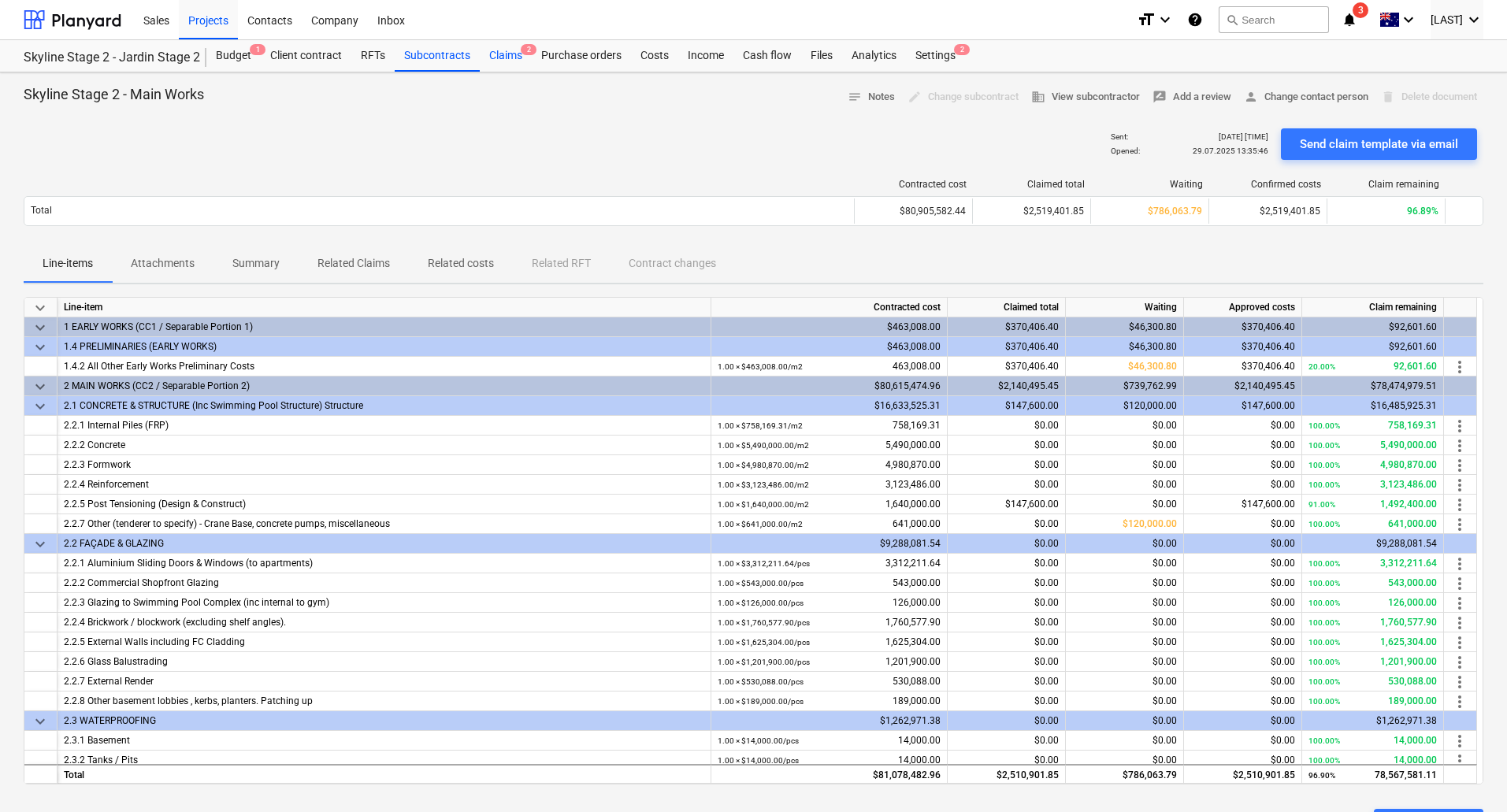 click on "Claims 2" at bounding box center (506, 56) 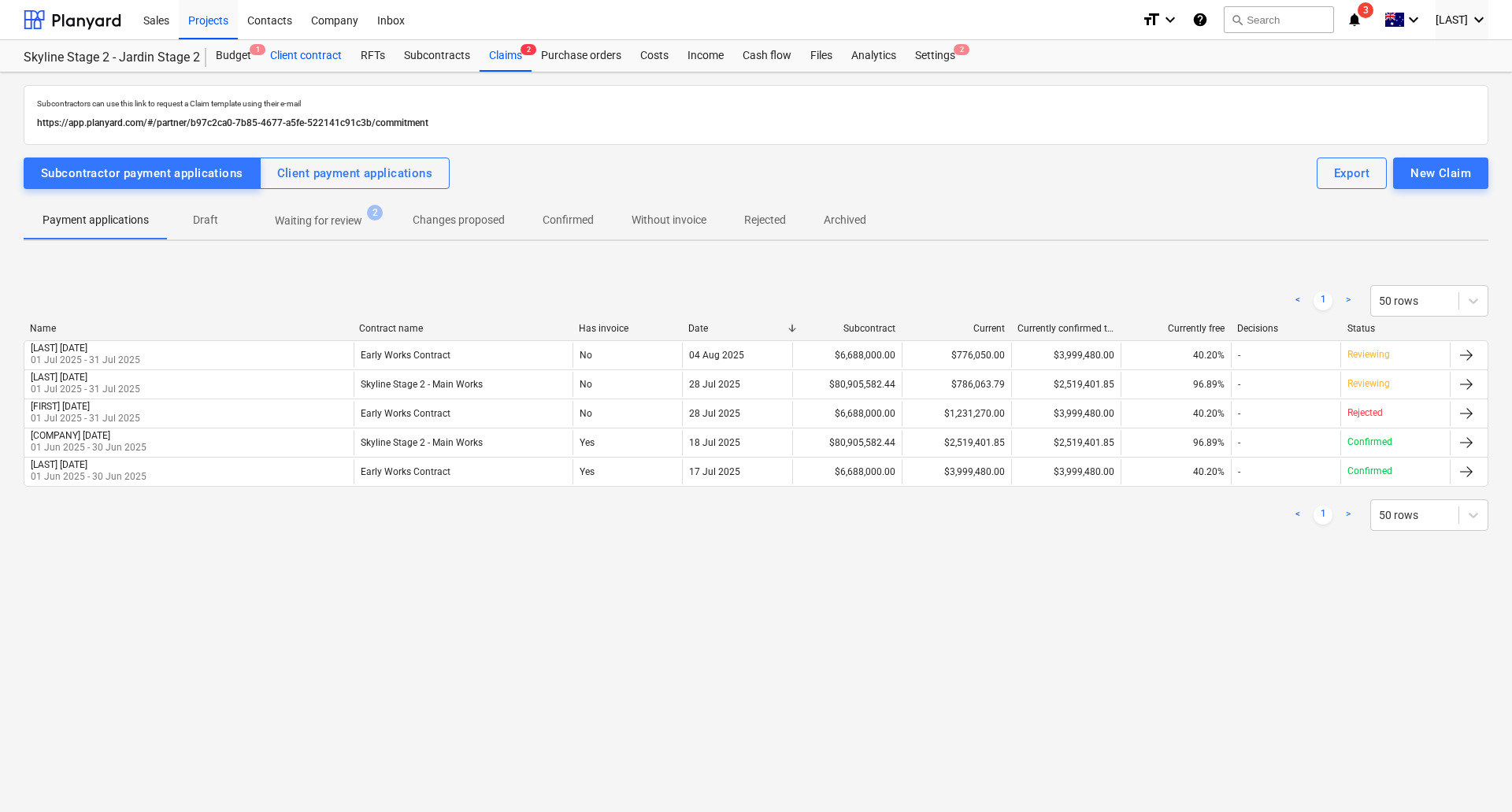 click on "Client contract" at bounding box center (306, 56) 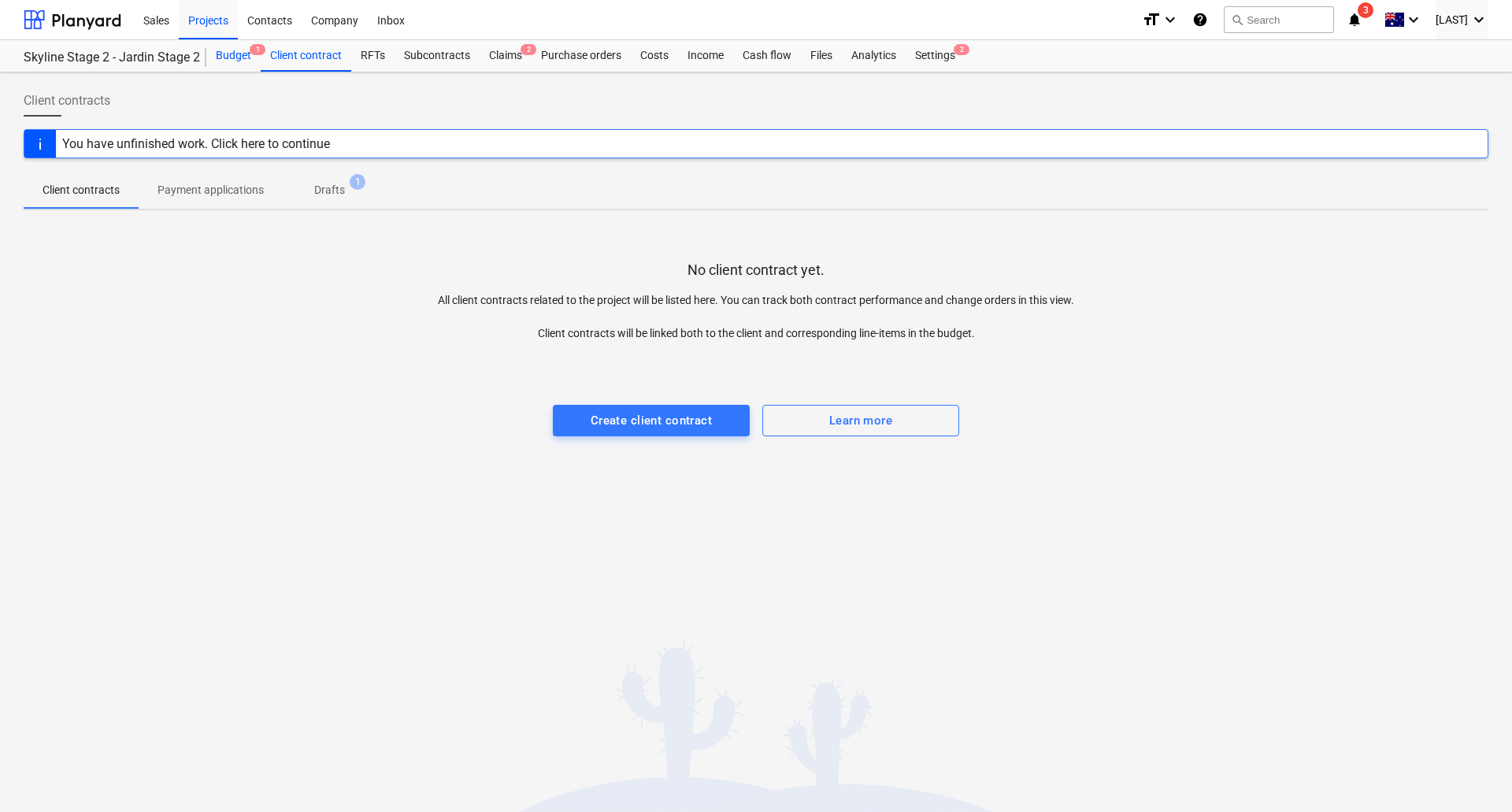 click on "Budget 1" at bounding box center (233, 56) 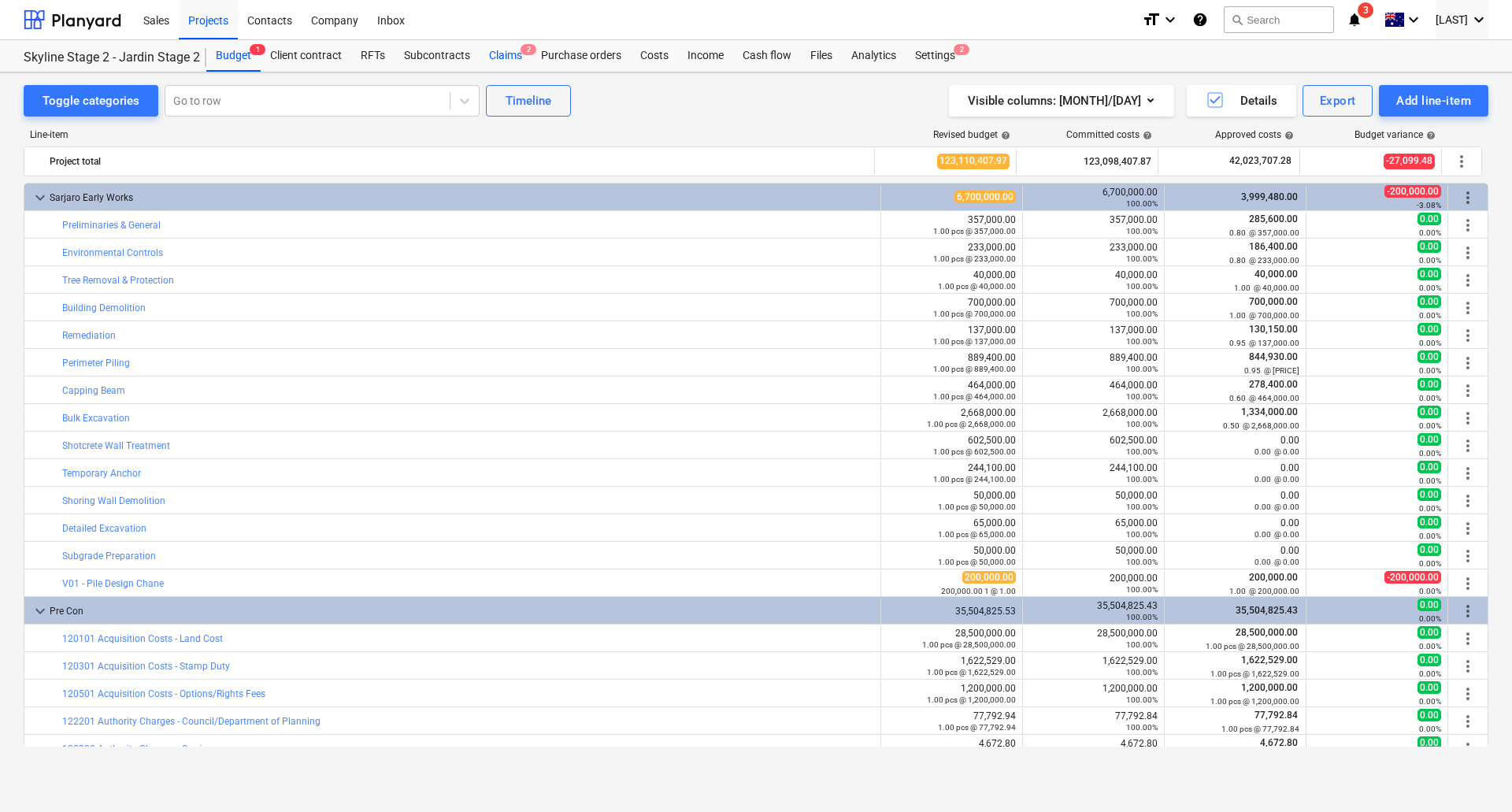 click on "2" at bounding box center [528, 50] 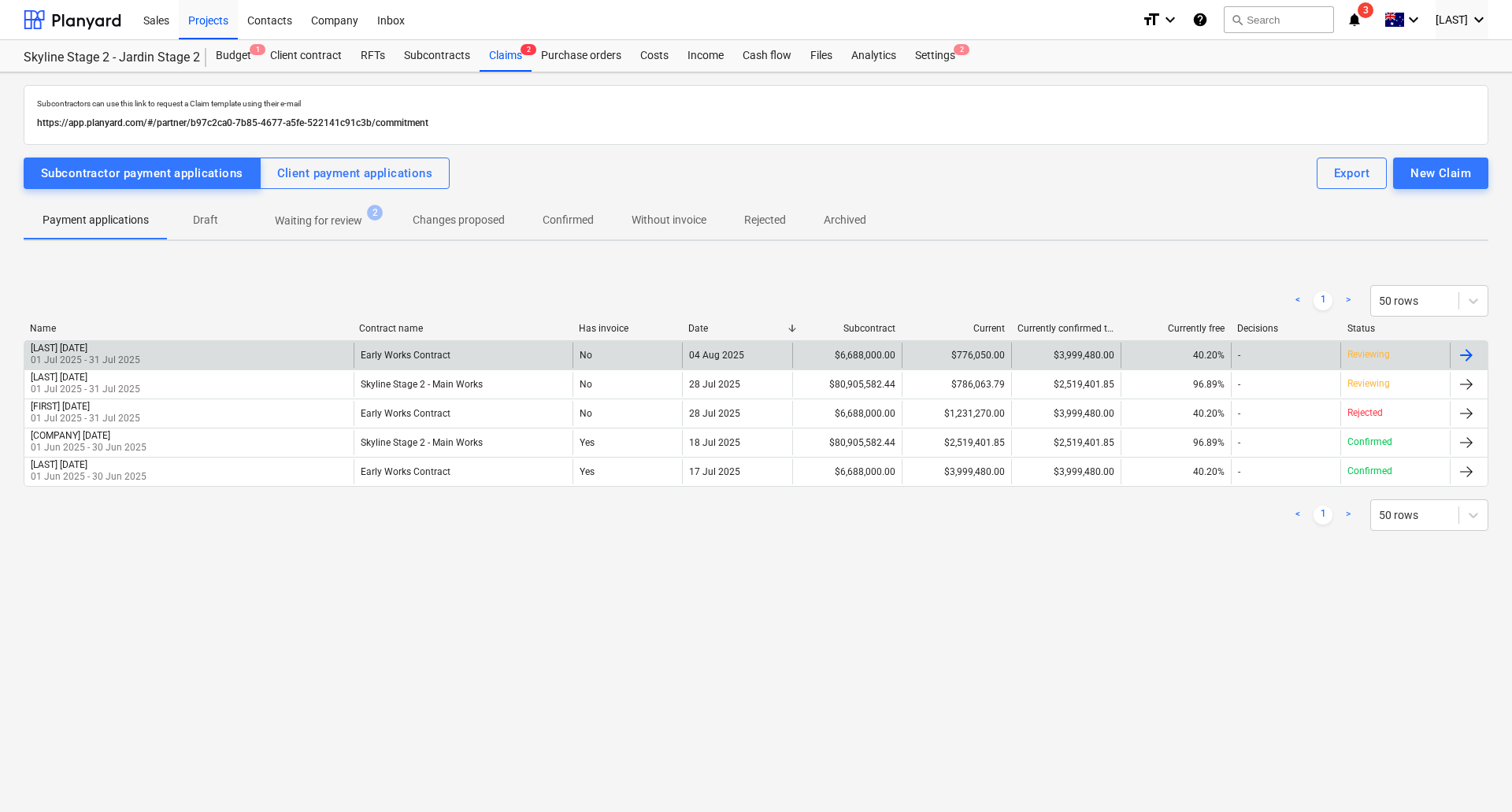 click on "[LAST] [DATE]" at bounding box center (85, 348) 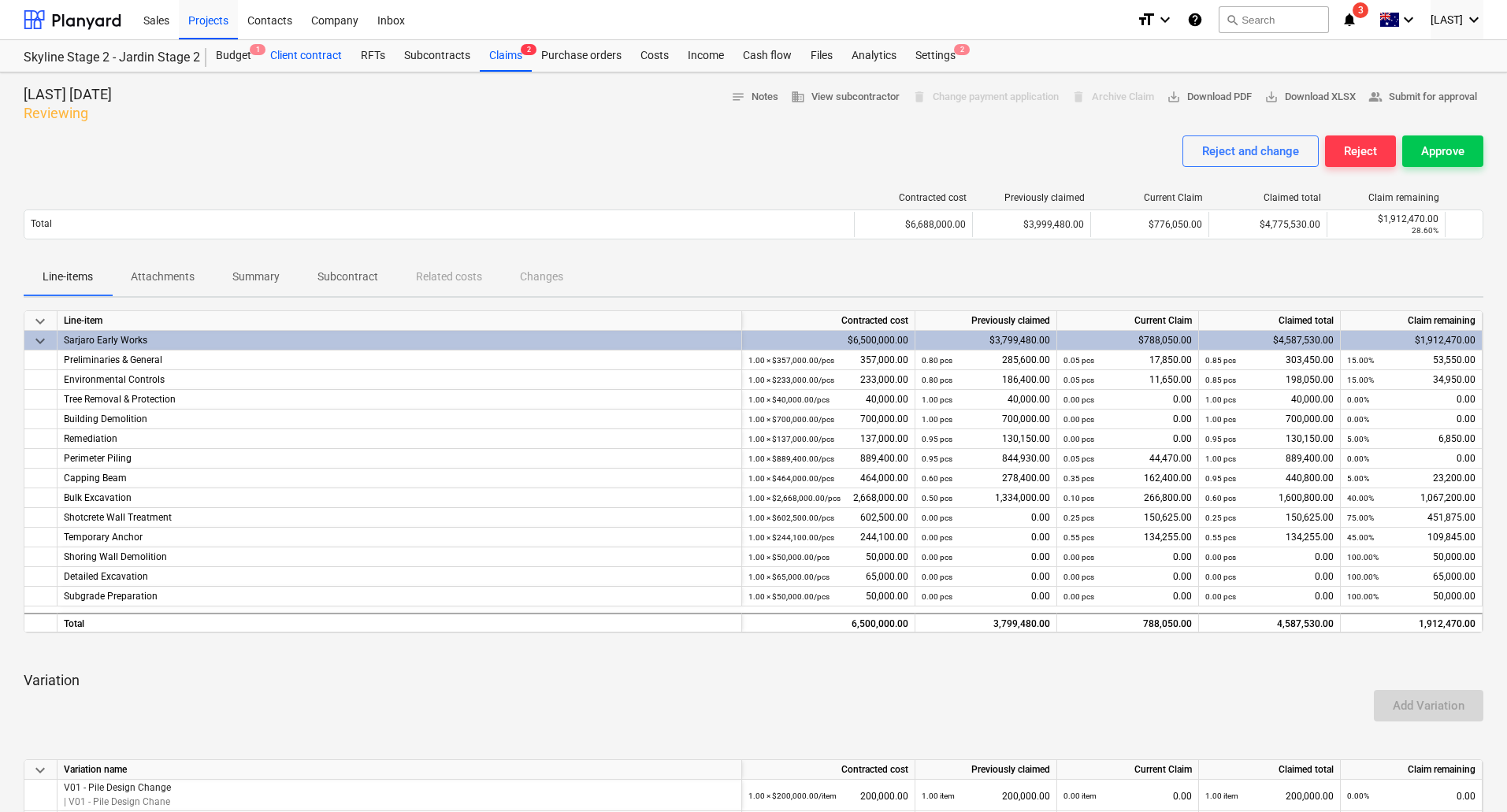 click on "Client contract" at bounding box center [306, 56] 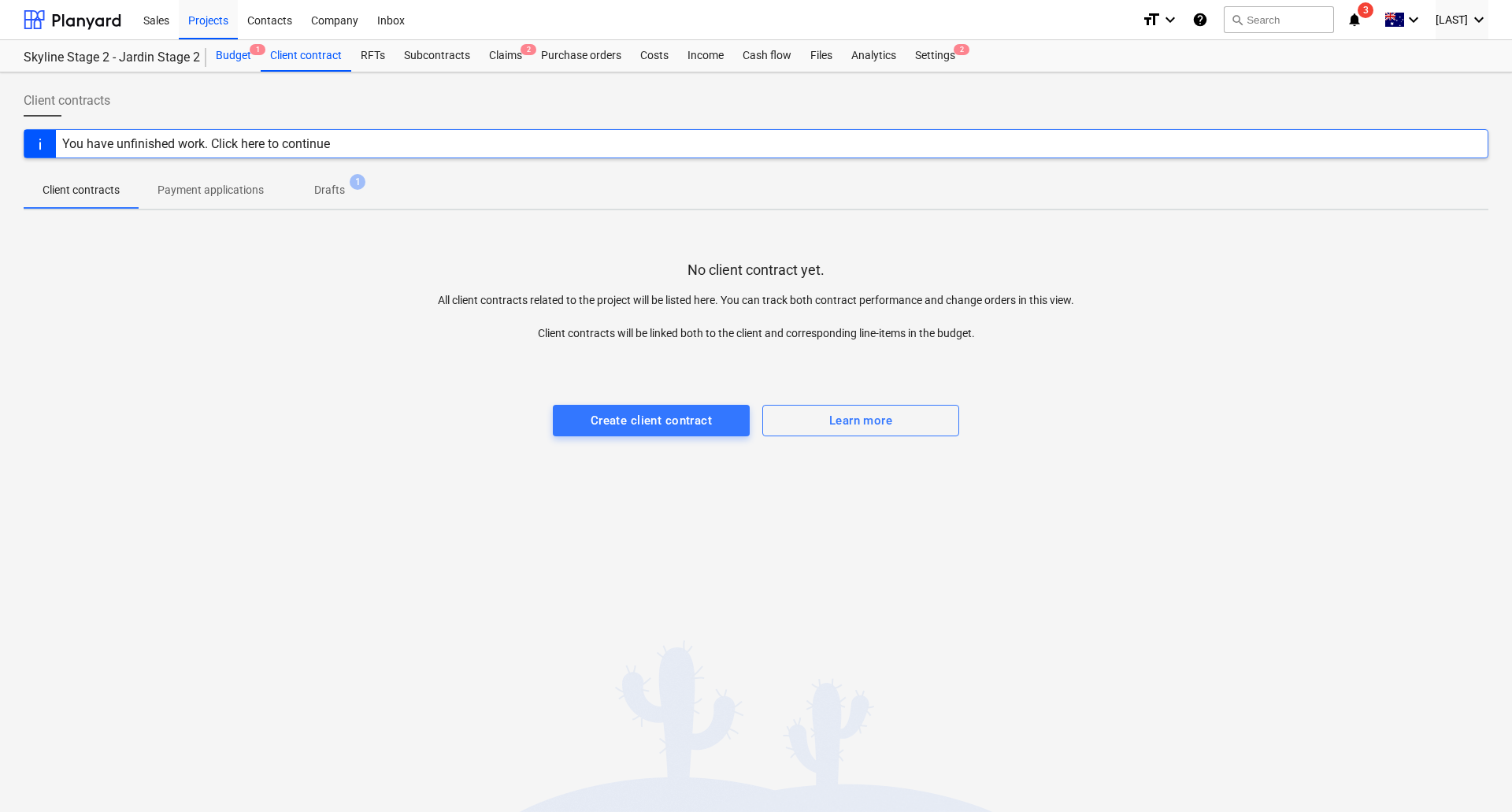 click on "Budget 1" at bounding box center (233, 56) 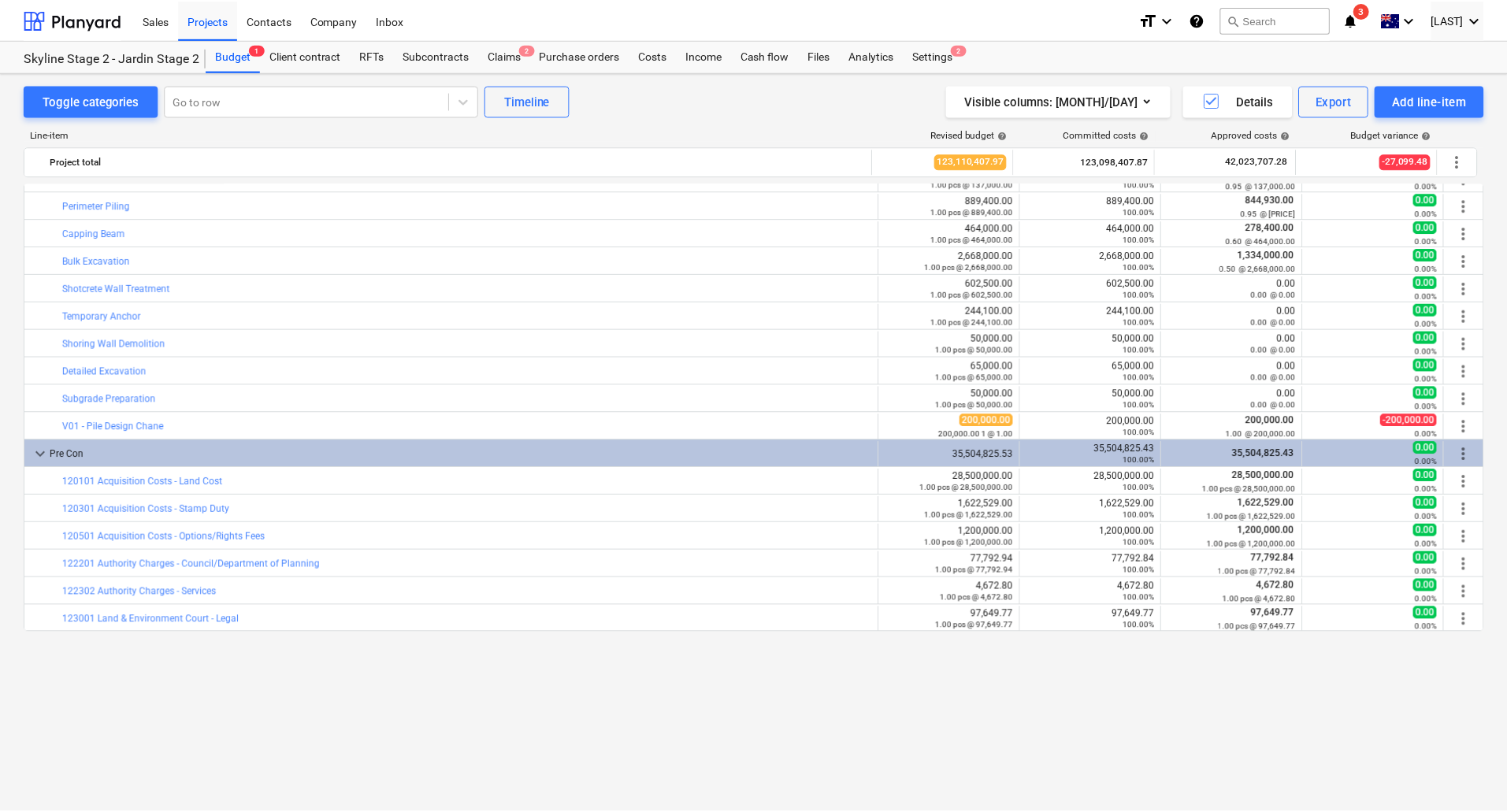 scroll, scrollTop: 0, scrollLeft: 0, axis: both 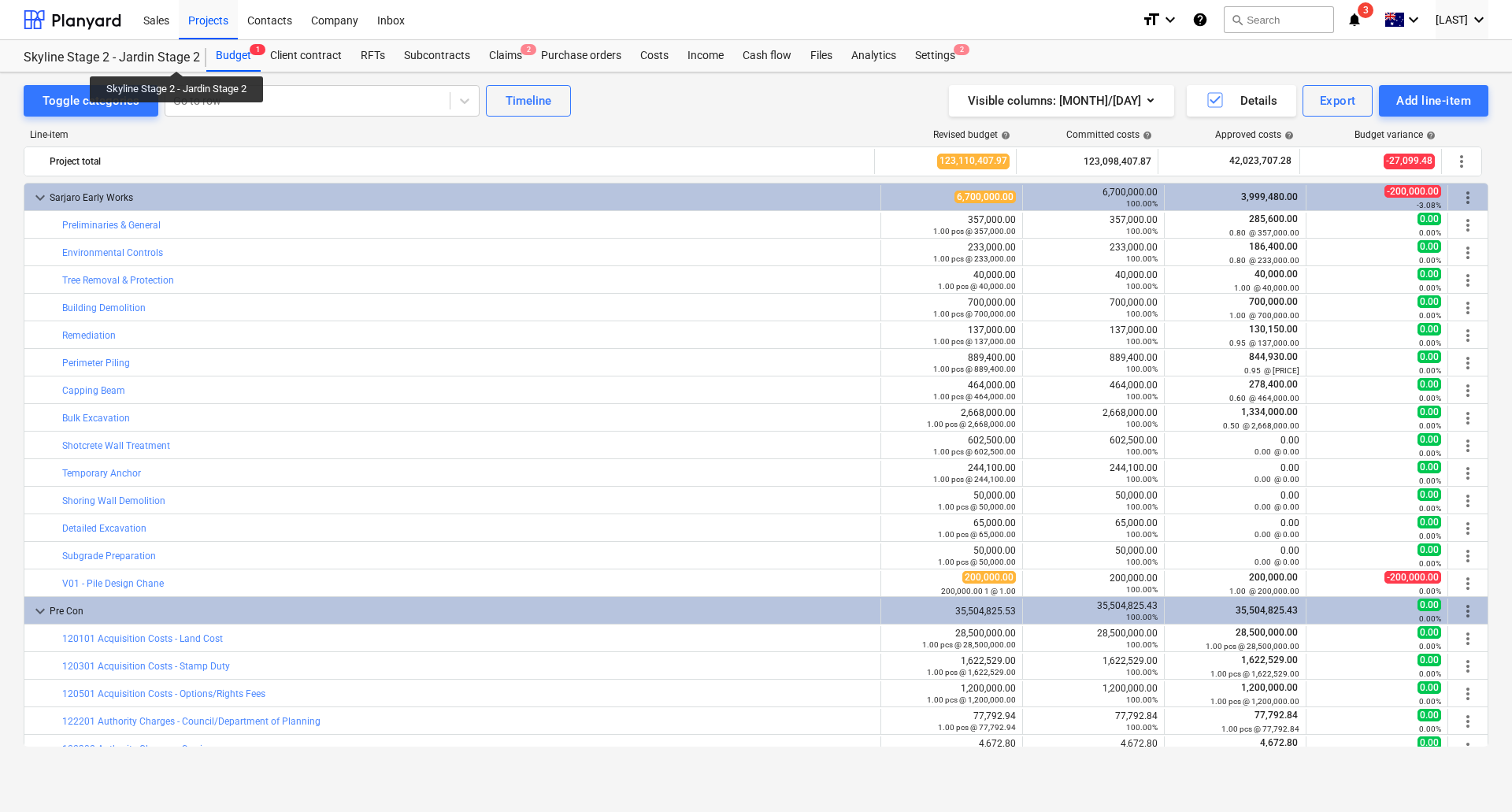 click on "Skyline Stage 2 - Jardin Stage 2" at bounding box center (106, 57) 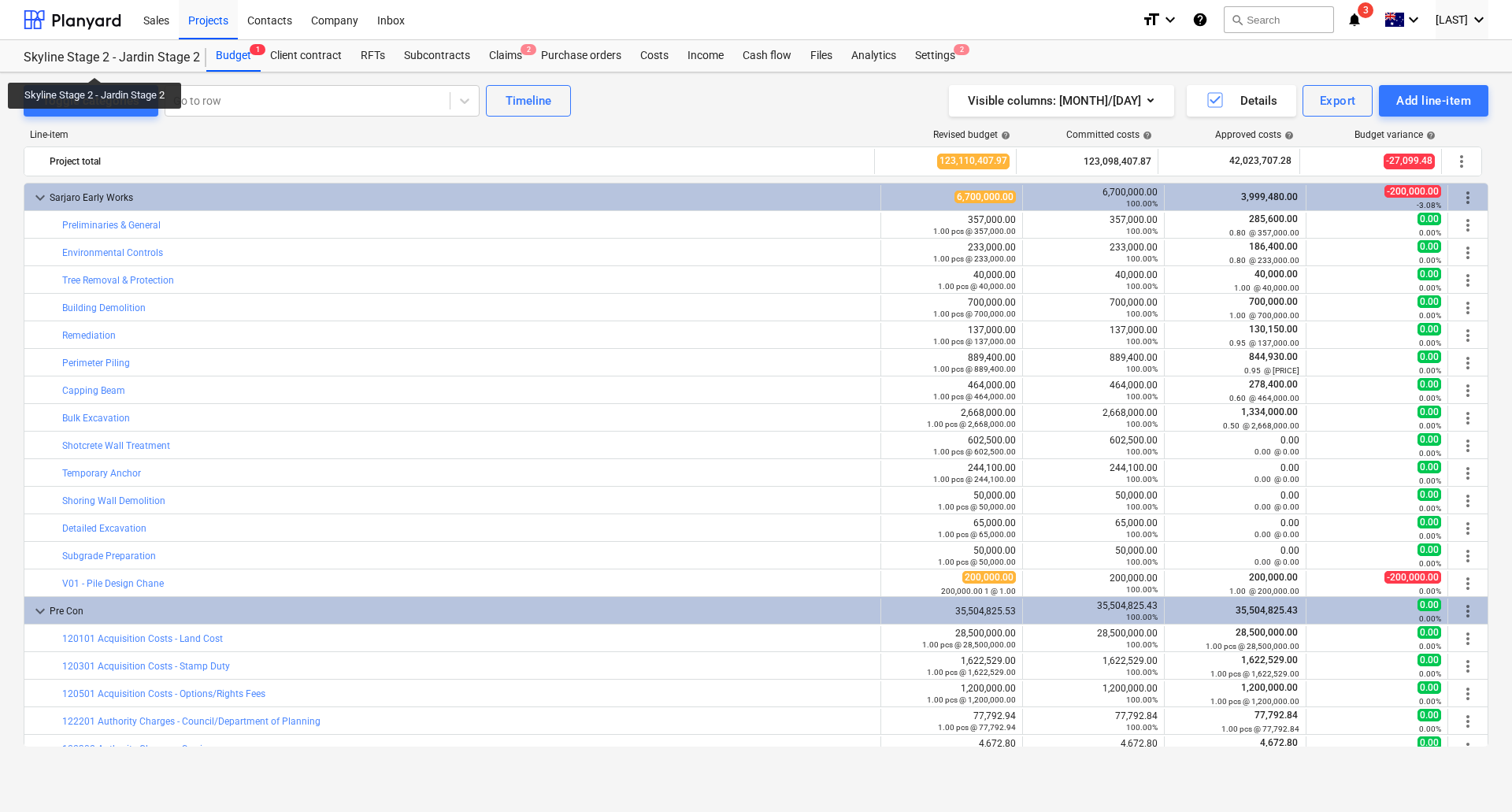 click on "Skyline Stage 2 - Jardin Stage 2" at bounding box center [106, 57] 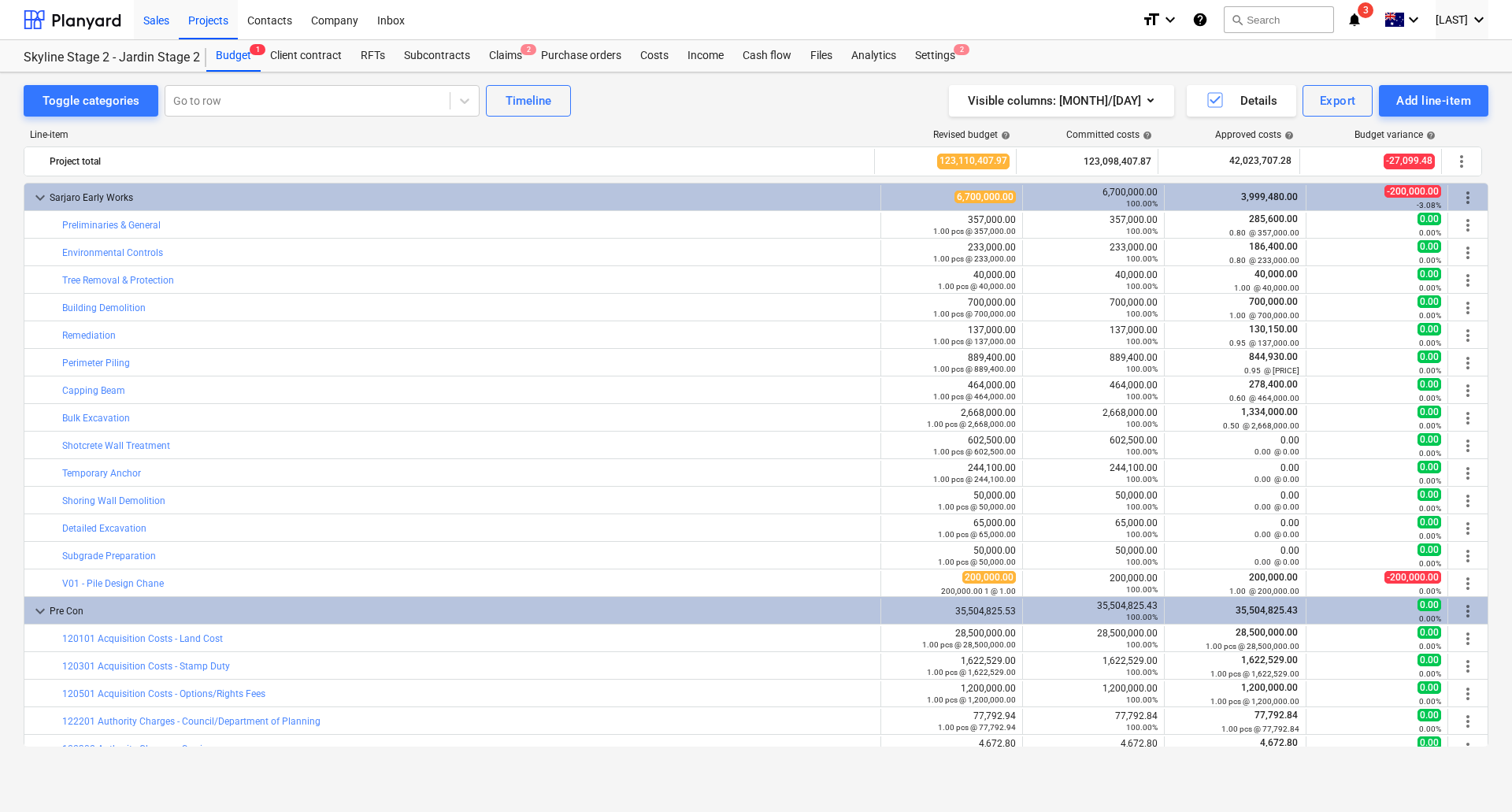 click on "Sales" at bounding box center [156, 19] 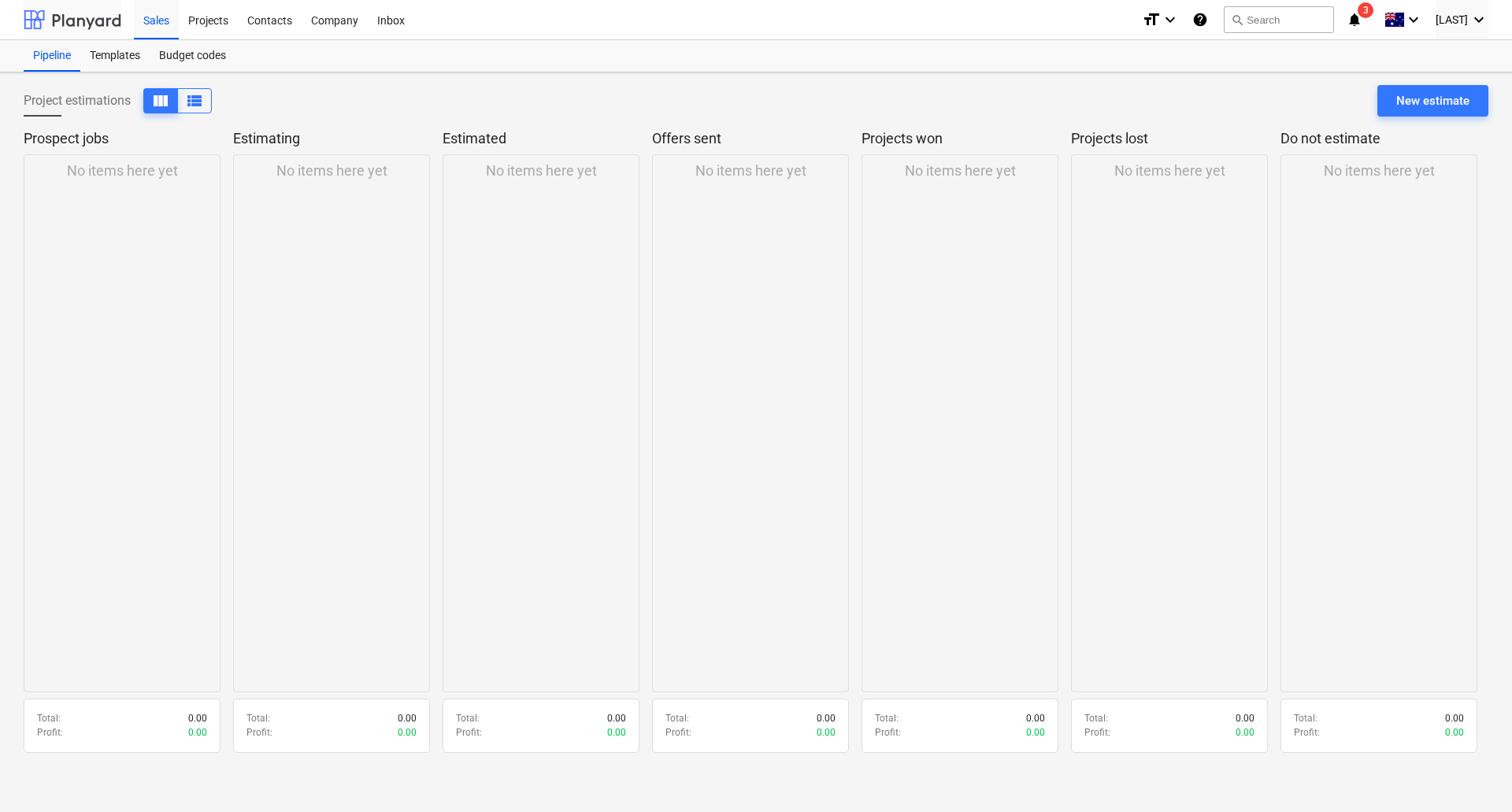 click at bounding box center [72, 20] 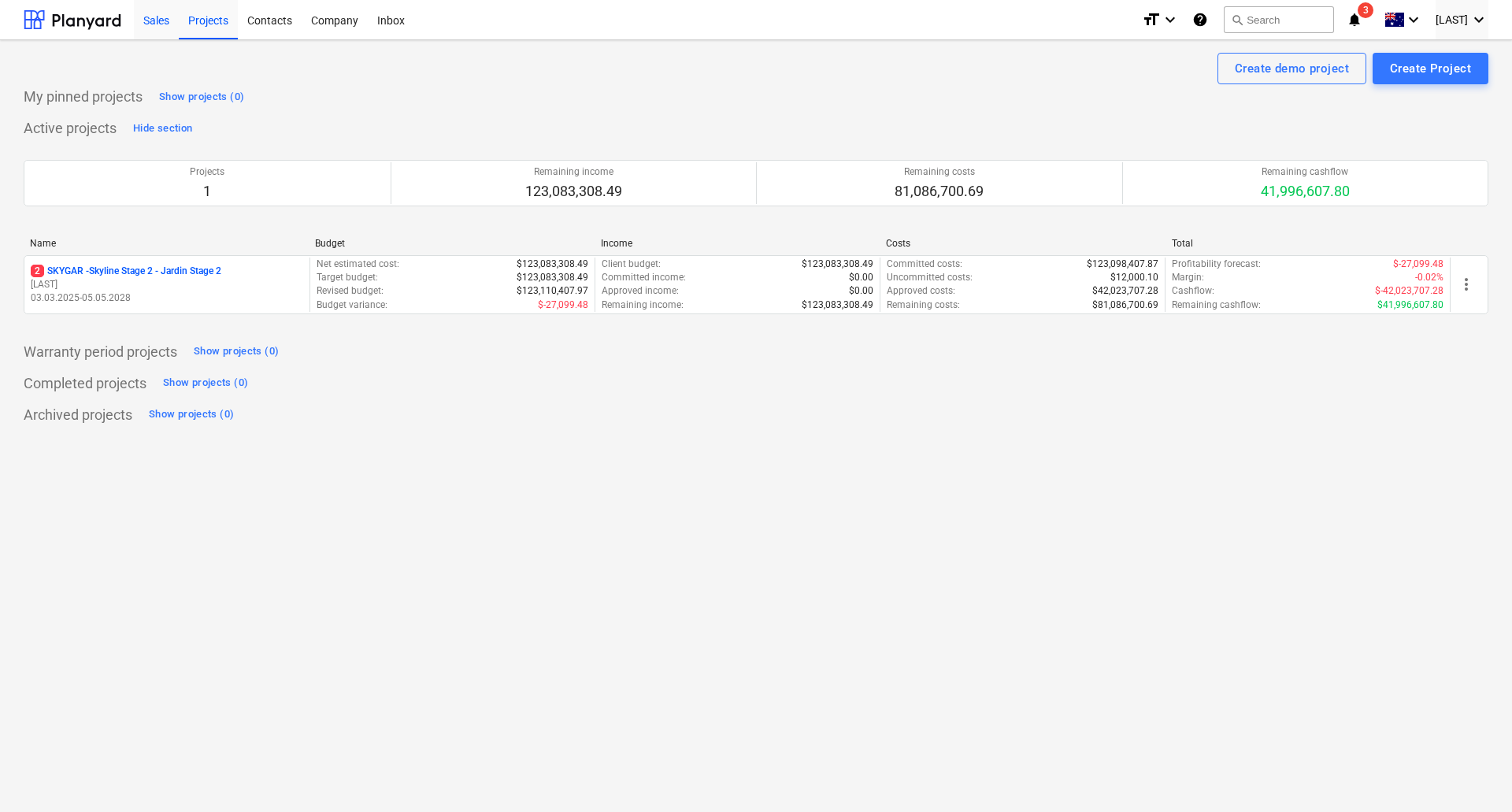 click on "Sales" at bounding box center (156, 19) 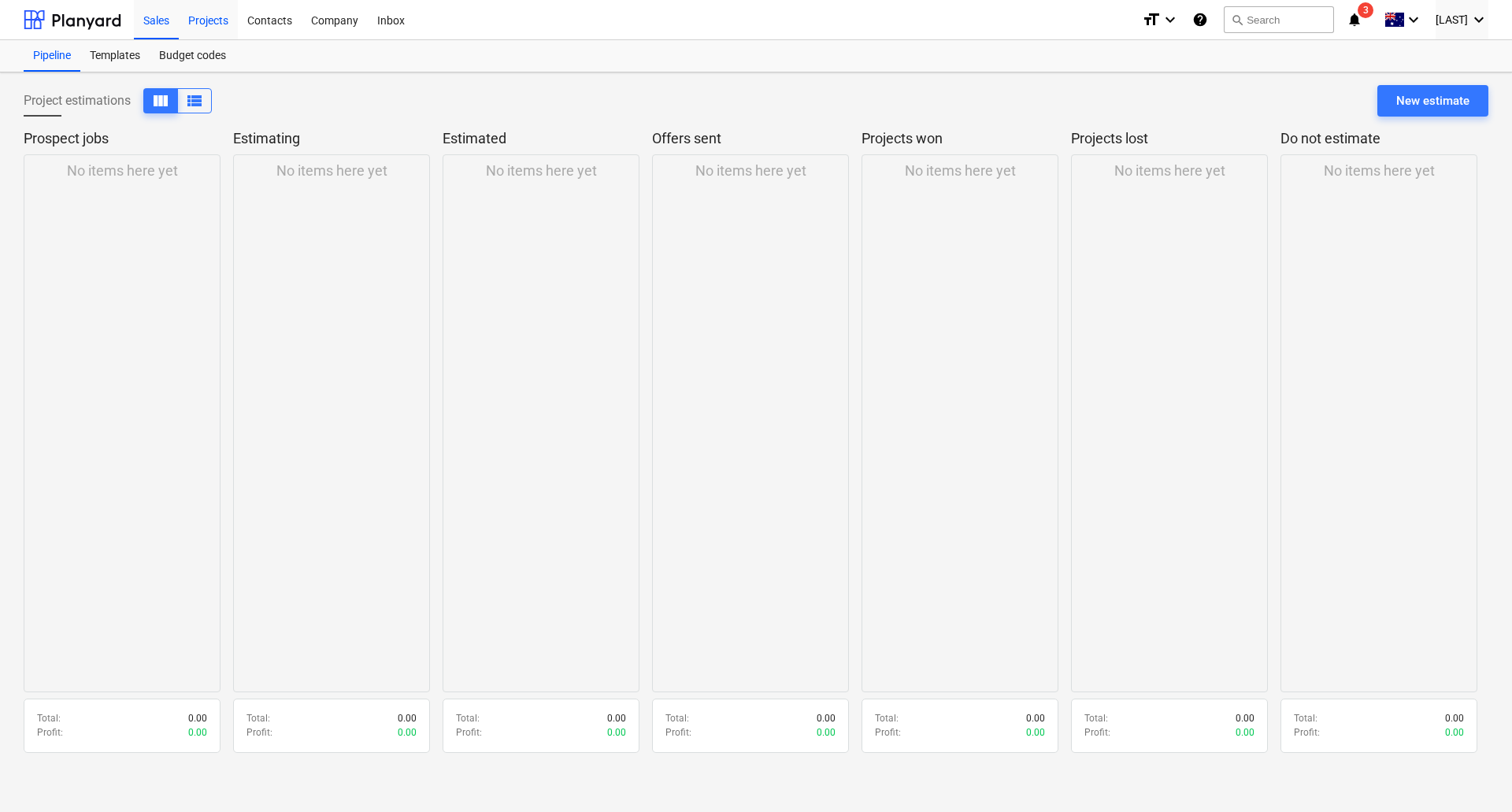 click on "Projects" at bounding box center [208, 19] 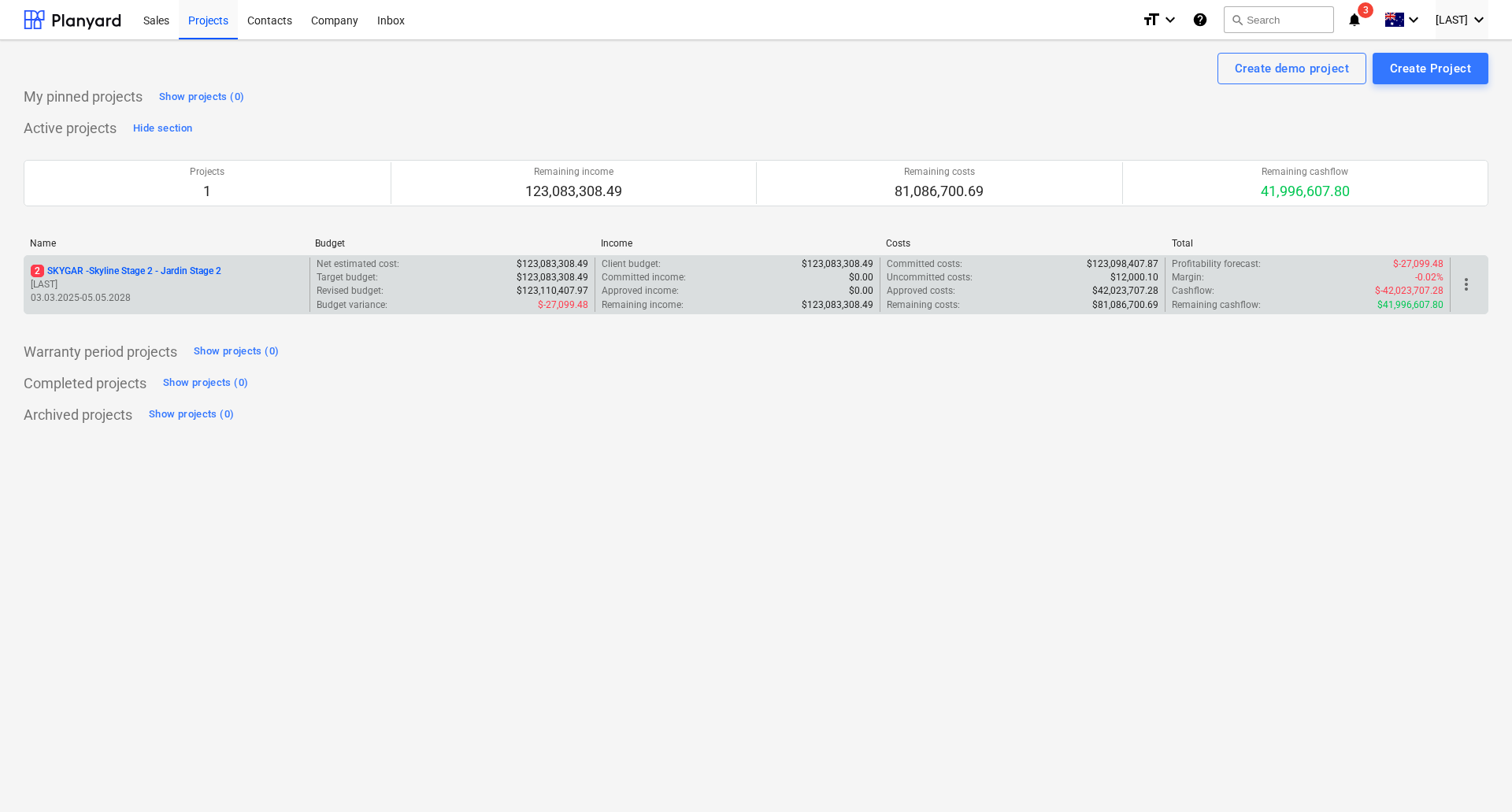 click on "Net estimated cost :" at bounding box center (358, 264) 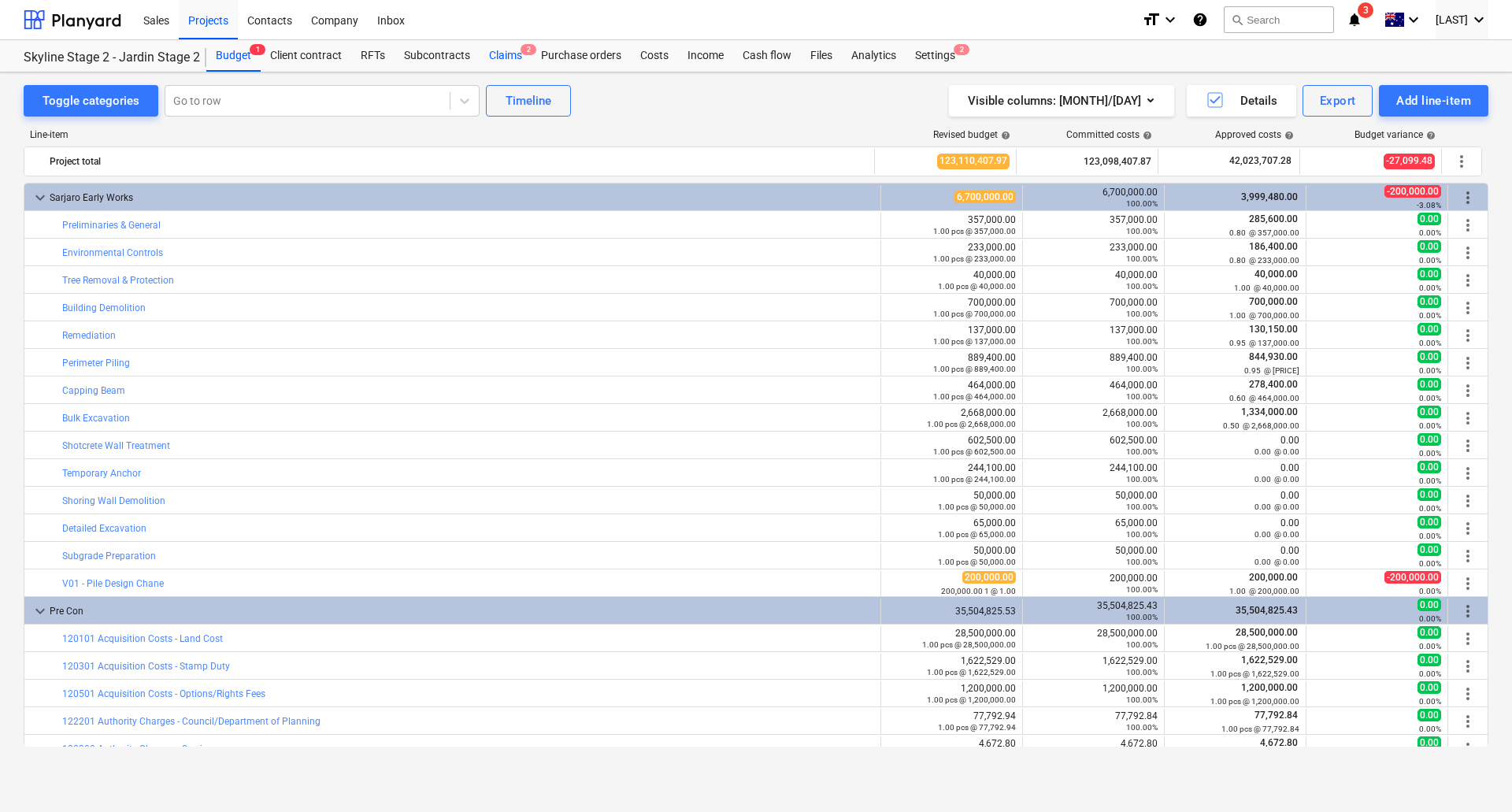 click on "2" at bounding box center (528, 50) 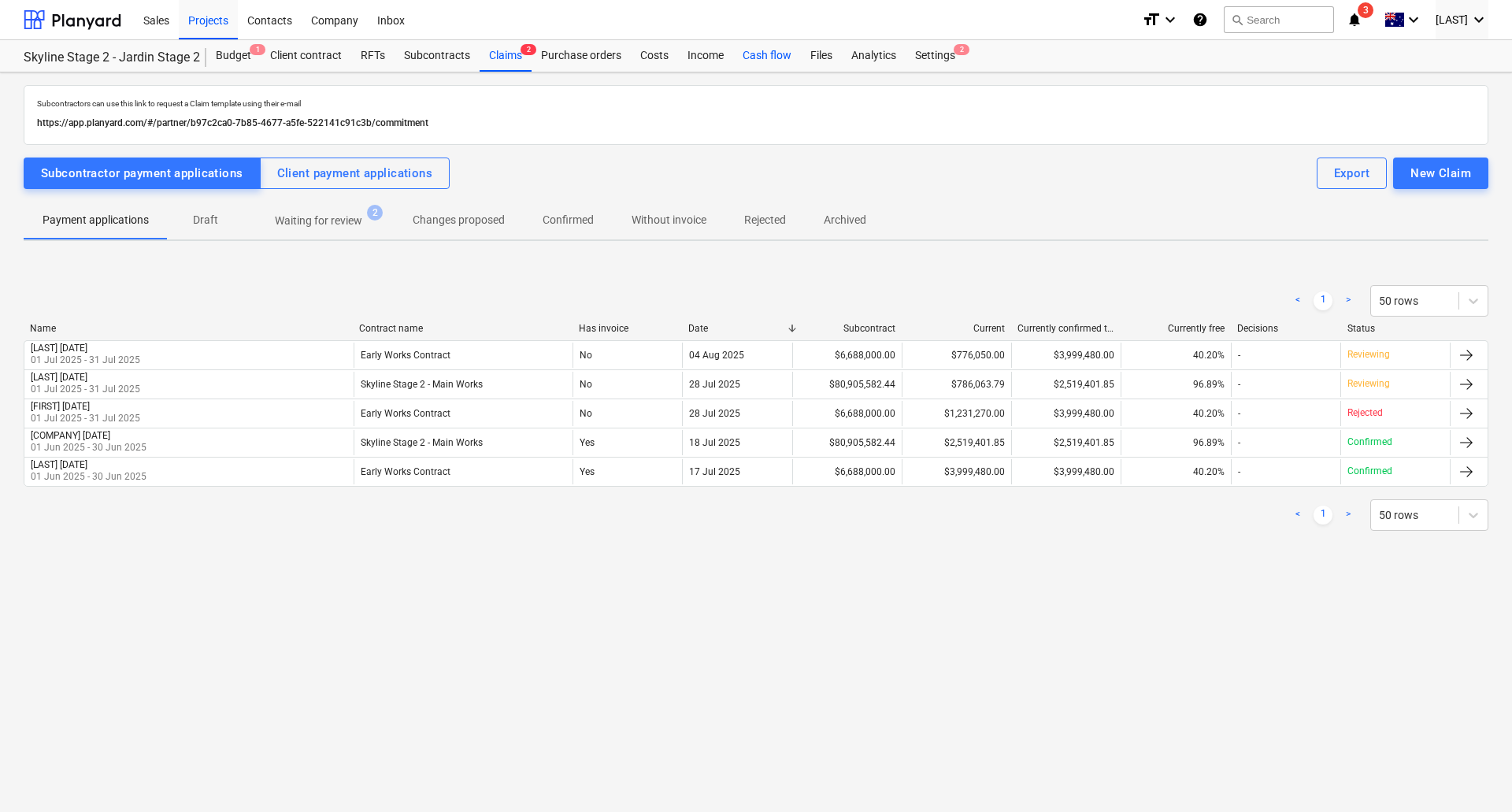 click on "Cash flow" at bounding box center (767, 56) 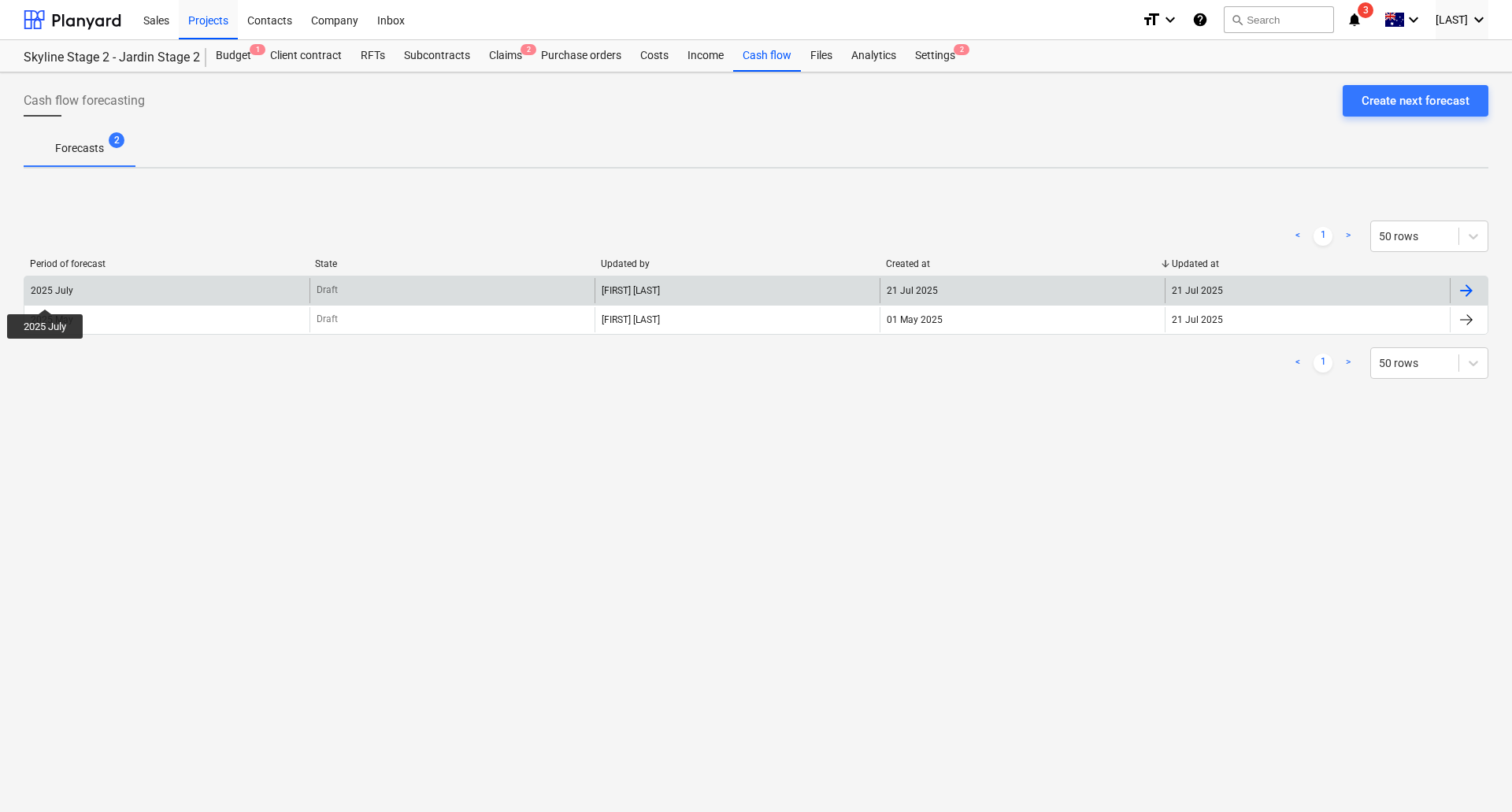 click on "2025 July" at bounding box center (52, 291) 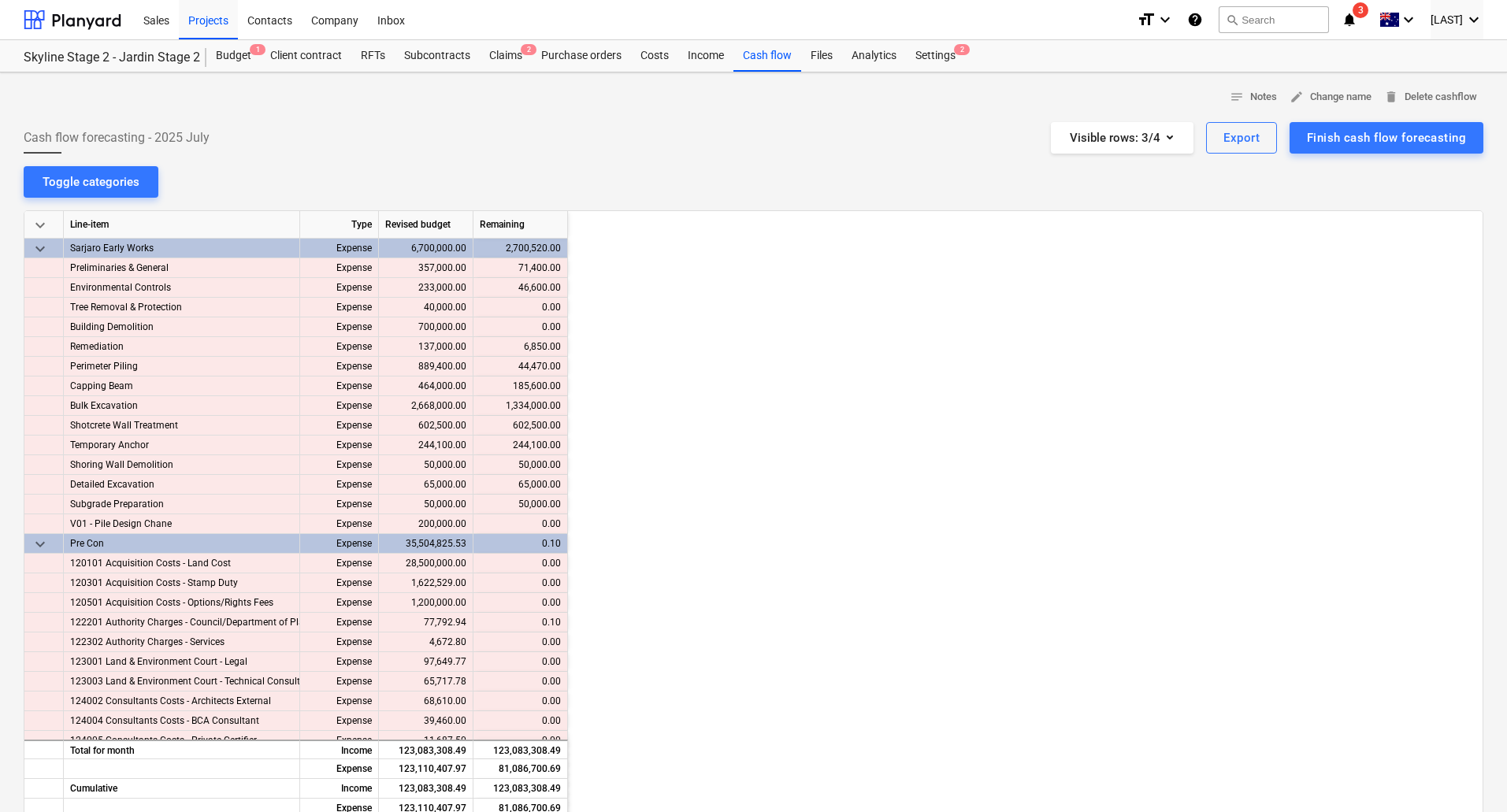 scroll, scrollTop: 0, scrollLeft: 788, axis: horizontal 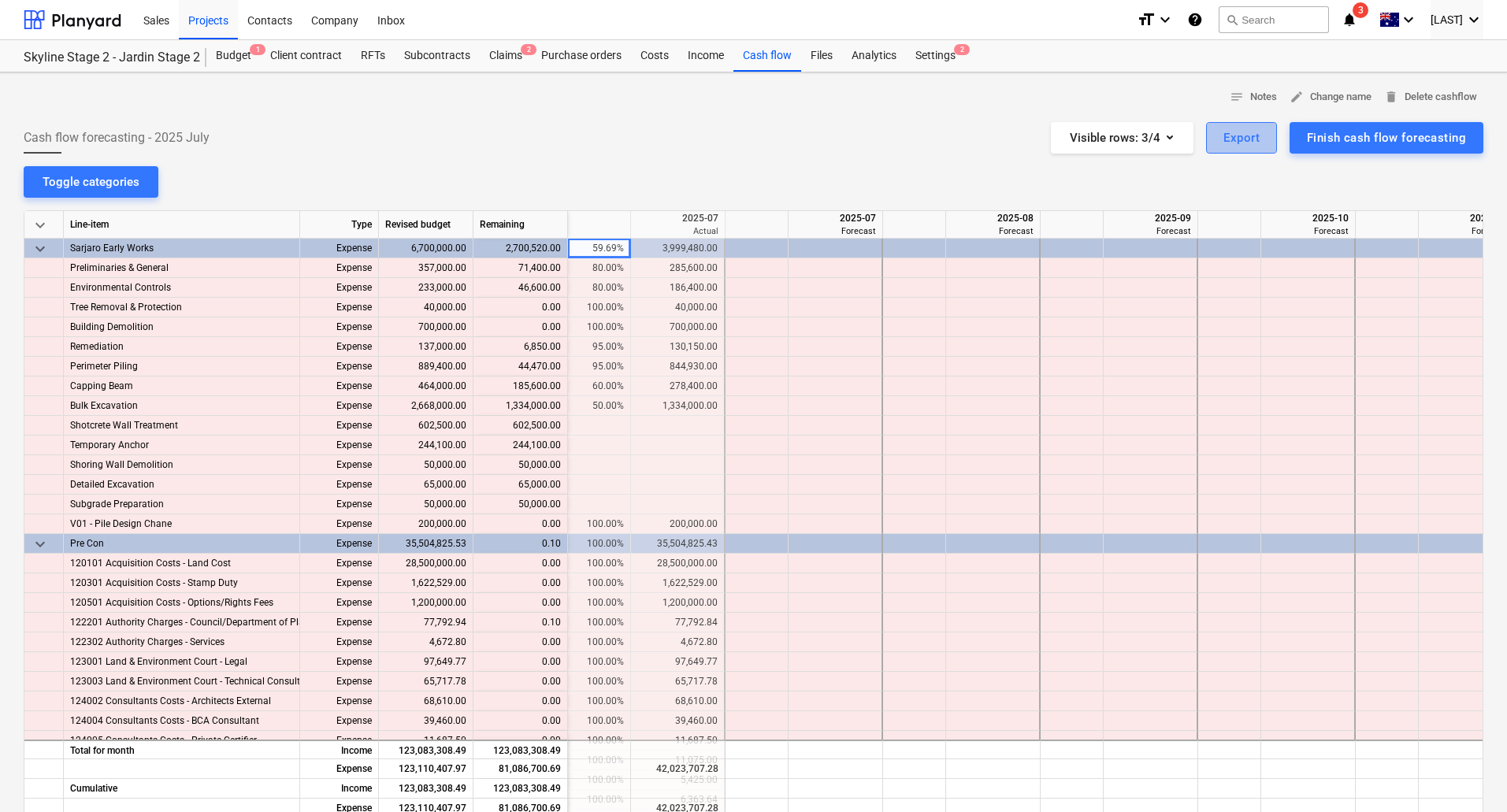 click on "Export" at bounding box center [1242, 138] 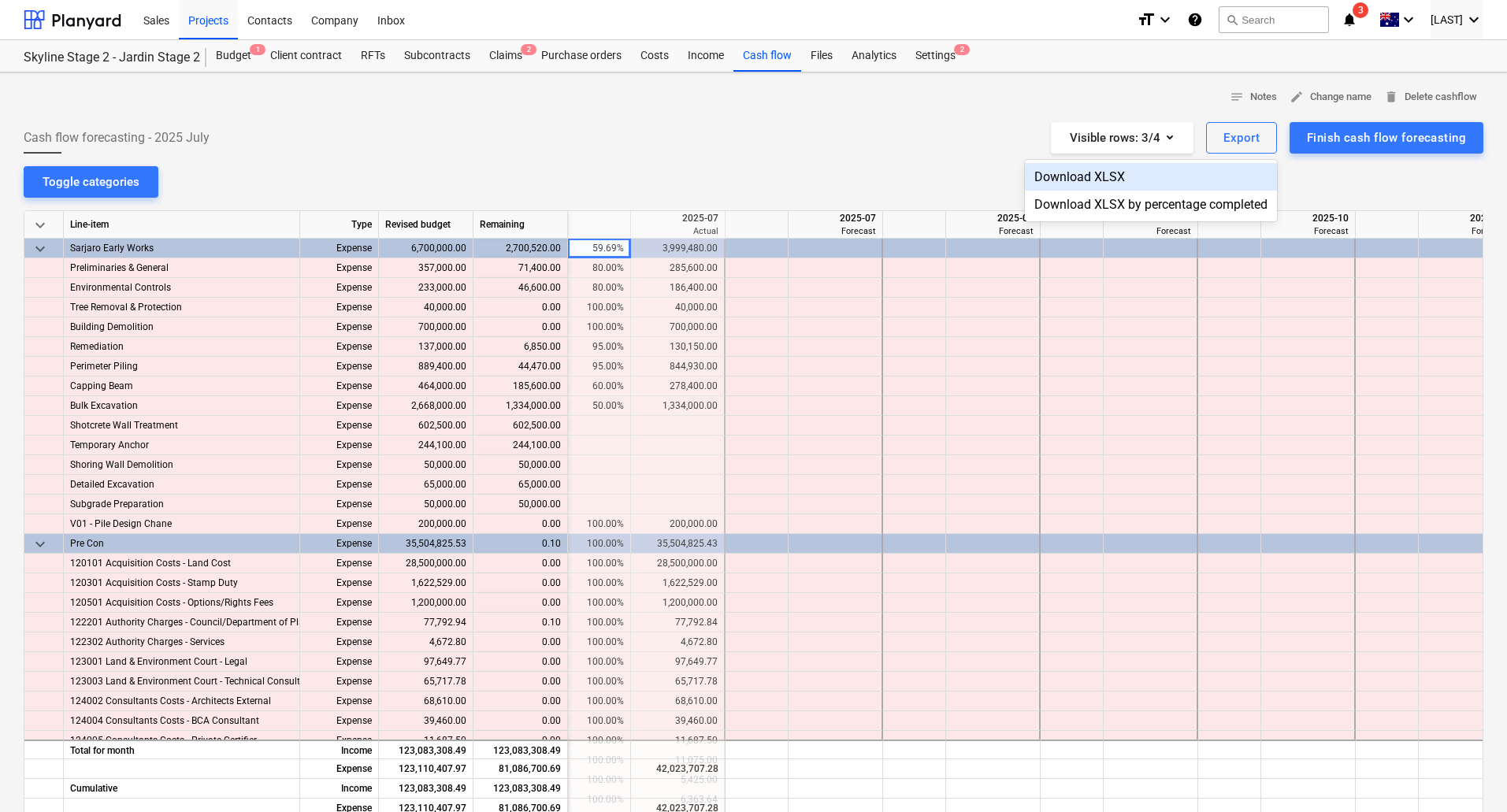click on "Download XLSX" at bounding box center [1151, 176] 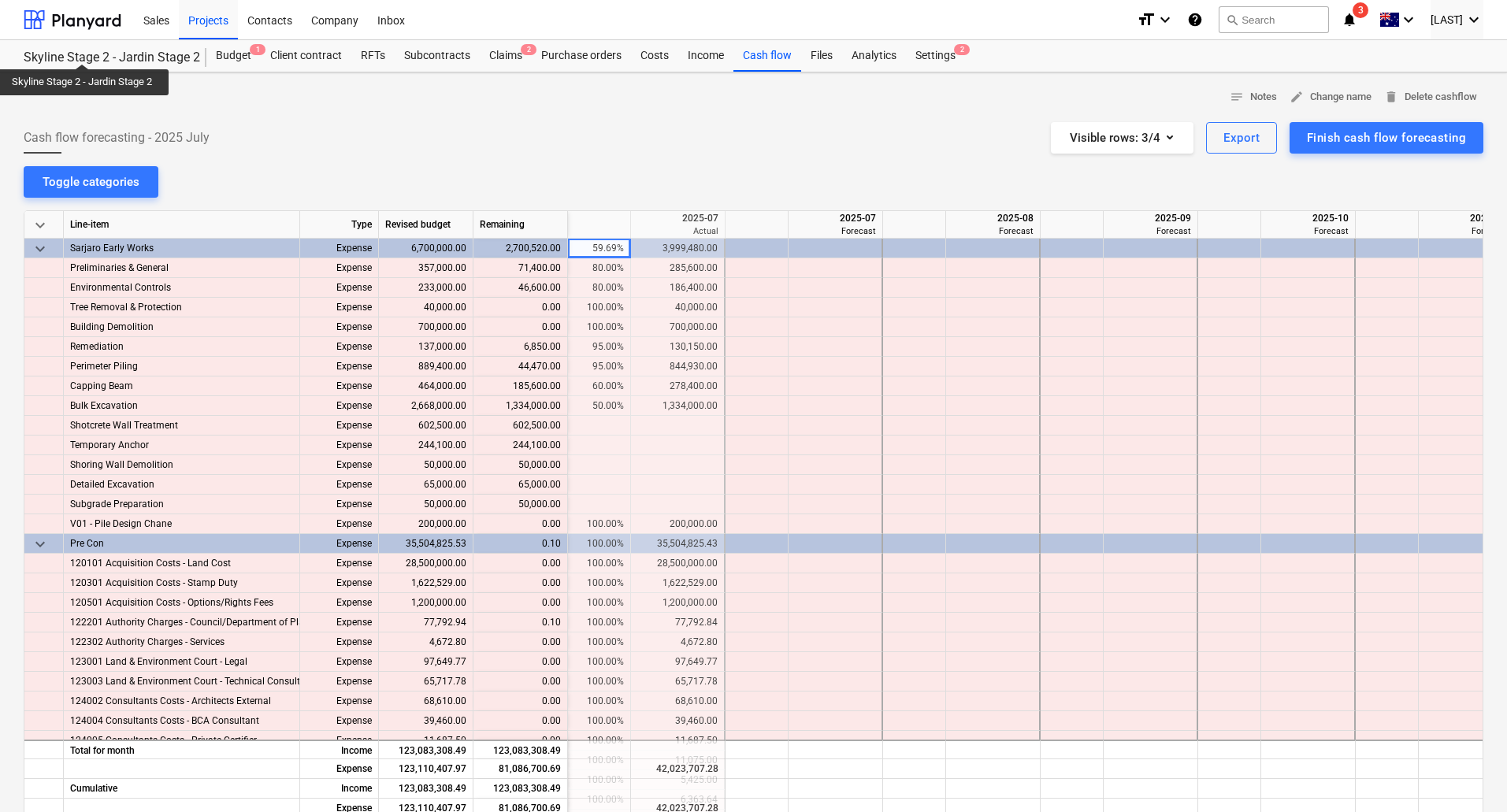 click on "Skyline Stage 2 - Jardin Stage 2" at bounding box center (106, 57) 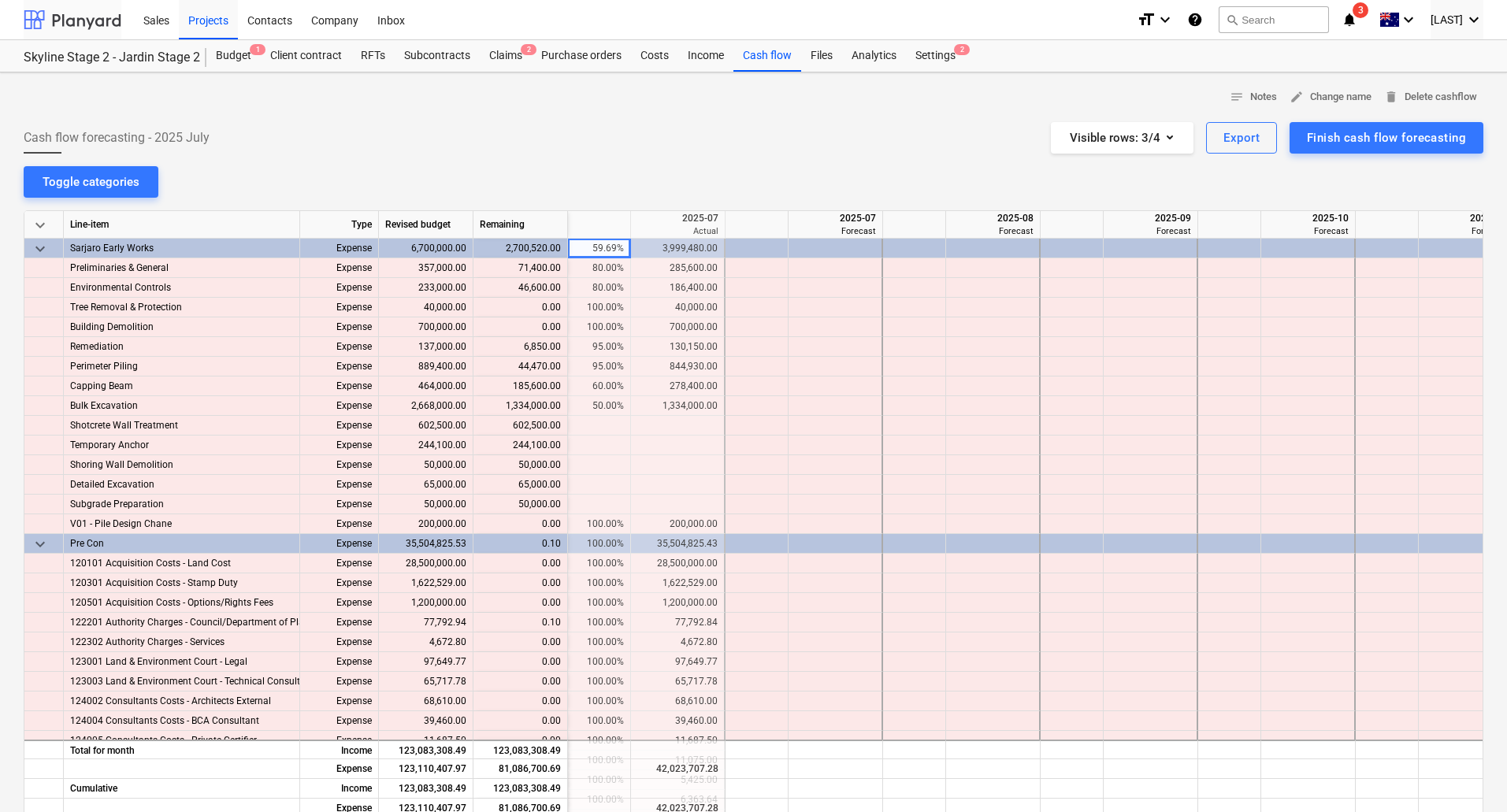 click at bounding box center (72, 20) 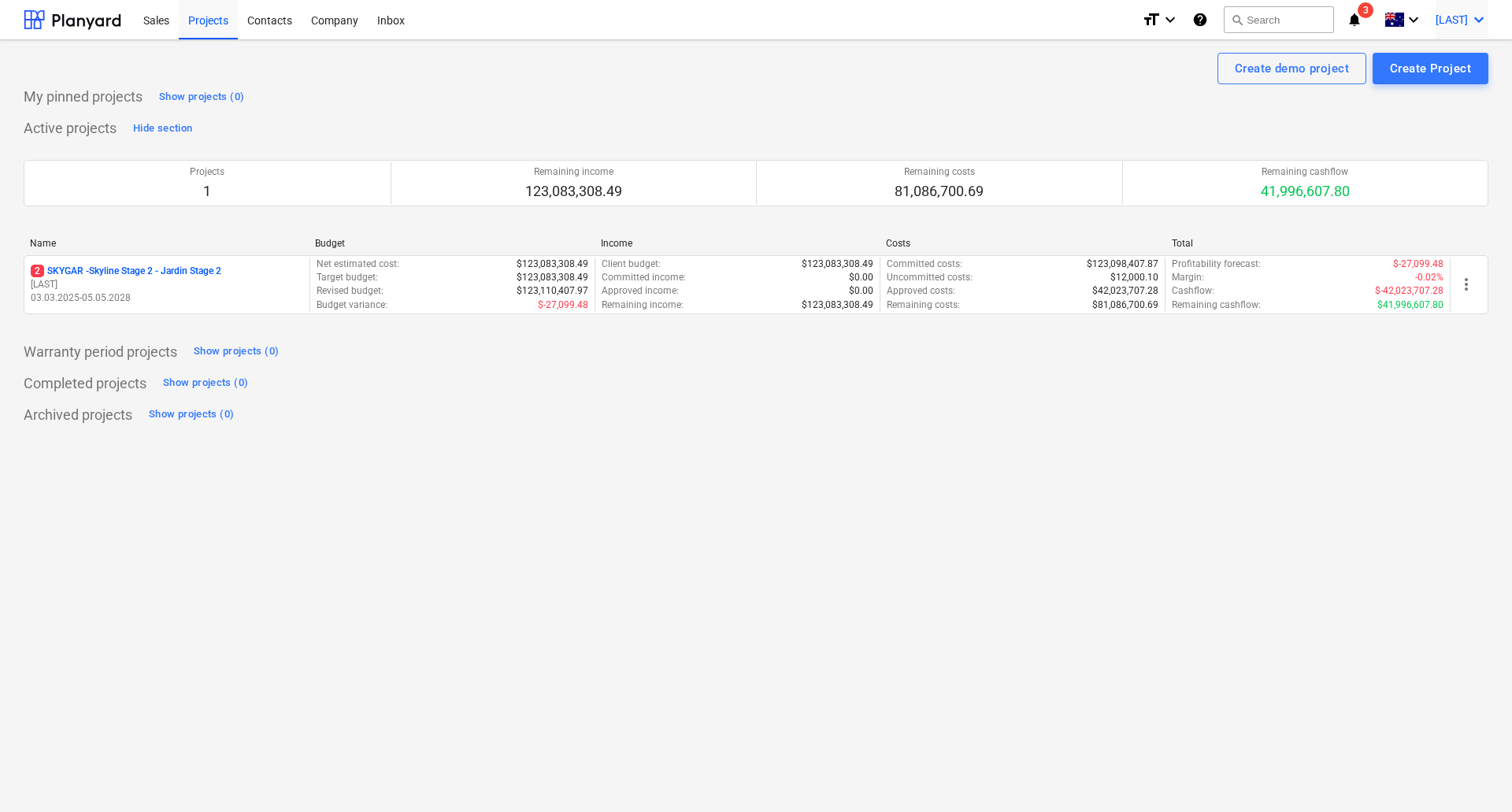 click on "keyboard_arrow_down" at bounding box center (1479, 20) 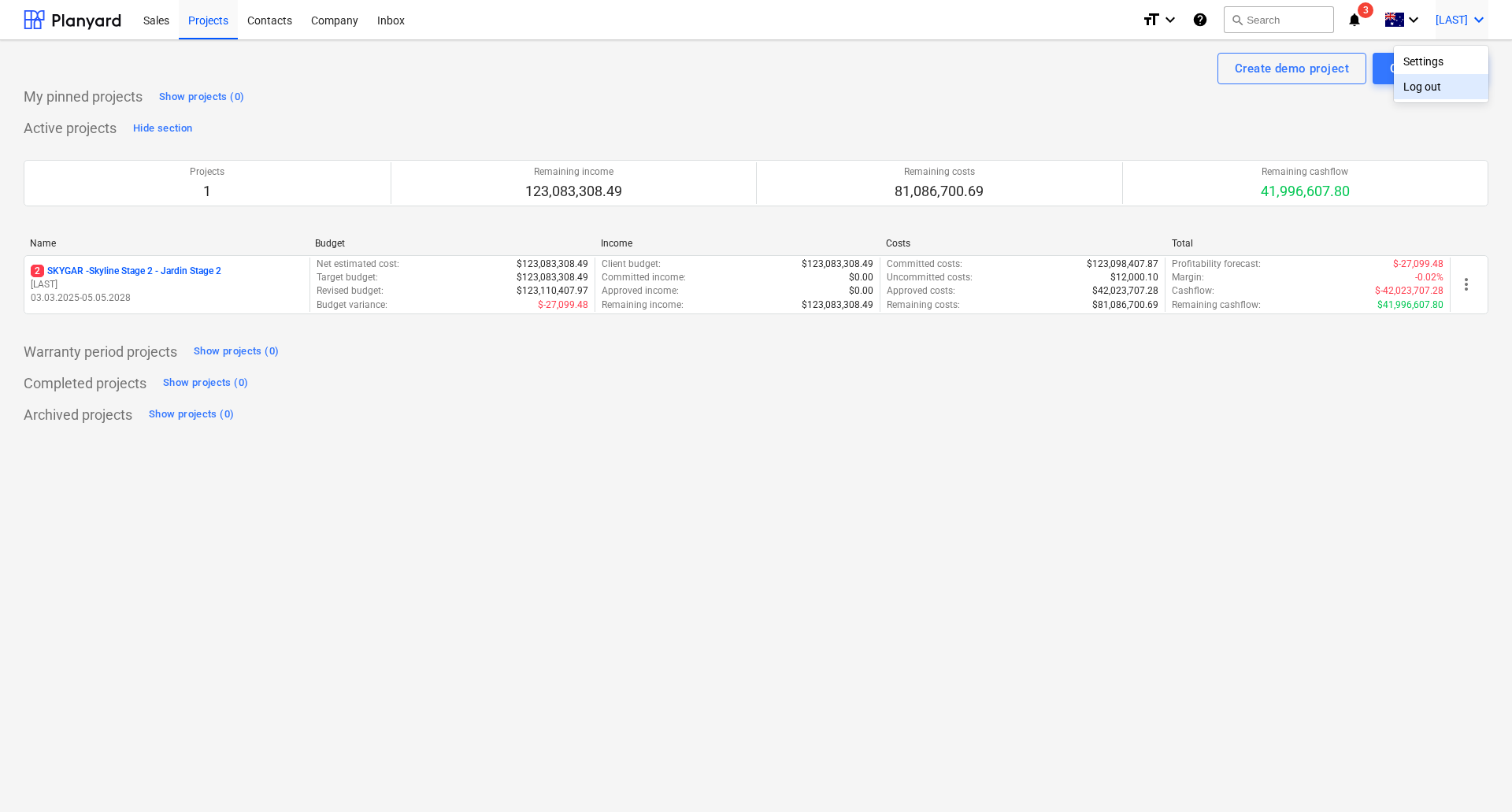 click at bounding box center (756, 406) 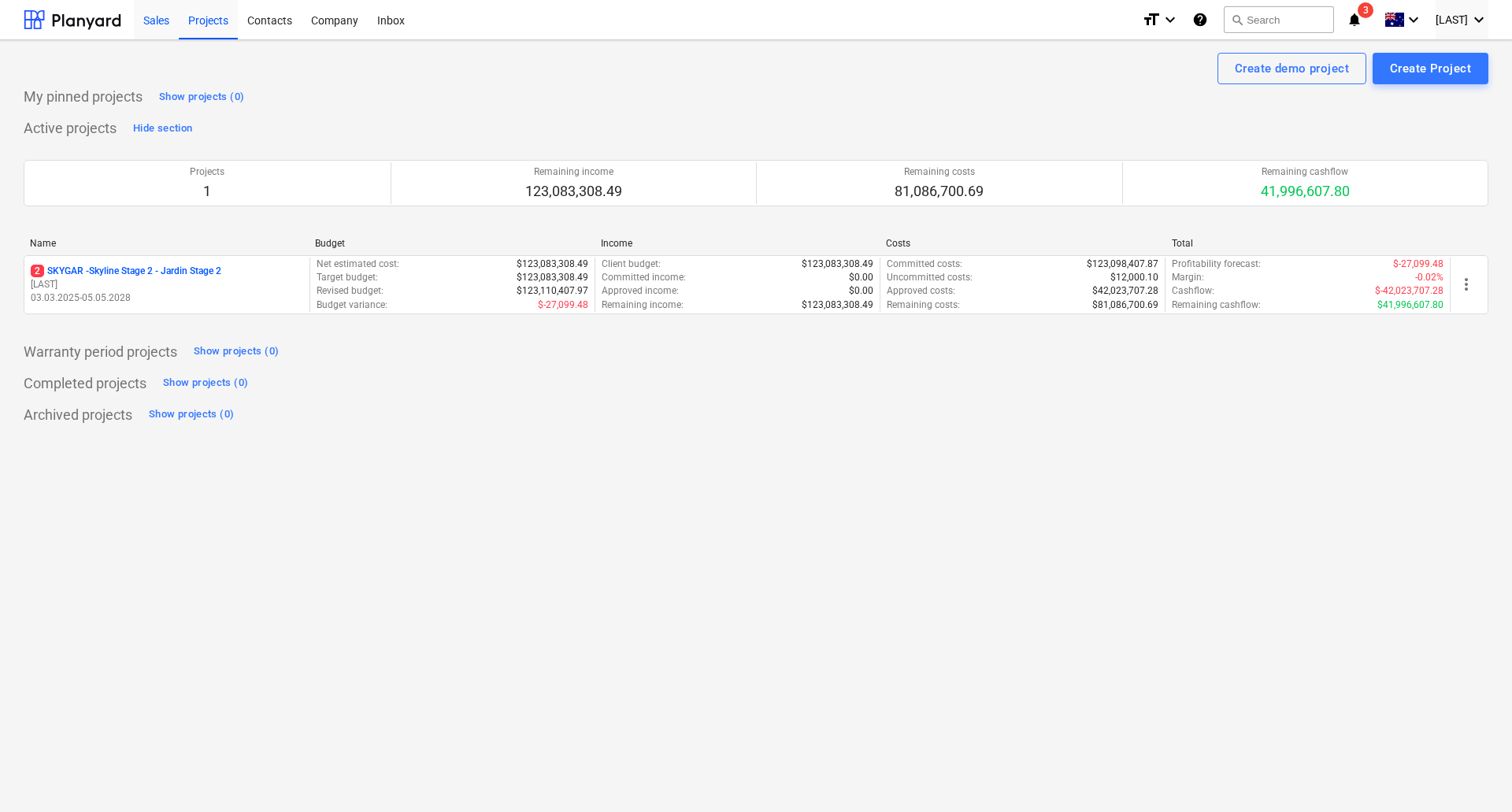 click on "Sales" at bounding box center (156, 19) 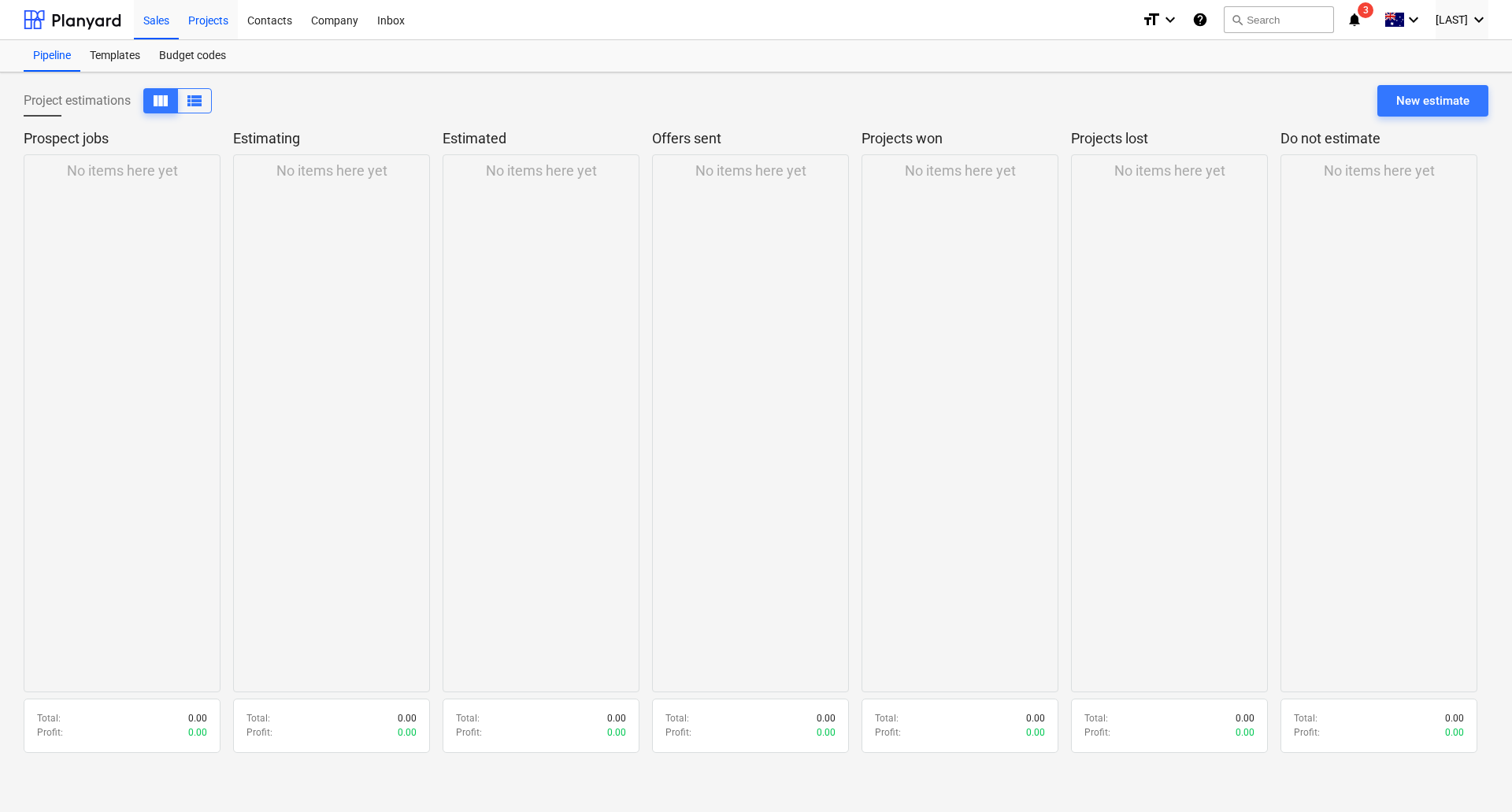 click on "Projects" at bounding box center [208, 19] 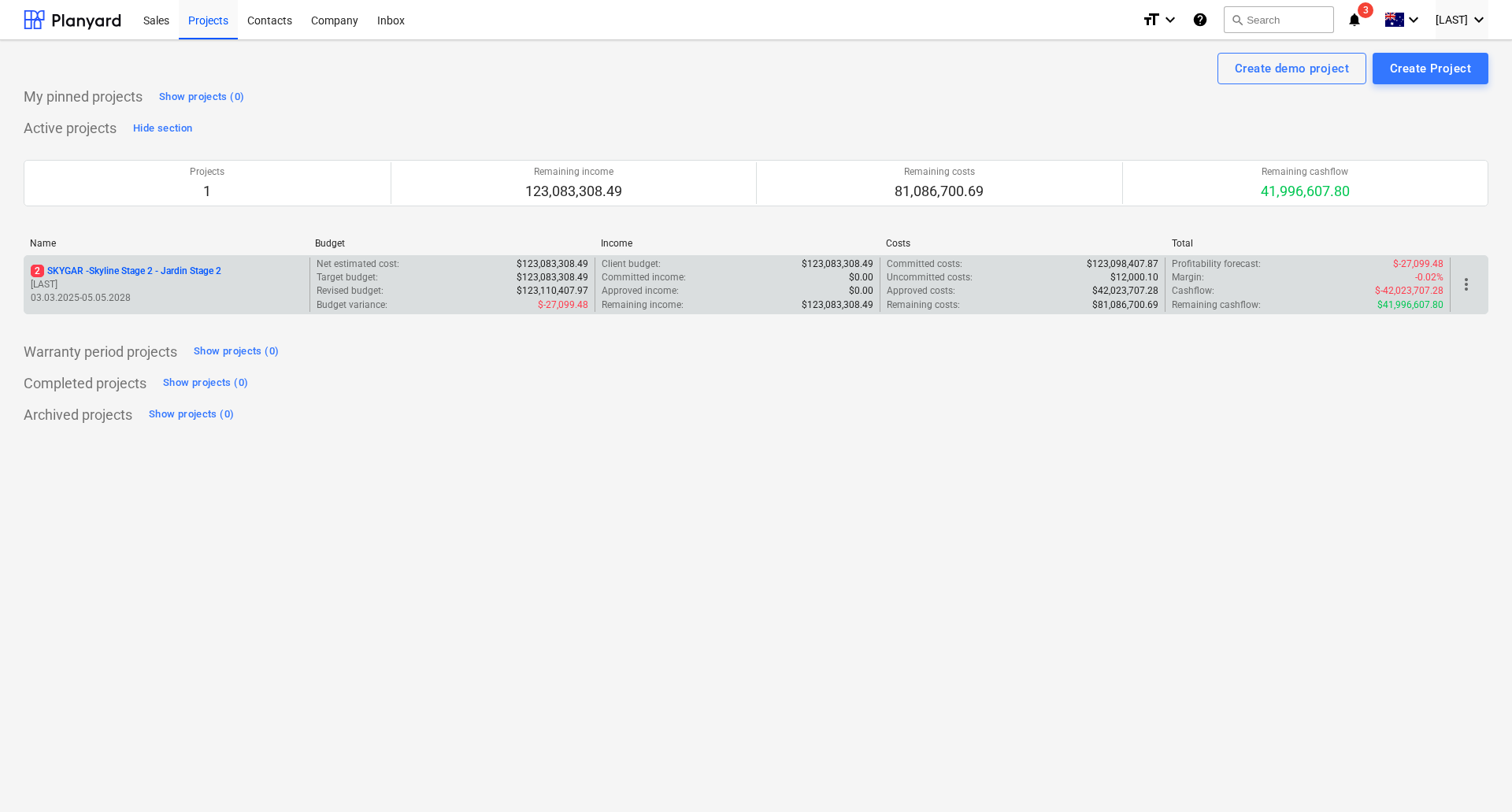 click on "2  SKYGAR -  Skyline Stage 2 - Jardin Stage 2" at bounding box center (126, 271) 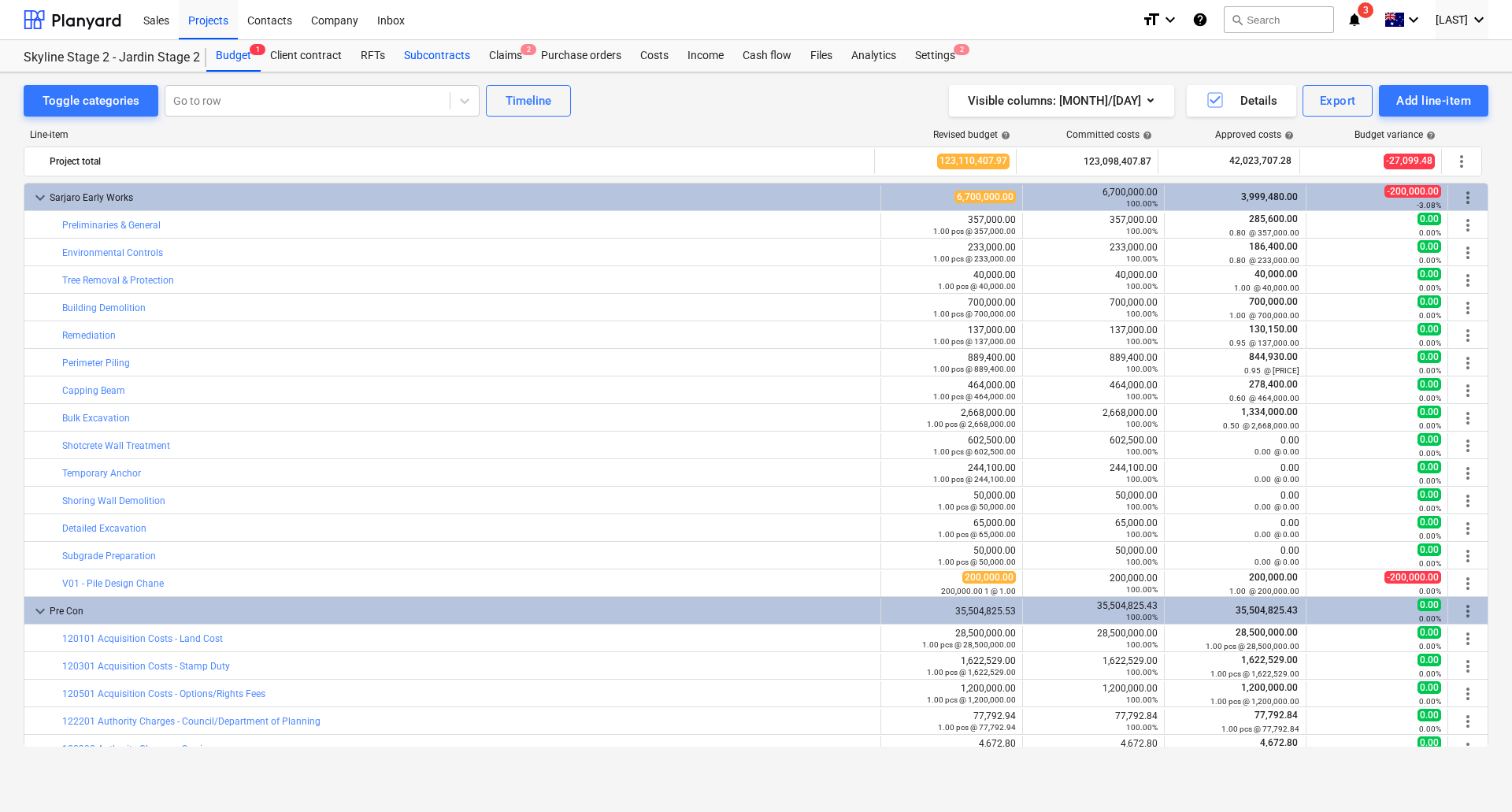 click on "Subcontracts" at bounding box center [437, 56] 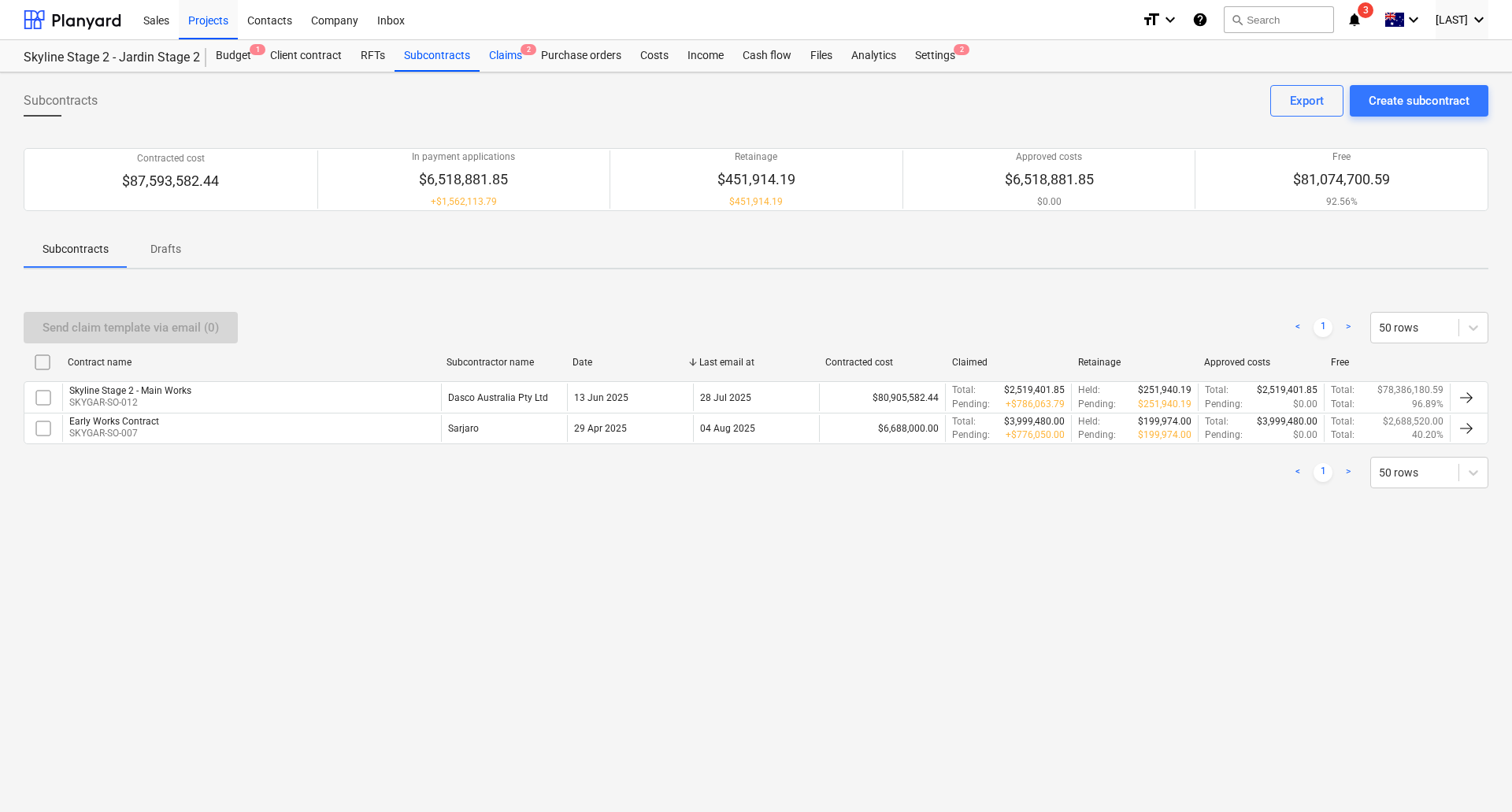 click on "Claims 2" at bounding box center [506, 56] 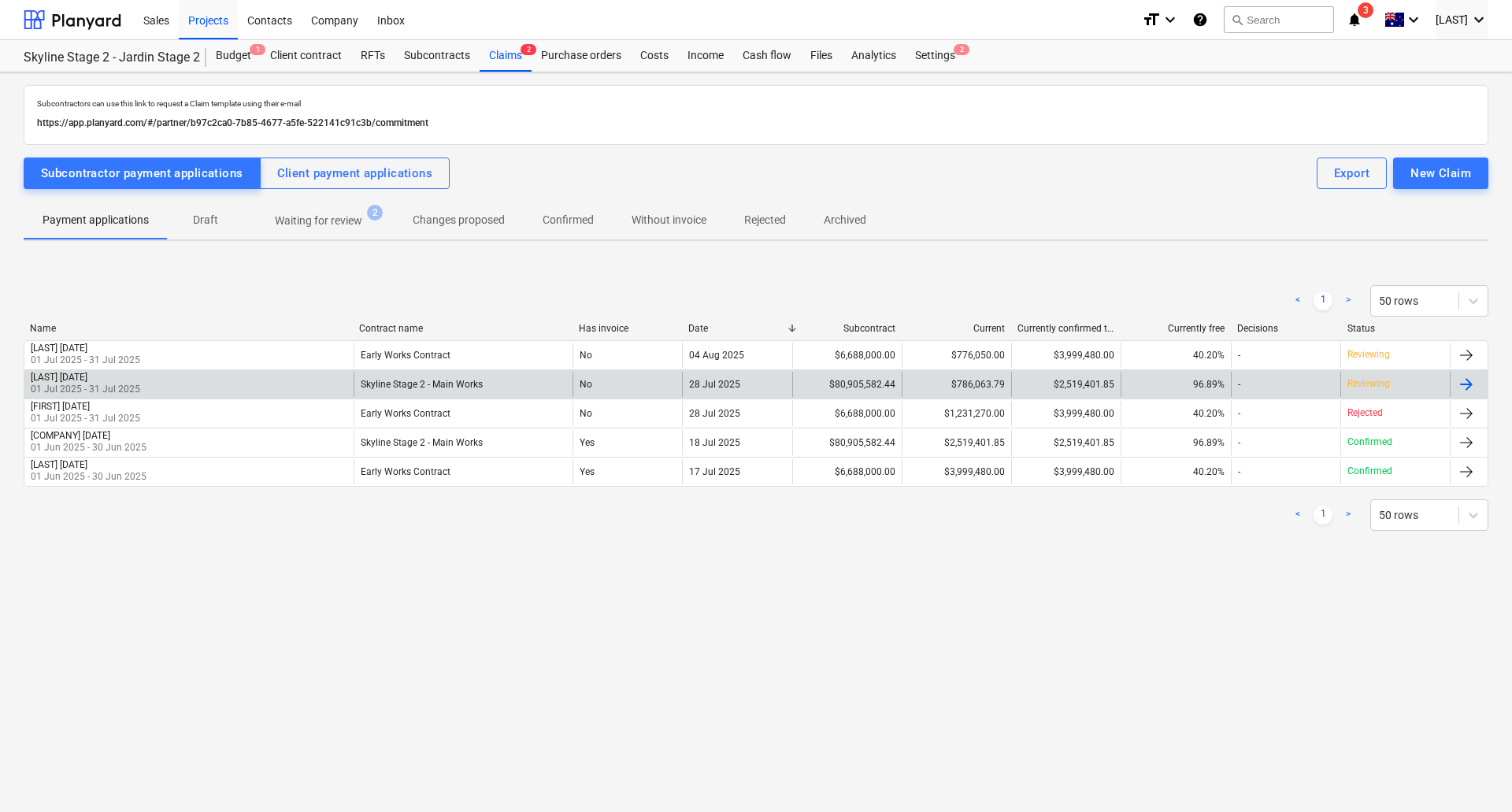 click at bounding box center [1466, 384] 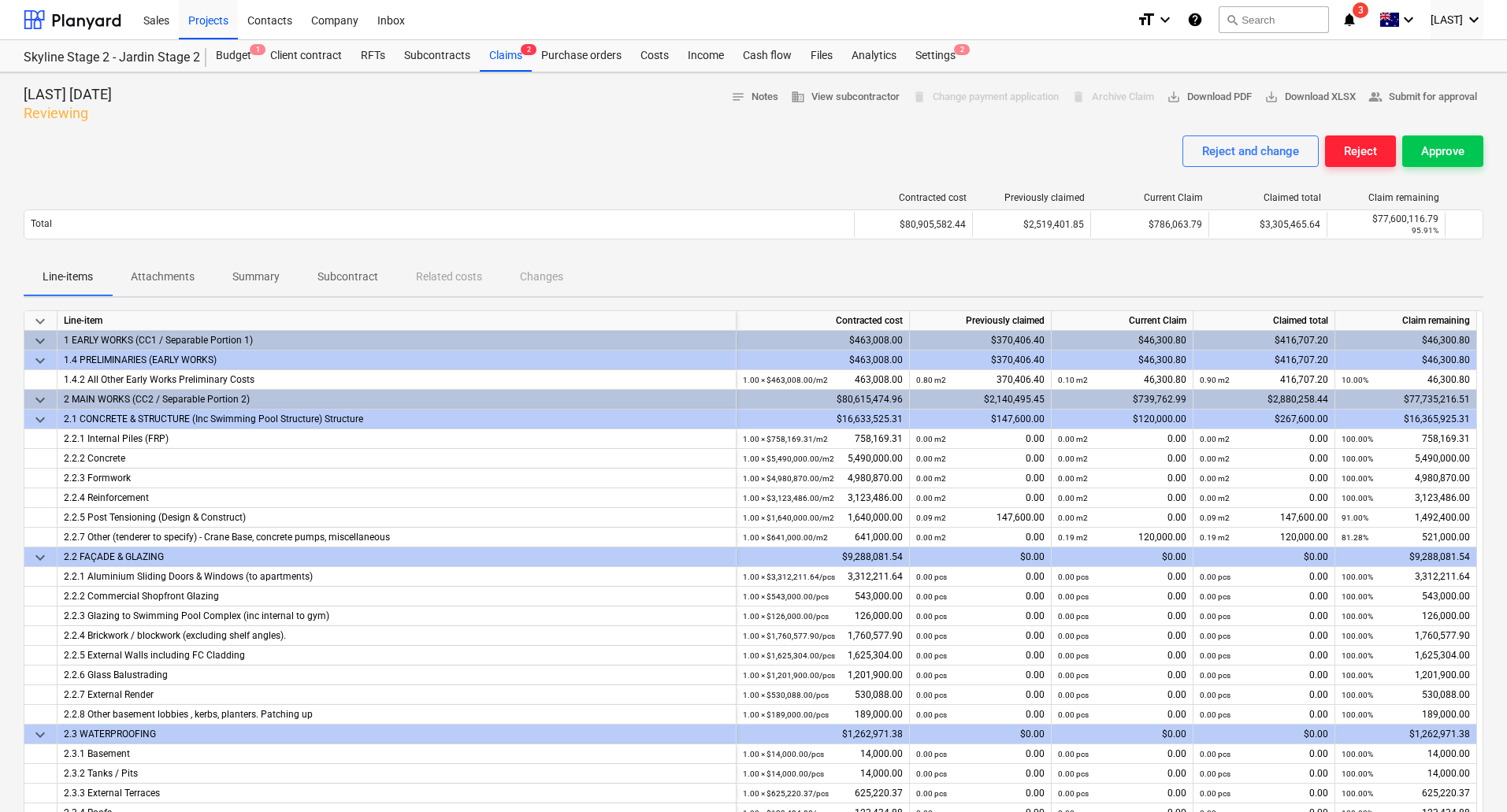 click on "Reject" at bounding box center (1360, 151) 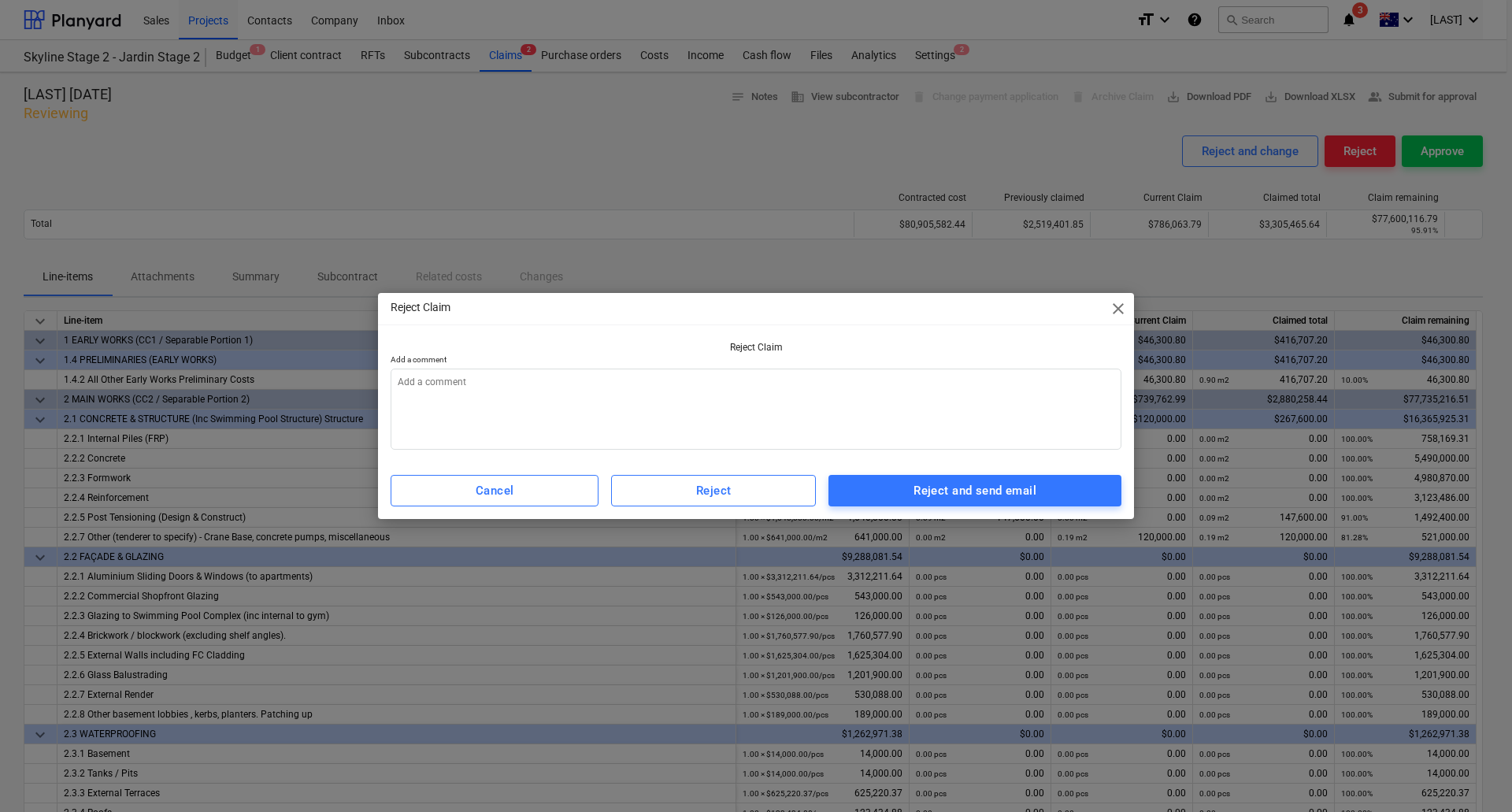 type on "x" 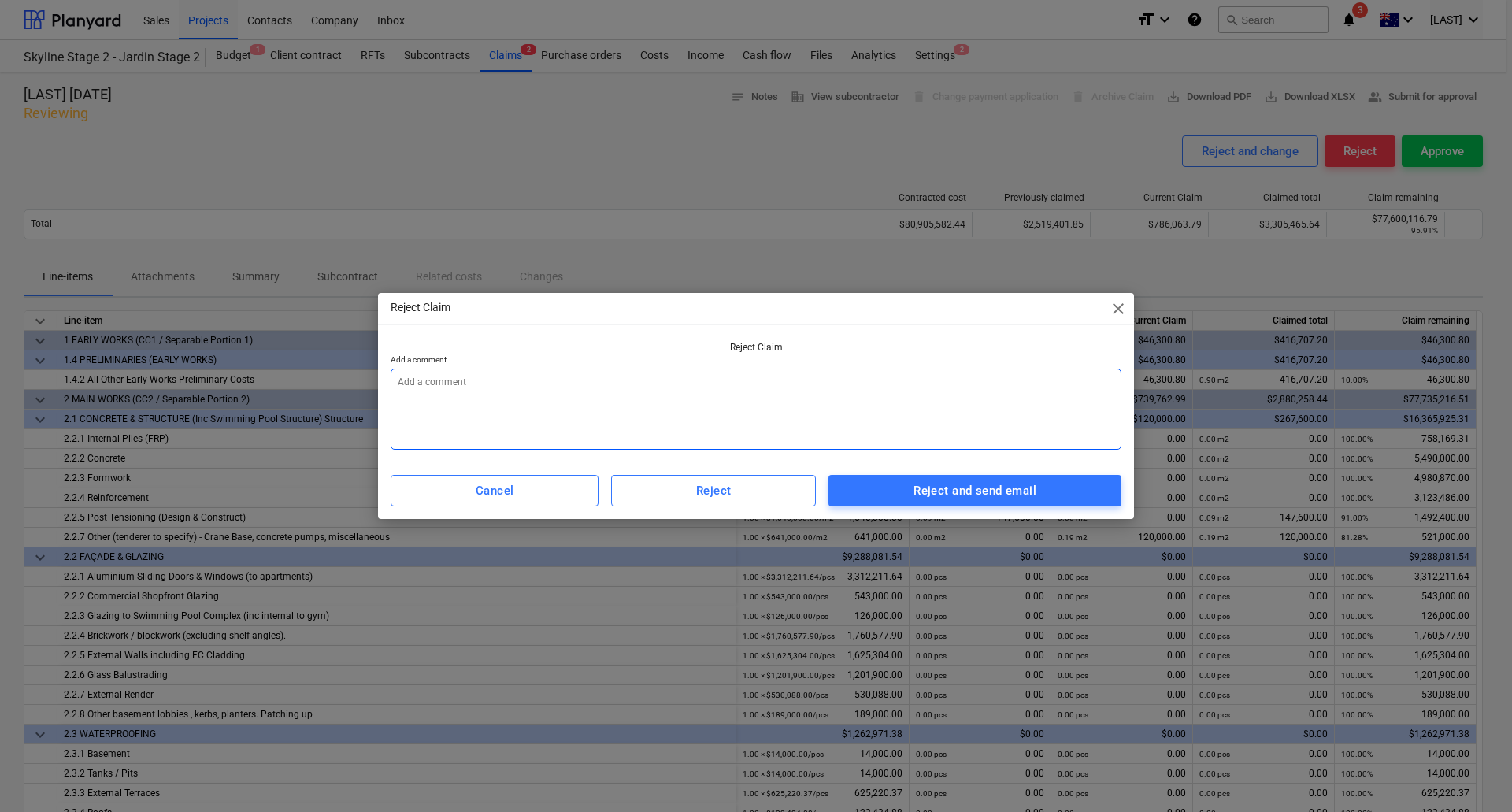 click at bounding box center [756, 409] 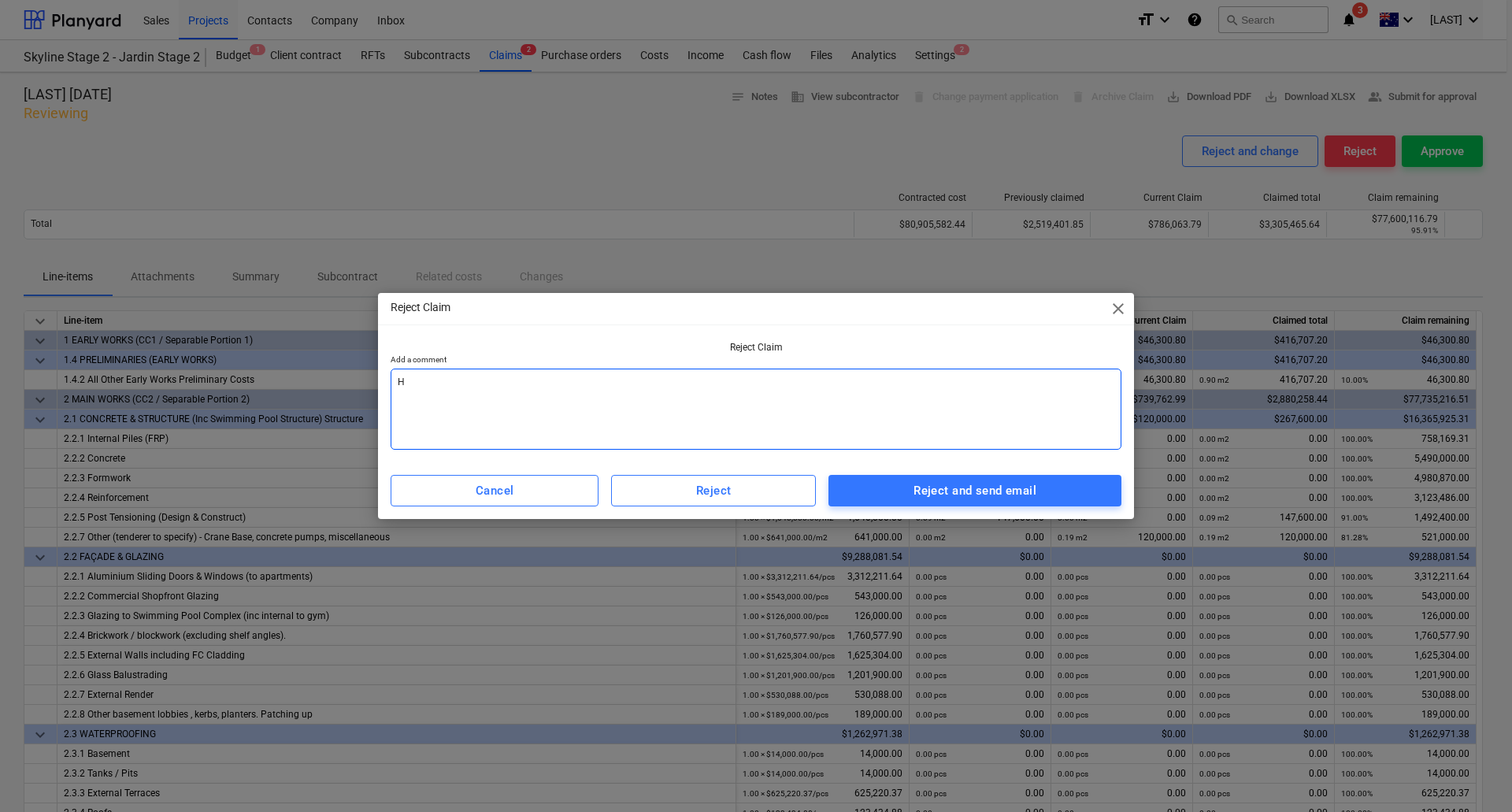 type on "Hi" 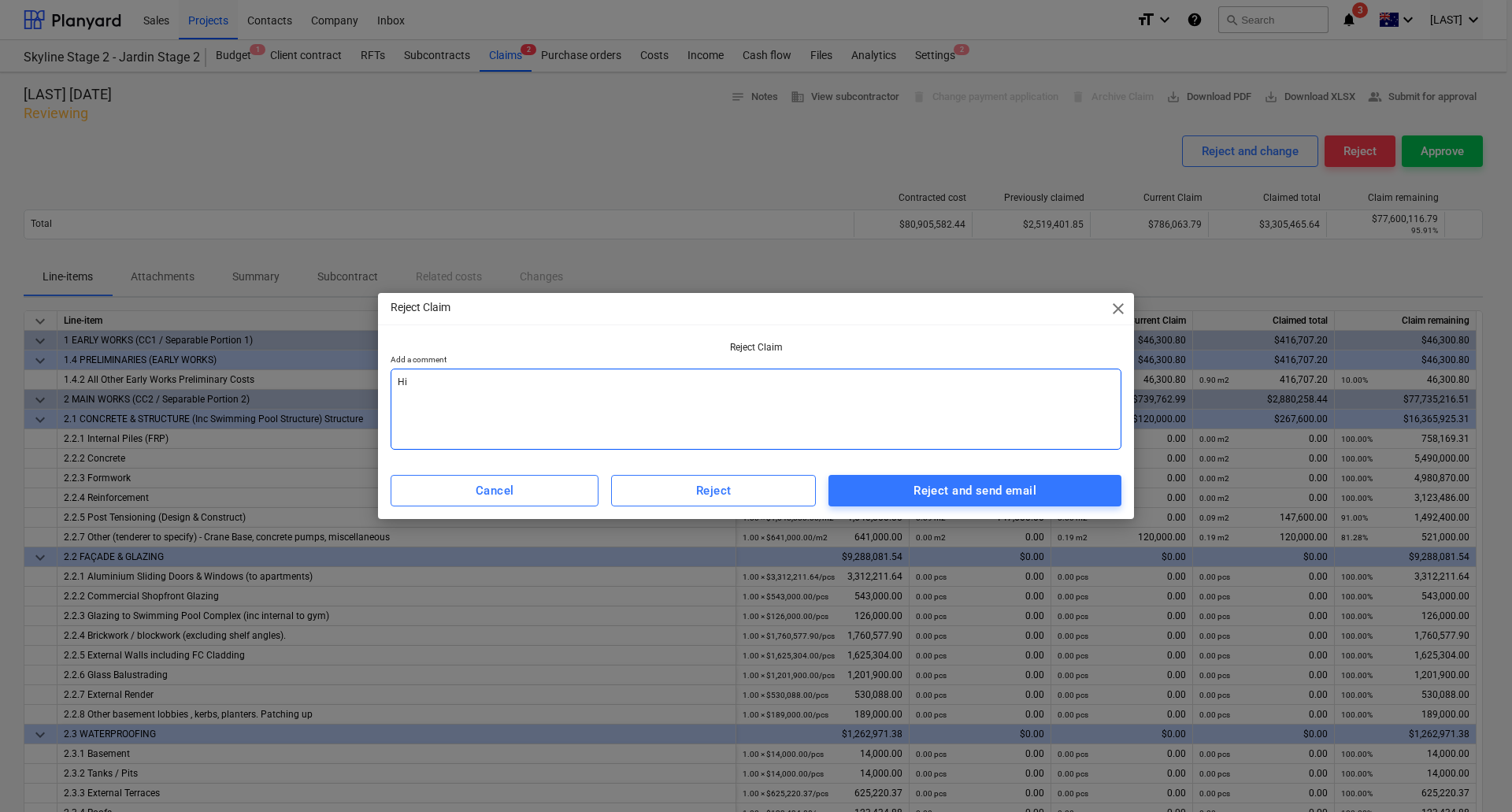 type on "Hi" 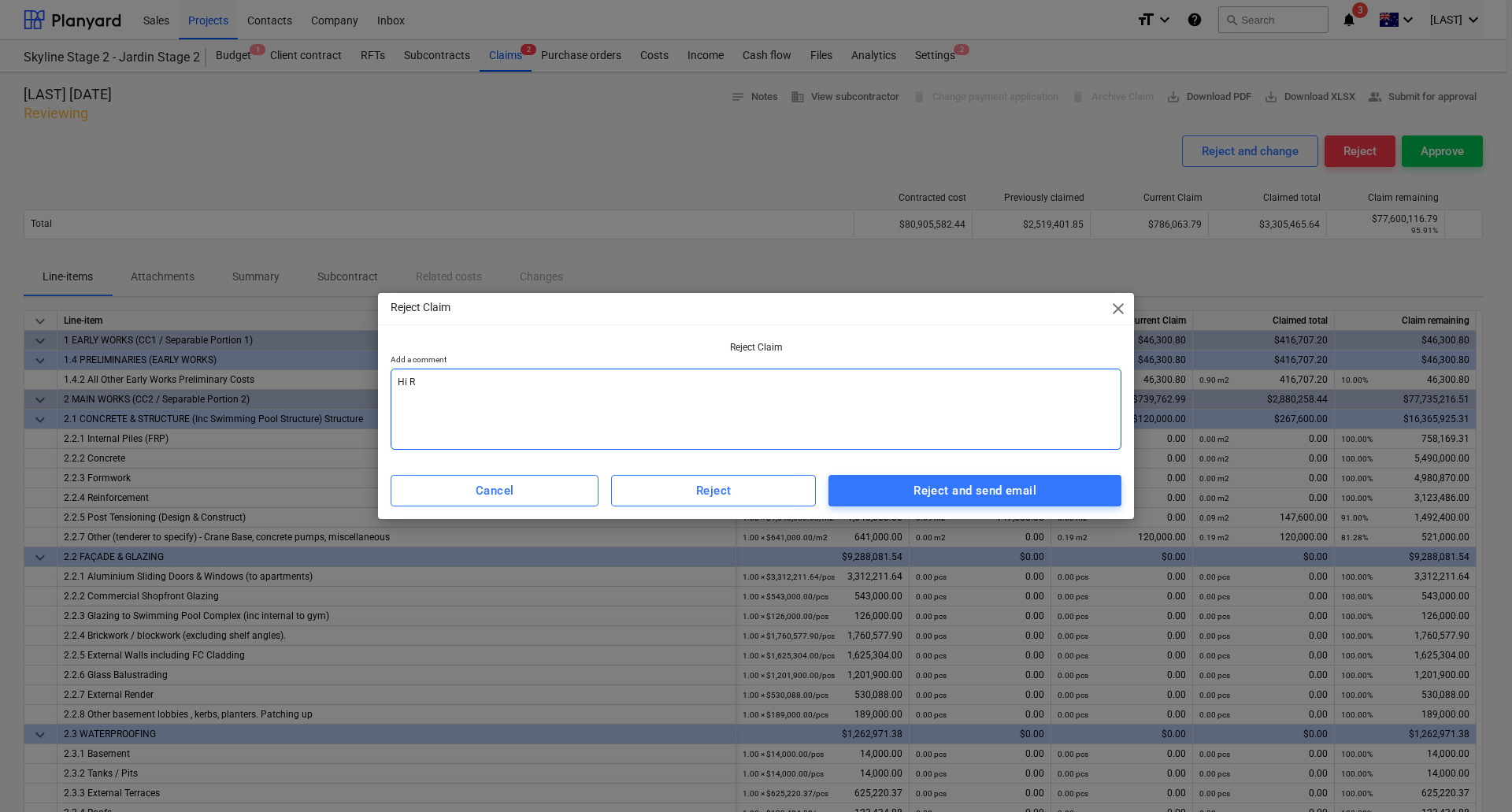 type on "Hi [FIRST]" 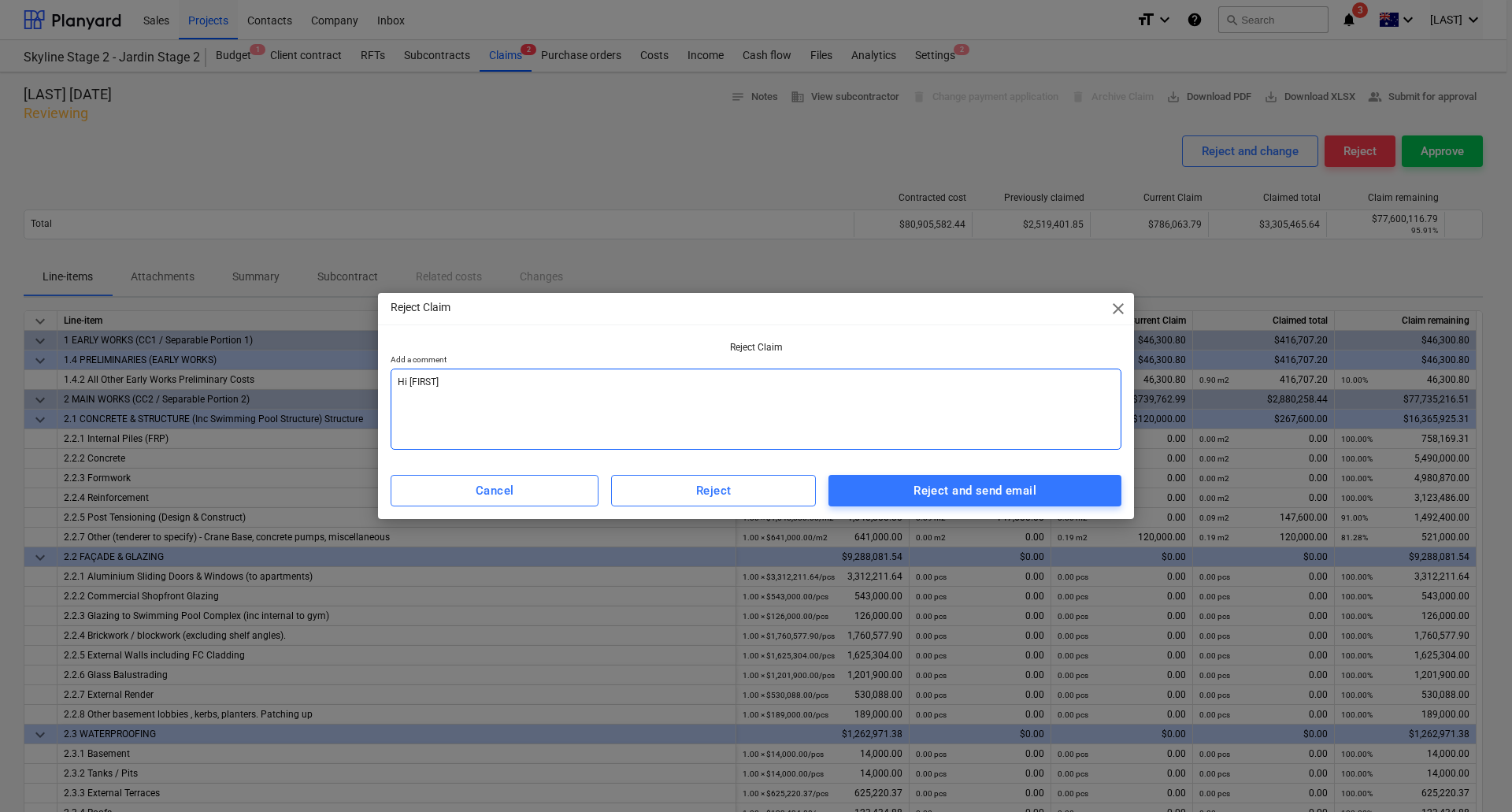 type on "Hi [FIRST]" 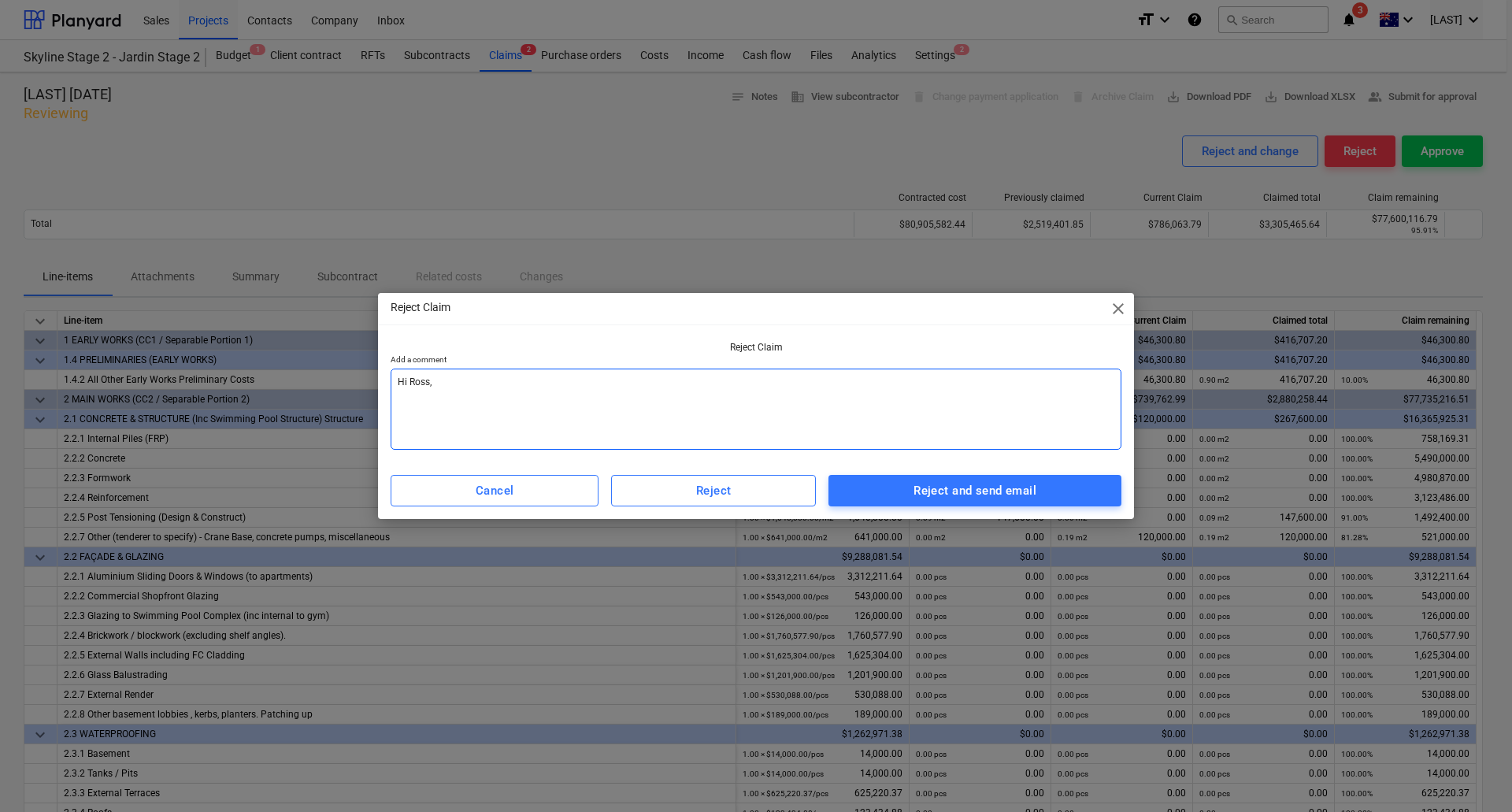 type on "Hi Ross," 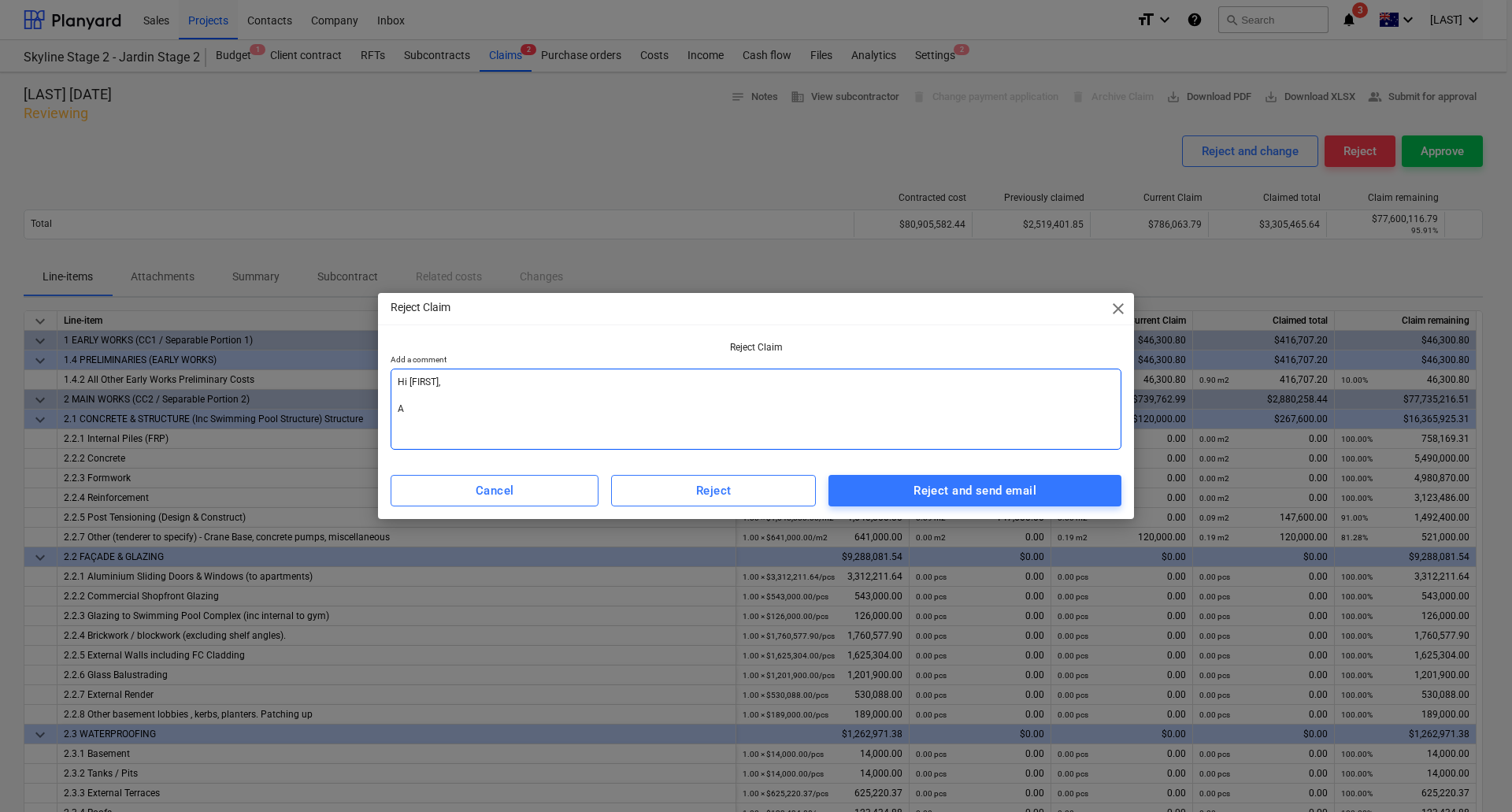 type on "Hi Ross,
As" 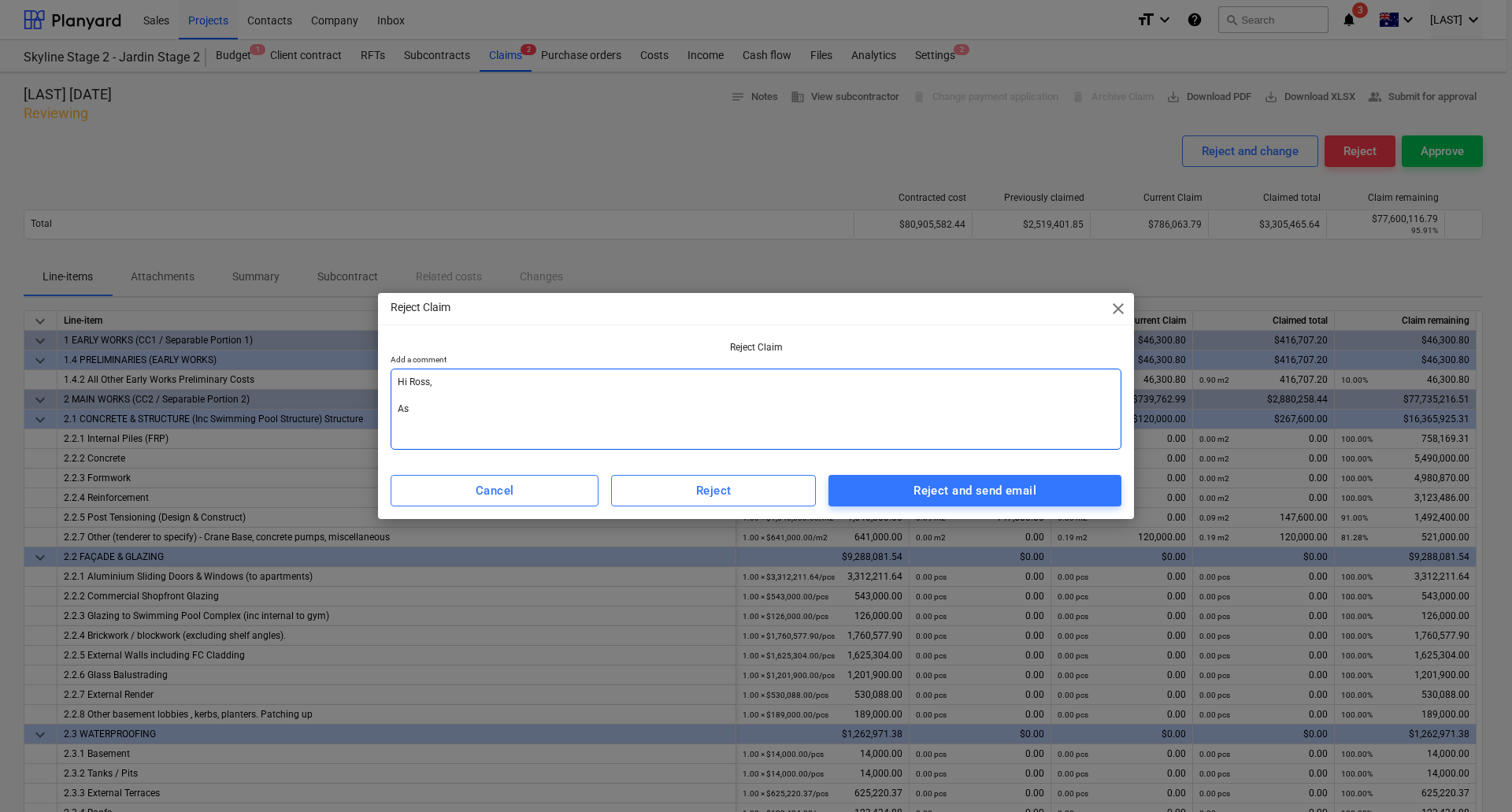 type on "Hi Ross,
As" 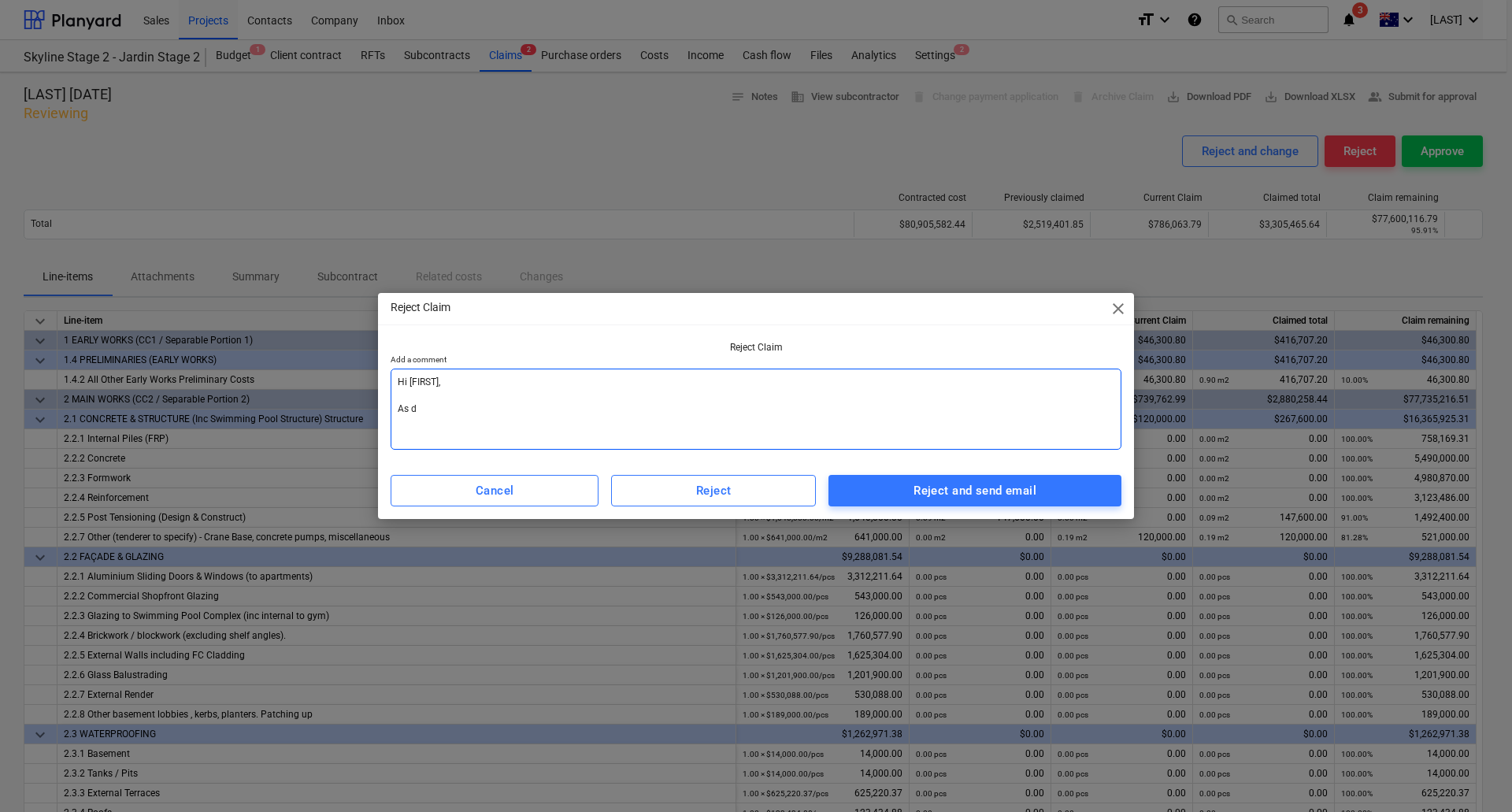 type on "Hi [FIRST],
As di" 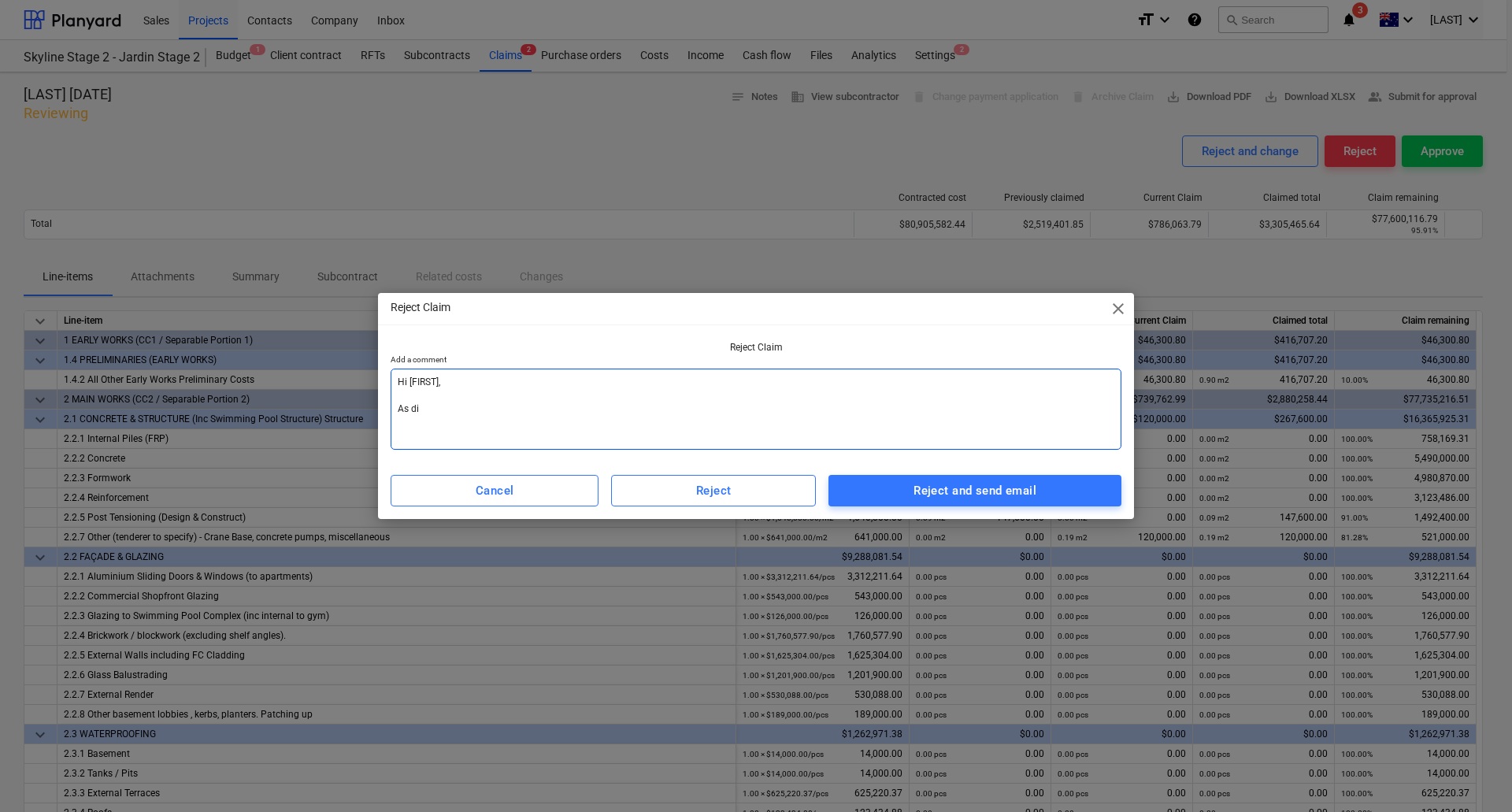 type on "Hi [FIRST],
As dis" 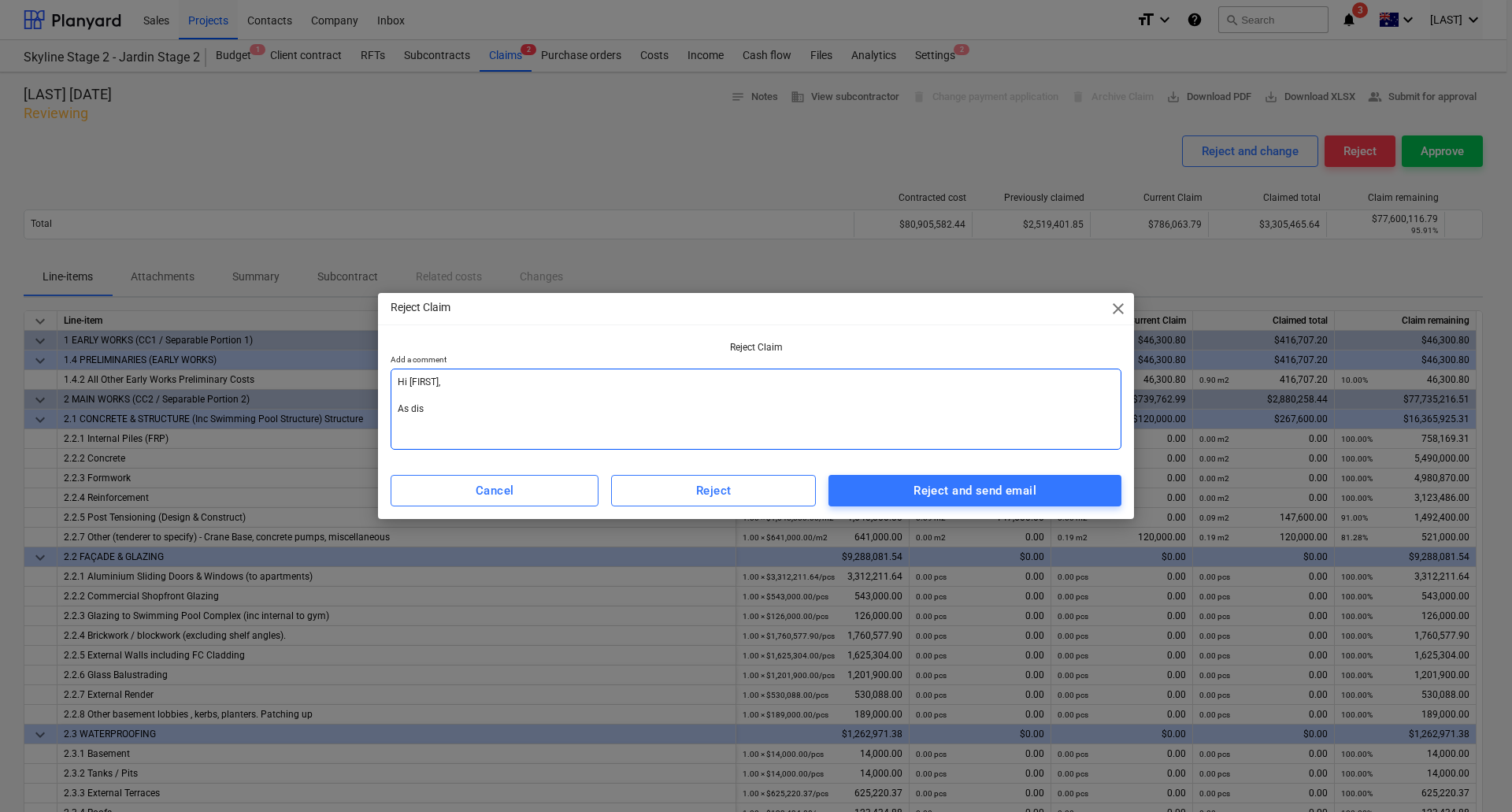 type on "Hi Ross,
As disc" 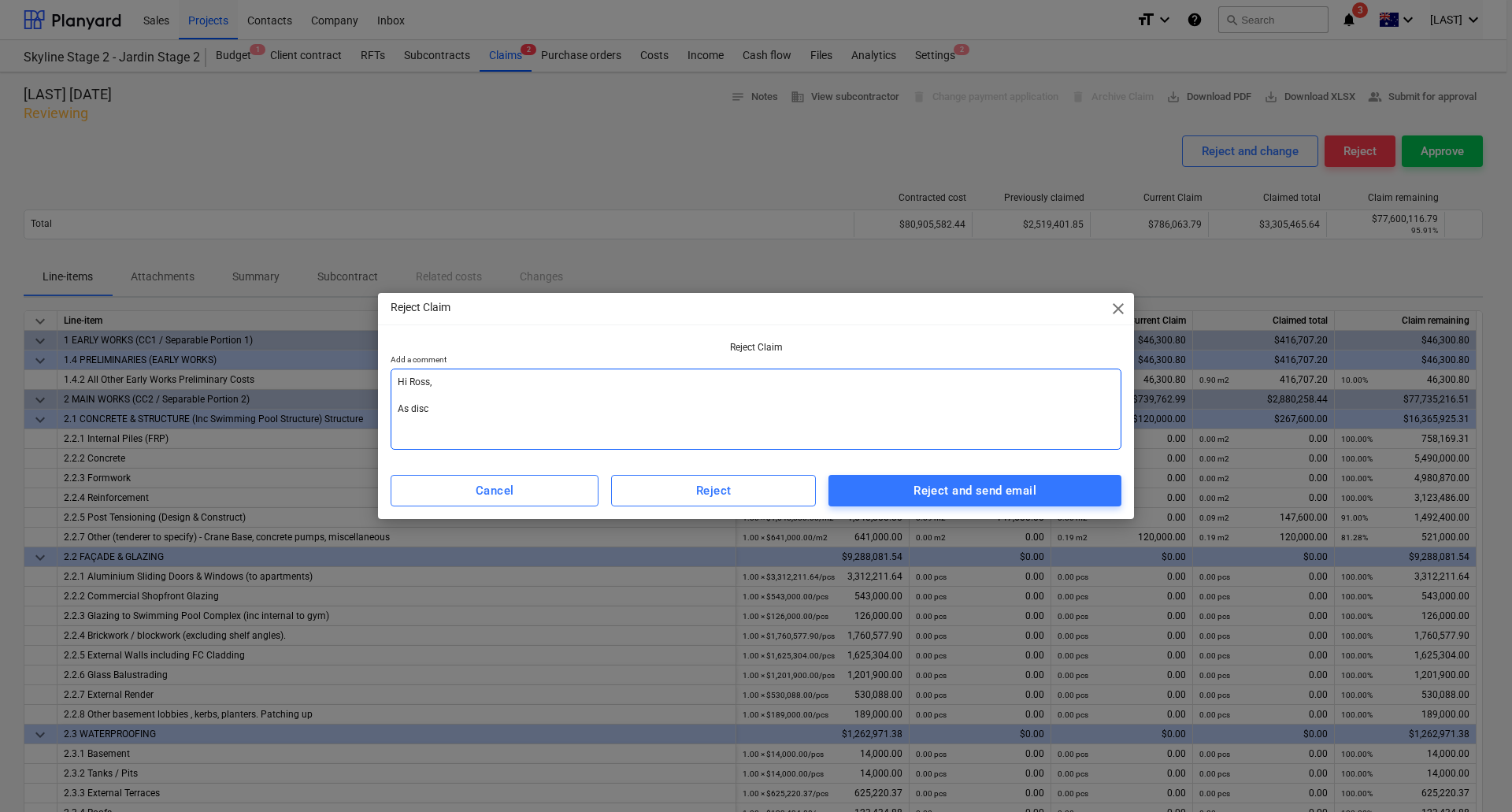type on "Hi [FIRST],
As discu" 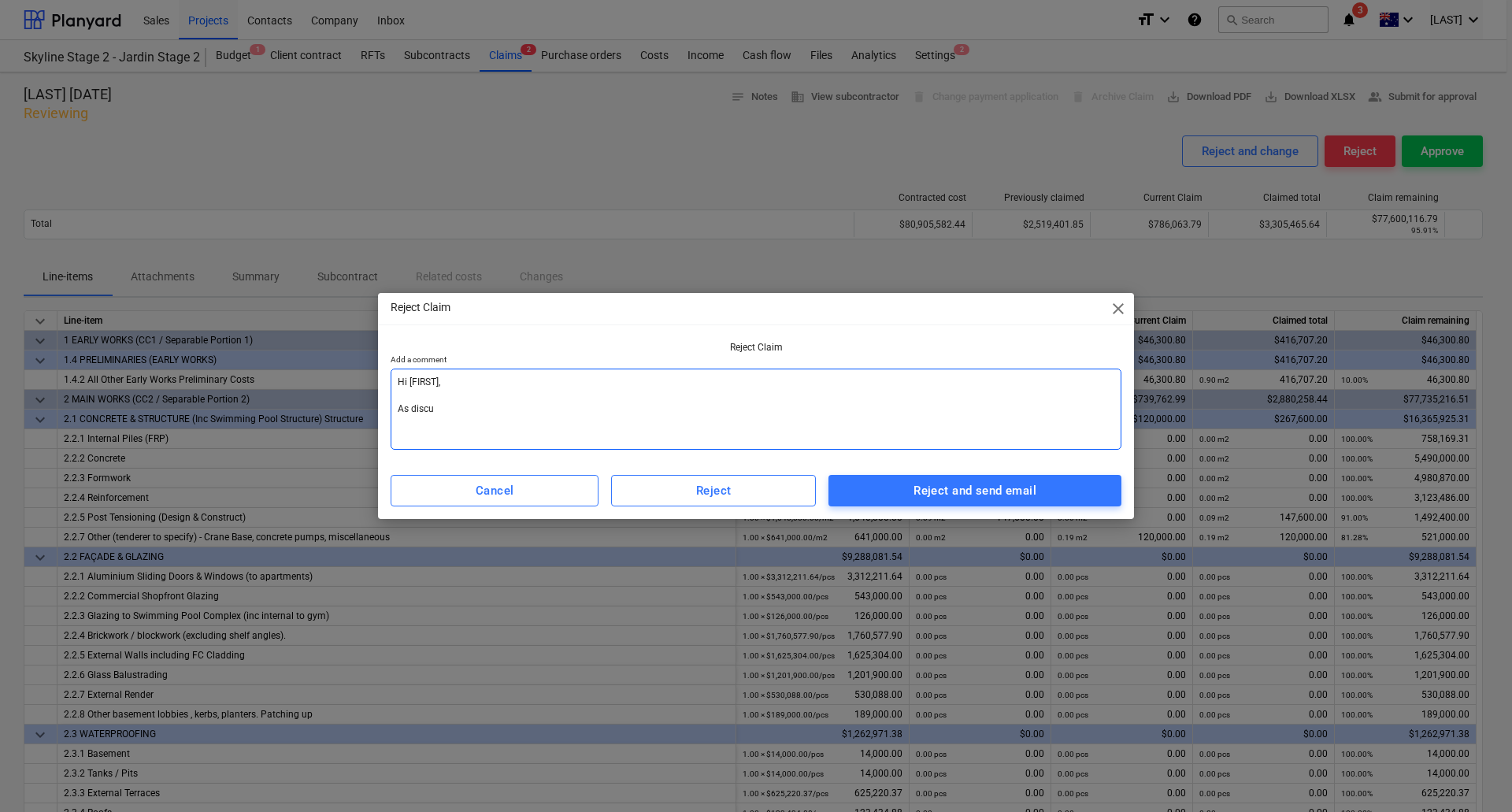 type on "Hi [FIRST],
As discus" 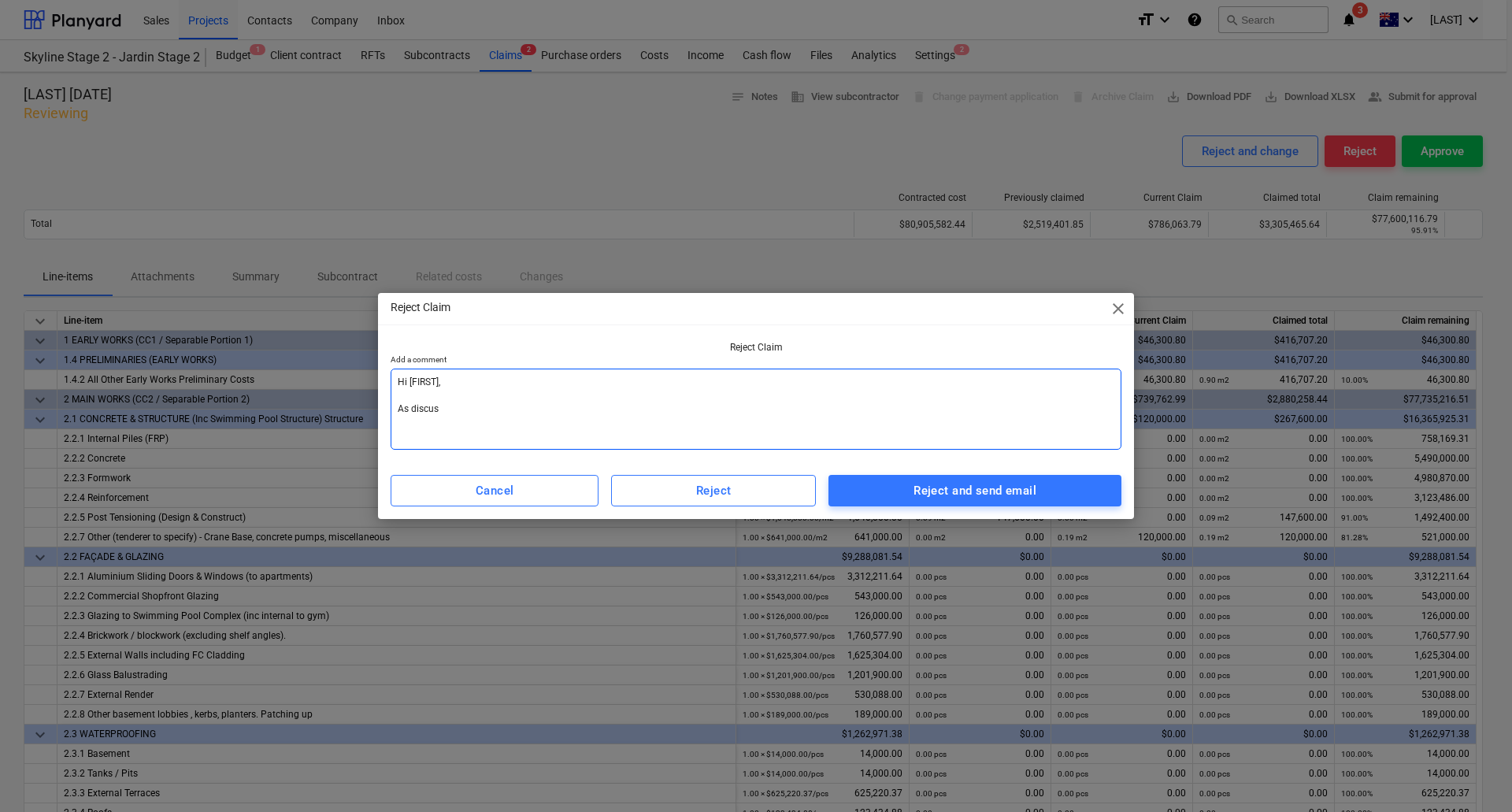 type on "Hi [FIRST],
As discuss" 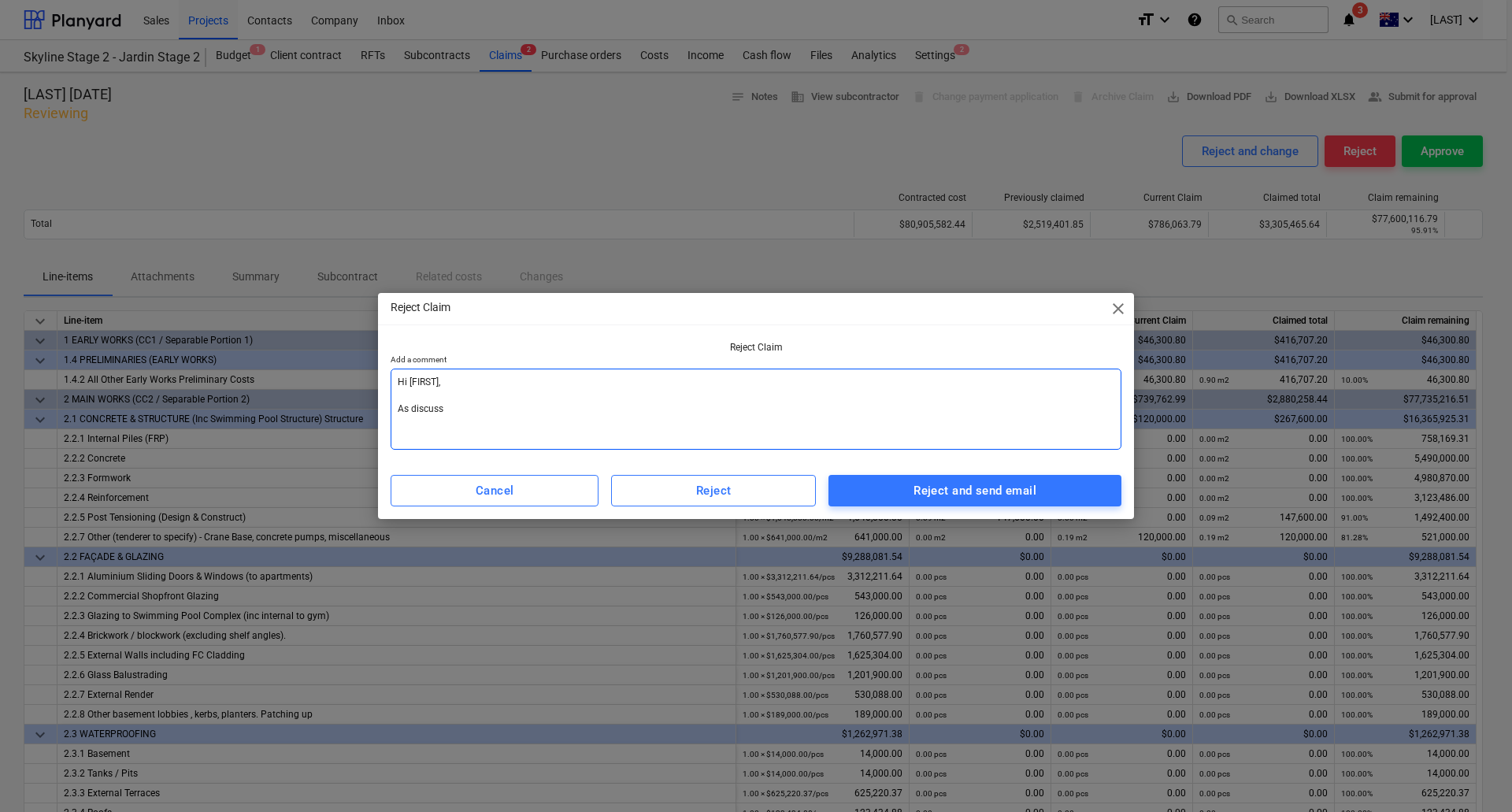 type on "Hi [FIRST],
As discusse" 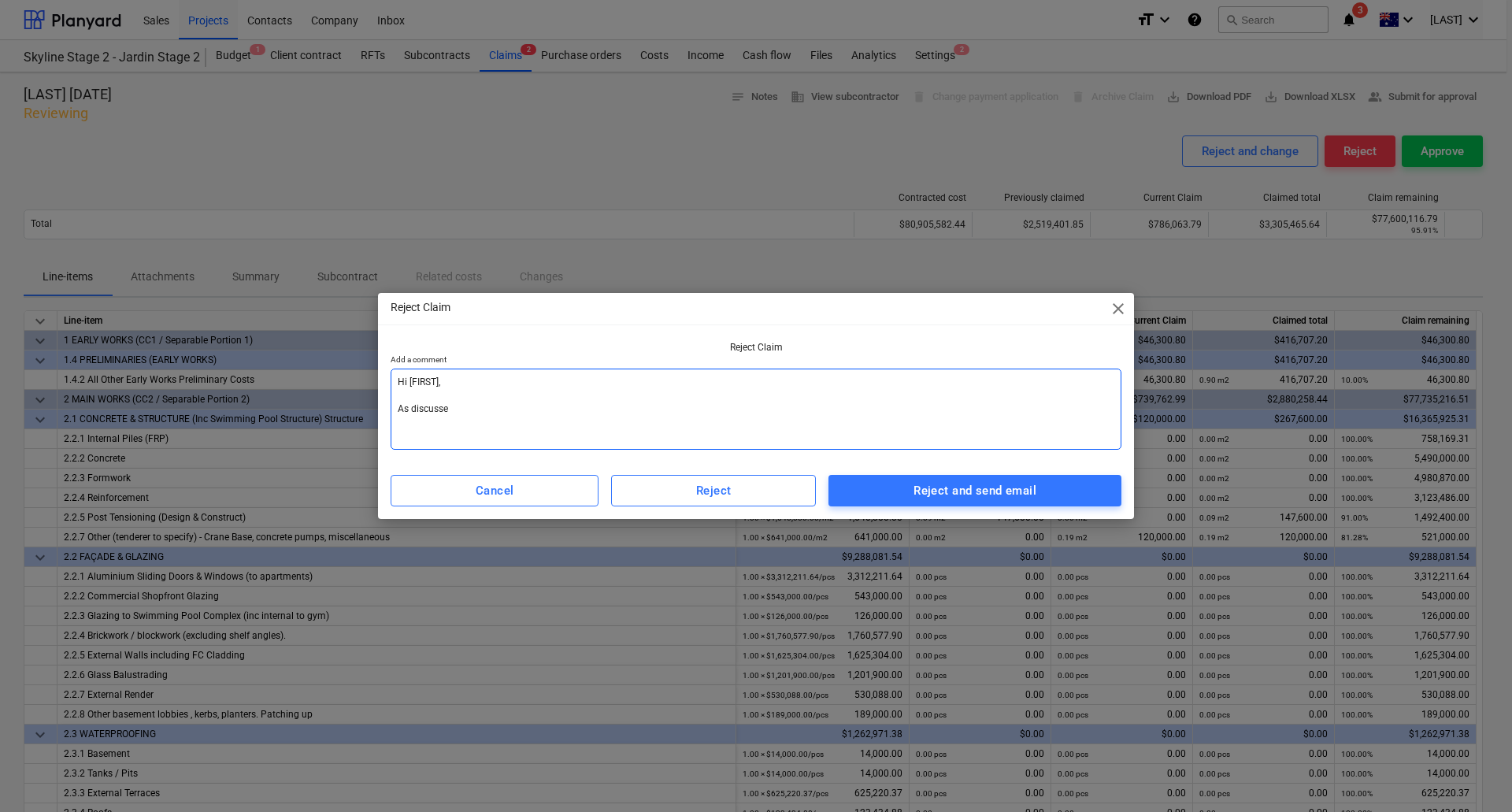 type on "Hi Ross,
As discussed" 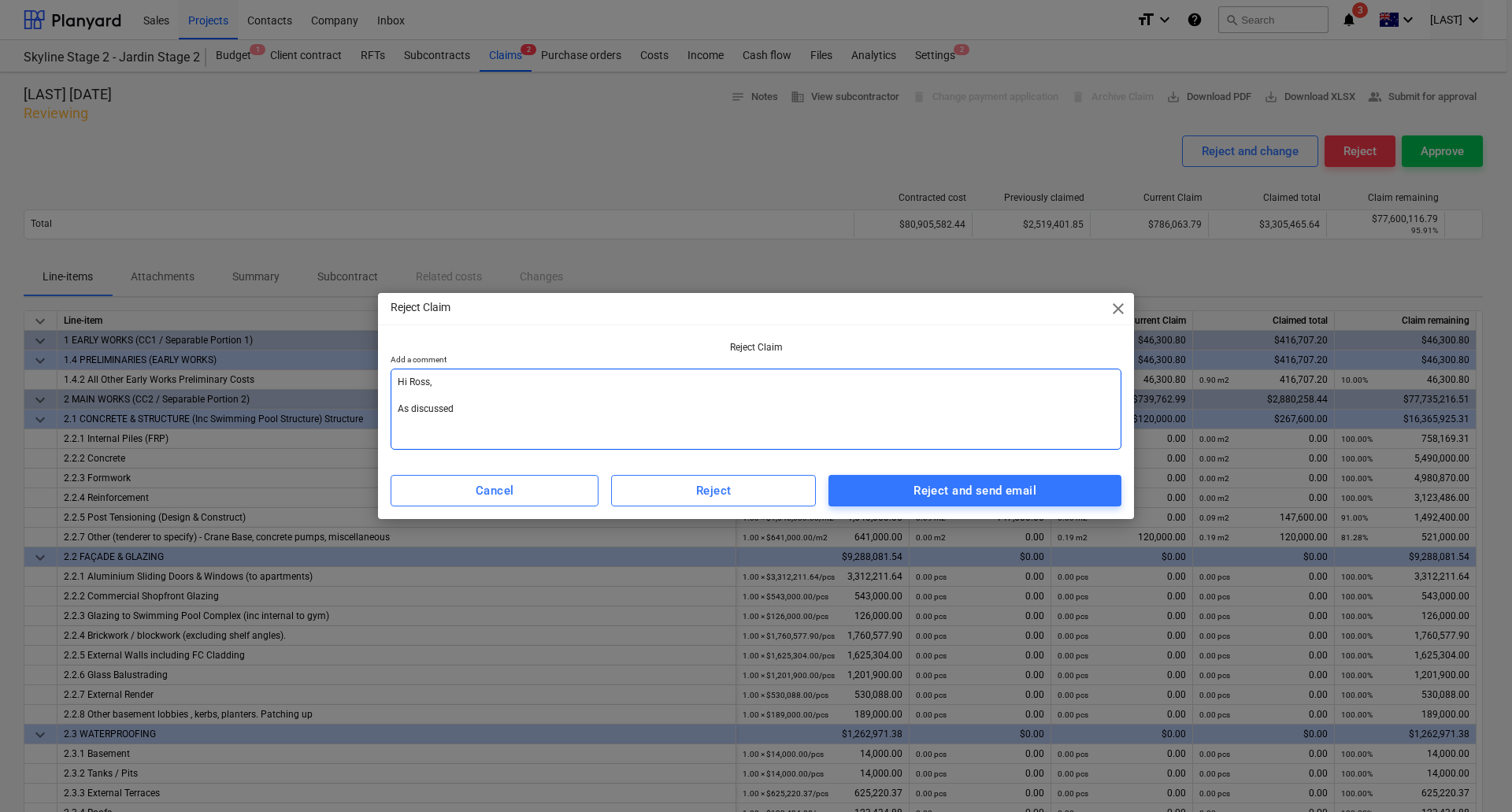 type on "Hi Ross,
As discussed" 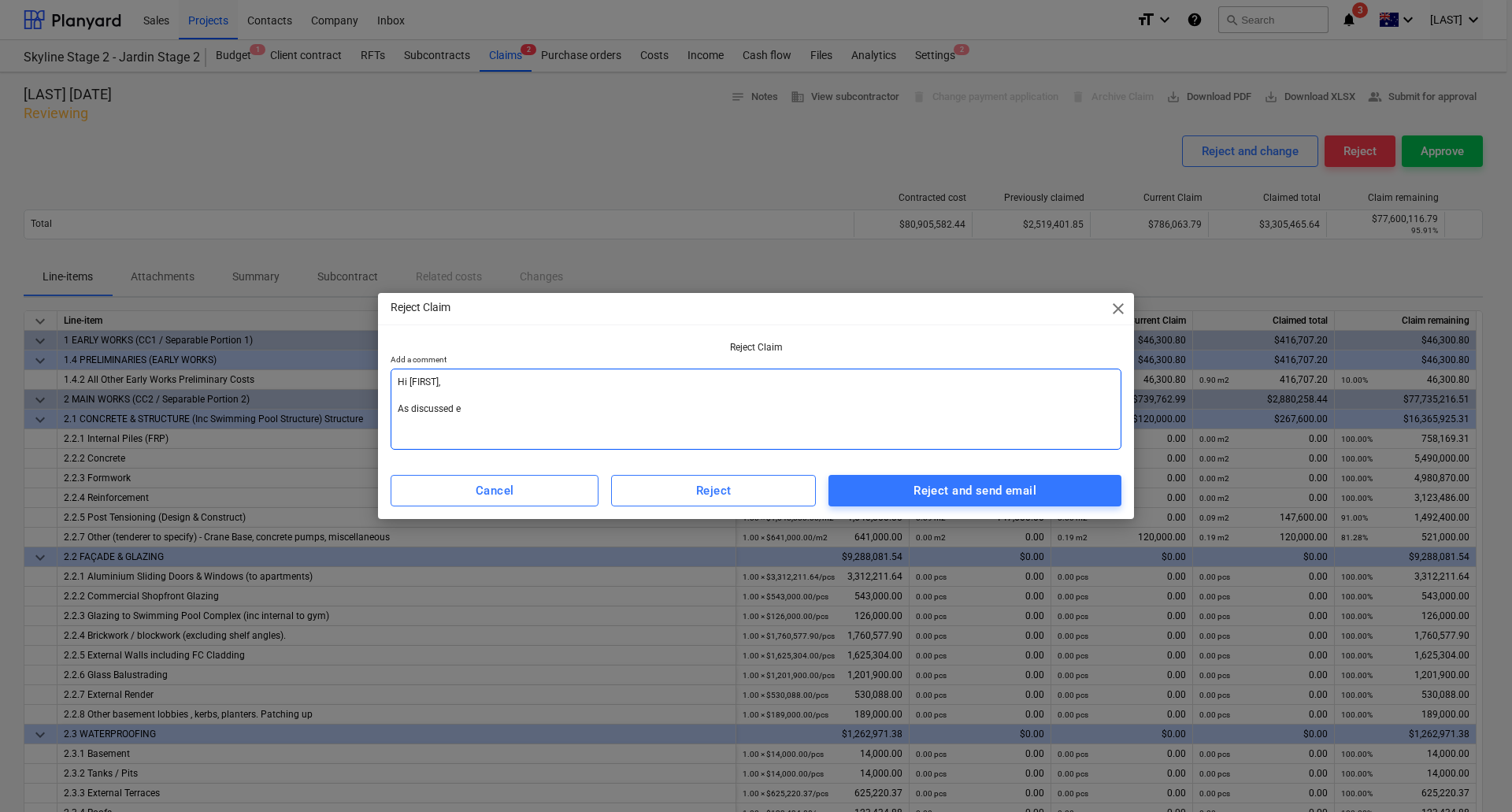 type on "Hi Ross,
As discussed" 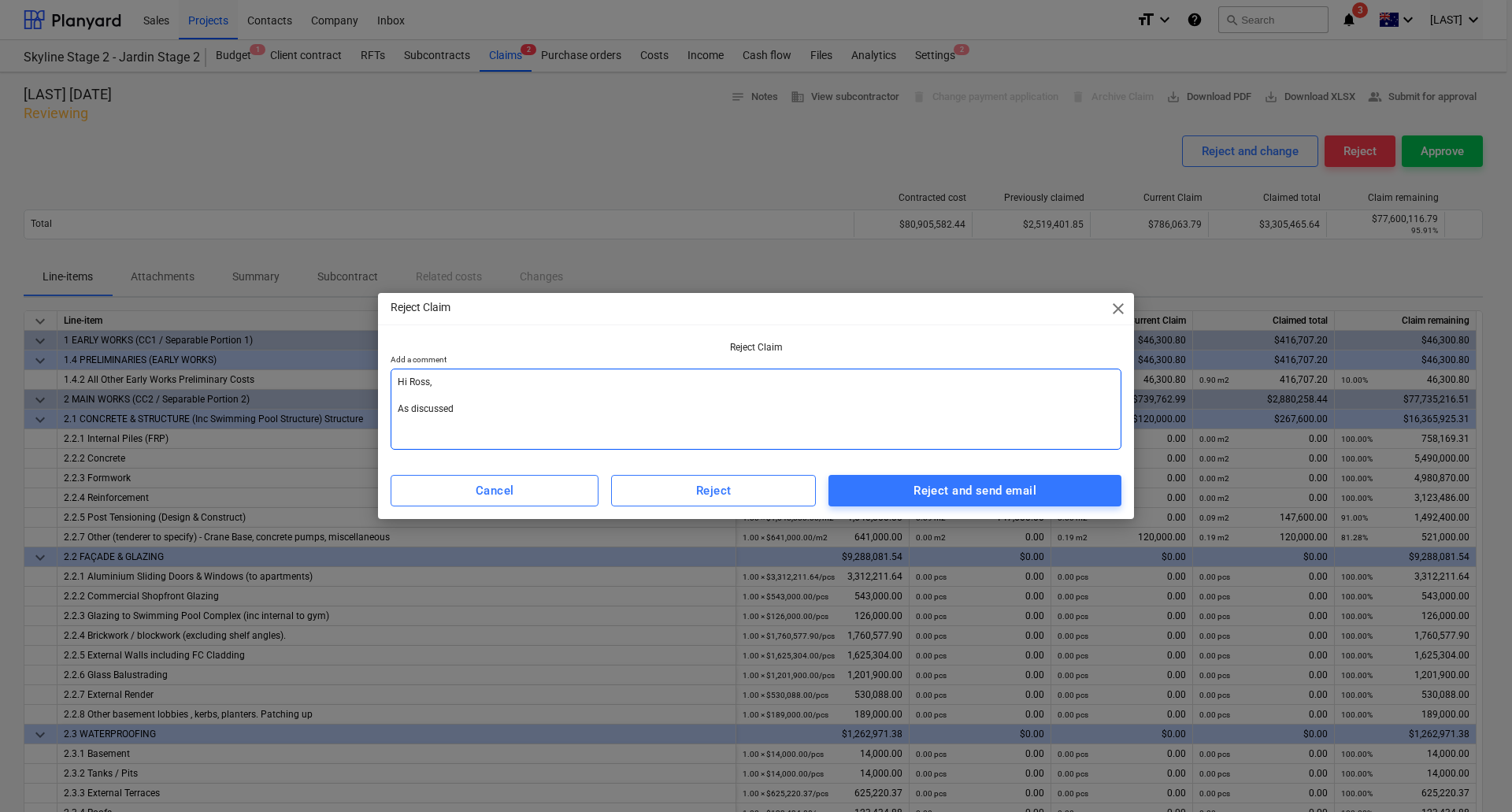 type on "Hi [FIRST],
As discussed y" 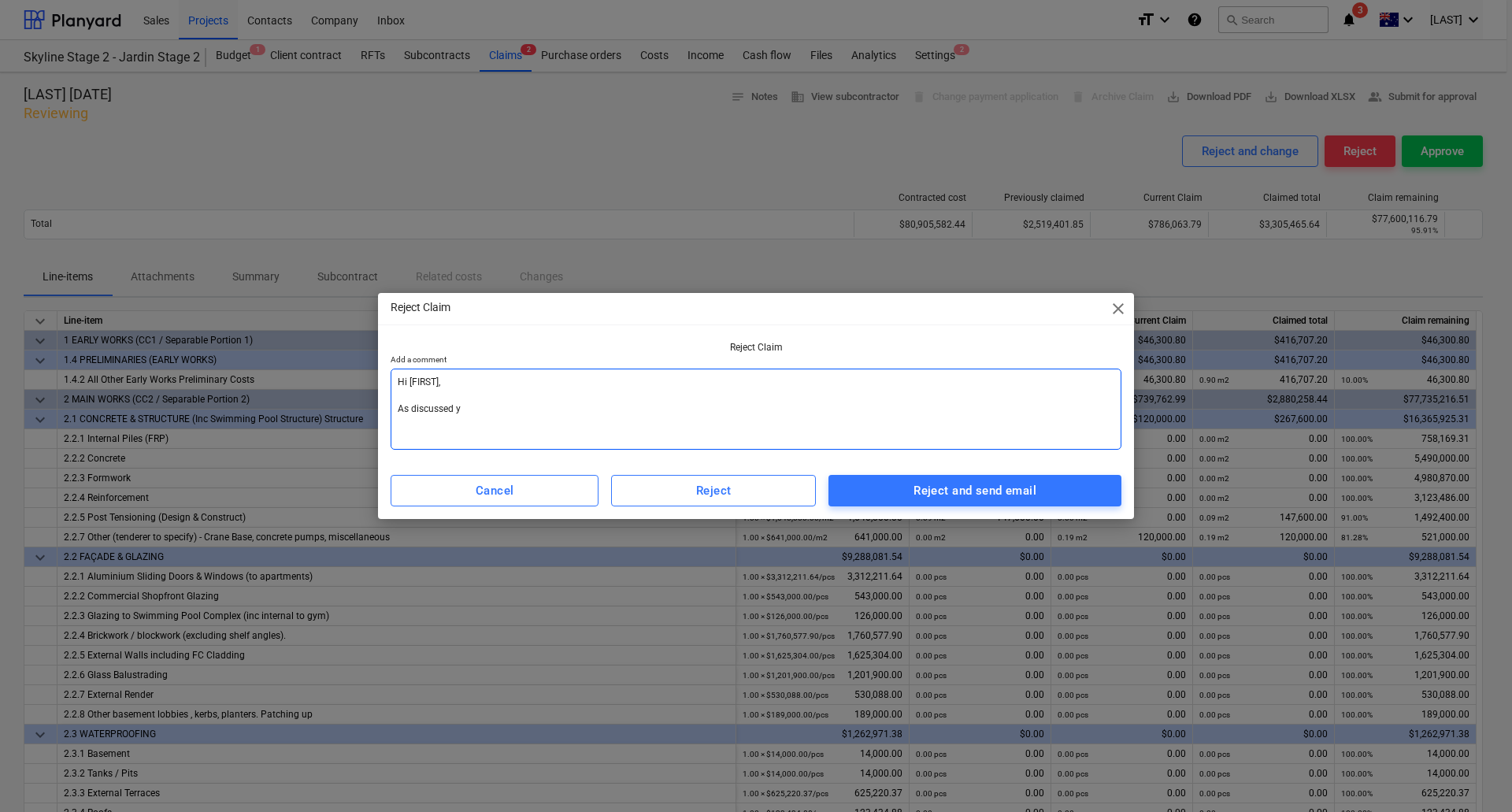 type on "Hi Ross,
As discussed ye" 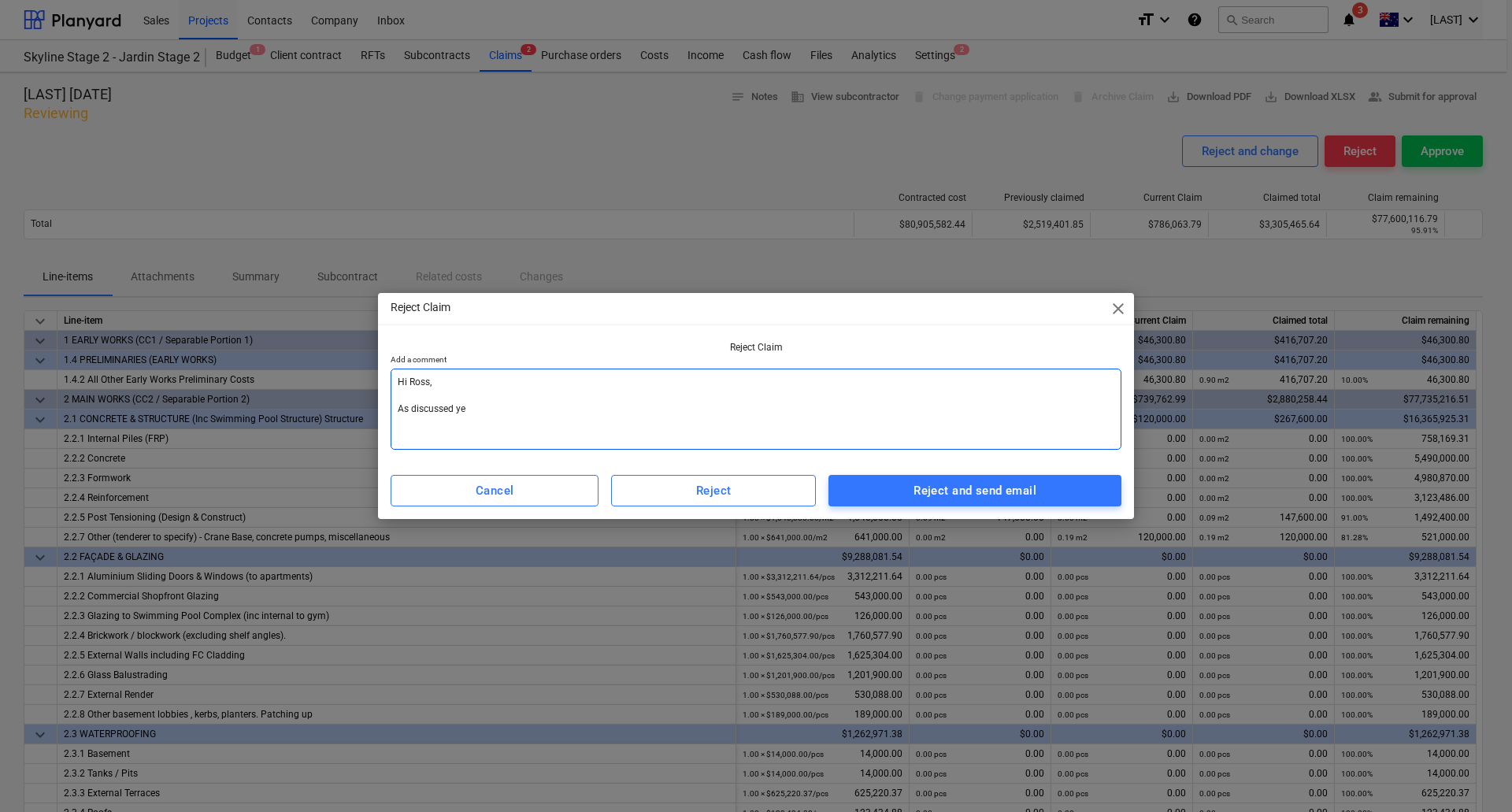 type on "Hi [FIRST],
As discussed yes" 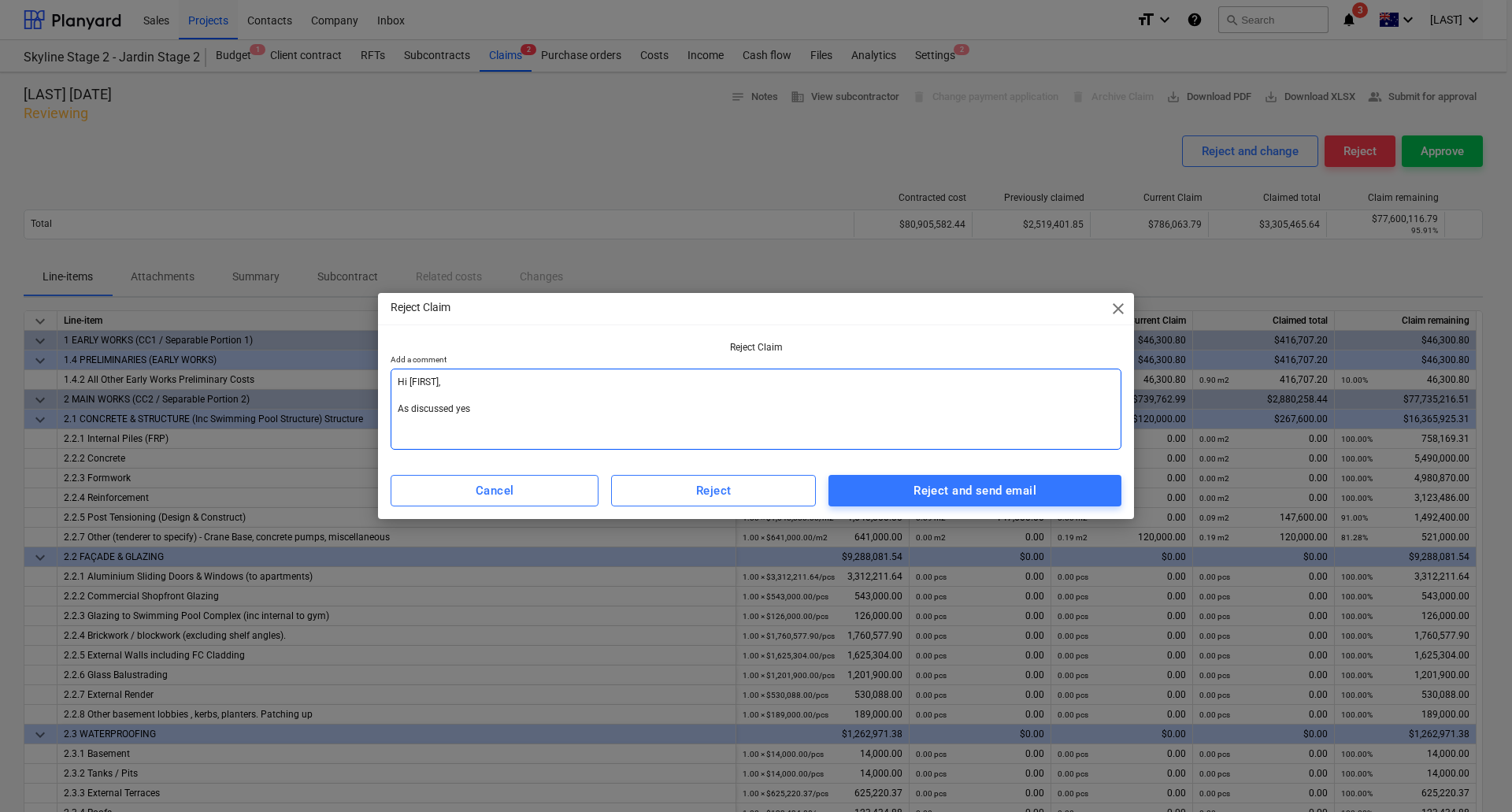 type on "Hi [FIRST],
As discussed yest" 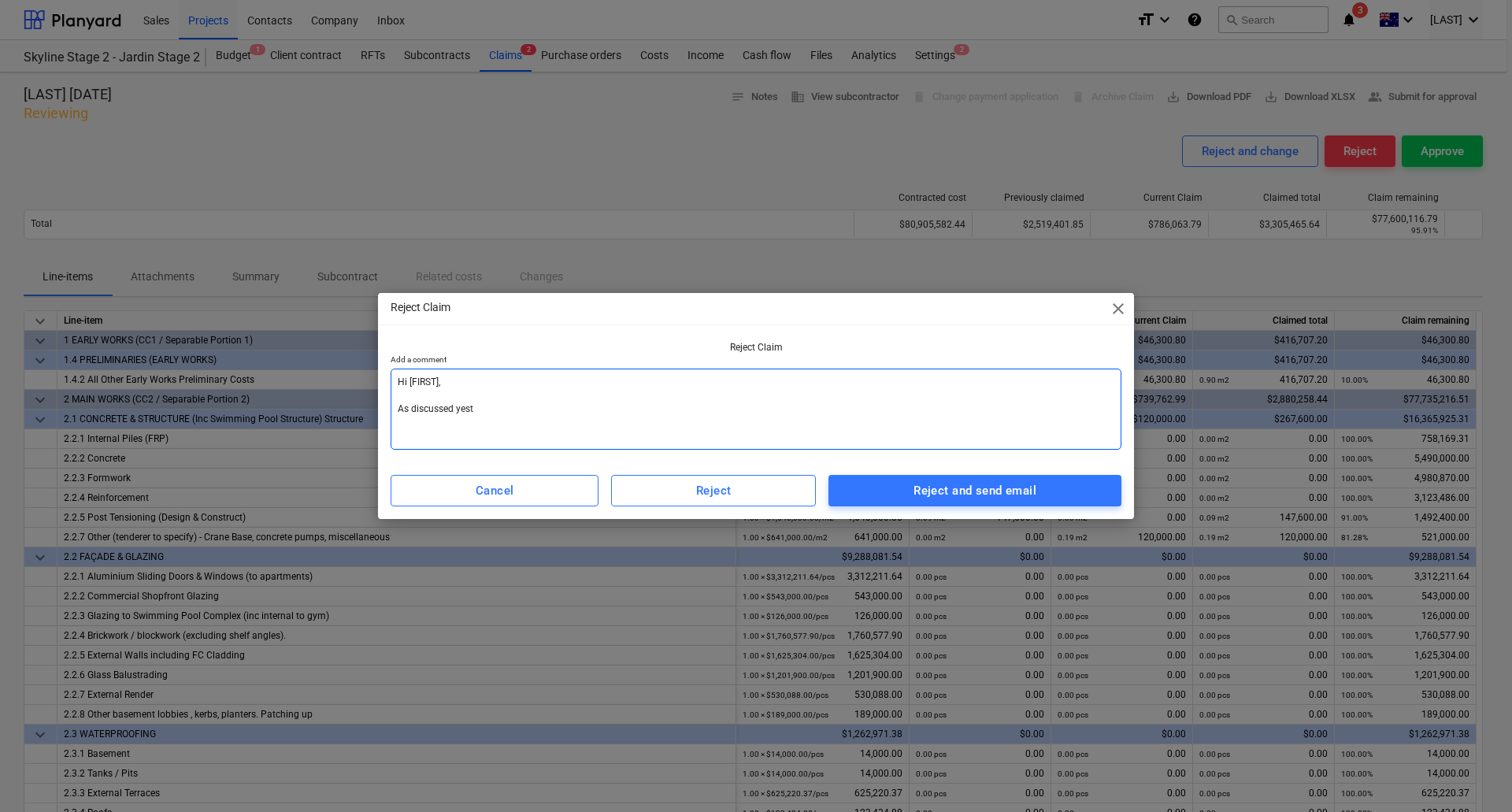 type on "Hi [FIRST],
As discussed yeste" 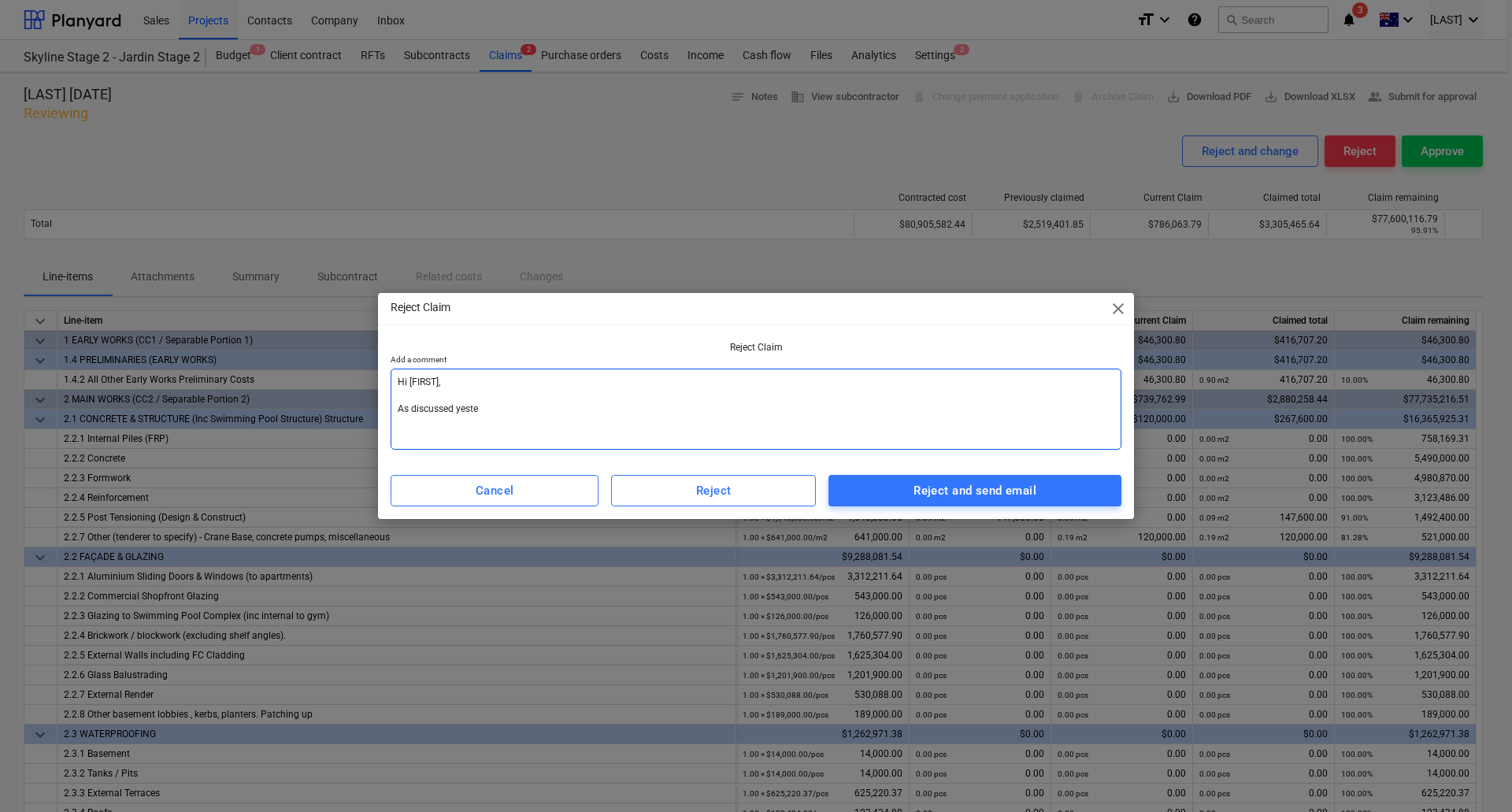 type on "Hi [FIRST],
As discussed yester" 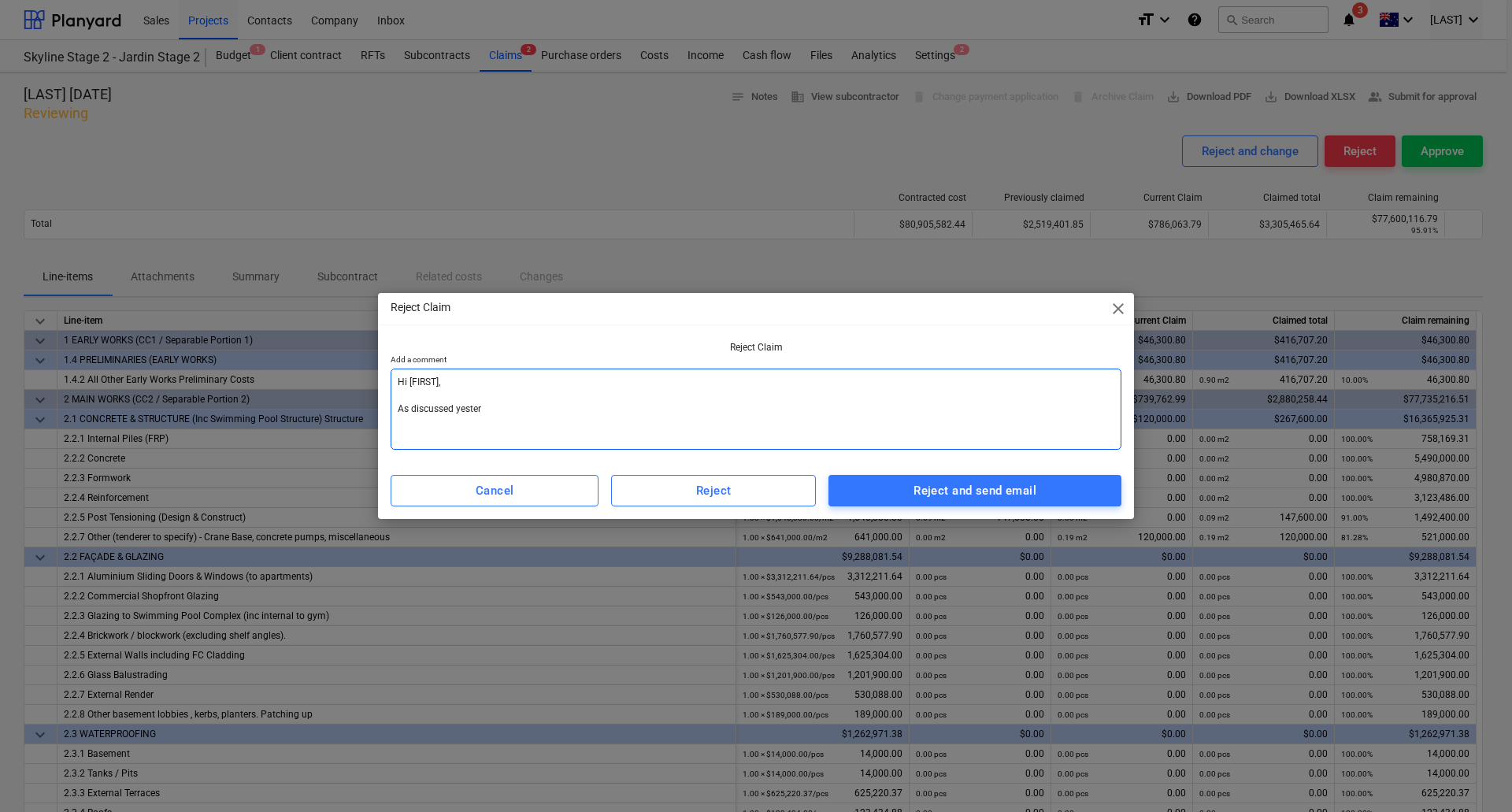 type on "Hi [FIRST],
As discussed yesterd" 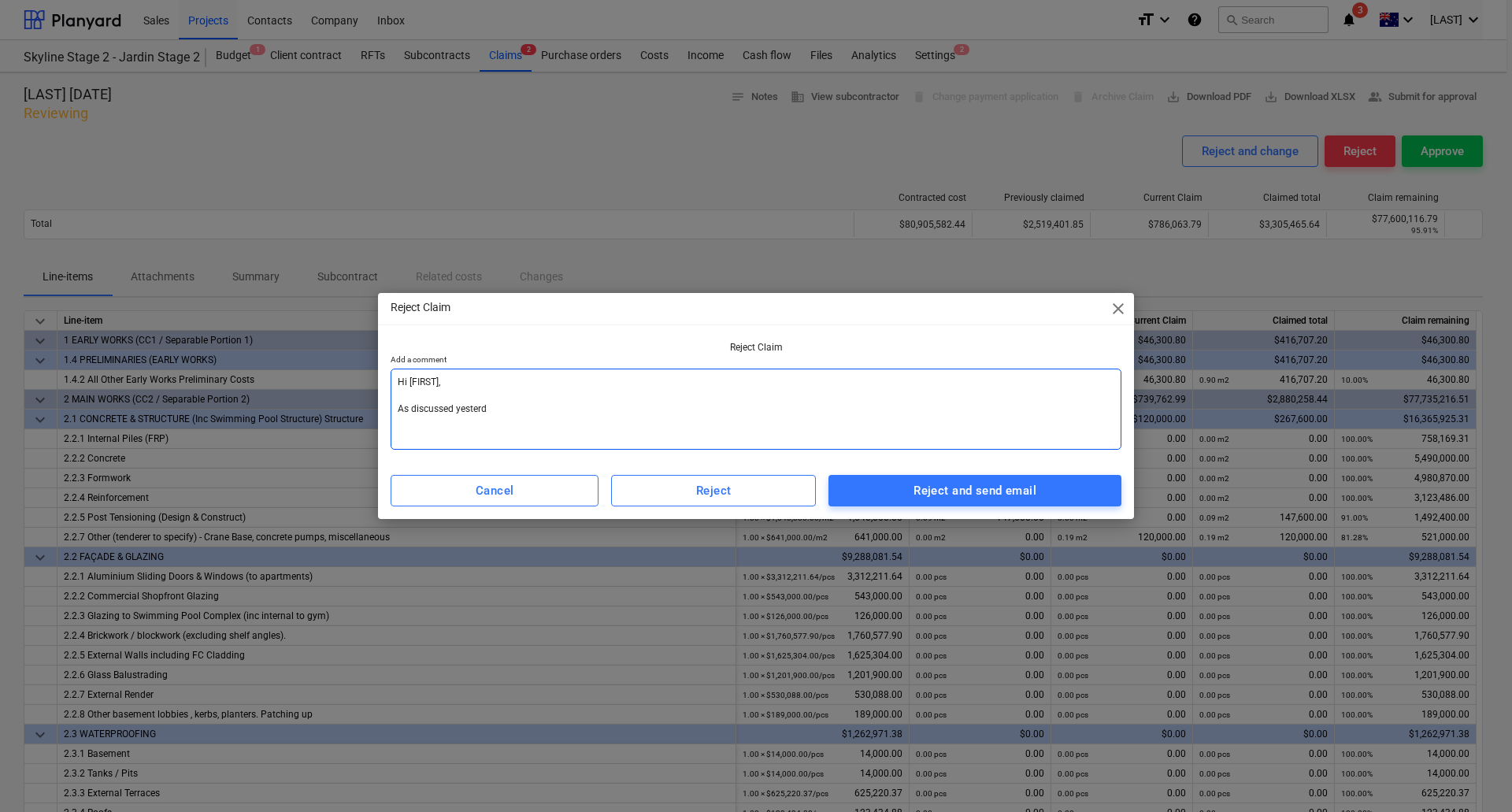 type on "Hi [FIRST],
As discussed yesterda" 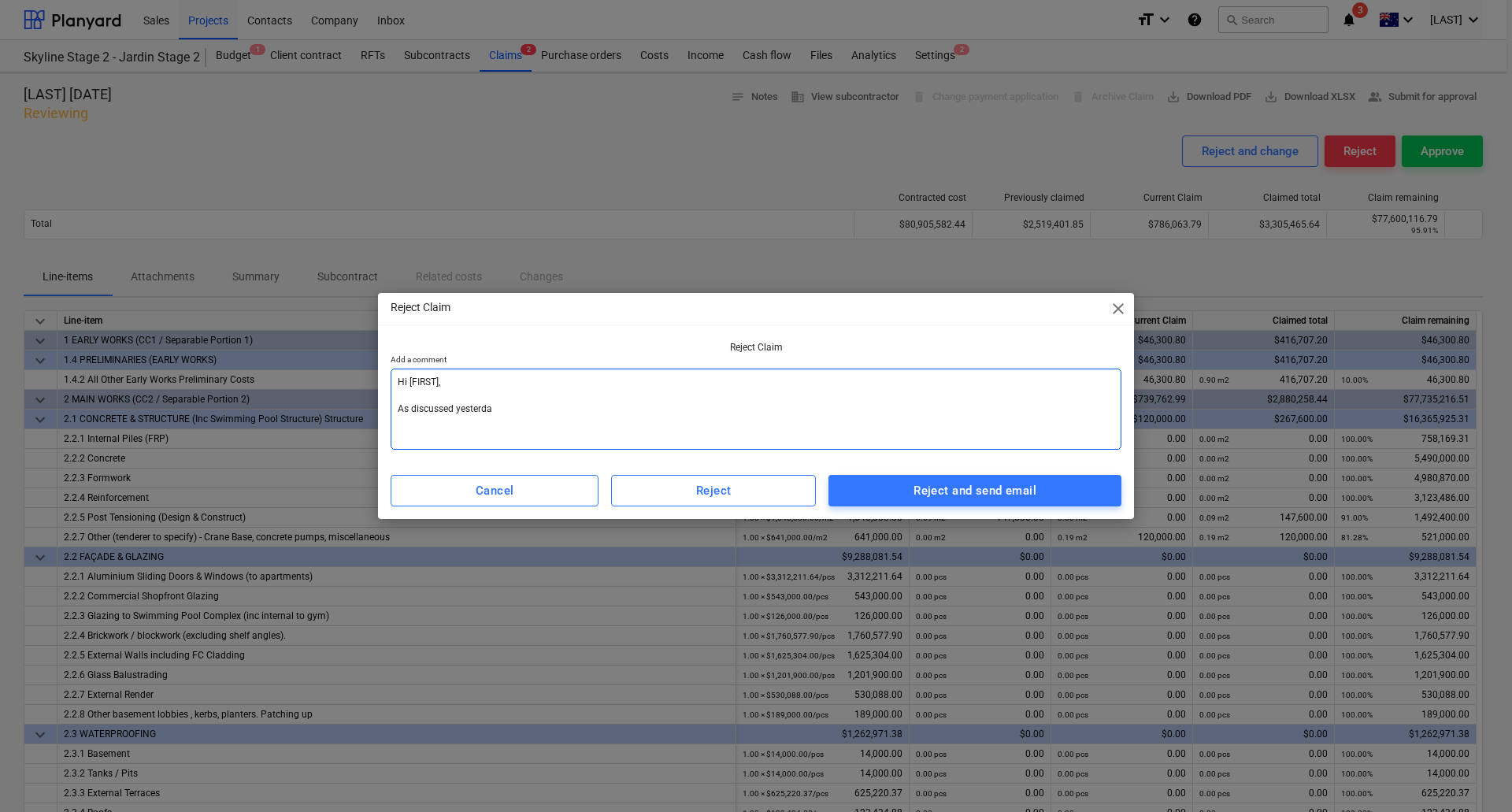 type on "Hi [FIRST],
As discussed yesterday" 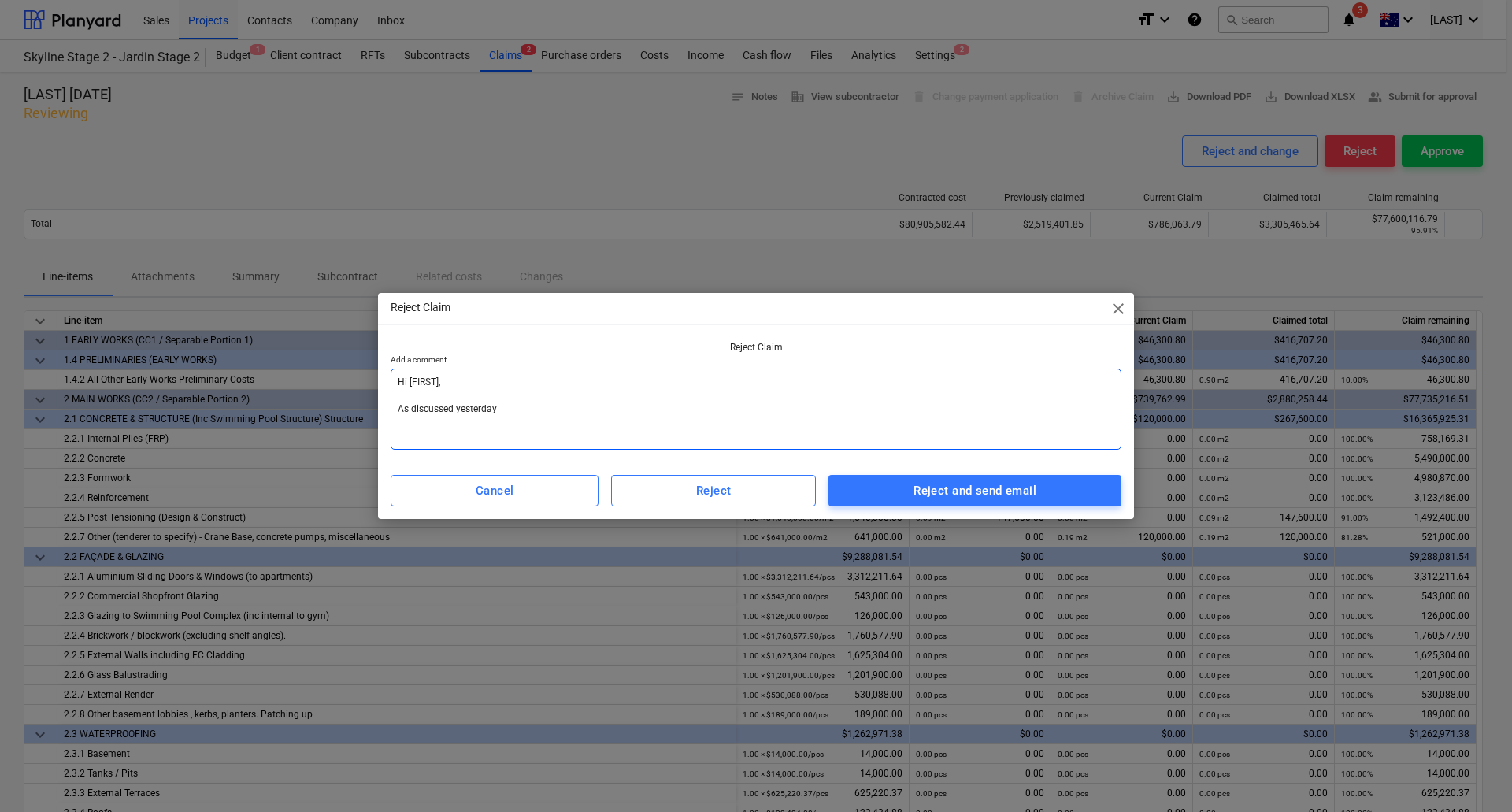 type on "Hi [FIRST],
As discussed yesterday," 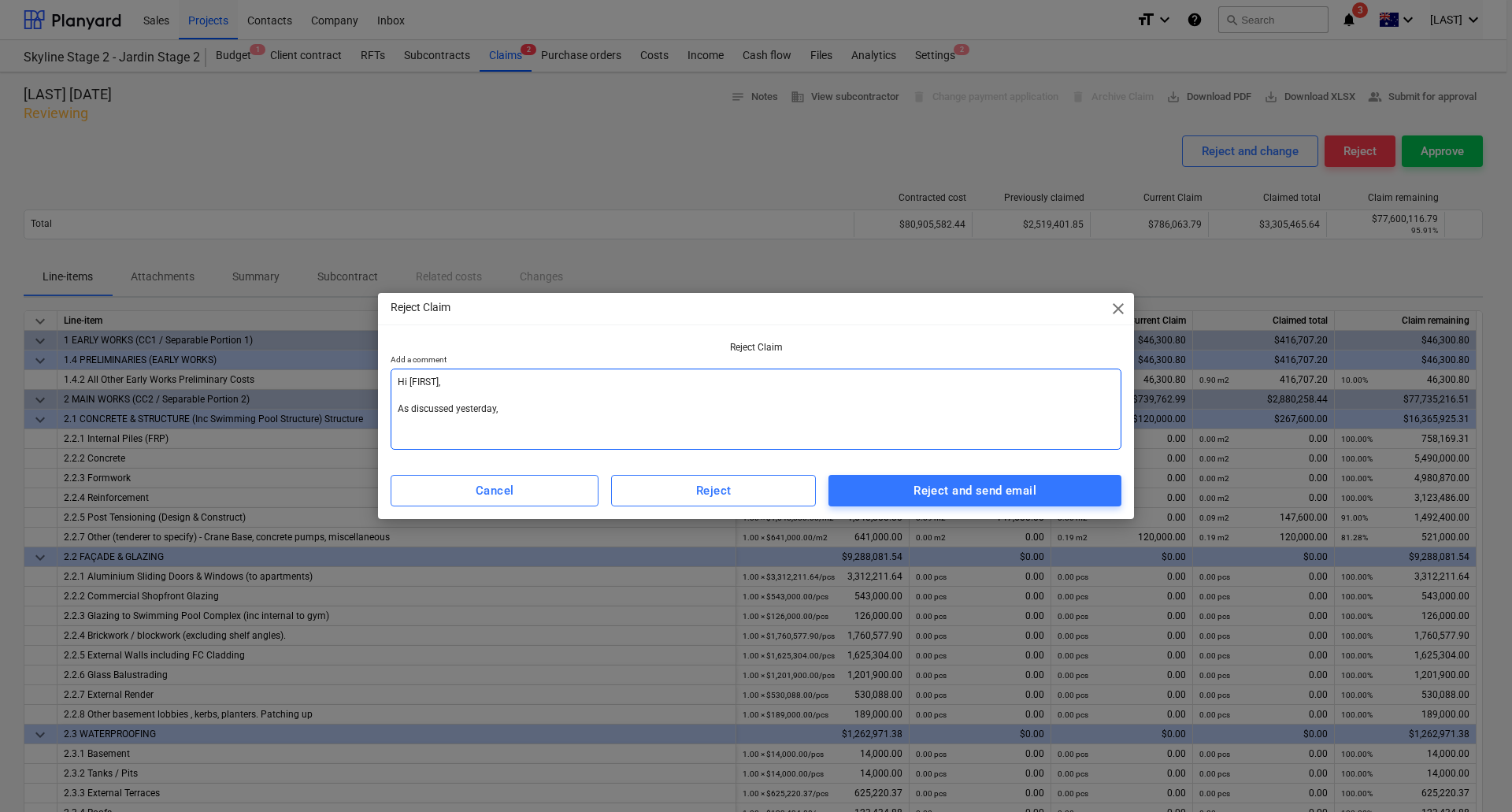type on "Hi [FIRST],
As discussed yesterday" 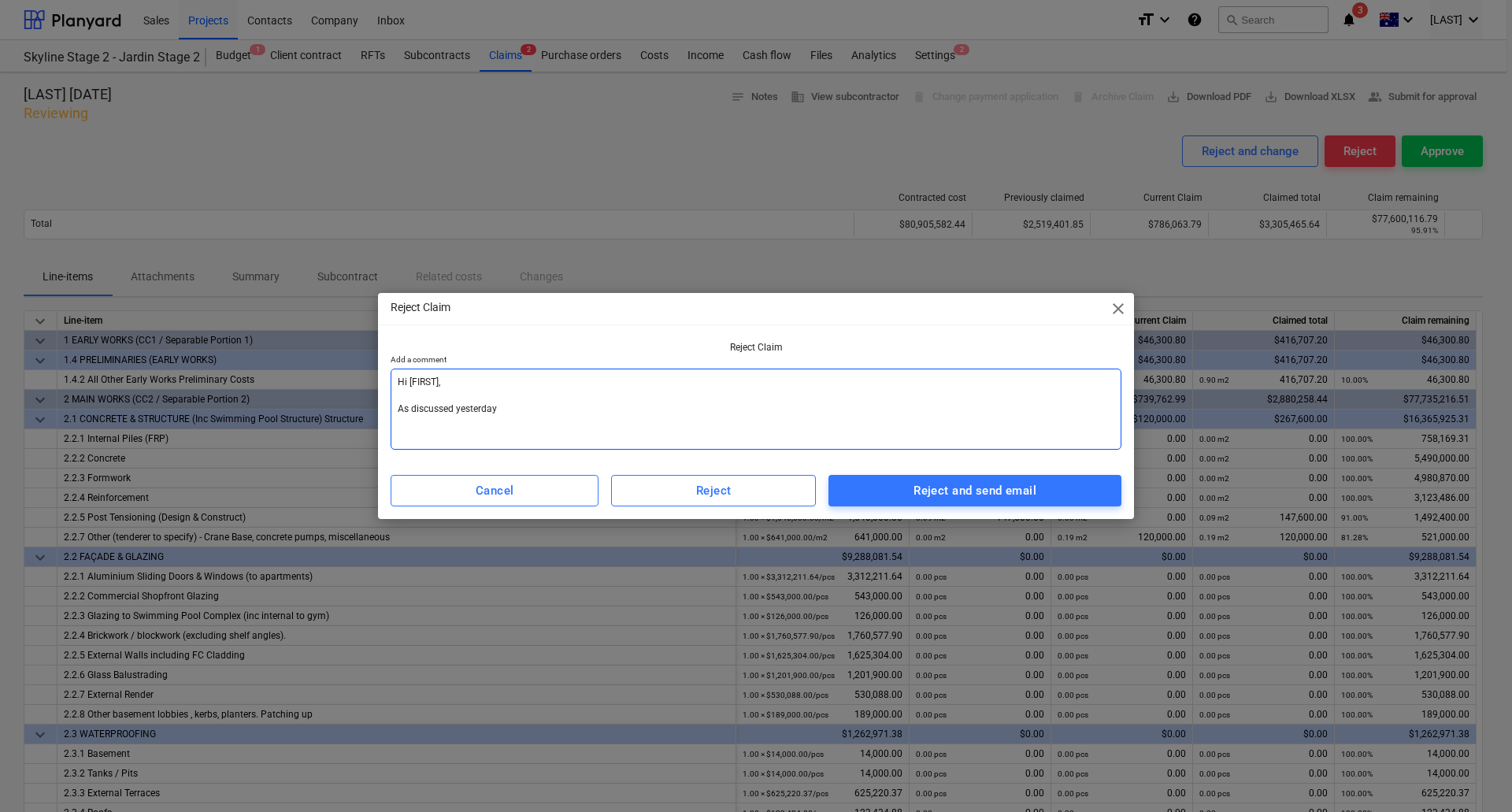 type on "Hi [FIRST],
As discussed yesterday" 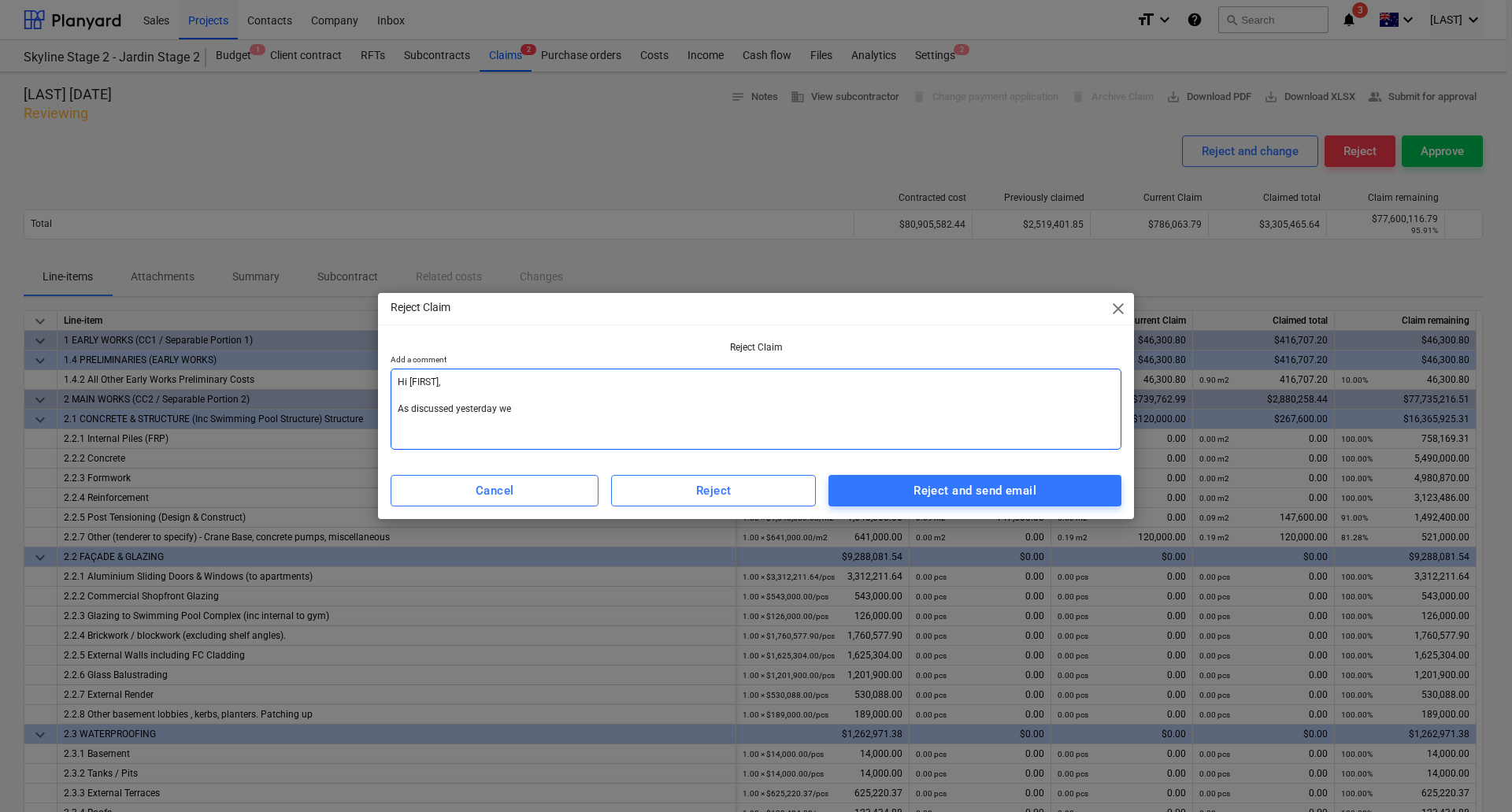 type on "Hi [FIRST],
As discussed yesterday we" 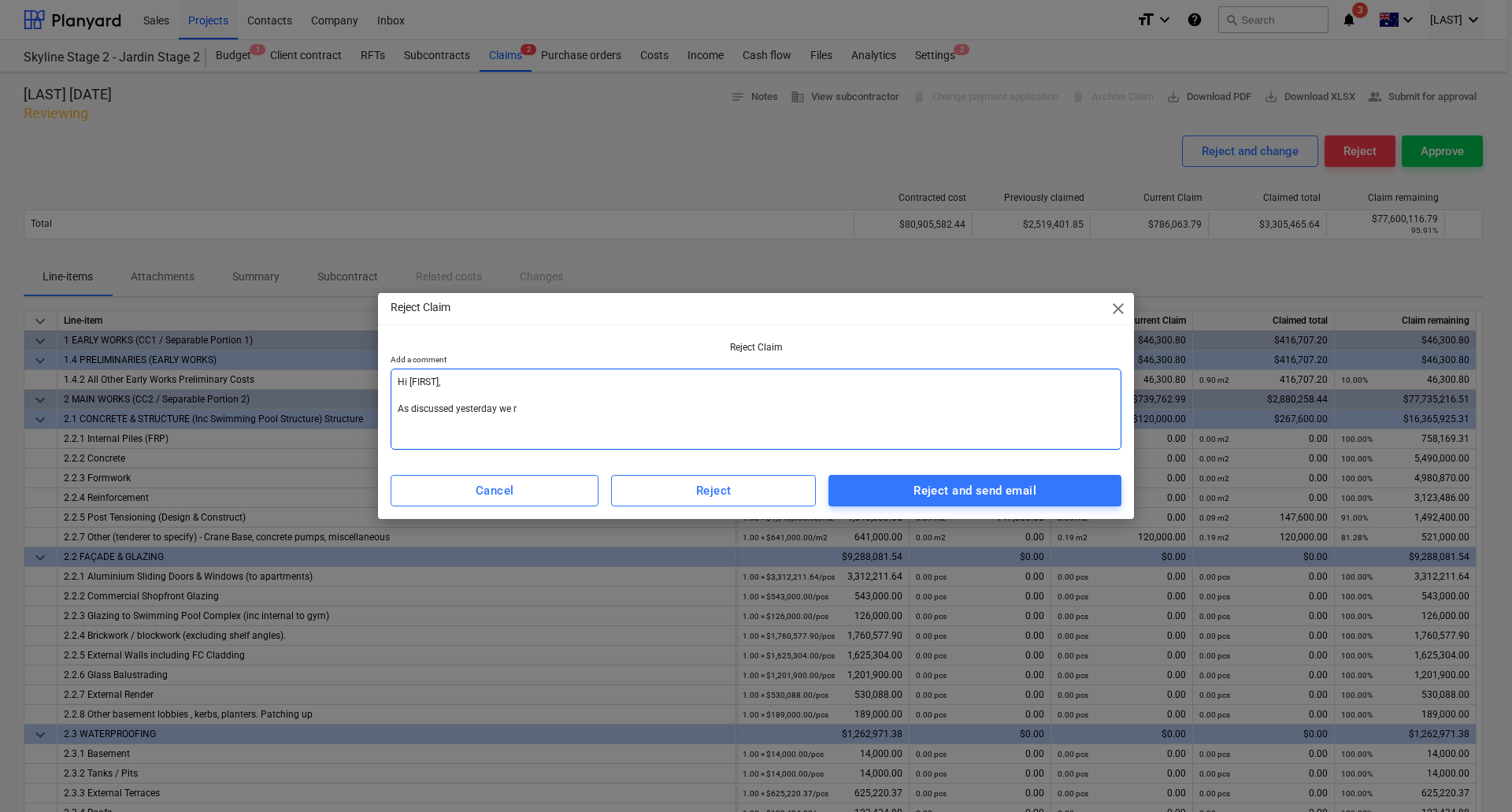 type on "x" 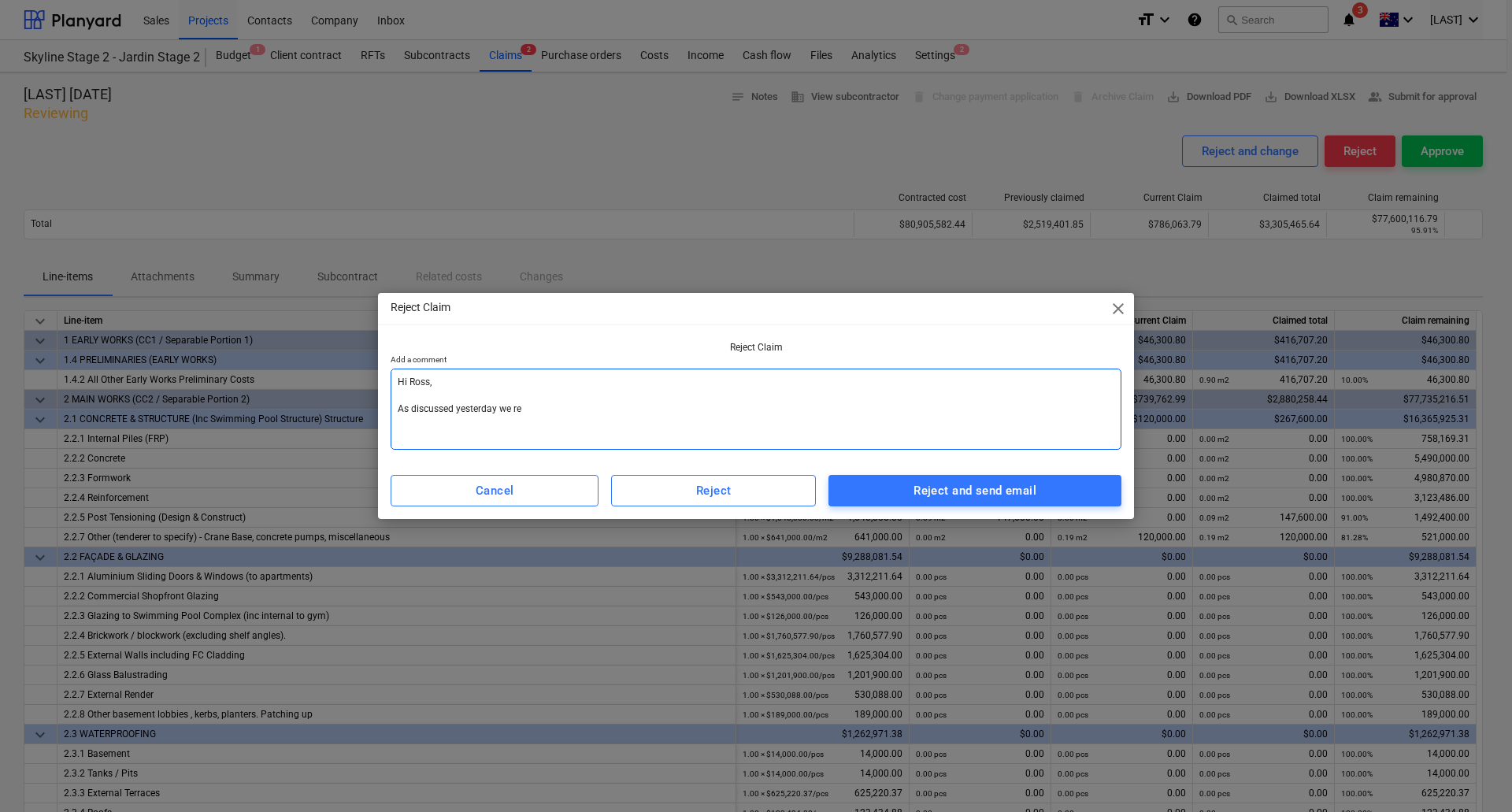 type on "Hi Ross,
As discussed yesterday we req" 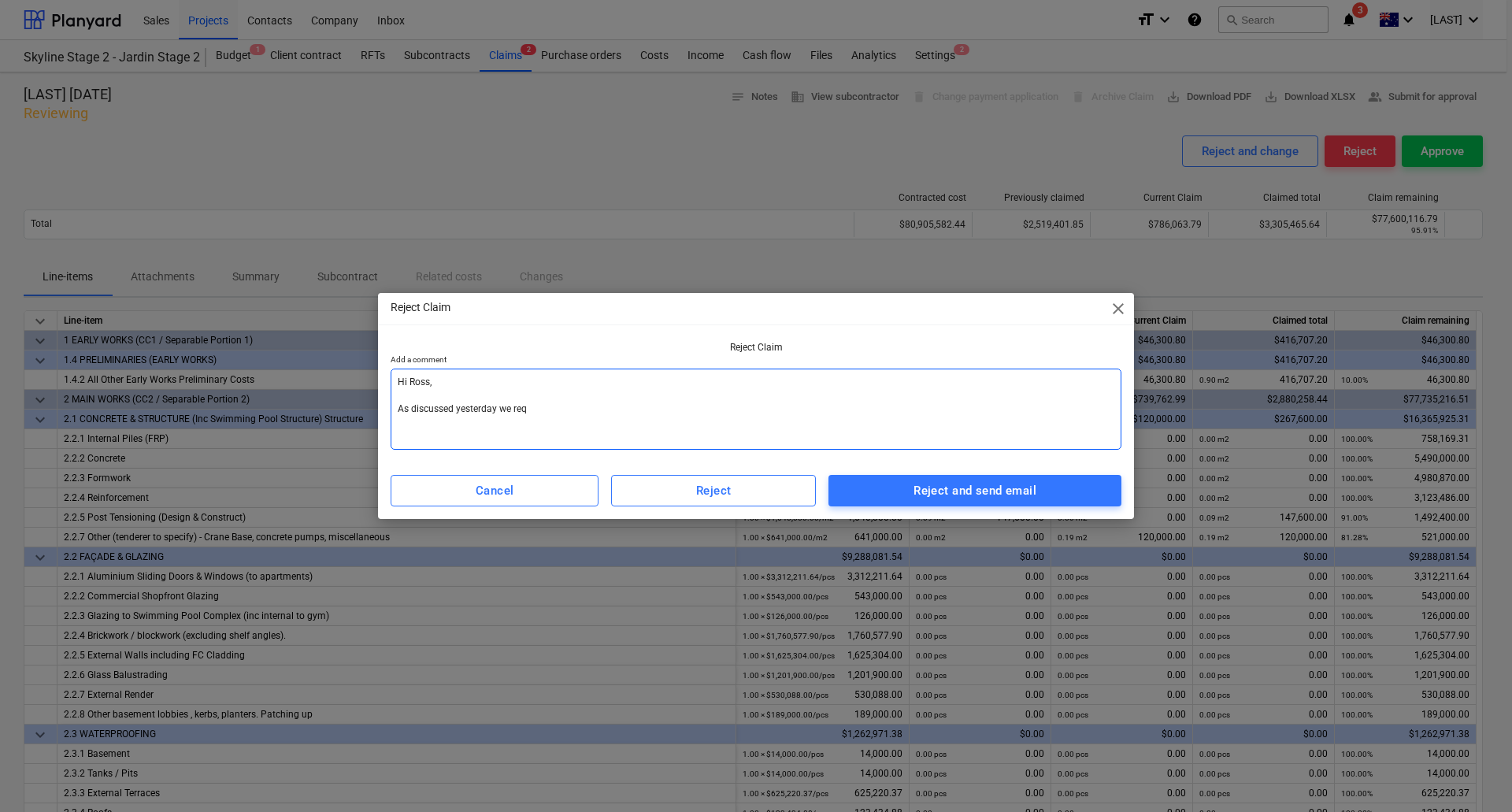 type on "Hi Ross,
As discussed yesterday we req" 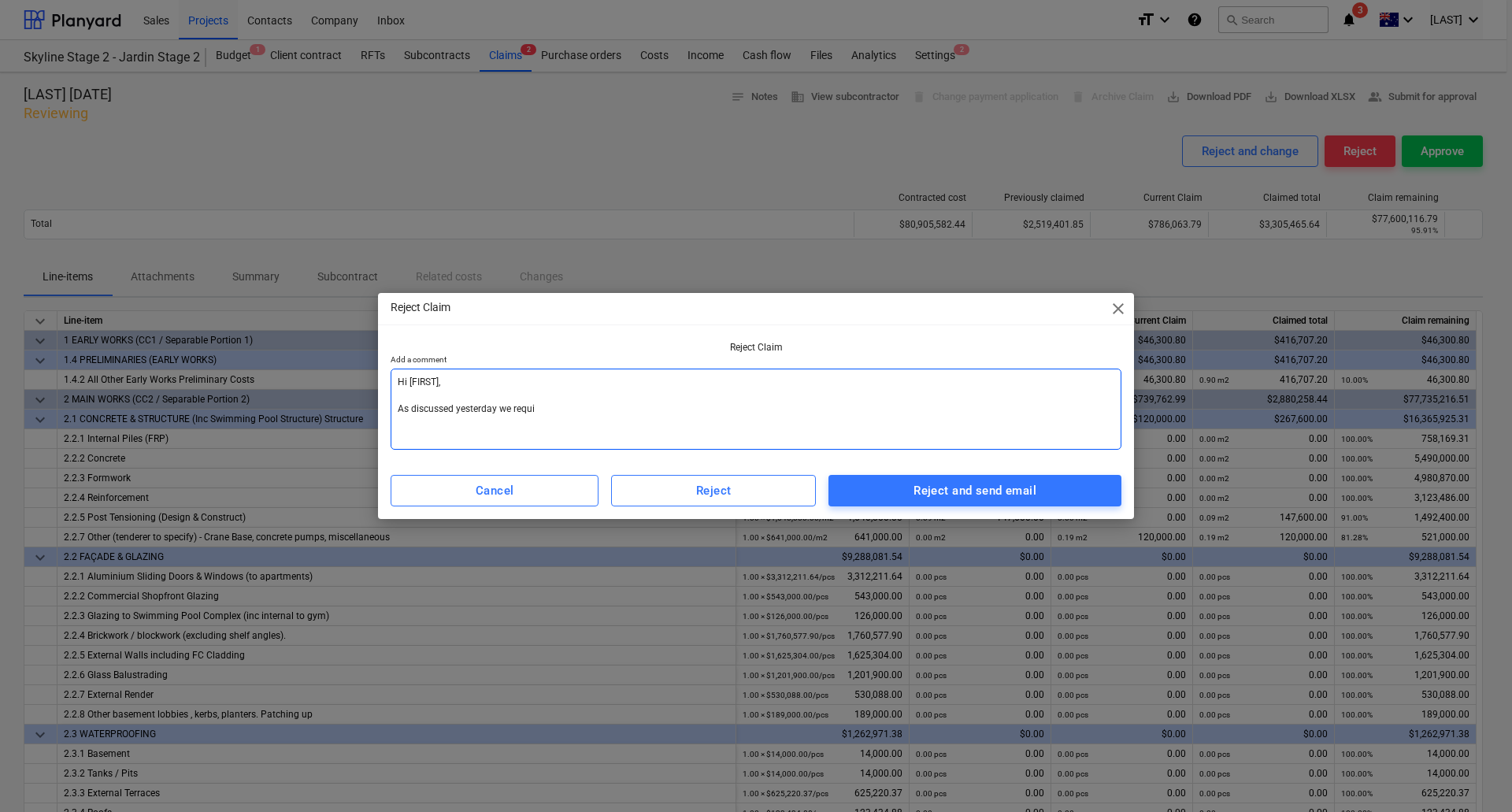 type on "Hi [FIRST],
As discussed yesterday we requir" 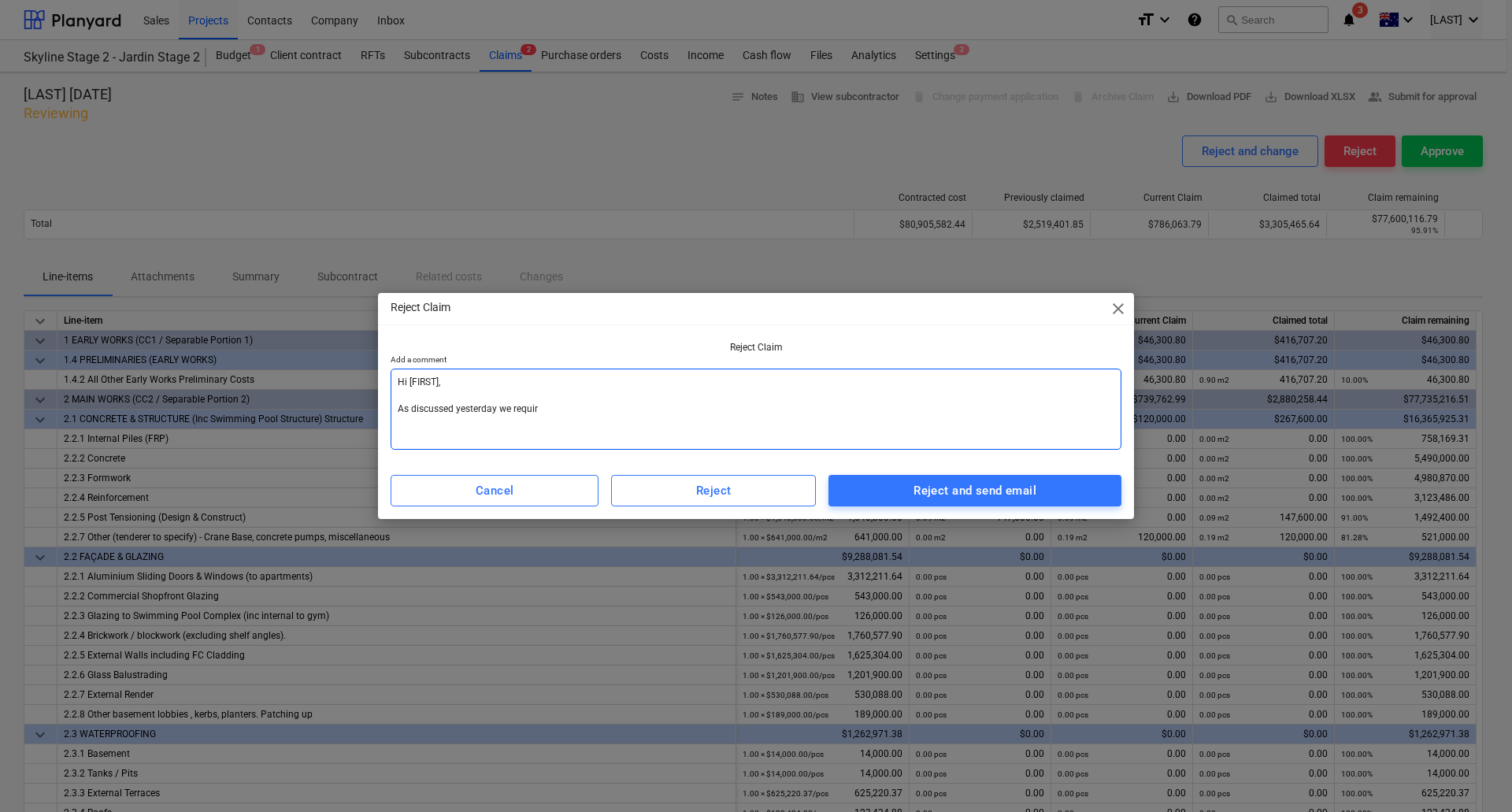 type on "Hi [FIRST],
As discussed yesterday we require" 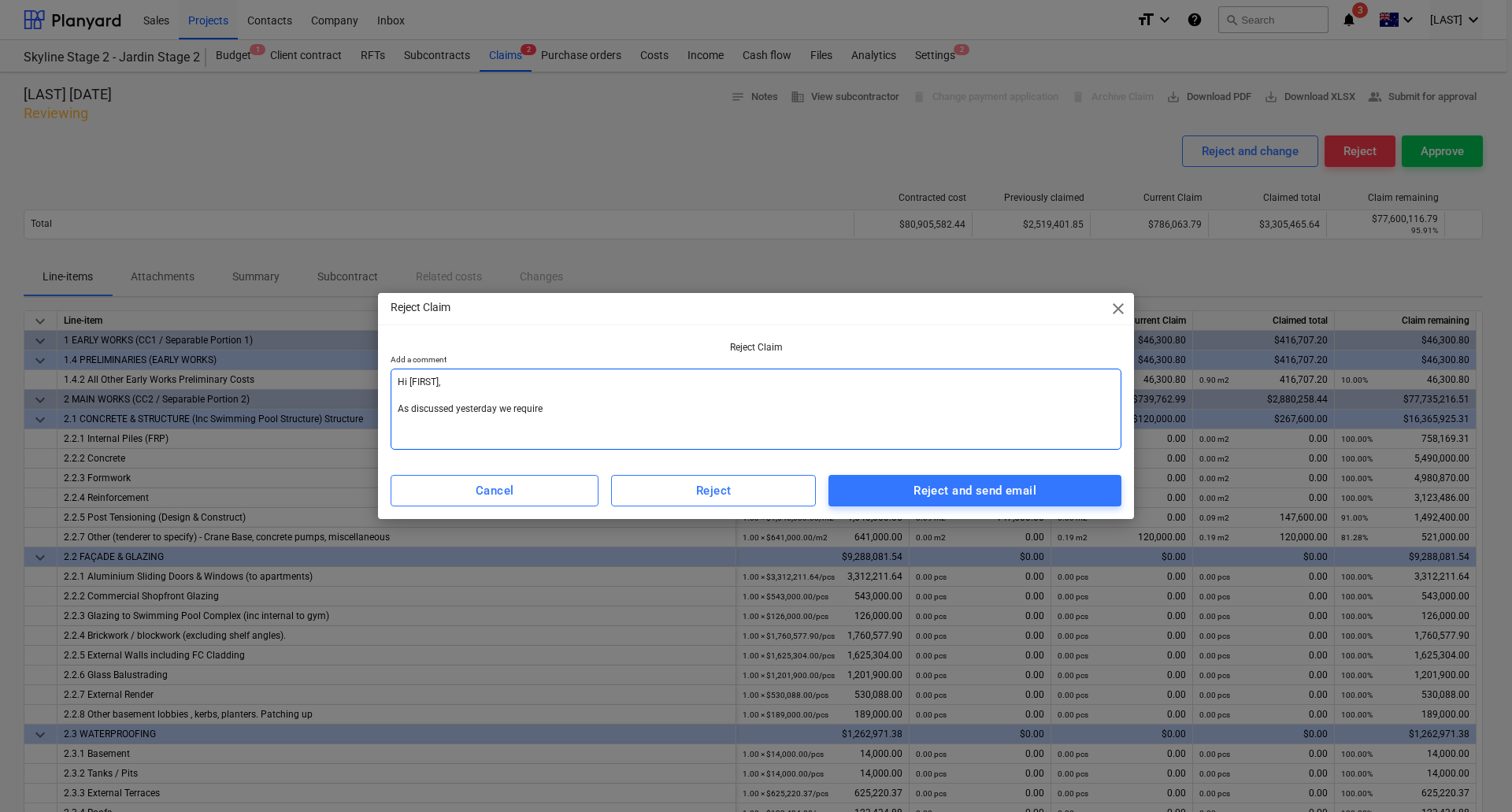 type on "Hi [FIRST],
As discussed yesterday we require" 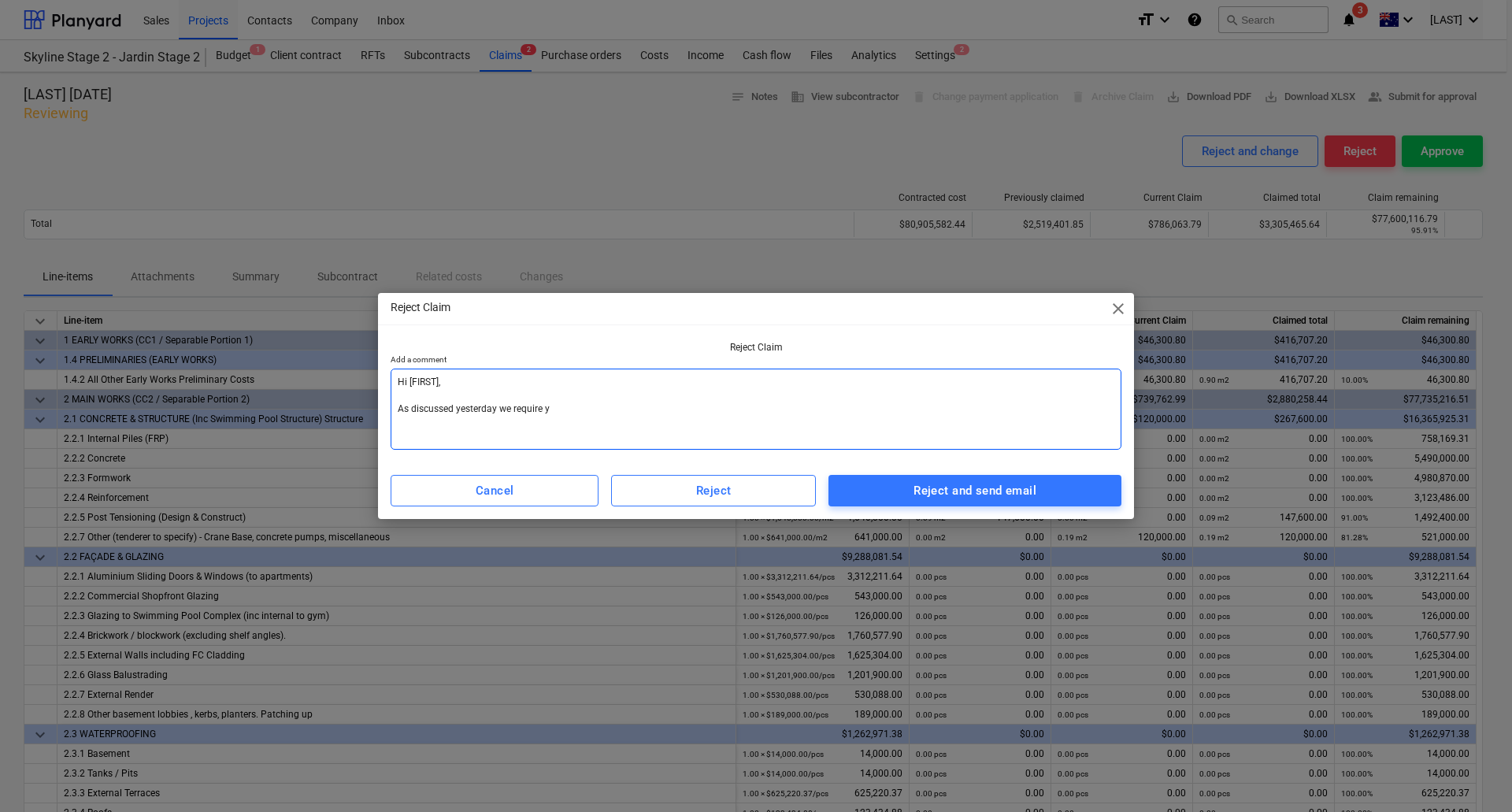 type on "Hi [FIRST],
As discussed yesterday we require yo" 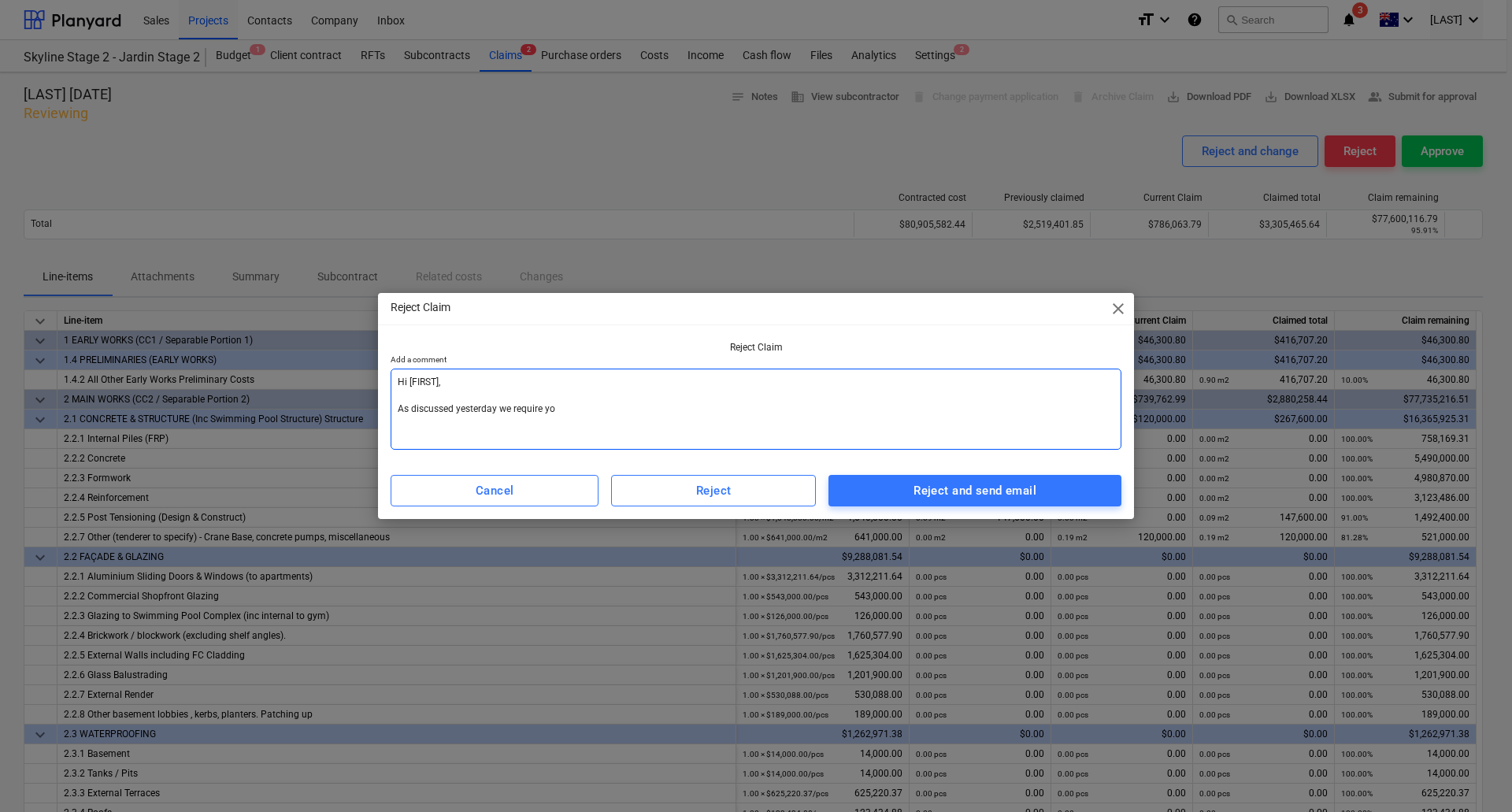 type on "Hi [FIRST],
As discussed yesterday we require you" 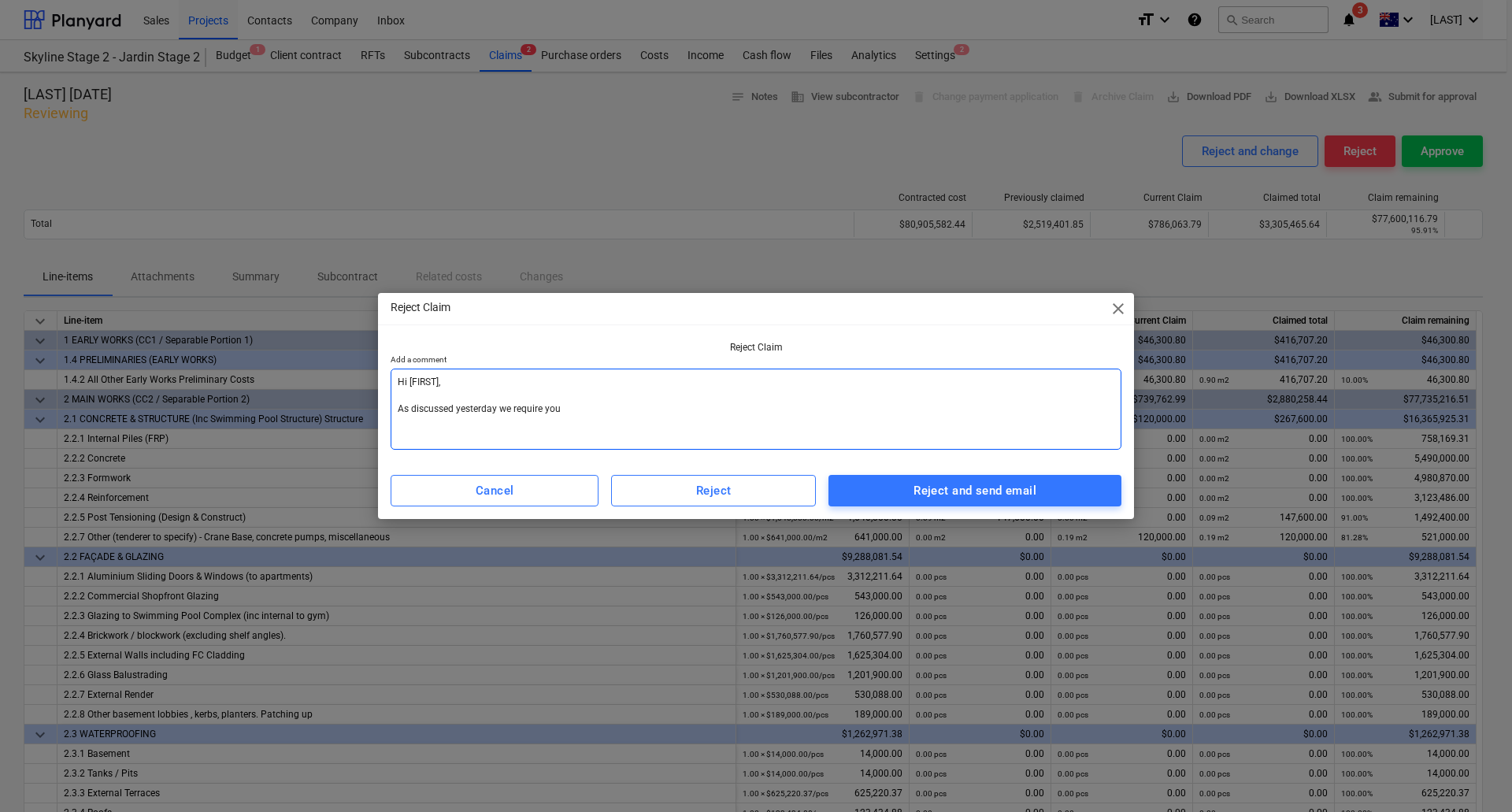 type on "Hi [FIRST],
As discussed yesterday we require you" 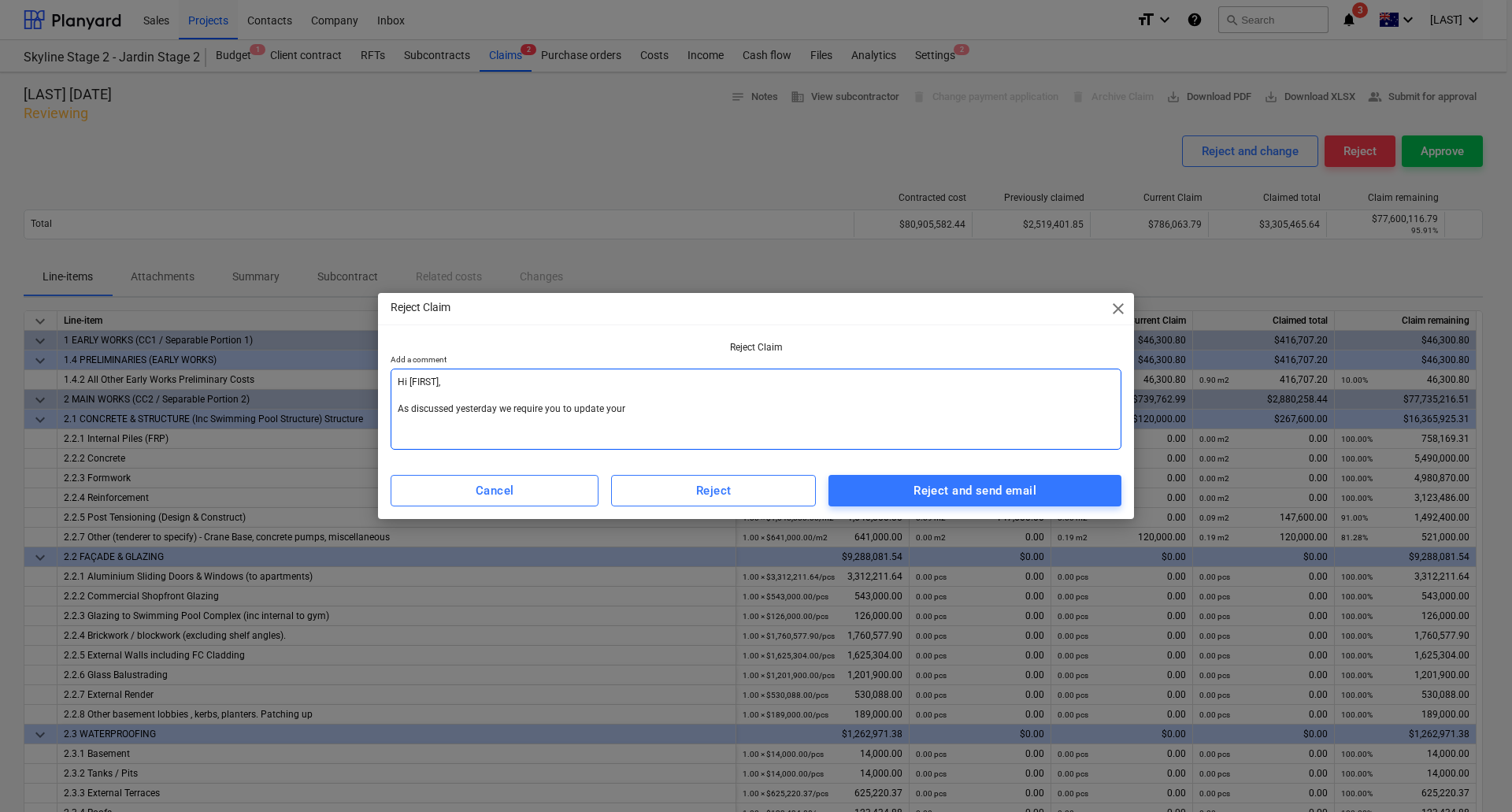 type on "Hi [FIRST],
As discussed yesterday we require you to" 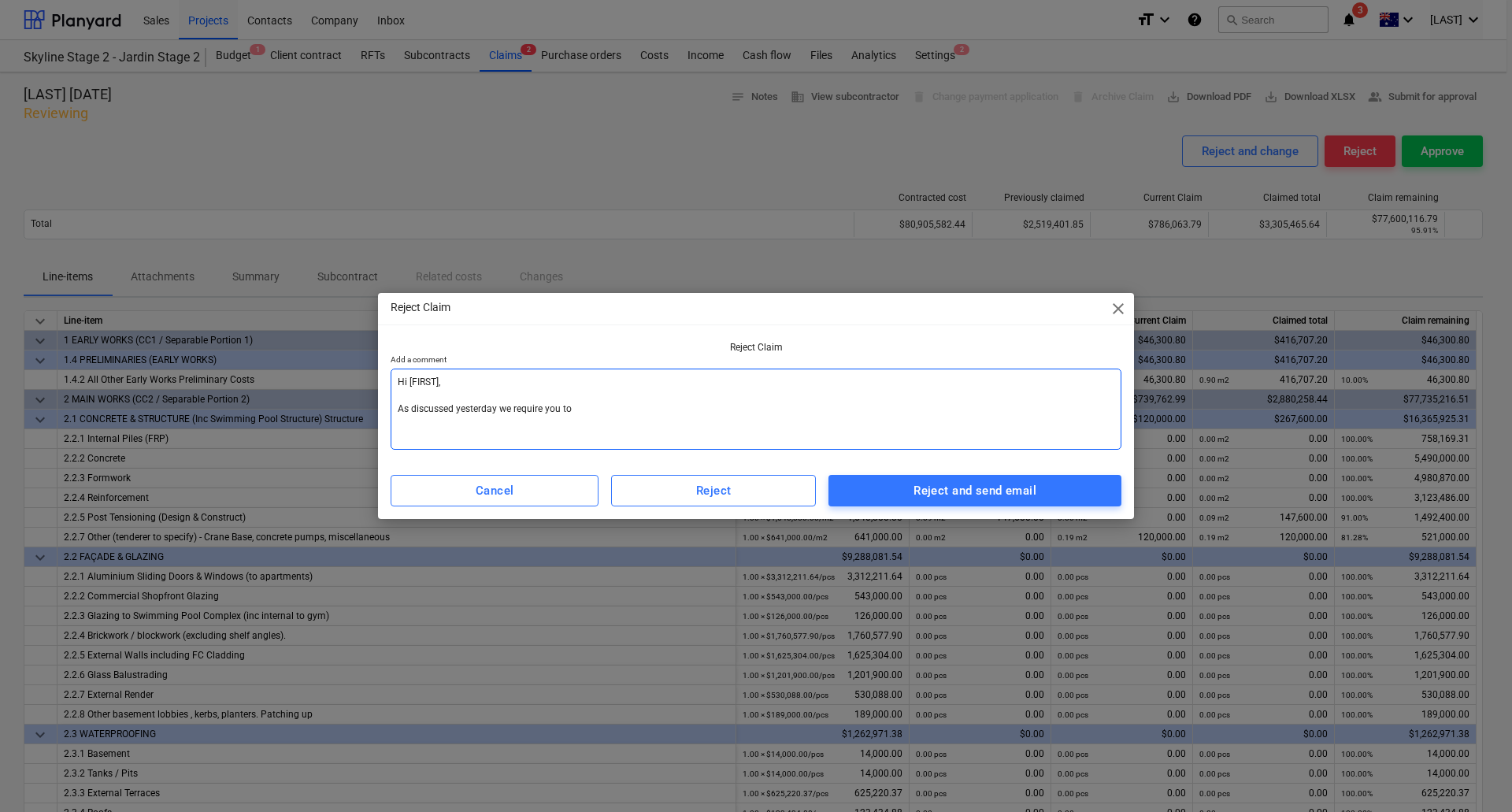 type on "Hi [FIRST],
As discussed yesterday we require you to" 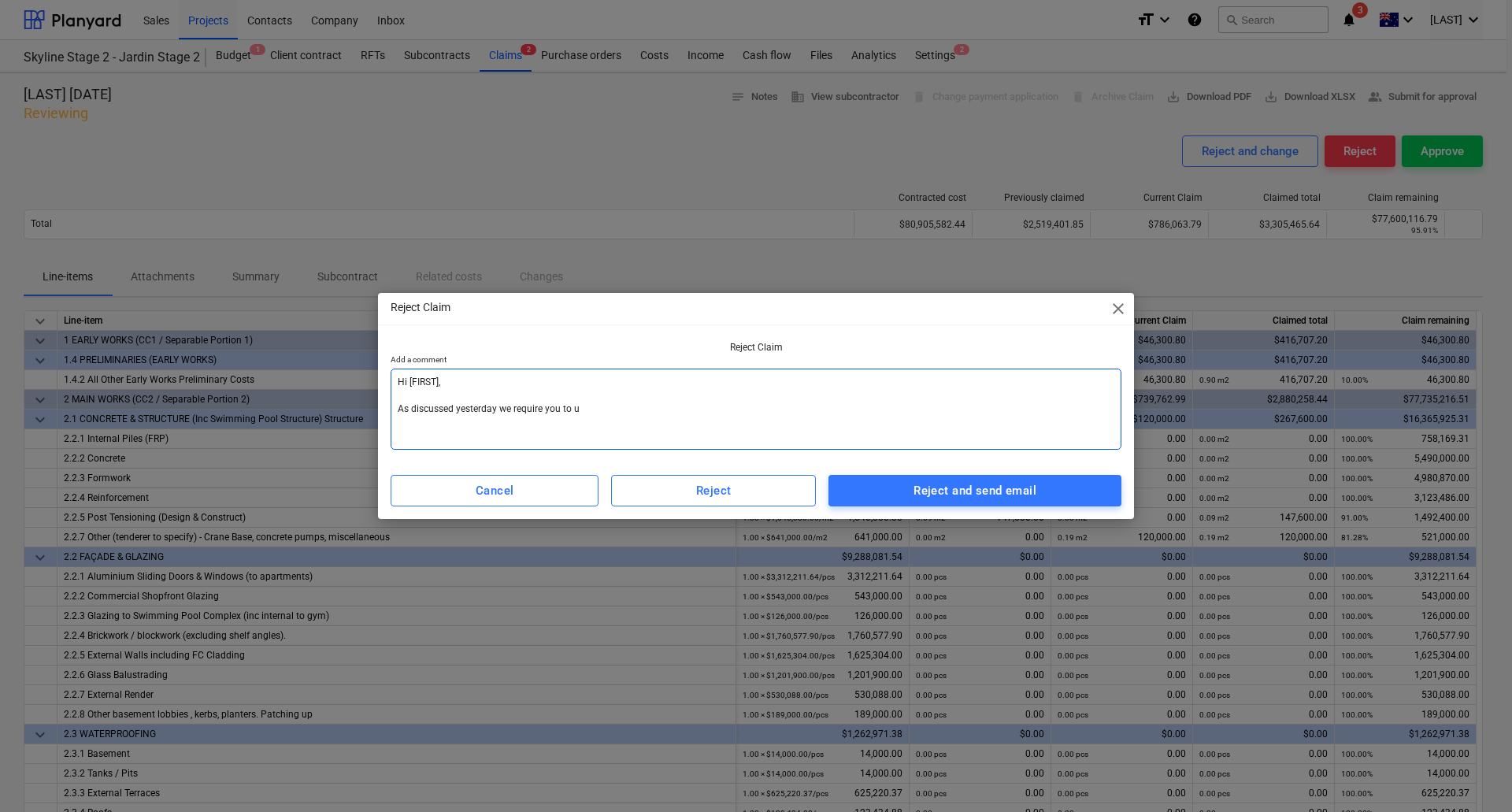 type on "Hi [FIRST],
As discussed yesterday we require you to up" 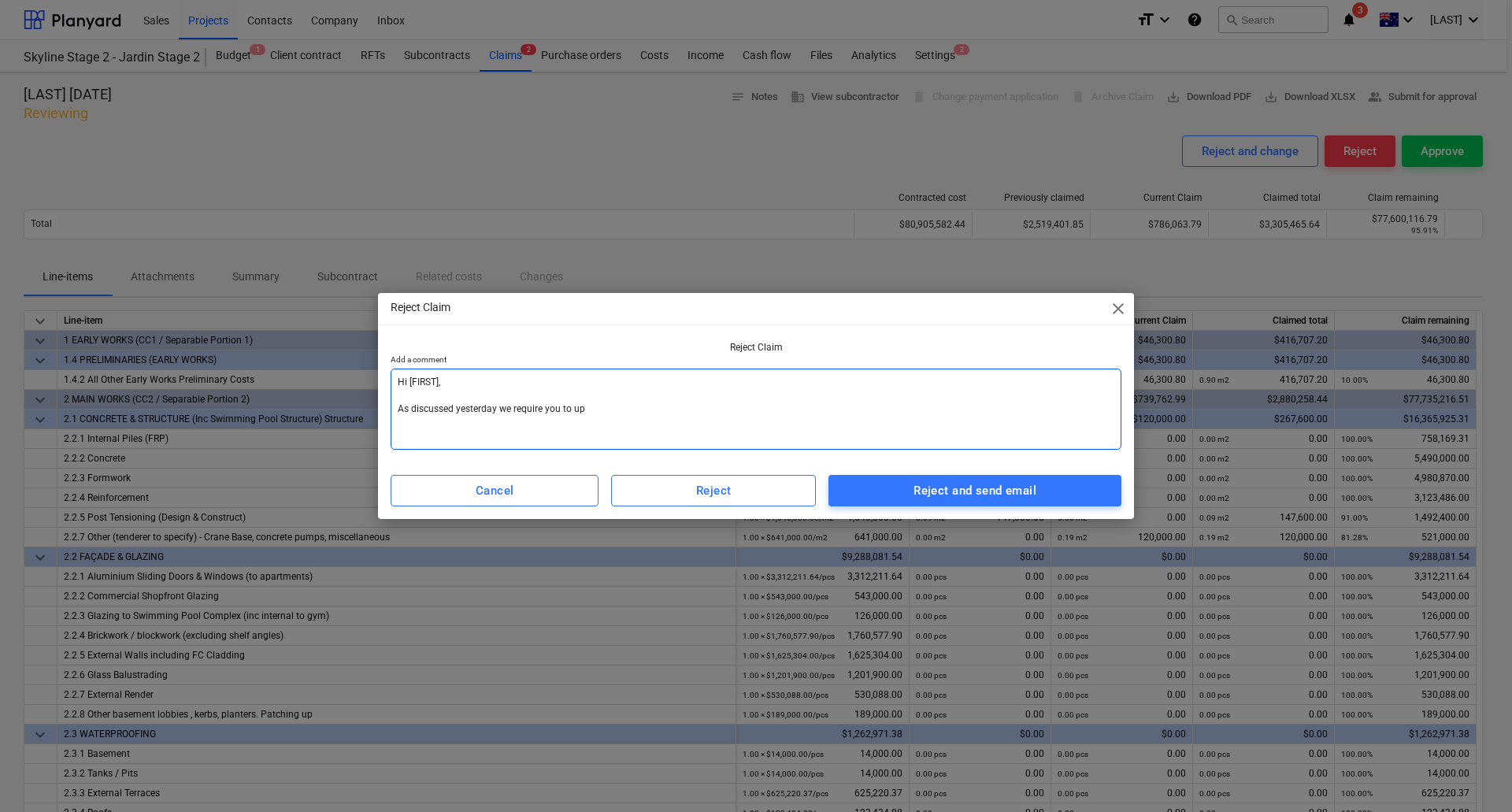 type on "Hi [FIRST],
As discussed yesterday we require you to upd" 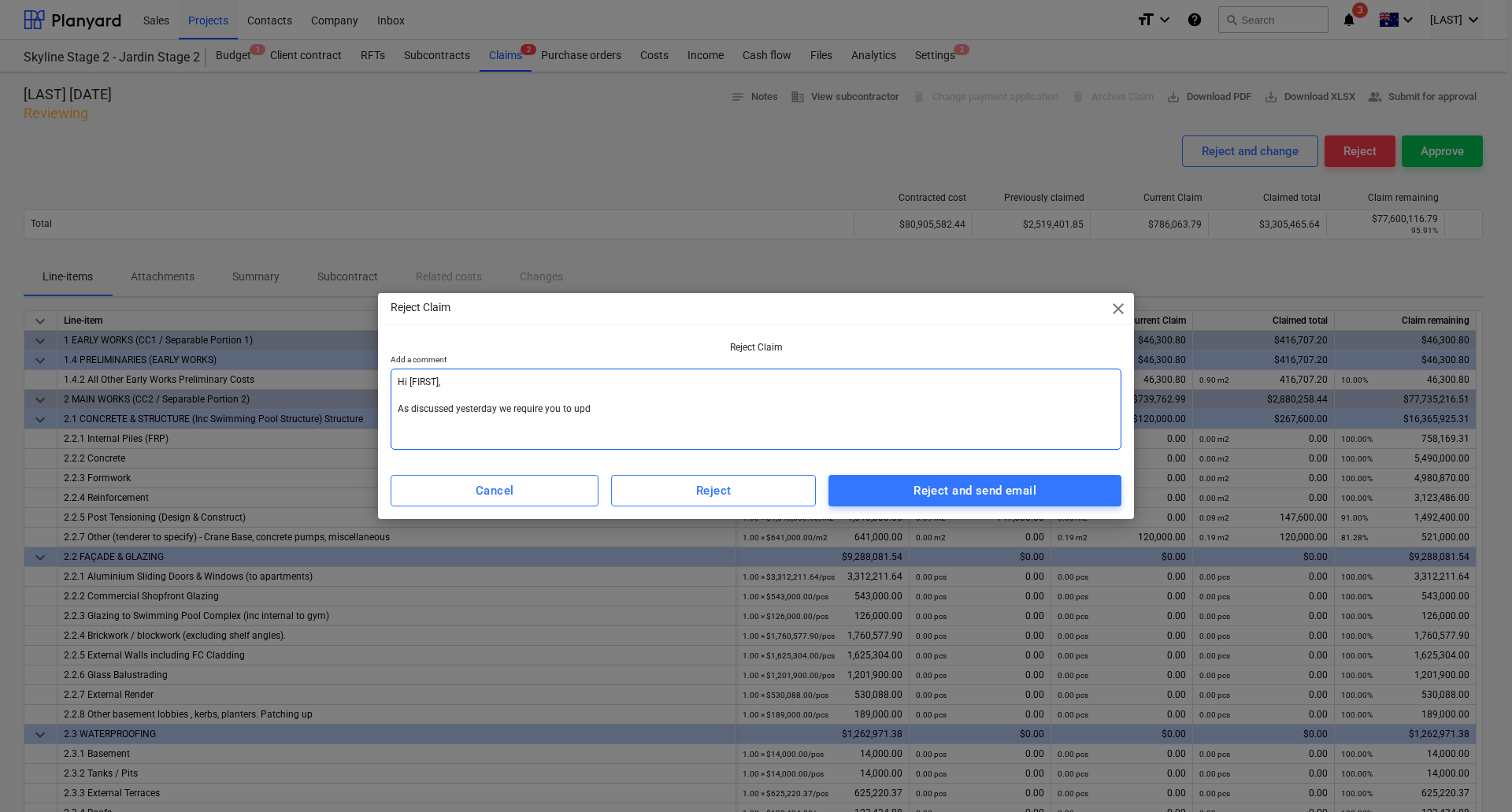 type on "Hi [FIRST],
As discussed yesterday we require you to update your" 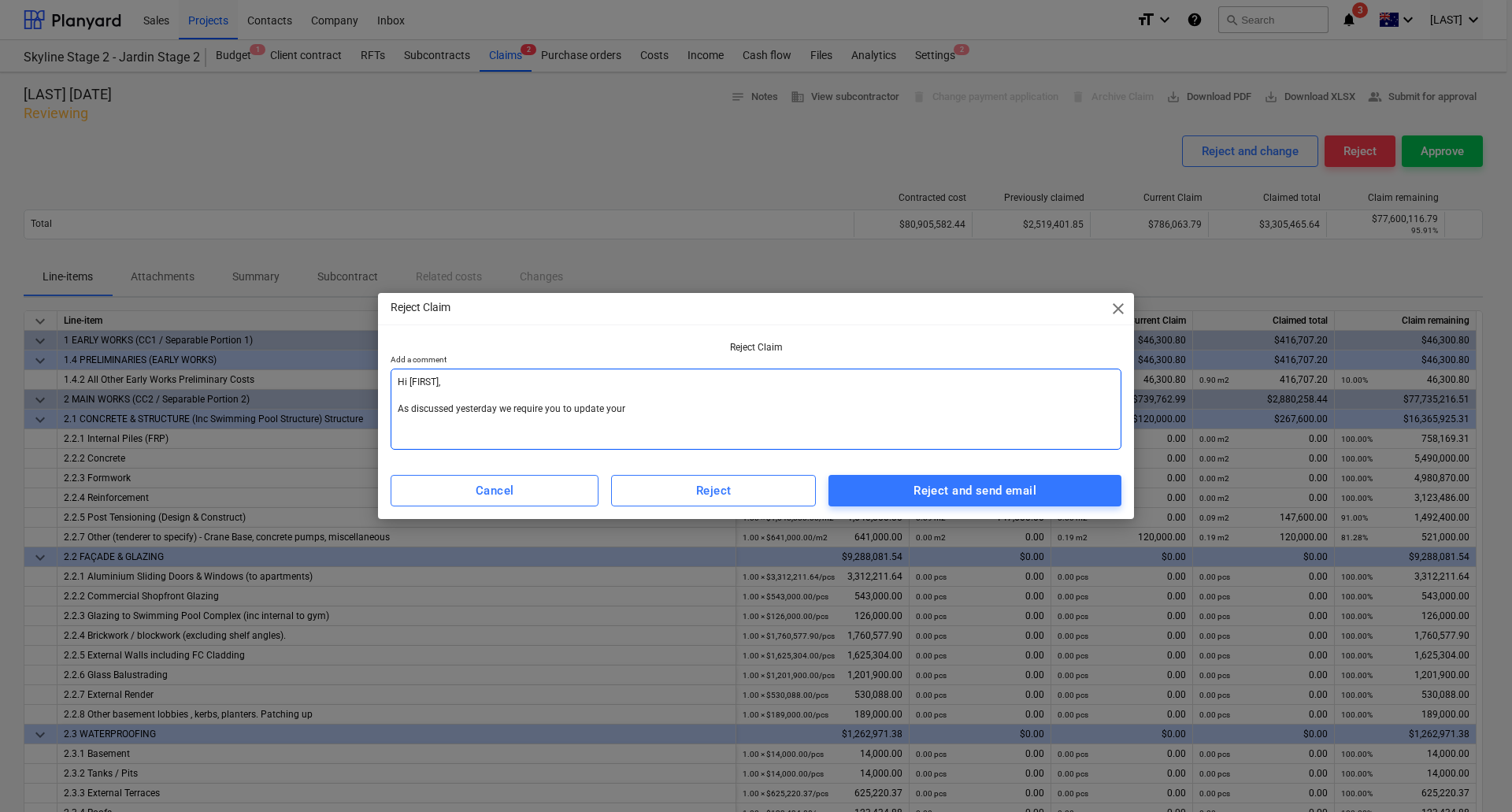 type on "Hi [FIRST],
As discussed yesterday we require you to updat" 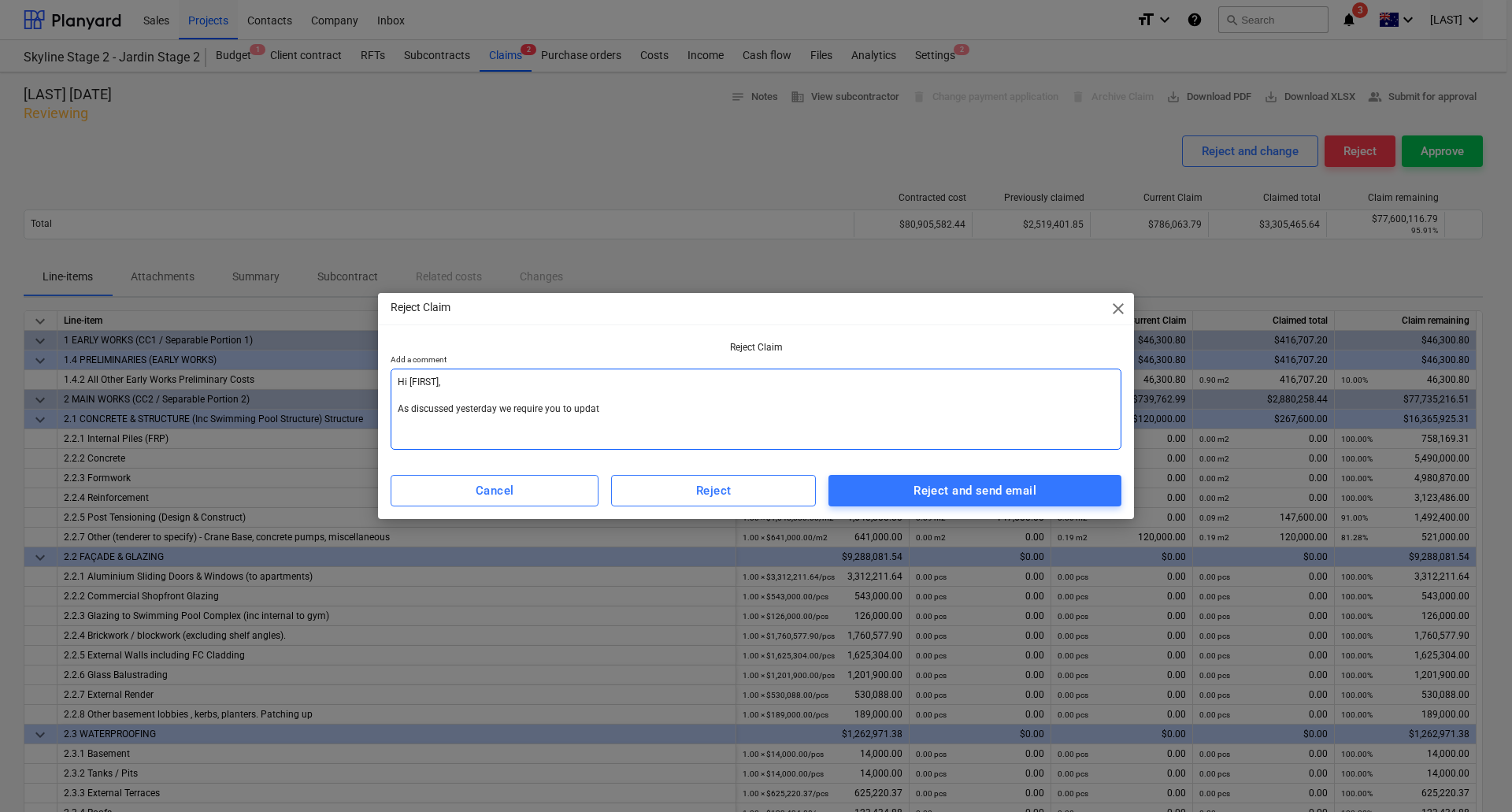 type on "Hi [FIRST],
As discussed yesterday we require you to update" 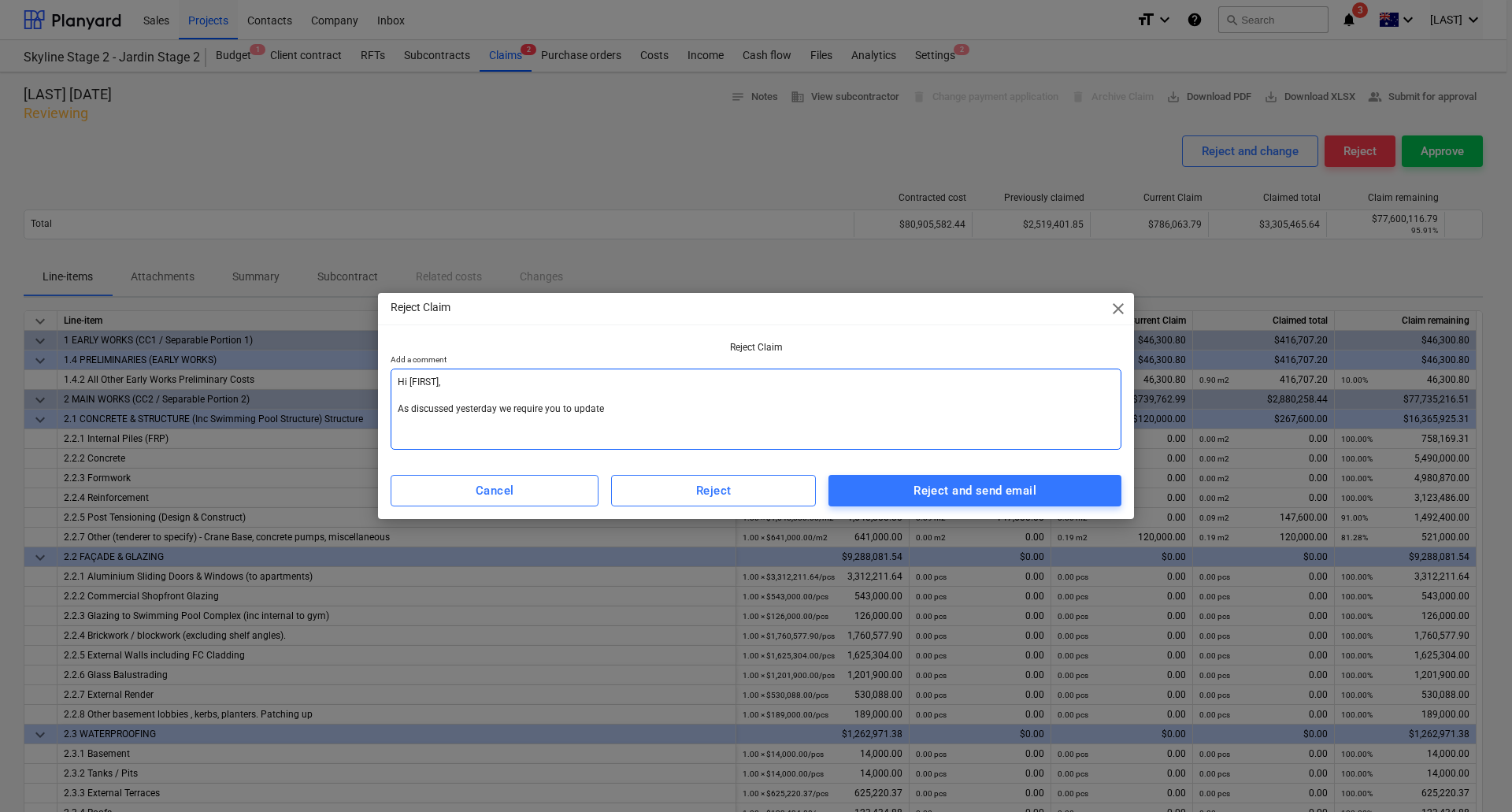 type on "Hi [FIRST],
As discussed yesterday we require you to update" 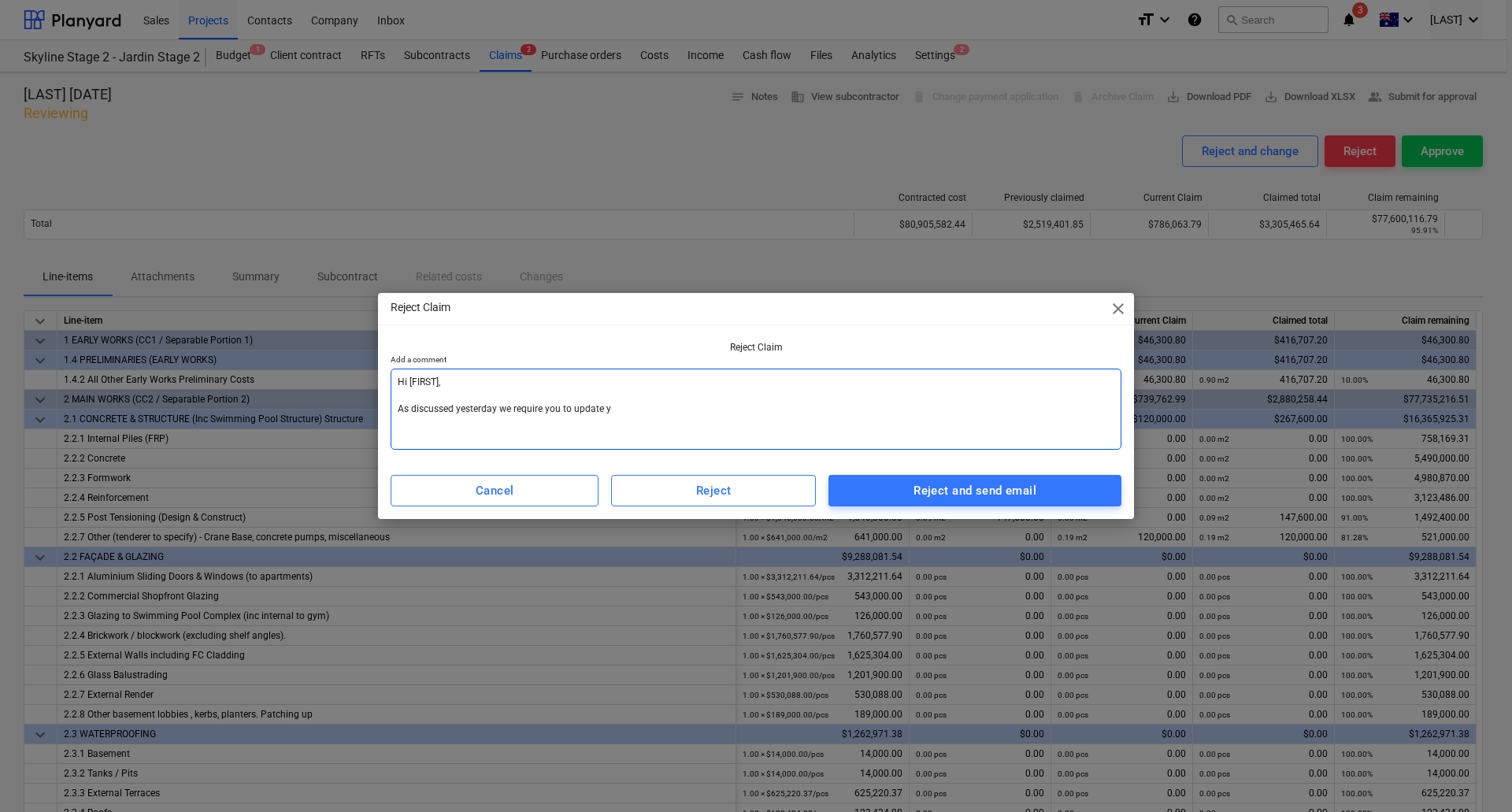 type on "Hi [FIRST],
As discussed yesterday we require you to update yo" 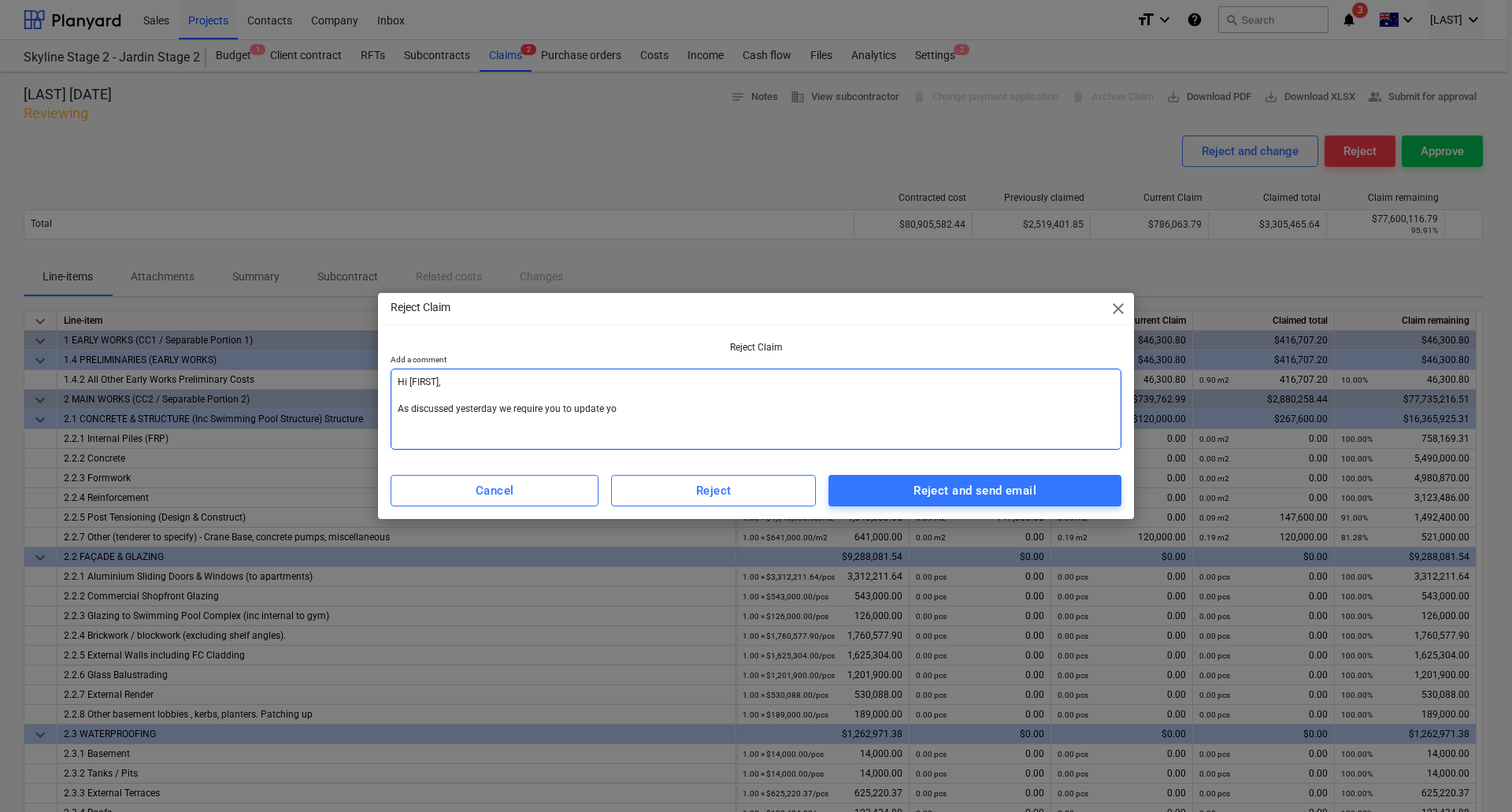 type on "Hi [FIRST],
As discussed yesterday we require you to update you" 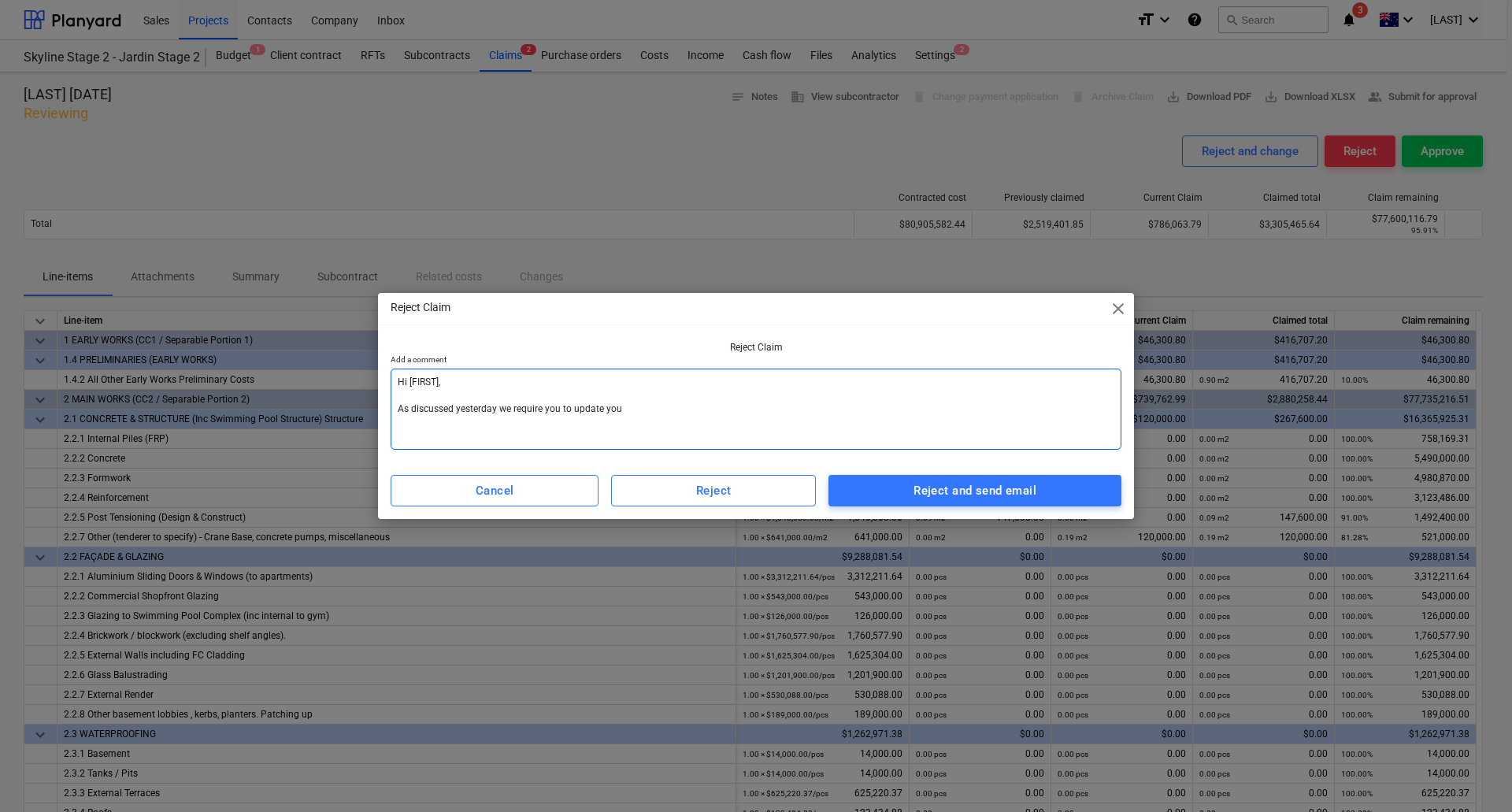 type on "Hi [FIRST],
As discussed yesterday we require you to update your" 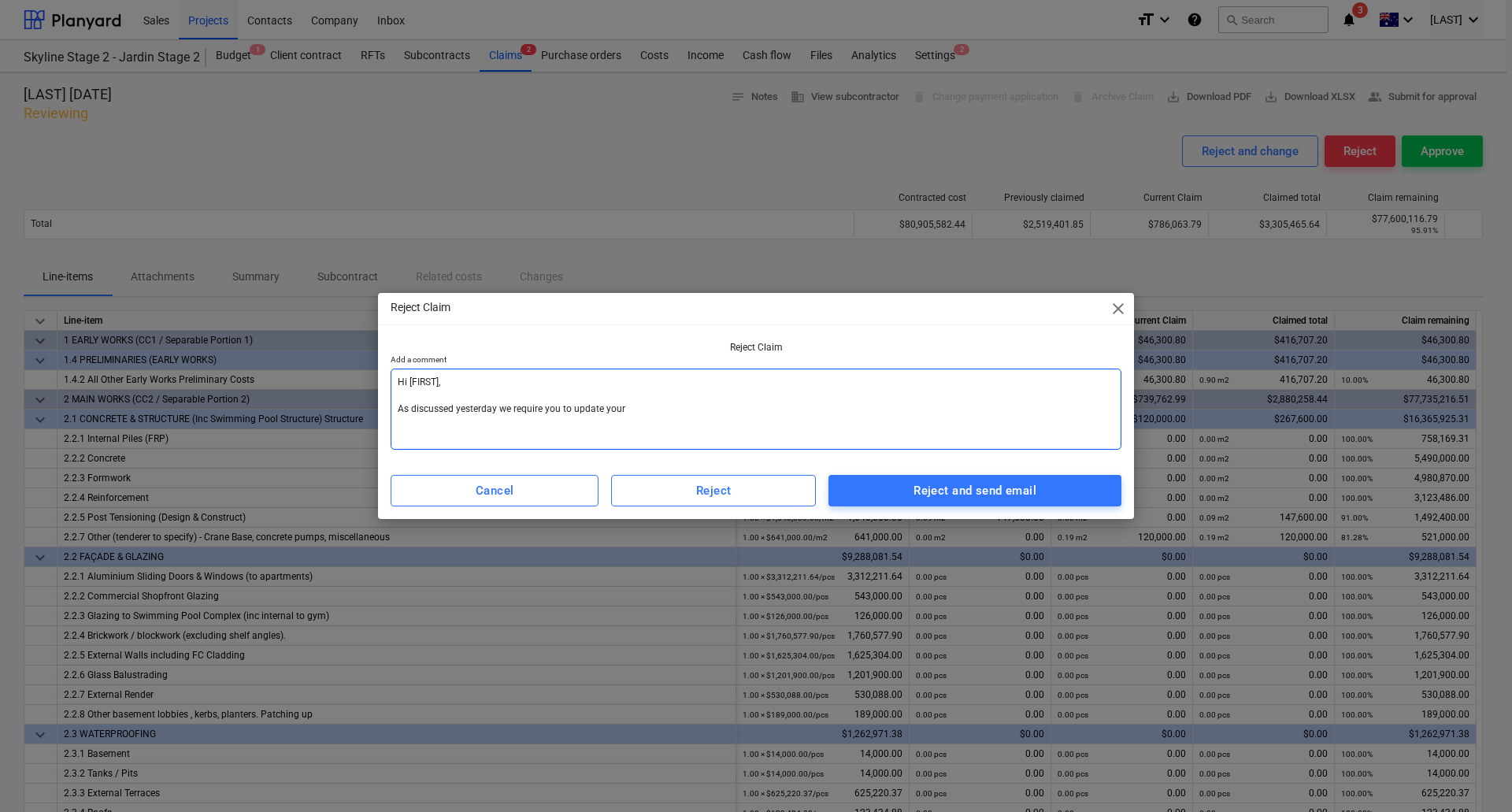 type on "Hi [FIRST],
As discussed yesterday we require you to update your" 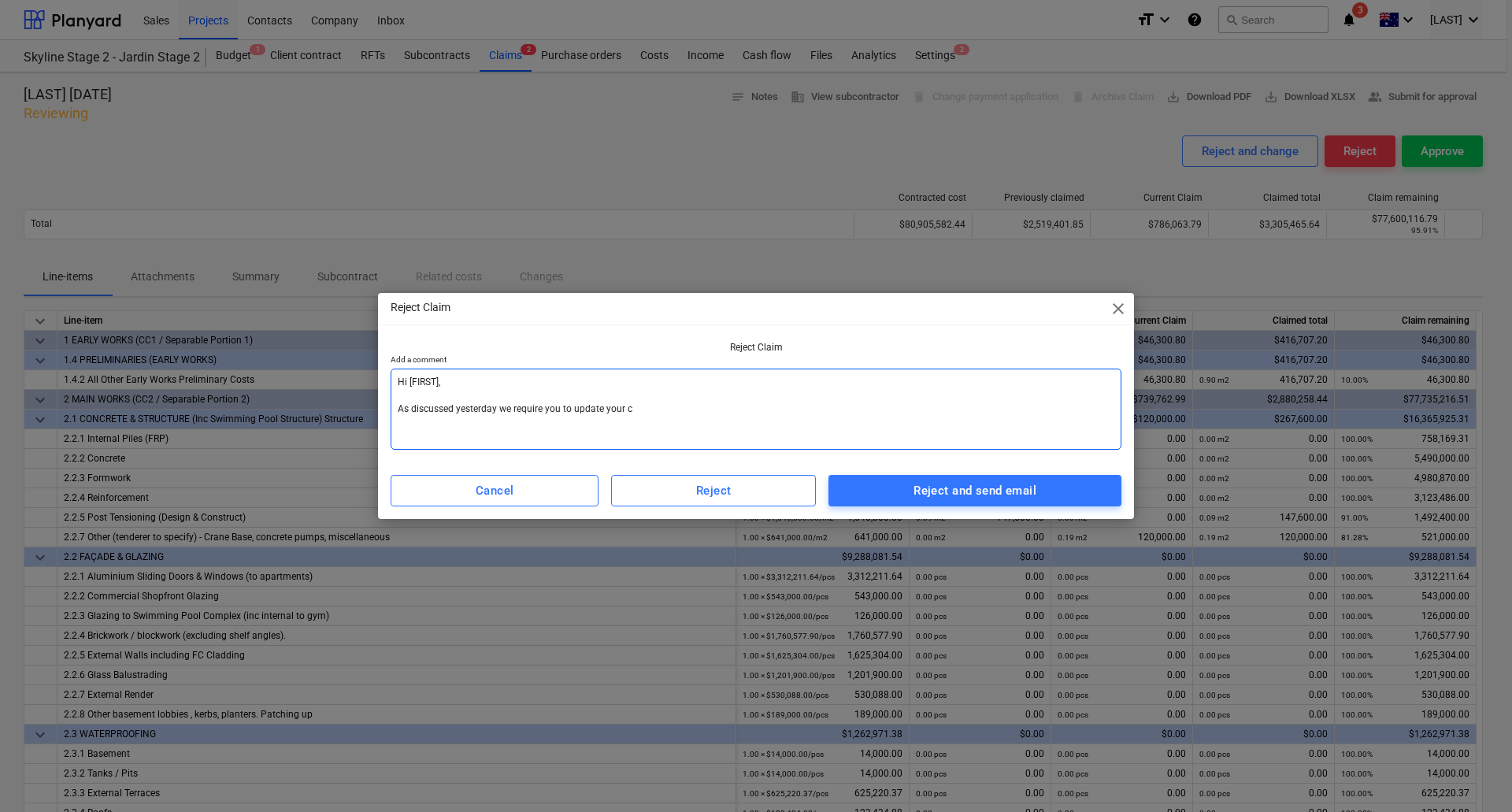 type on "Hi [FIRST],
As discussed yesterday we require you to update your cl" 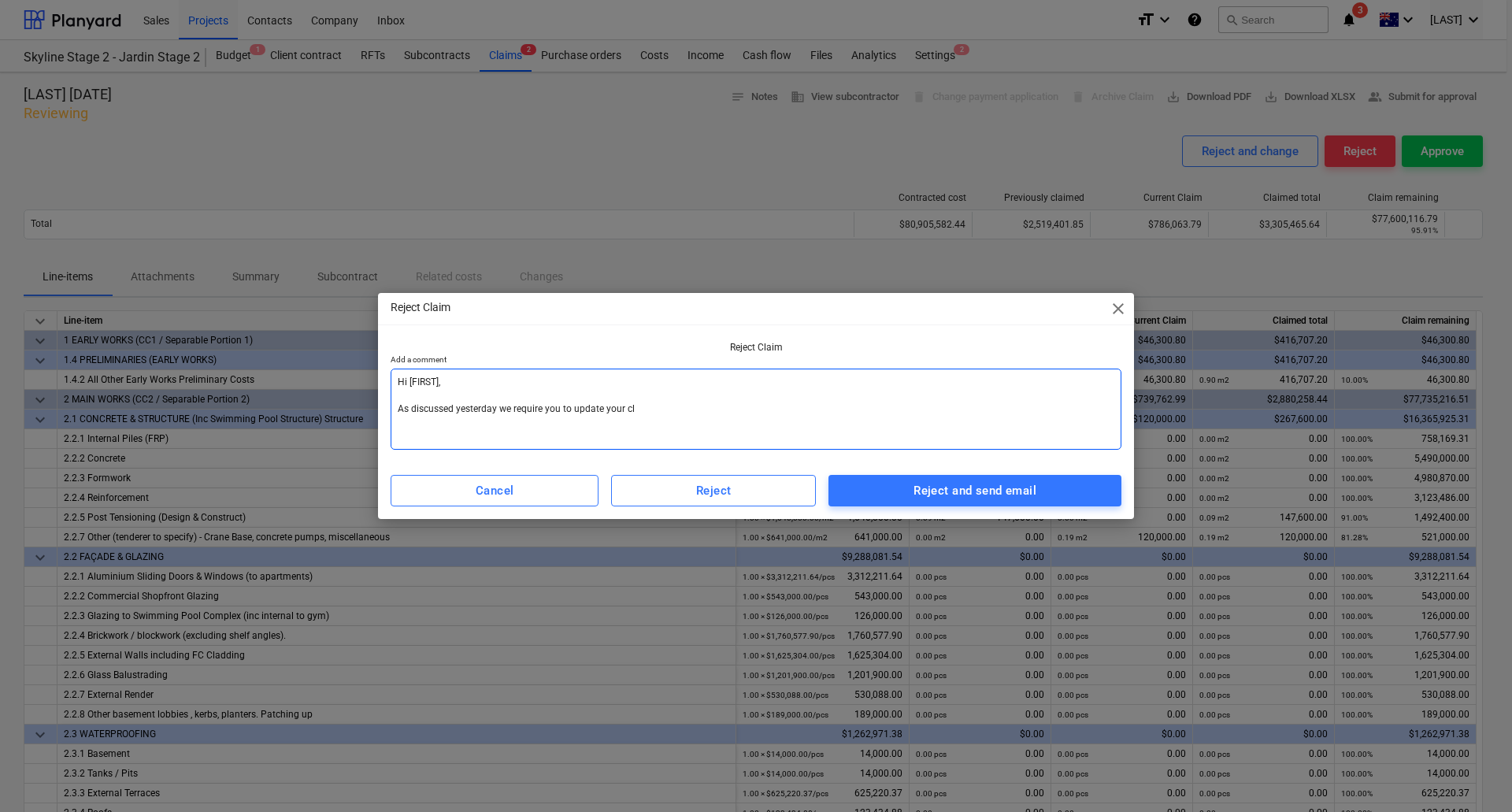 type on "Hi [FIRST],
As discussed yesterday we require you to update your cla" 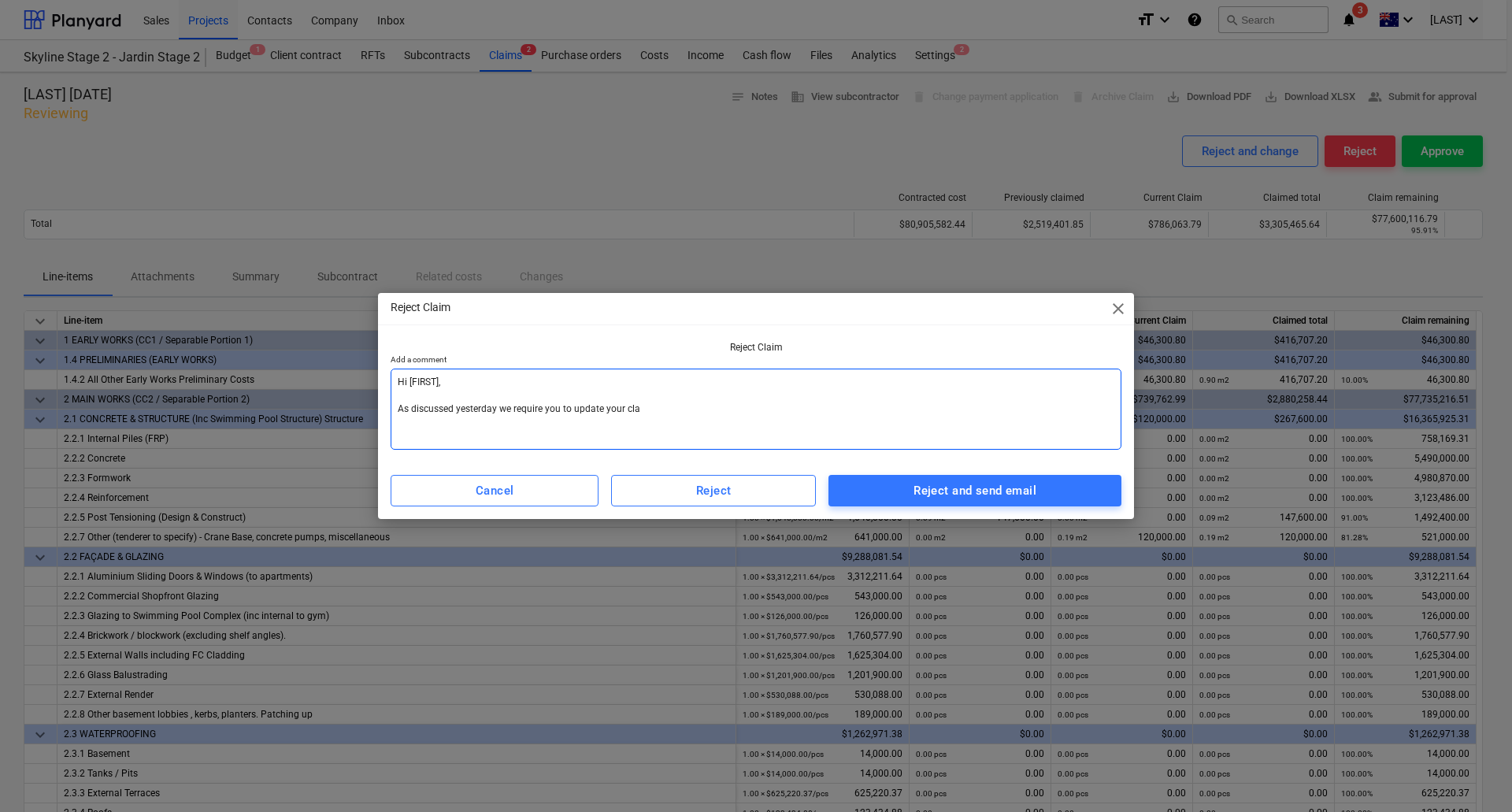 type on "Hi [FIRST],
As discussed yesterday we require you to update your clai" 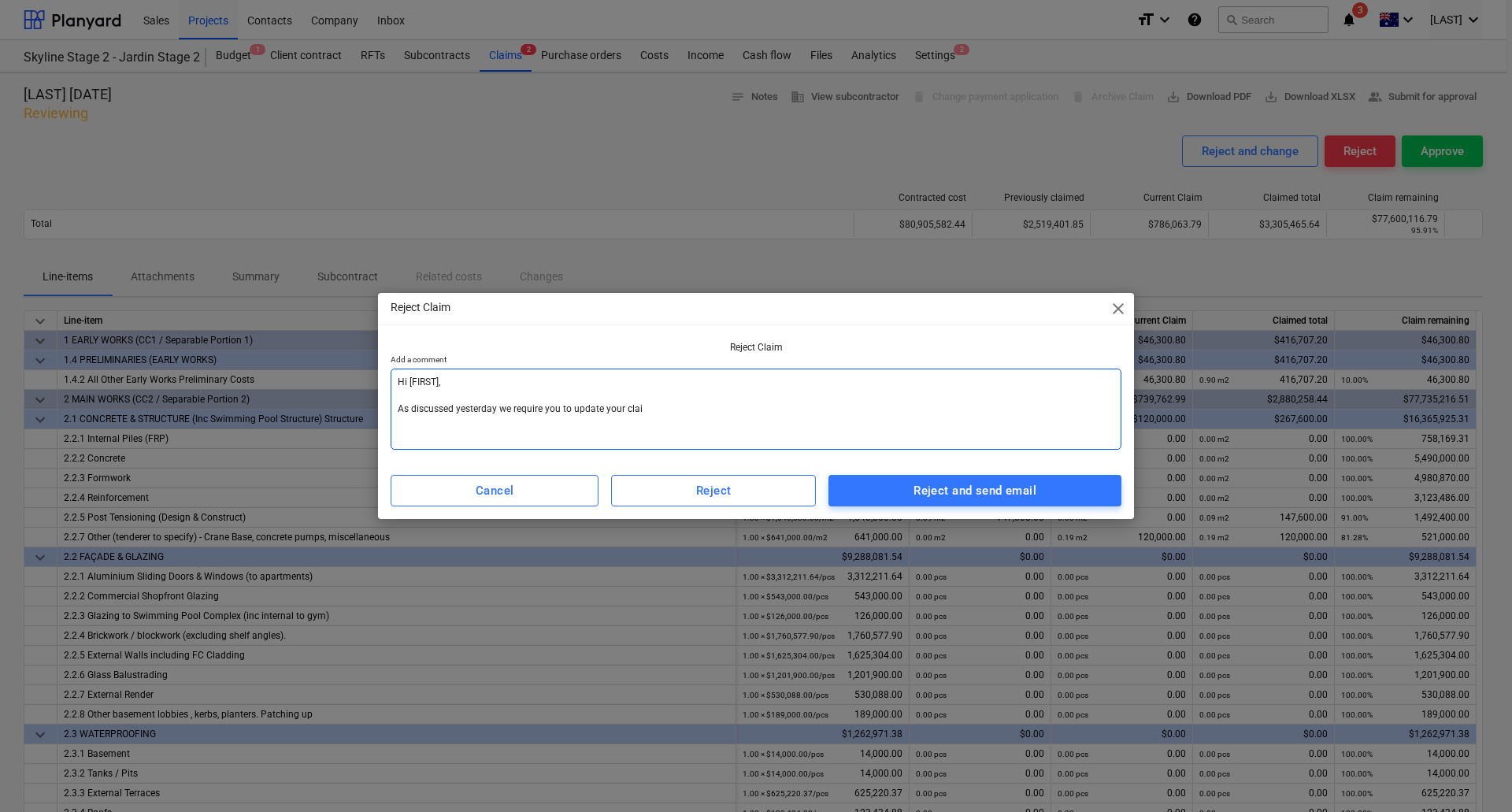 type on "Hi [FIRST],
As discussed yesterday we require you to update your claim" 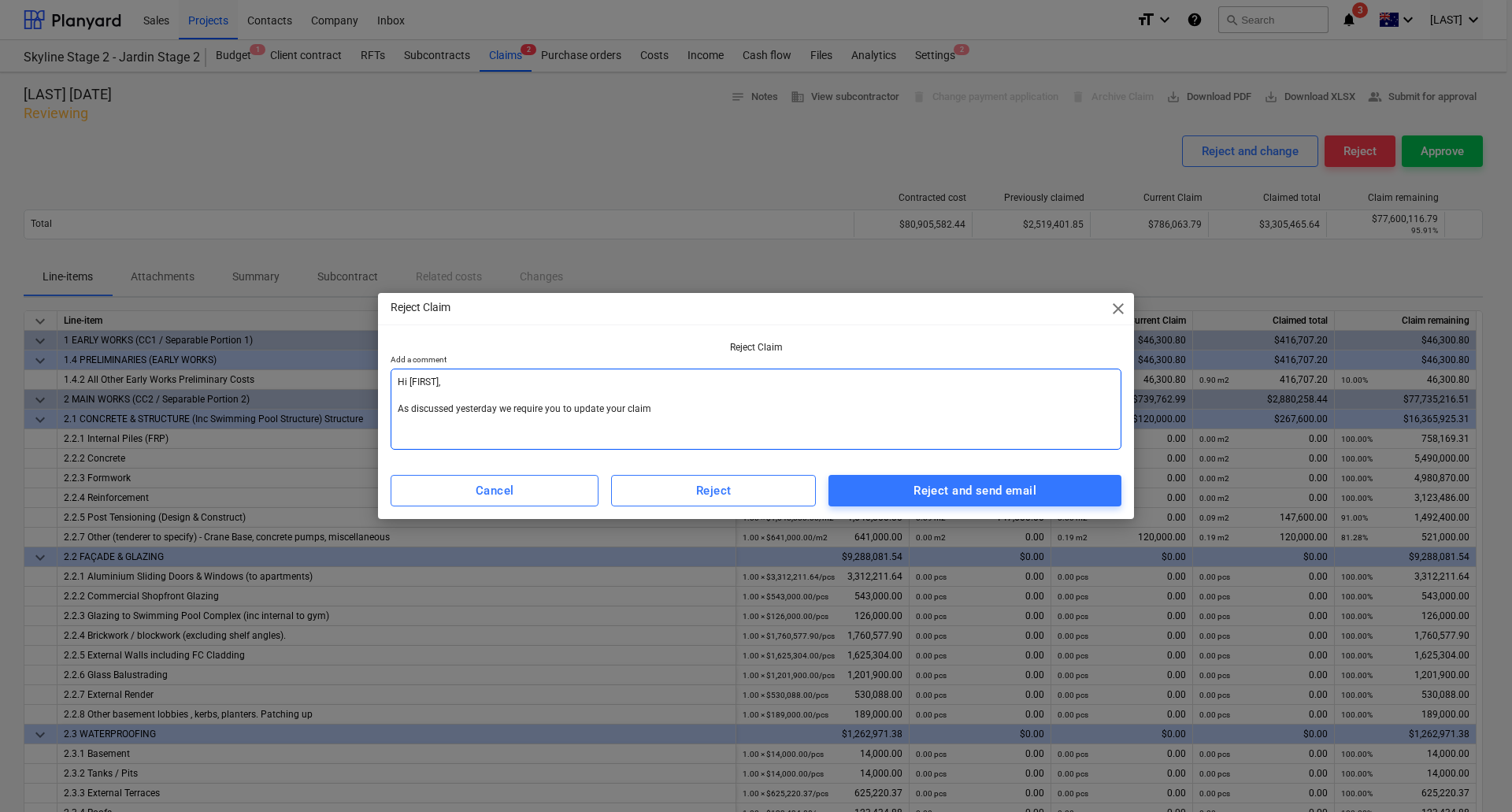 type on "Hi [FIRST],
As discussed yesterday we require you to update your claim" 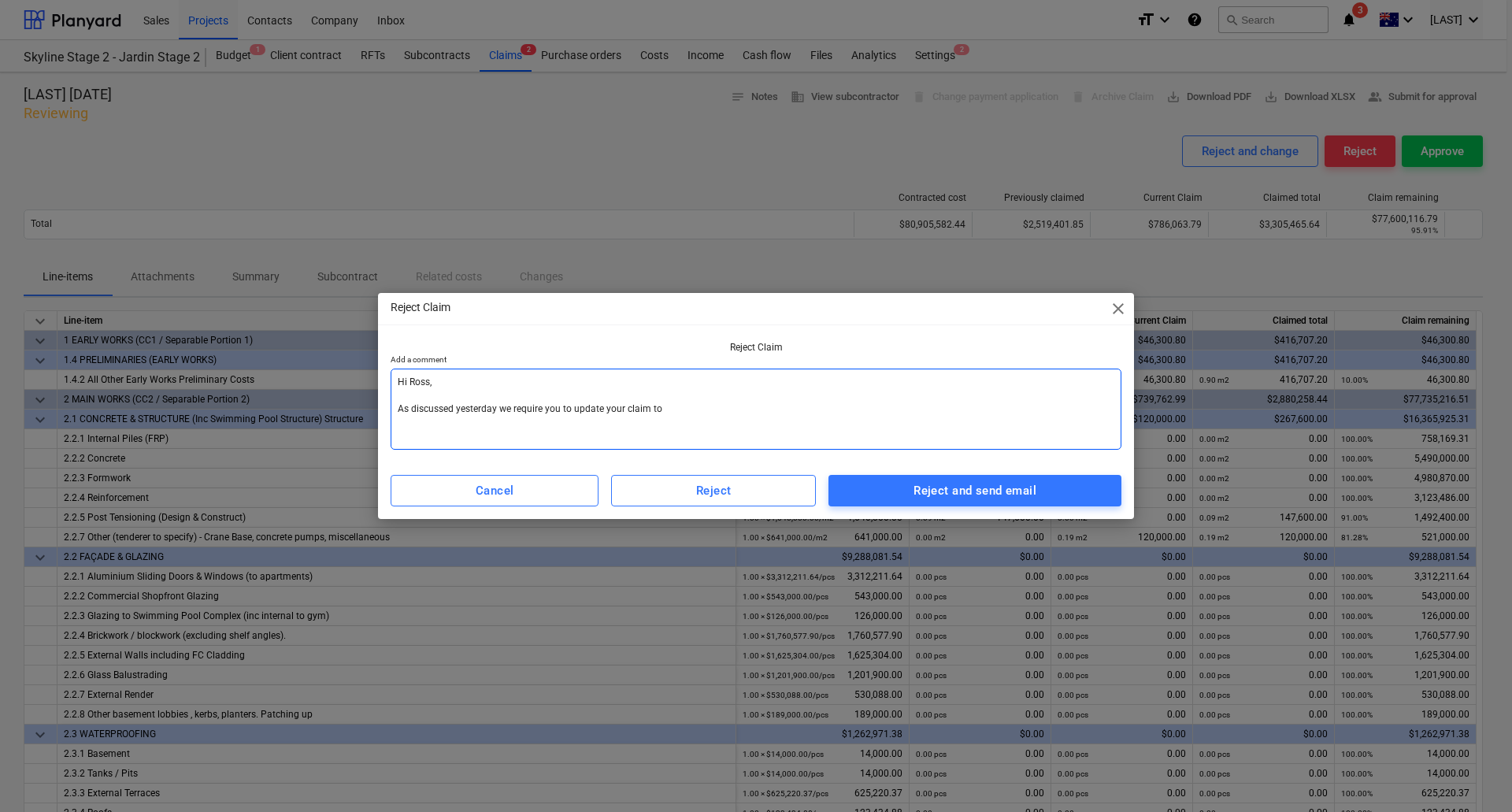 type on "Hi [FIRST],
As discussed yesterday we require you to update your claim to" 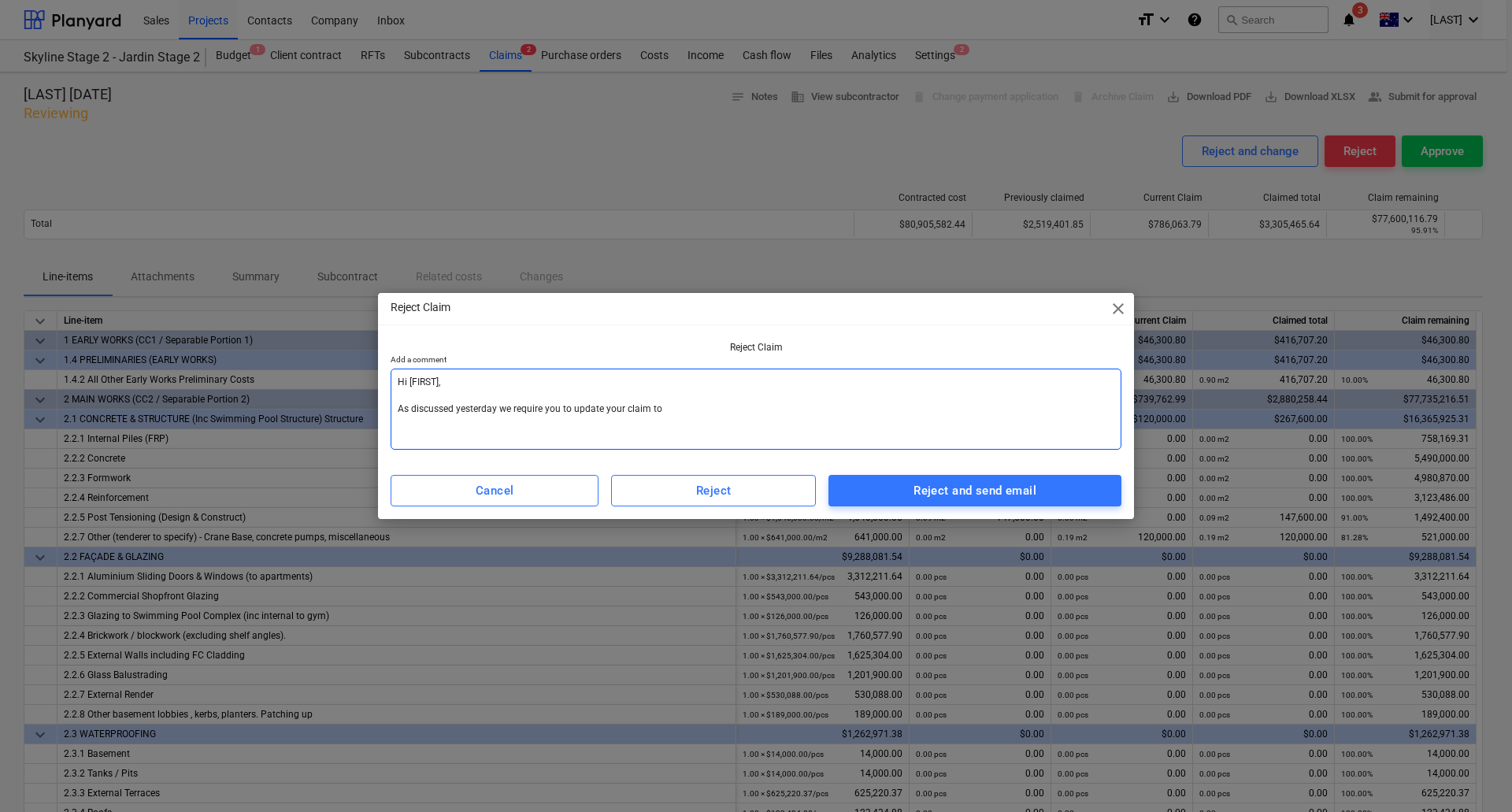 type on "Hi [FIRST],
As discussed yesterday we require you to update your claim to" 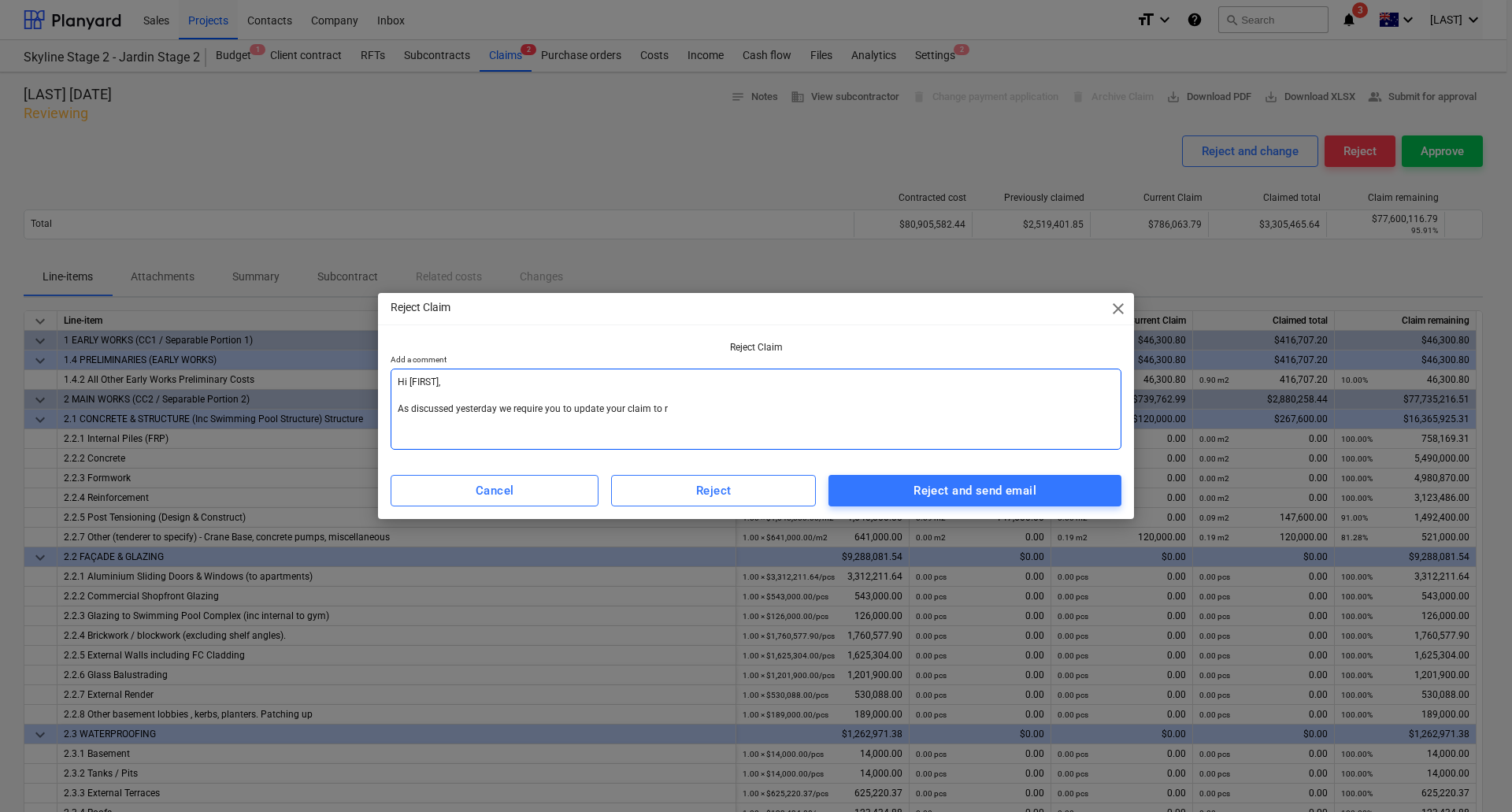 type on "Hi [FIRST],
As discussed yesterday we require you to update your claim to re" 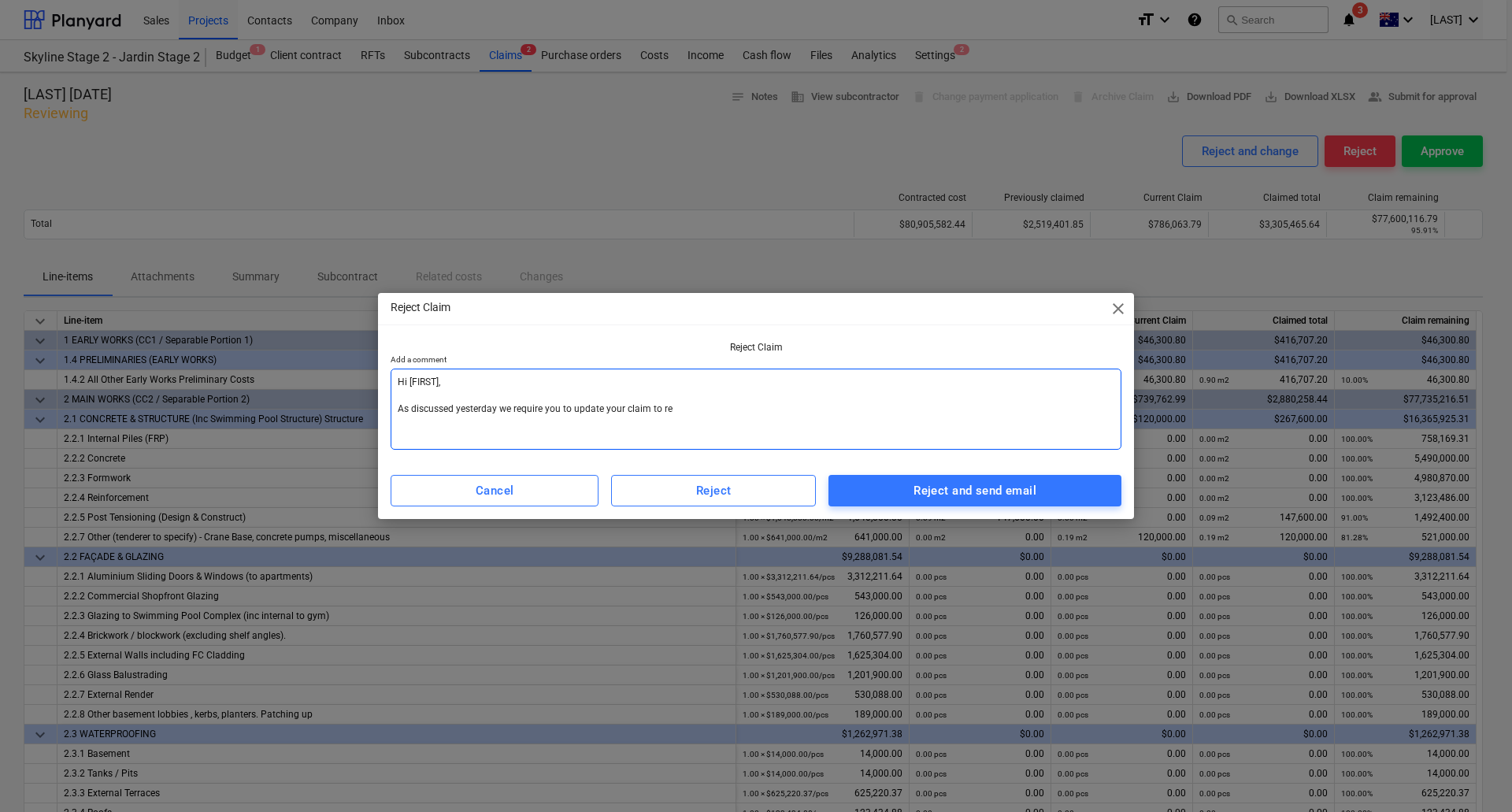 type on "Hi [FIRST],
As discussed yesterday we require you to update your claim to ref" 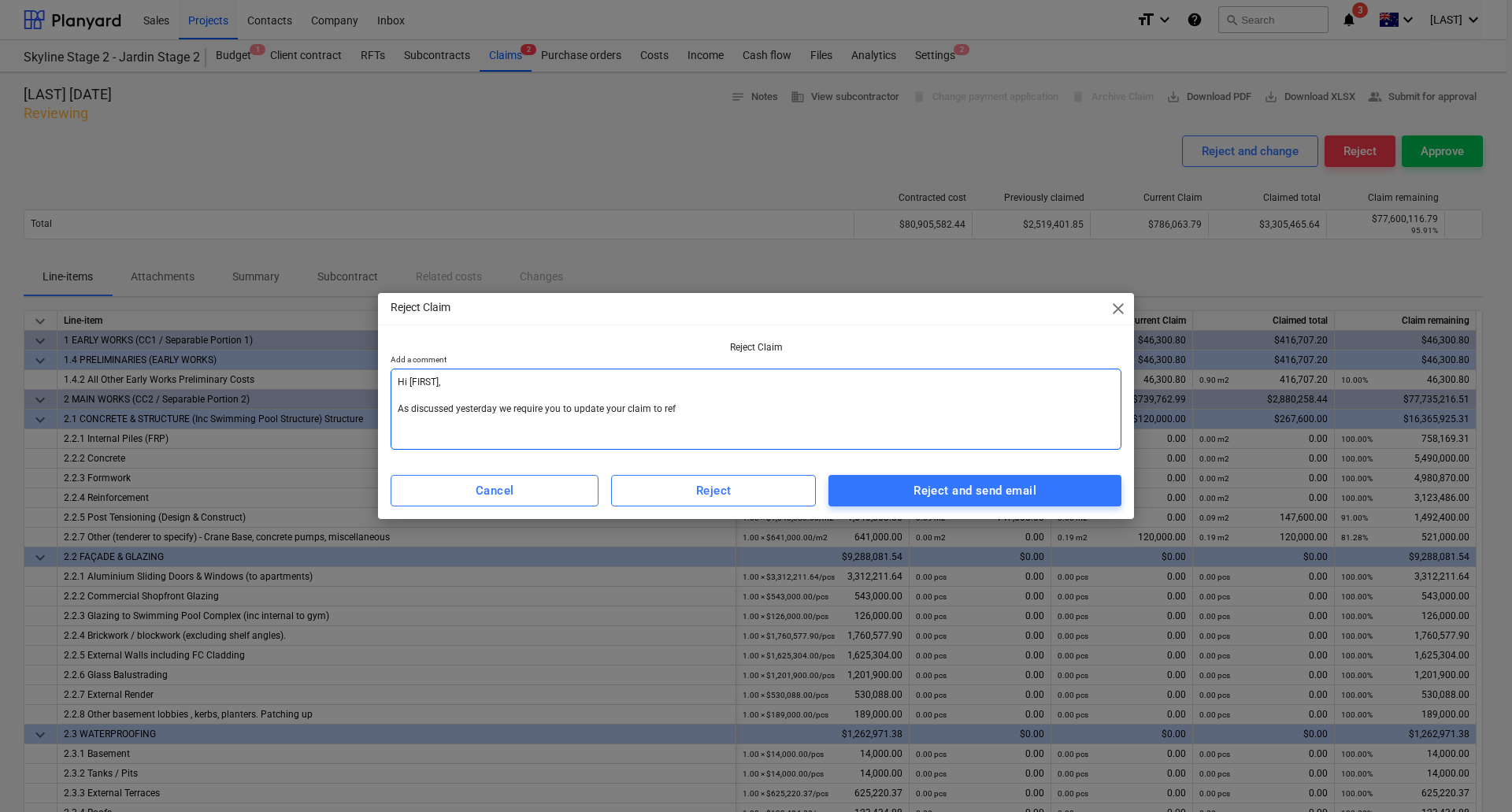 type on "Hi [FIRST],
As discussed yesterday we require you to update your claim to refl" 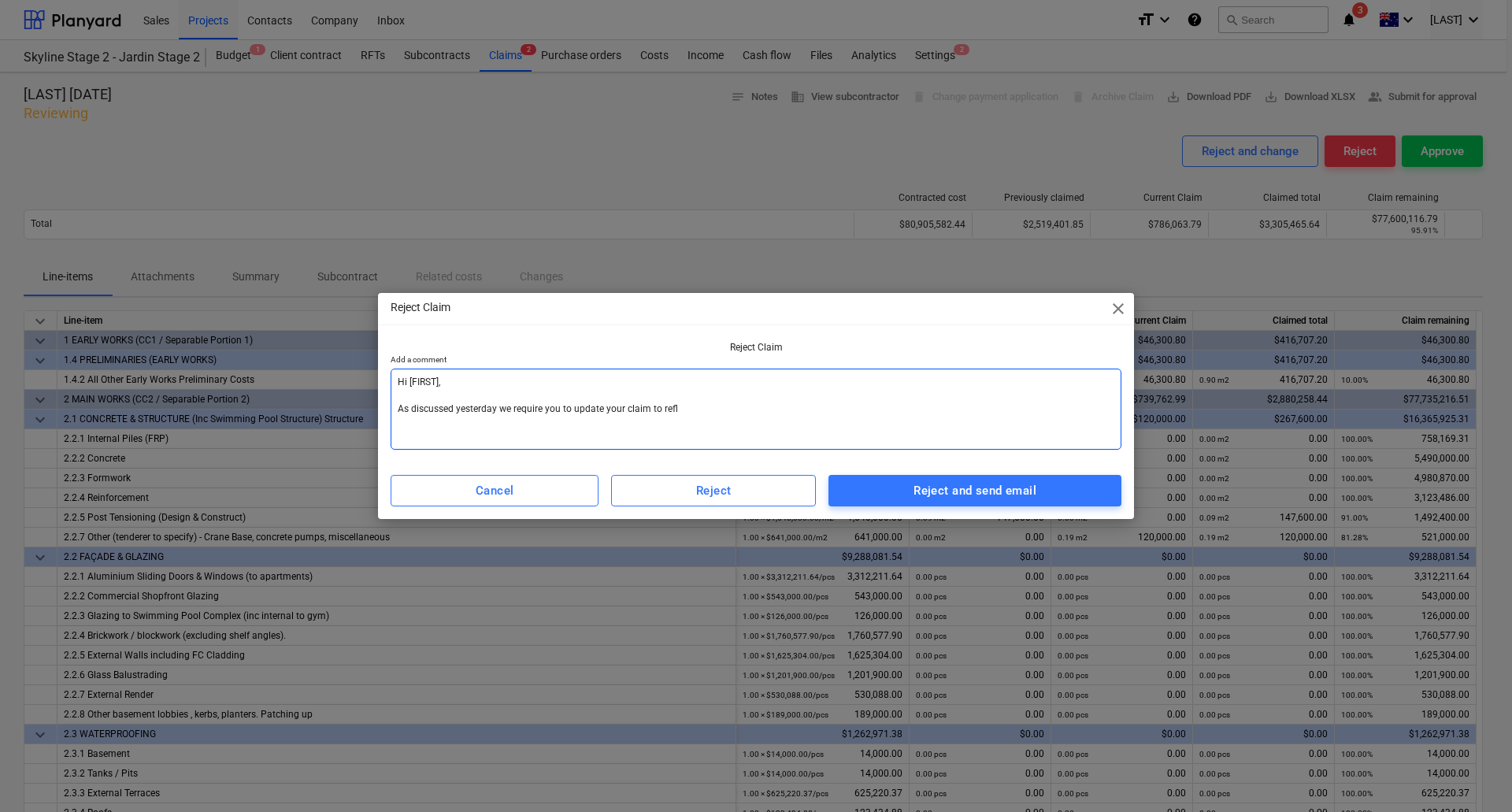 type on "x" 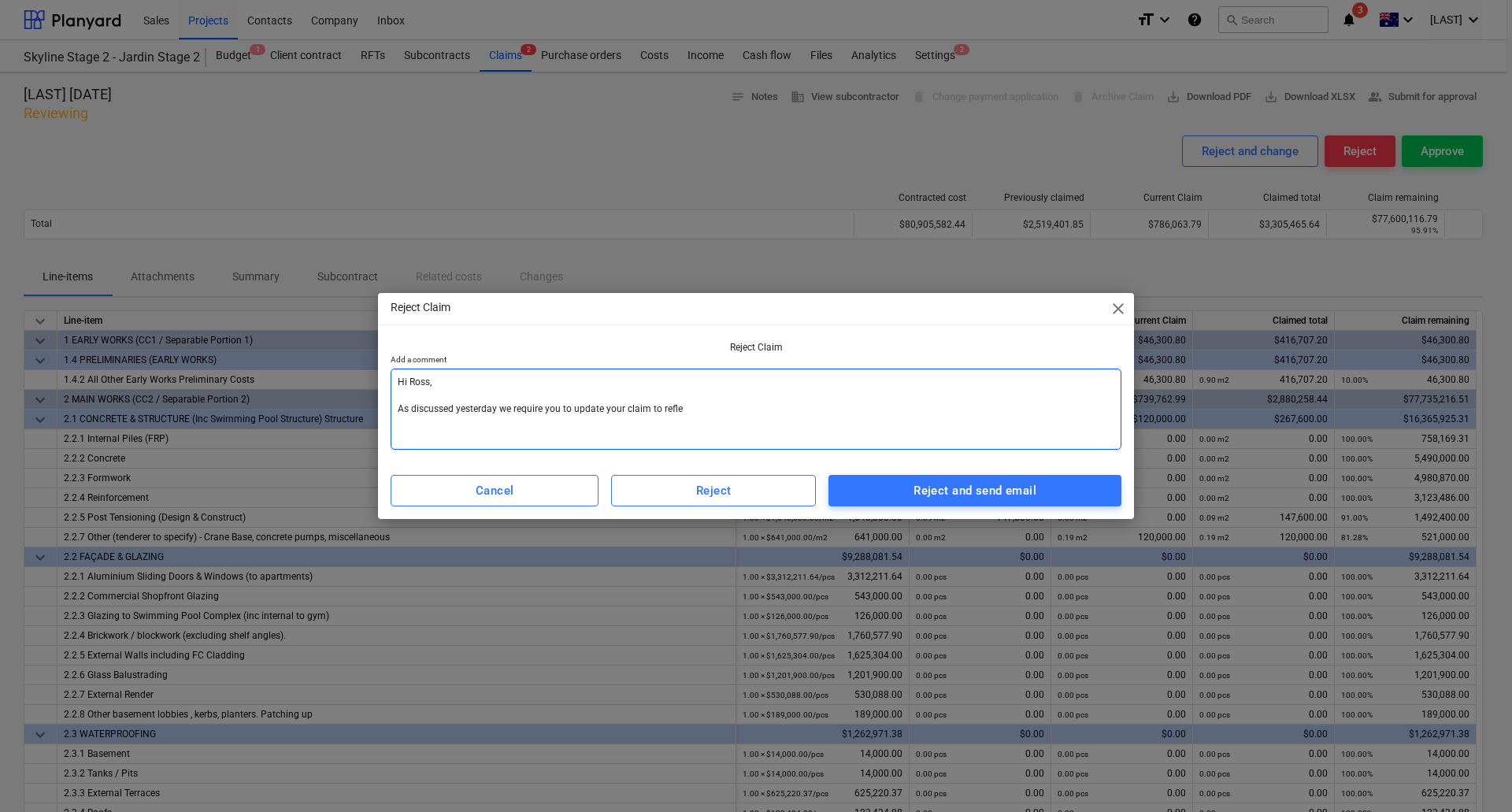 type on "Hi [FIRST],
As discussed yesterday we require you to update your claim to reflec" 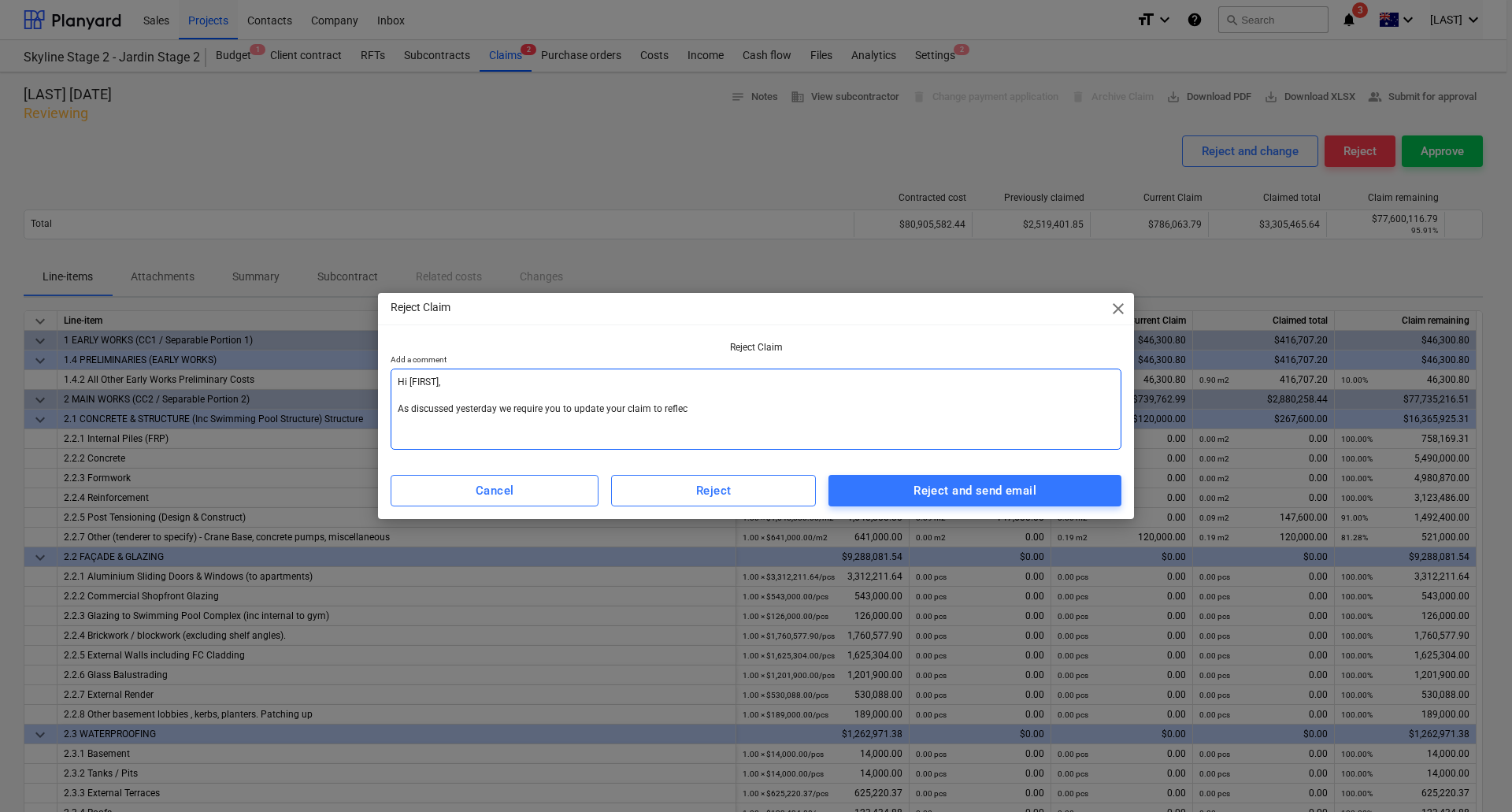 type on "Hi [FIRST],
As discussed yesterday we require you to update your claim to reflect" 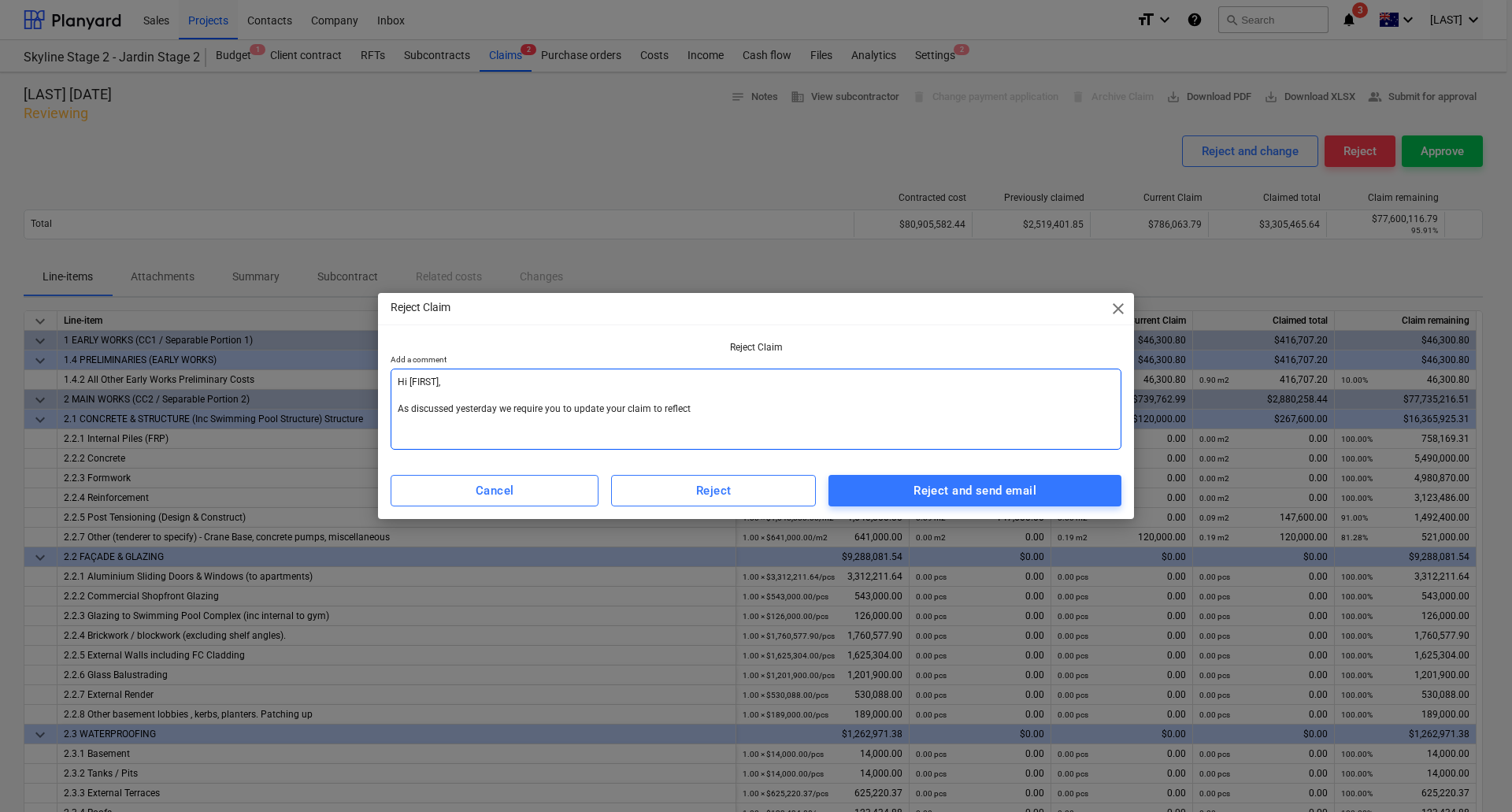 type on "Hi [FIRST],
As discussed yesterday we require you to update your claim to reflect" 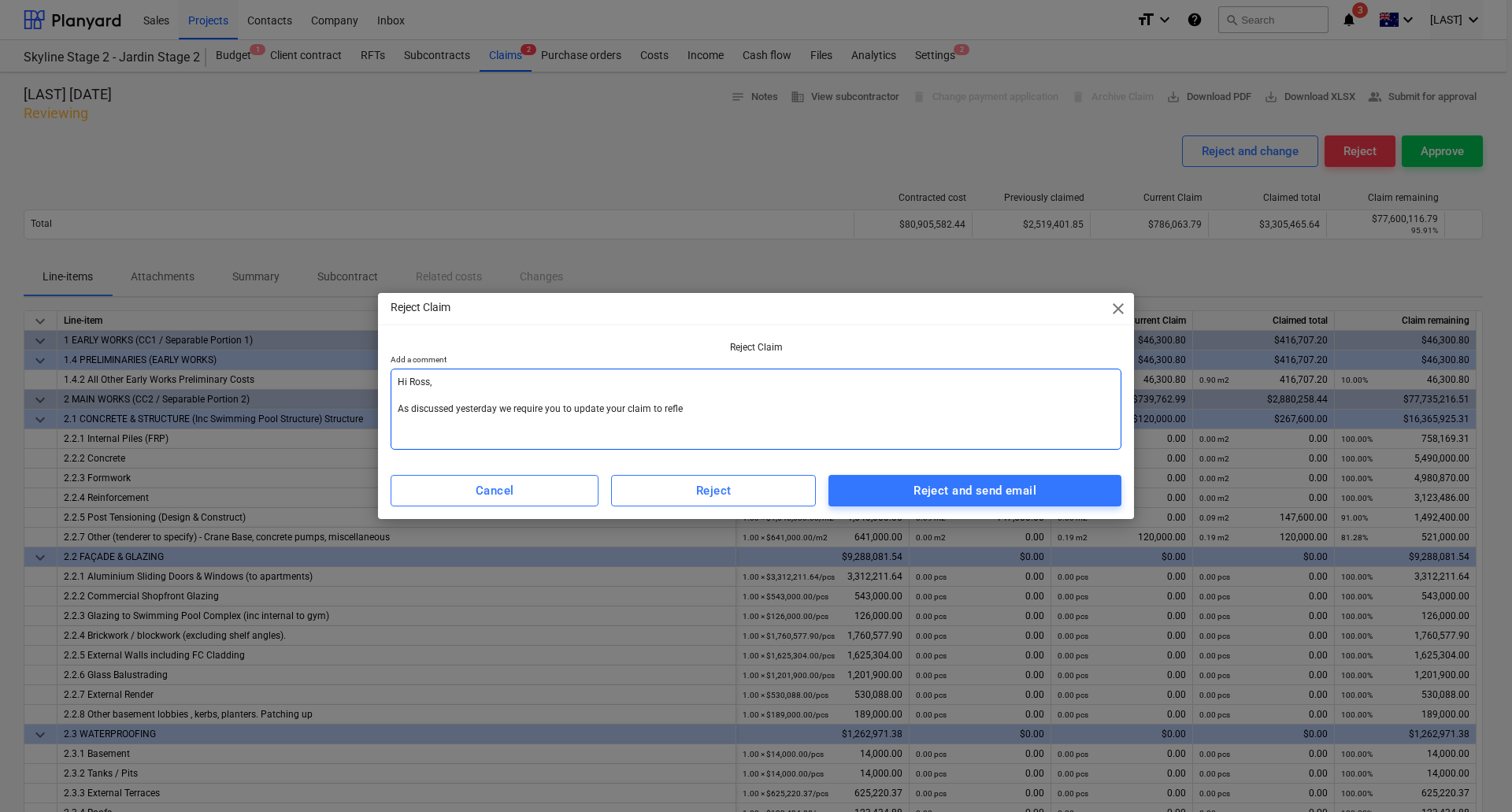 type on "Hi [FIRST],
As discussed yesterday we require you to update your claim to reflect ou" 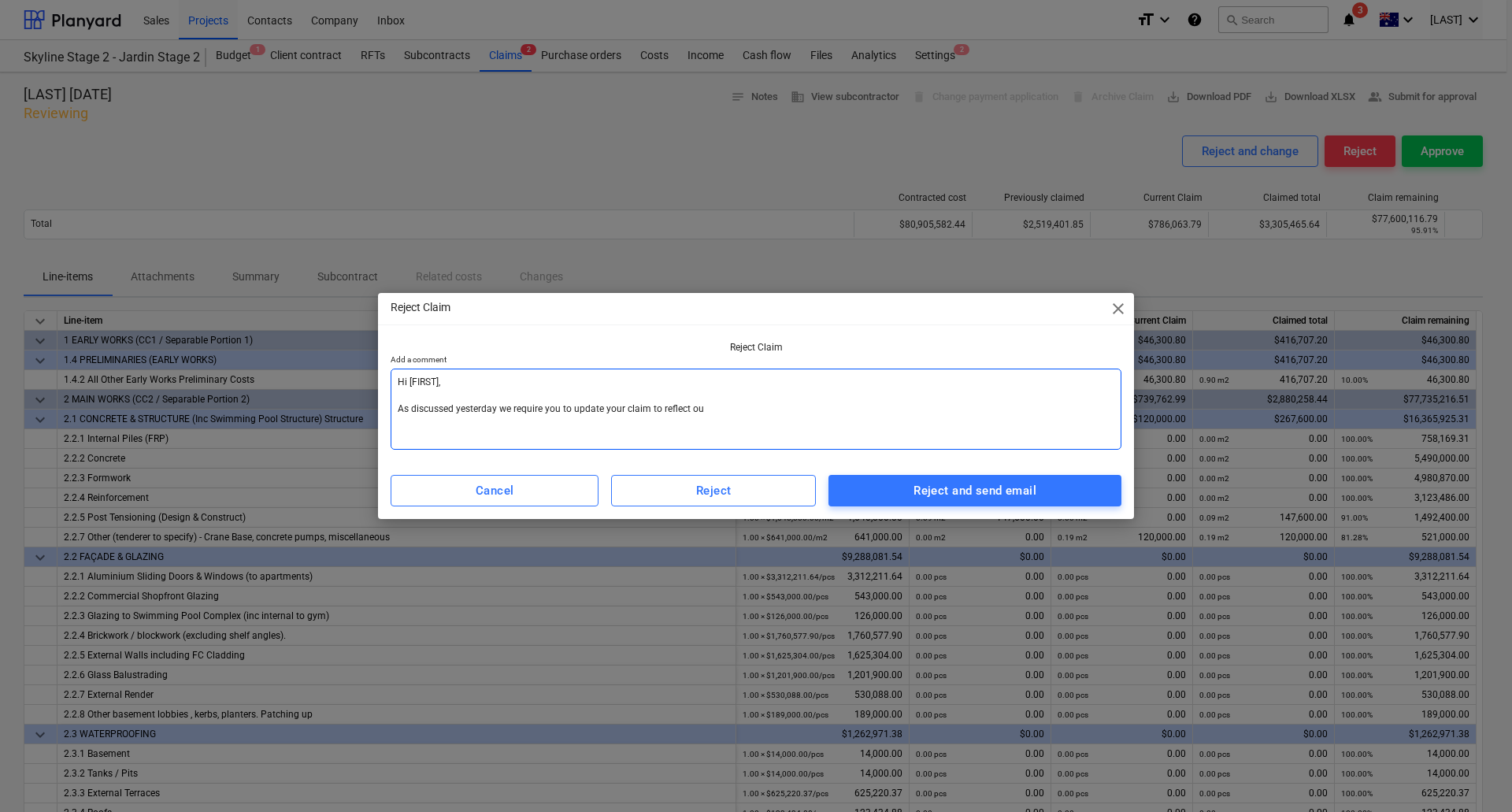 type on "Hi [FIRST],
As discussed yesterday we require you to update your claim to reflect our" 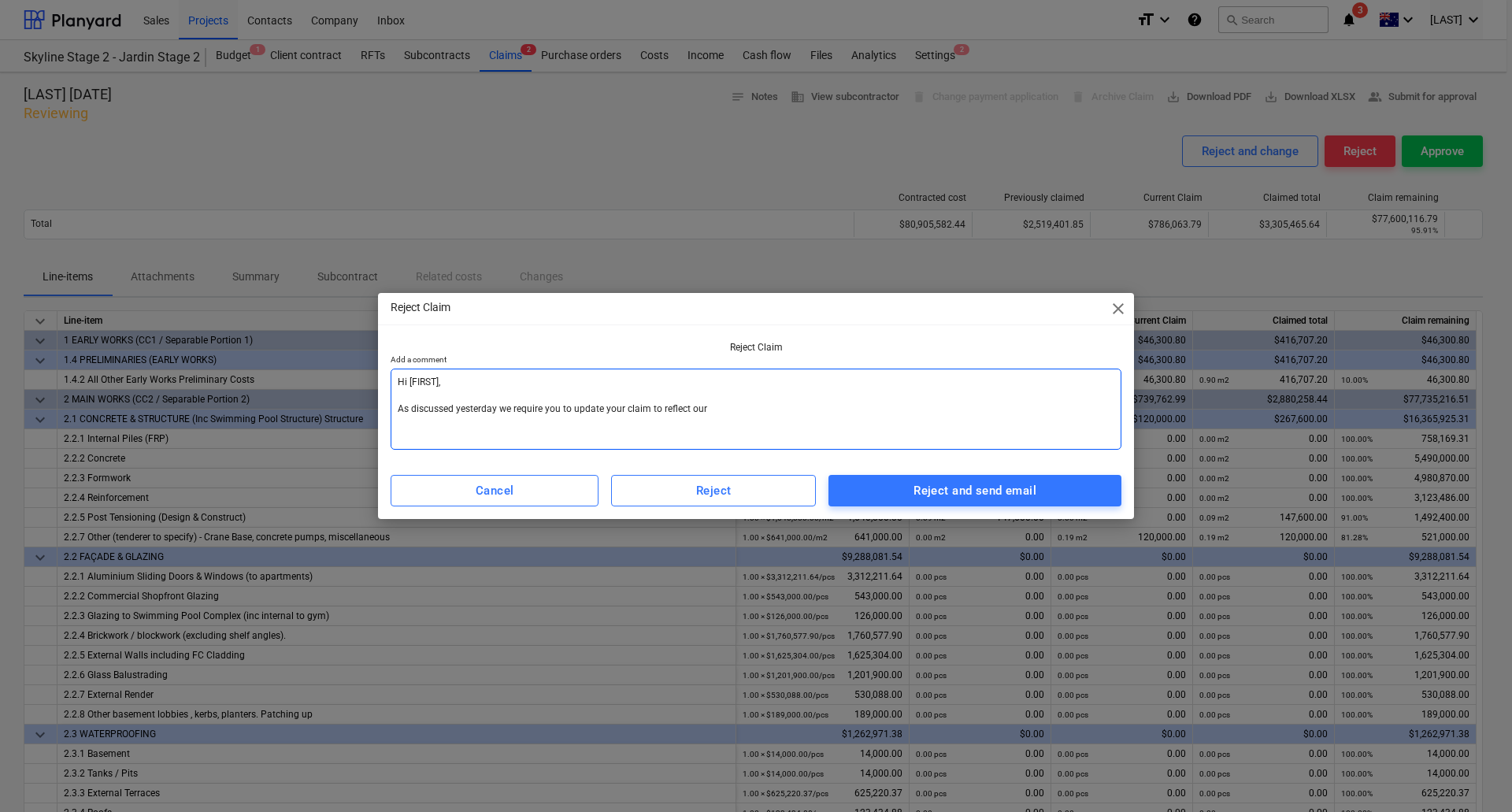 type on "Hi [FIRST],
As discussed yesterday we require you to update your claim to reflect our" 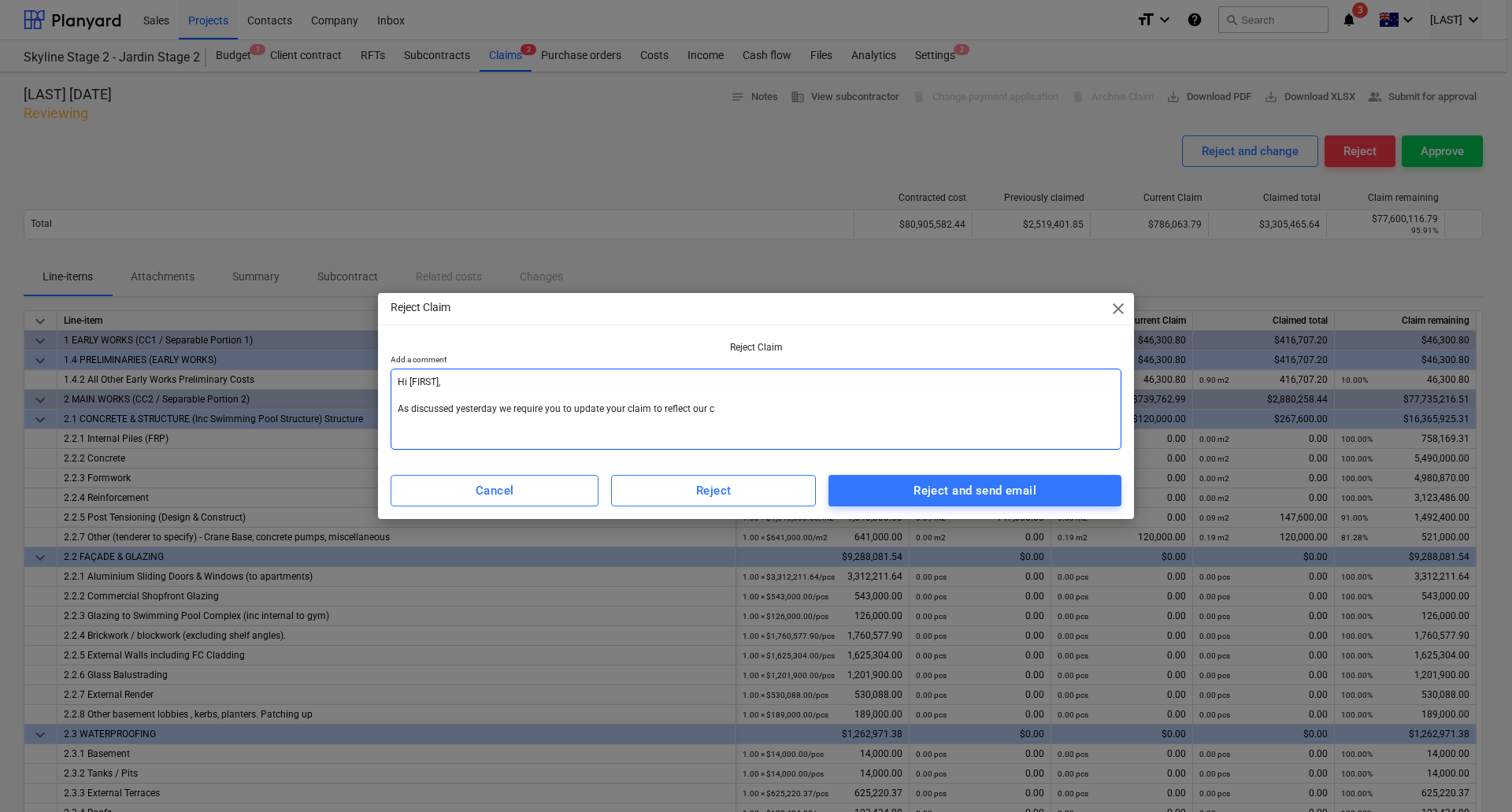 type on "Hi [FIRST],
As discussed yesterday we require you to update your claim to reflect our" 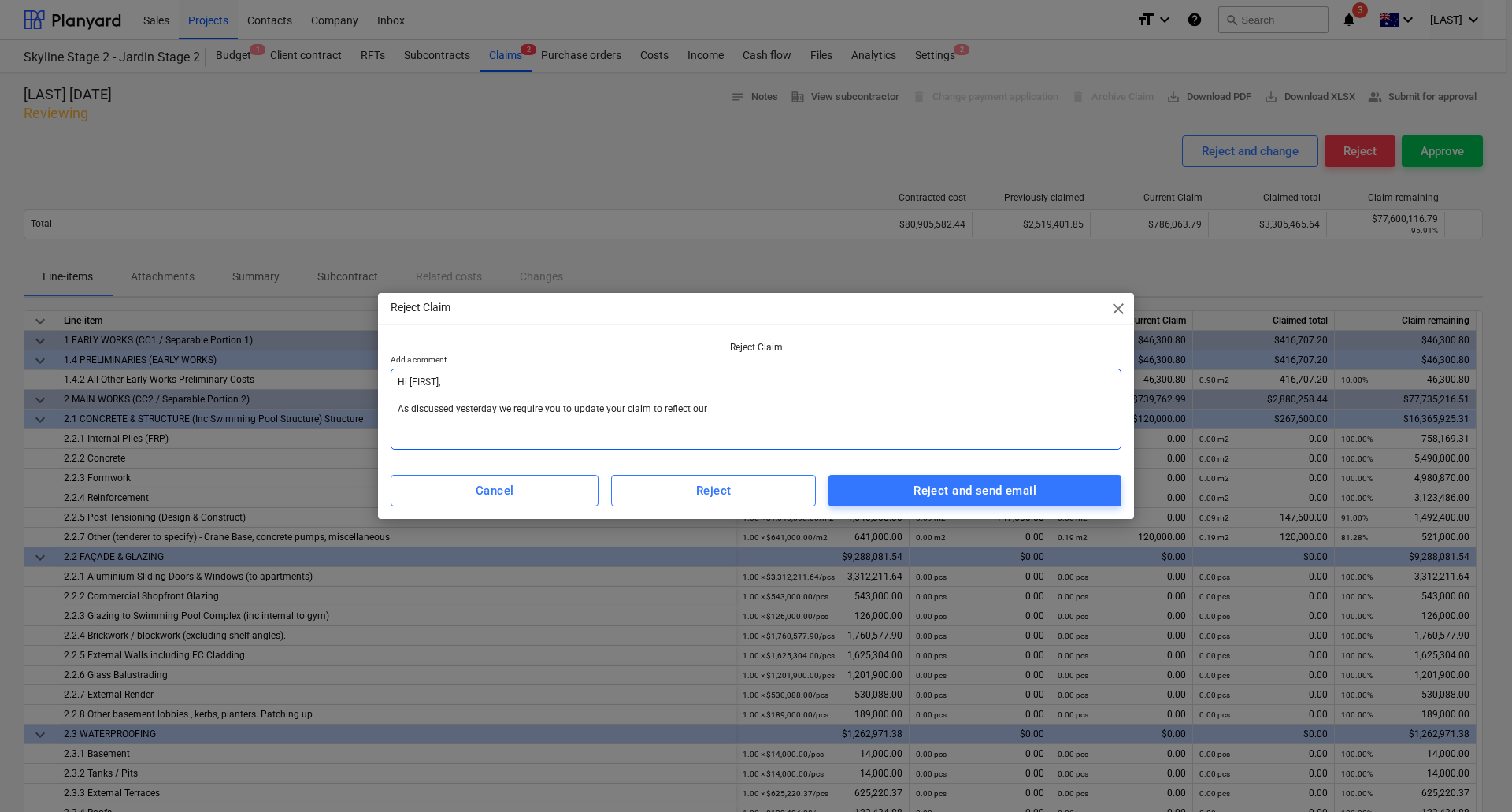 type on "Hi [FIRST],
As discussed yesterday we require you to update your claim to reflect our d" 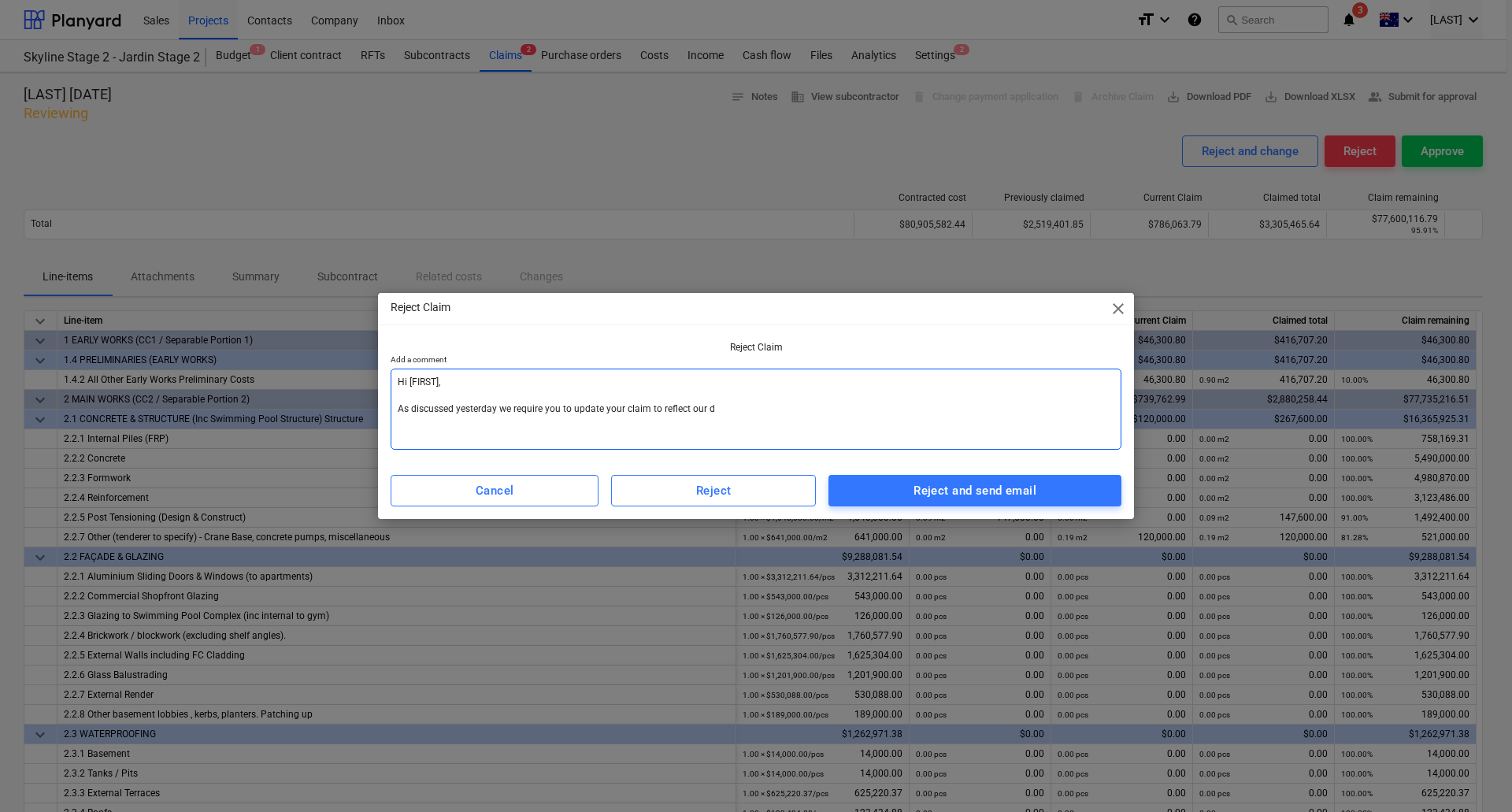 type on "Hi [FIRST],
As discussed yesterday we require you to update your claim to reflect our di" 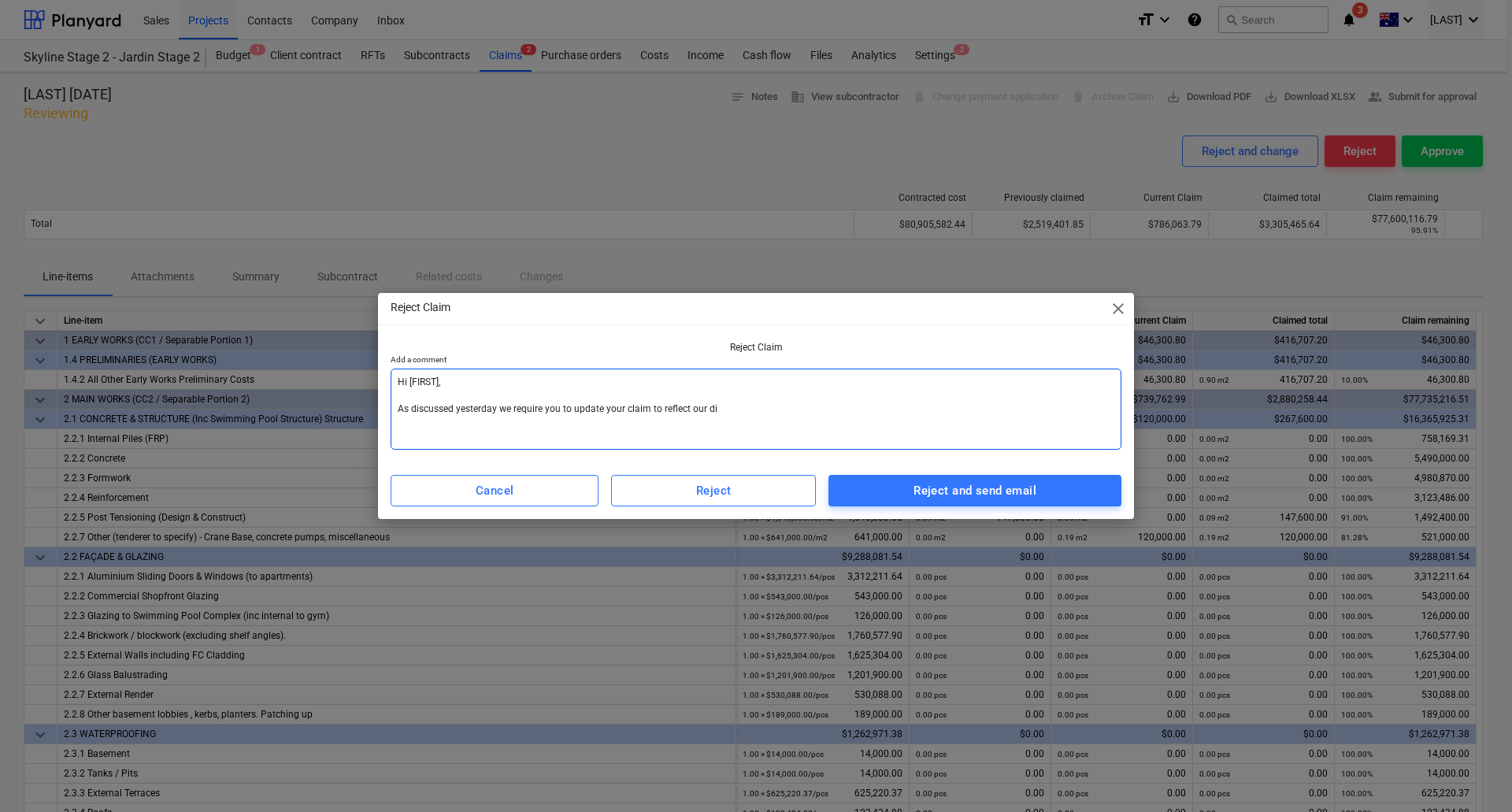 type on "Hi [FIRST],
As discussed yesterday we require you to update your claim to reflect our dis" 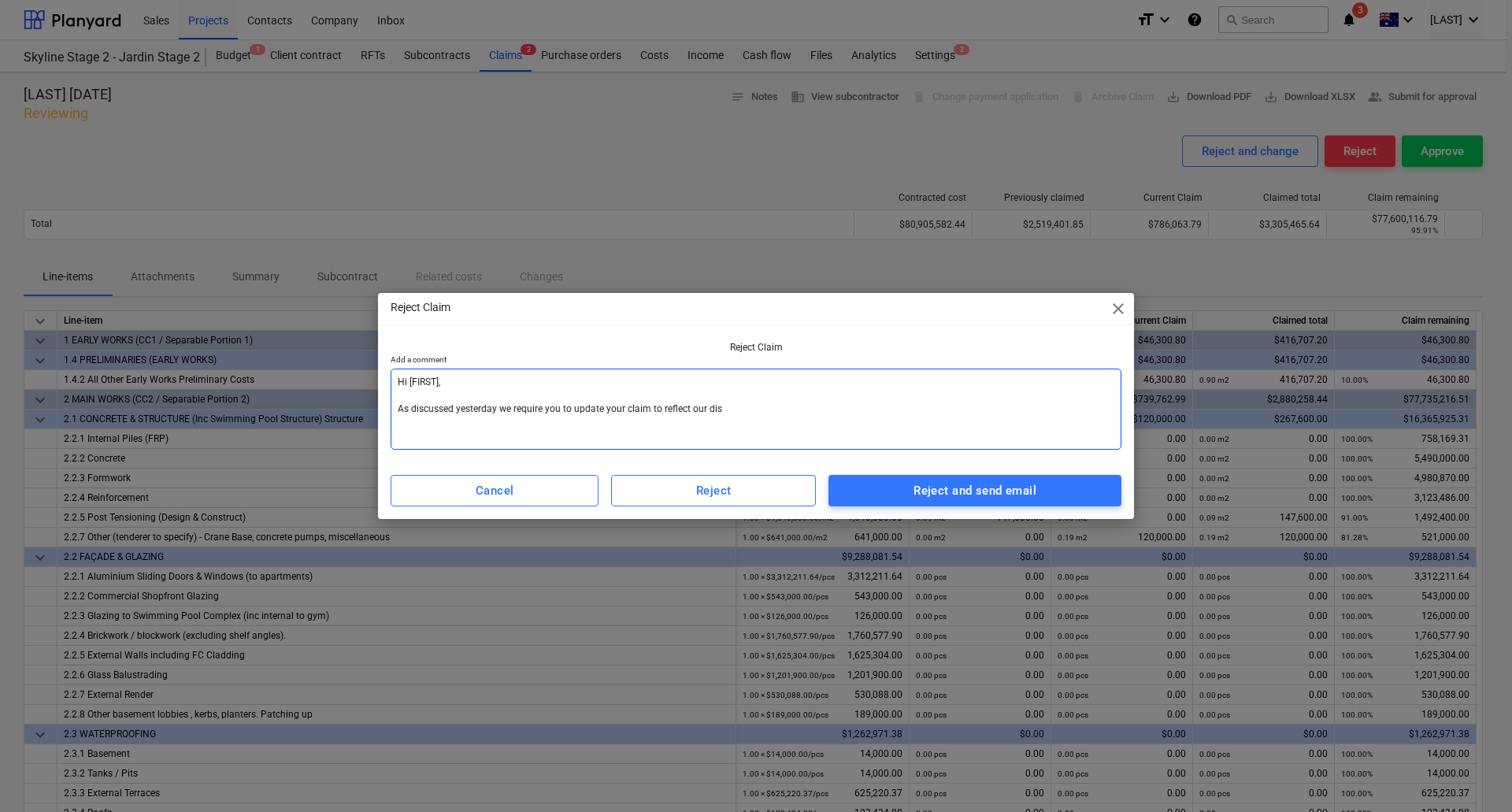 type on "Hi [FIRST],
As discussed yesterday we require you to update your claim to reflect our disc" 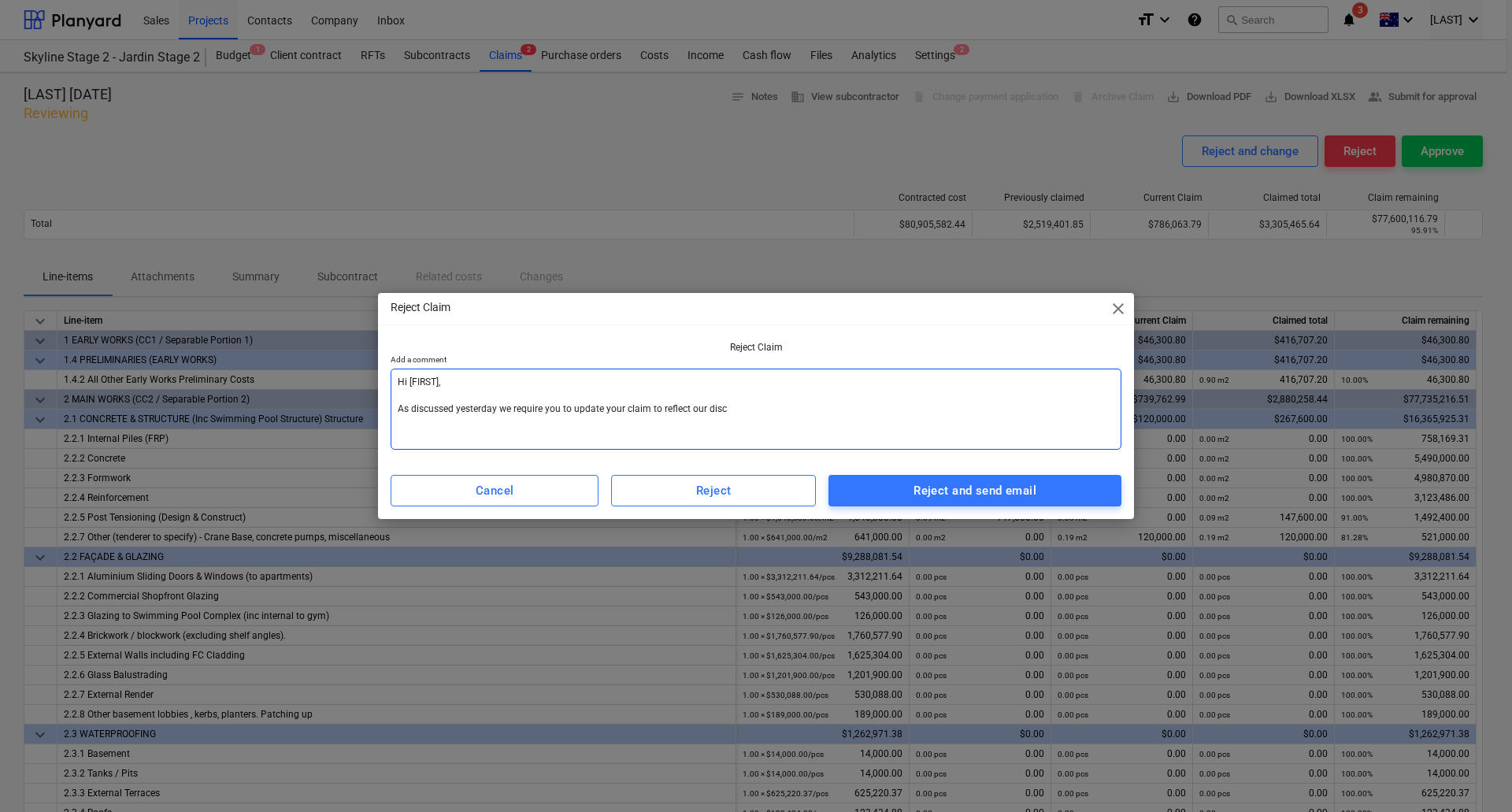 type on "Hi [FIRST],
As discussed yesterday we require you to update your claim to reflect our discu" 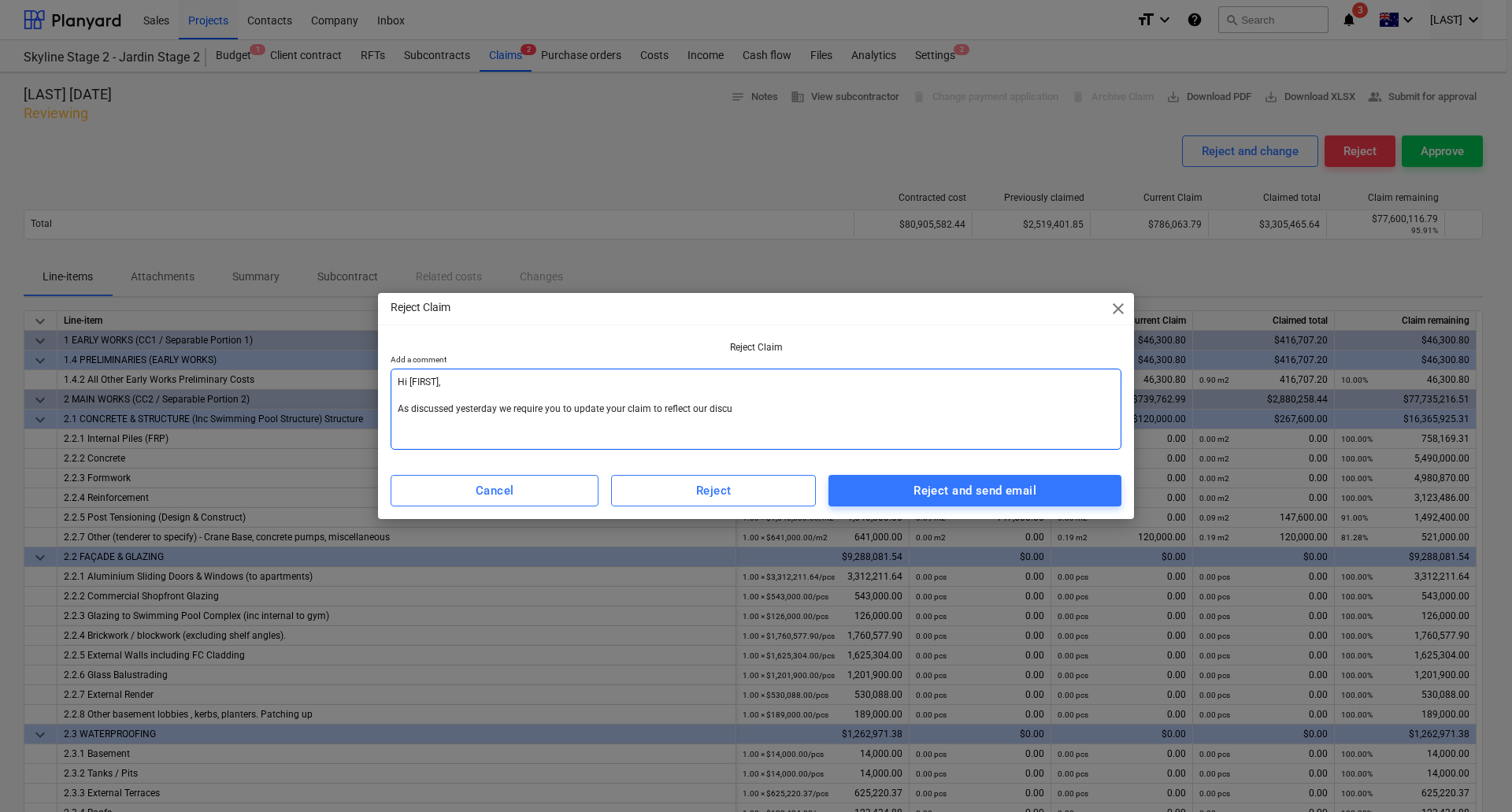type on "Hi Ross,
As discussed yesterday we require you to update your claim to reflect our discus" 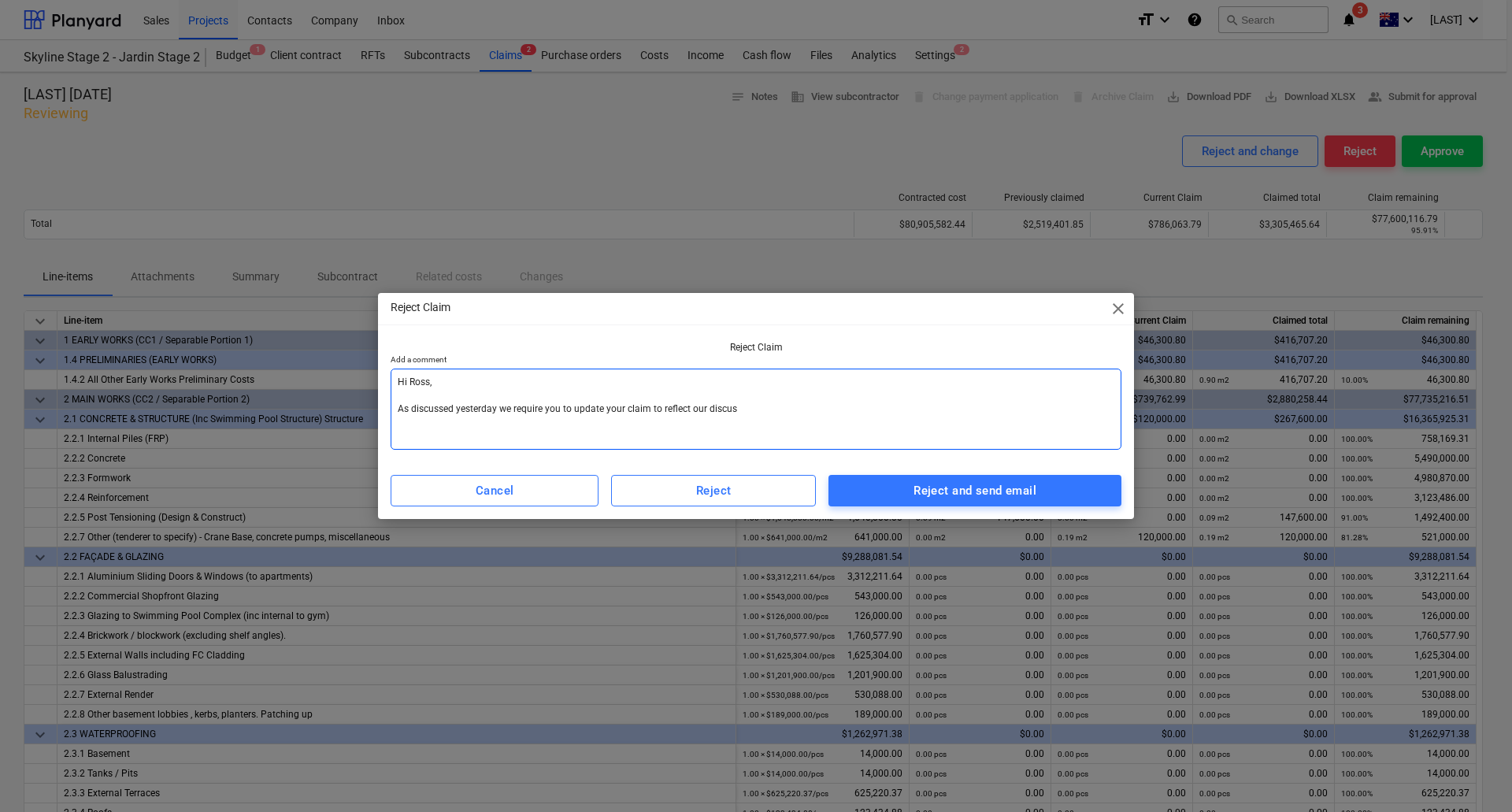 type on "Hi [FIRST],
As discussed yesterday we require you to update your claim to reflect our discuss" 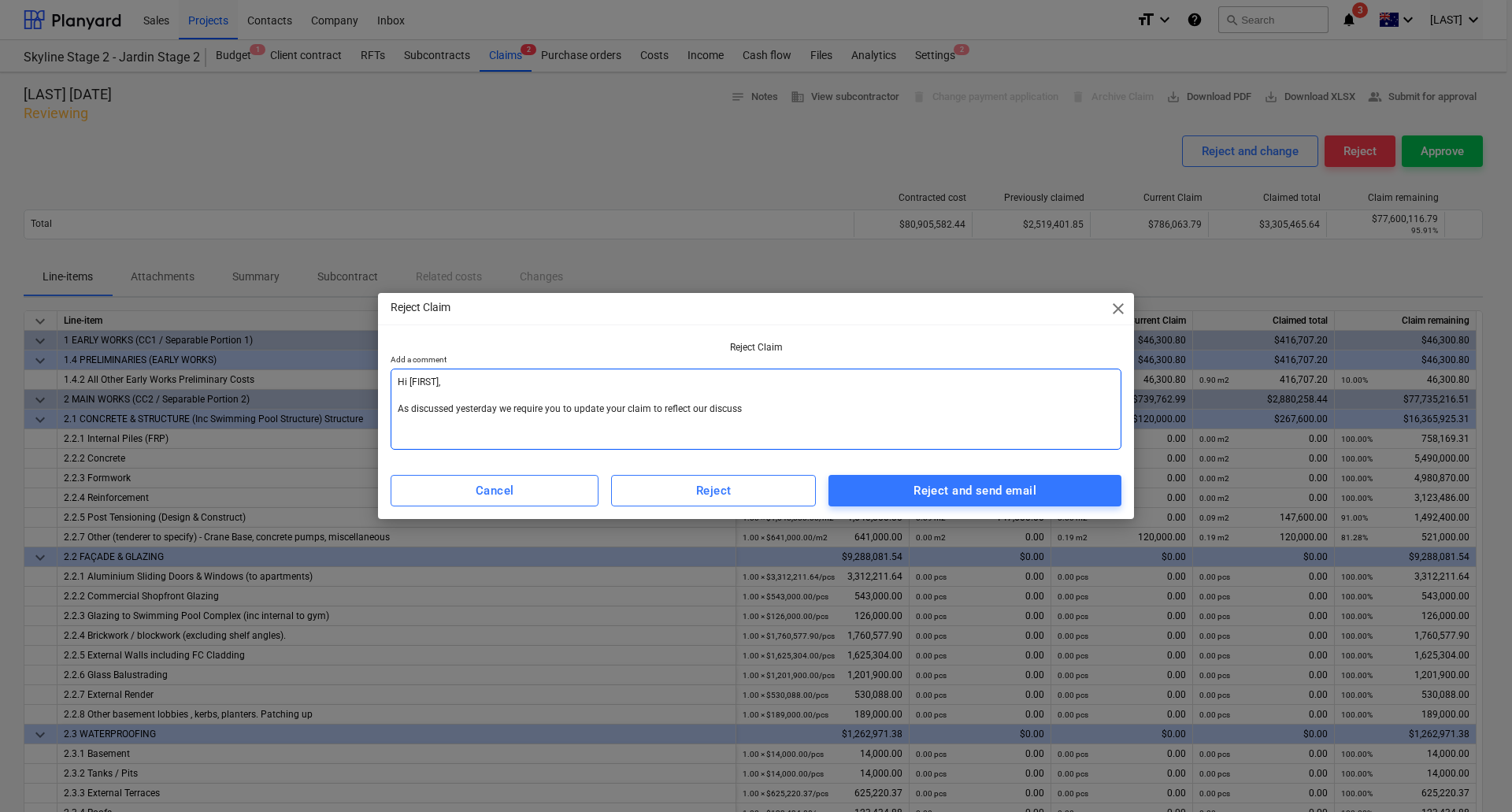 type on "Hi [FIRST],
As discussed yesterday we require you to update your claim to reflect our discussi" 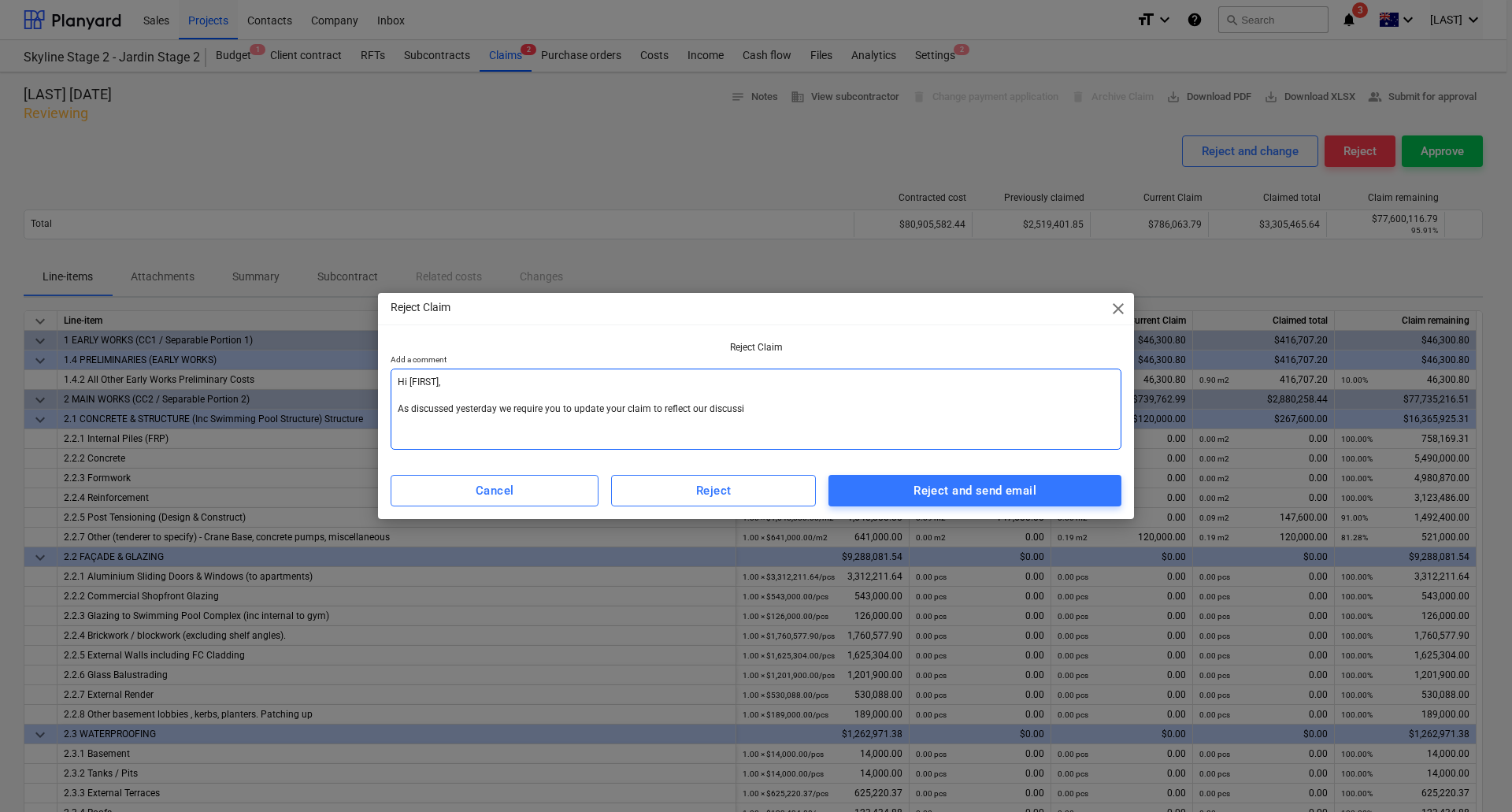 type on "Hi [FIRST],
As discussed yesterday we require you to update your claim to reflect our discussio" 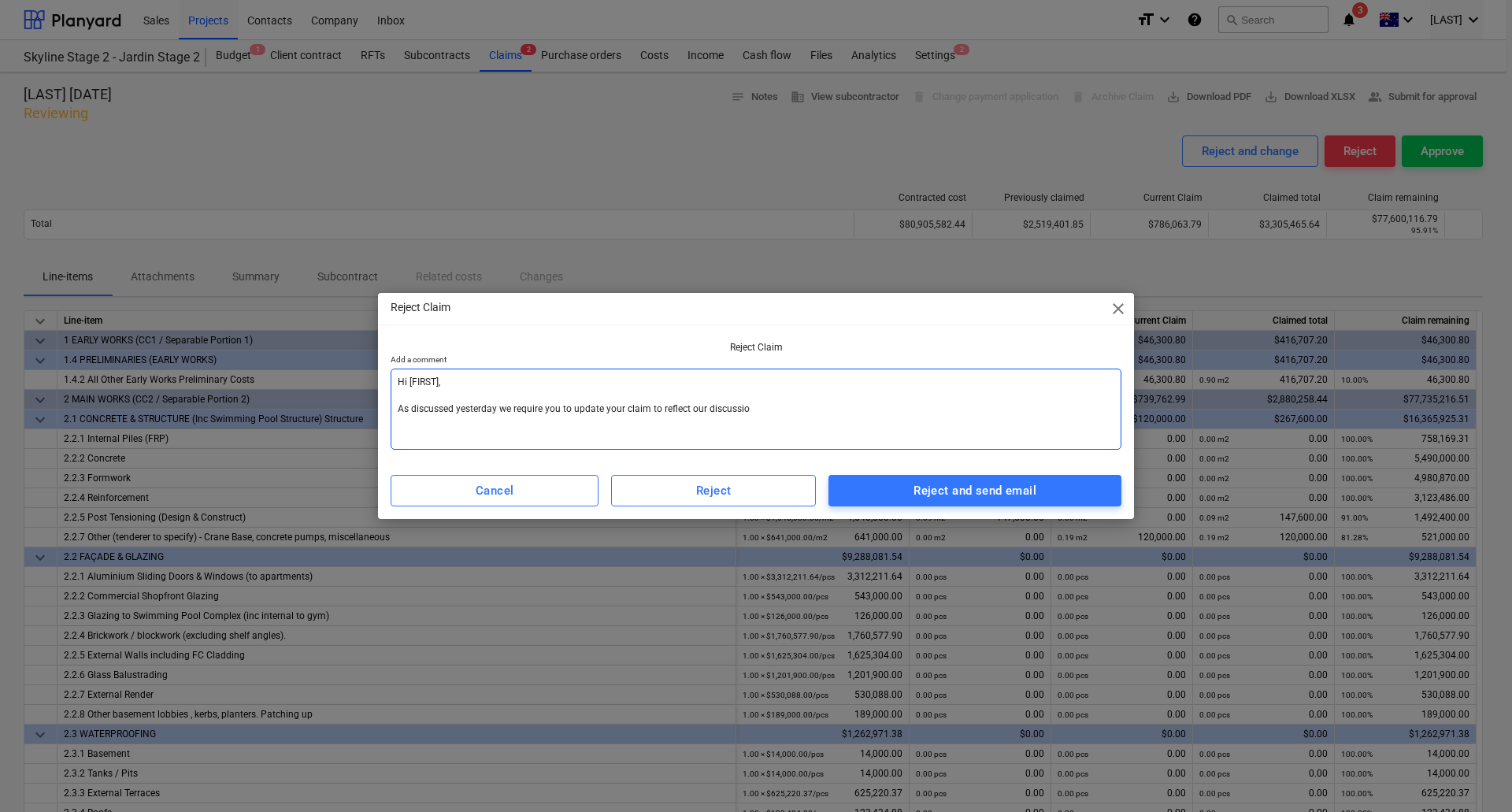 type 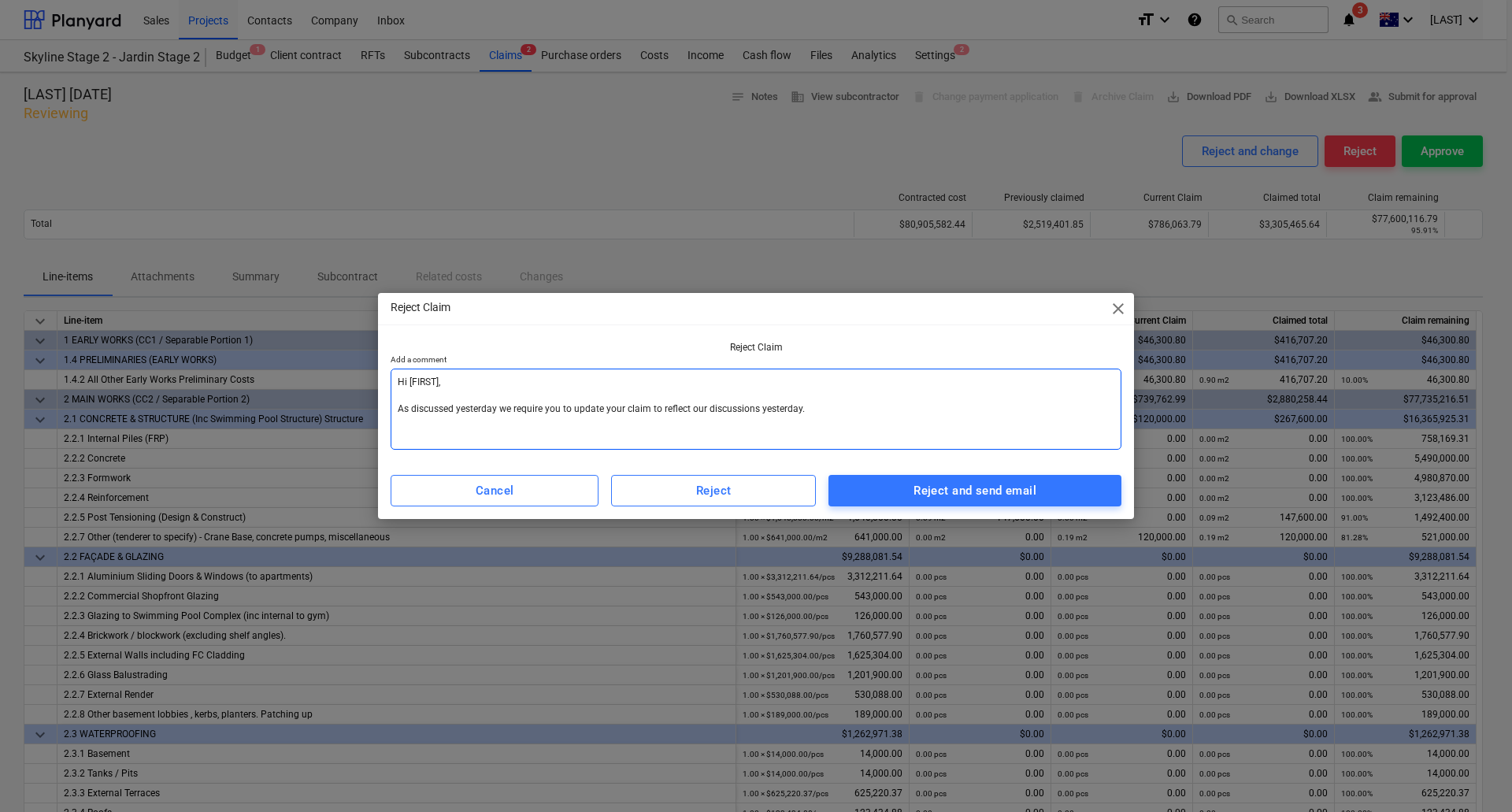 click on "Hi [FIRST],
As discussed yesterday we require you to update your claim to reflect our discussions yesterday." at bounding box center (756, 409) 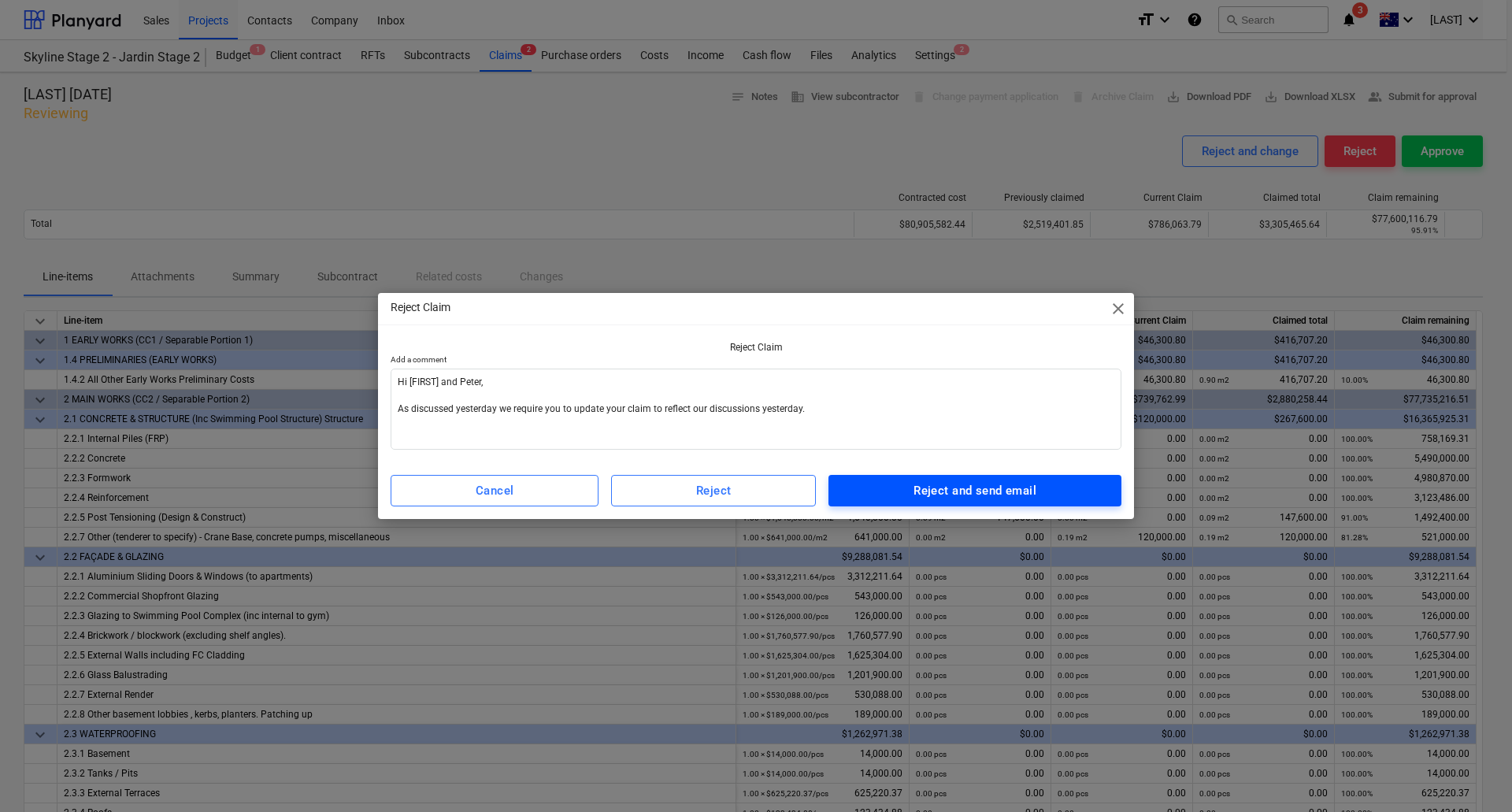 click on "Reject and send email" at bounding box center (975, 491) 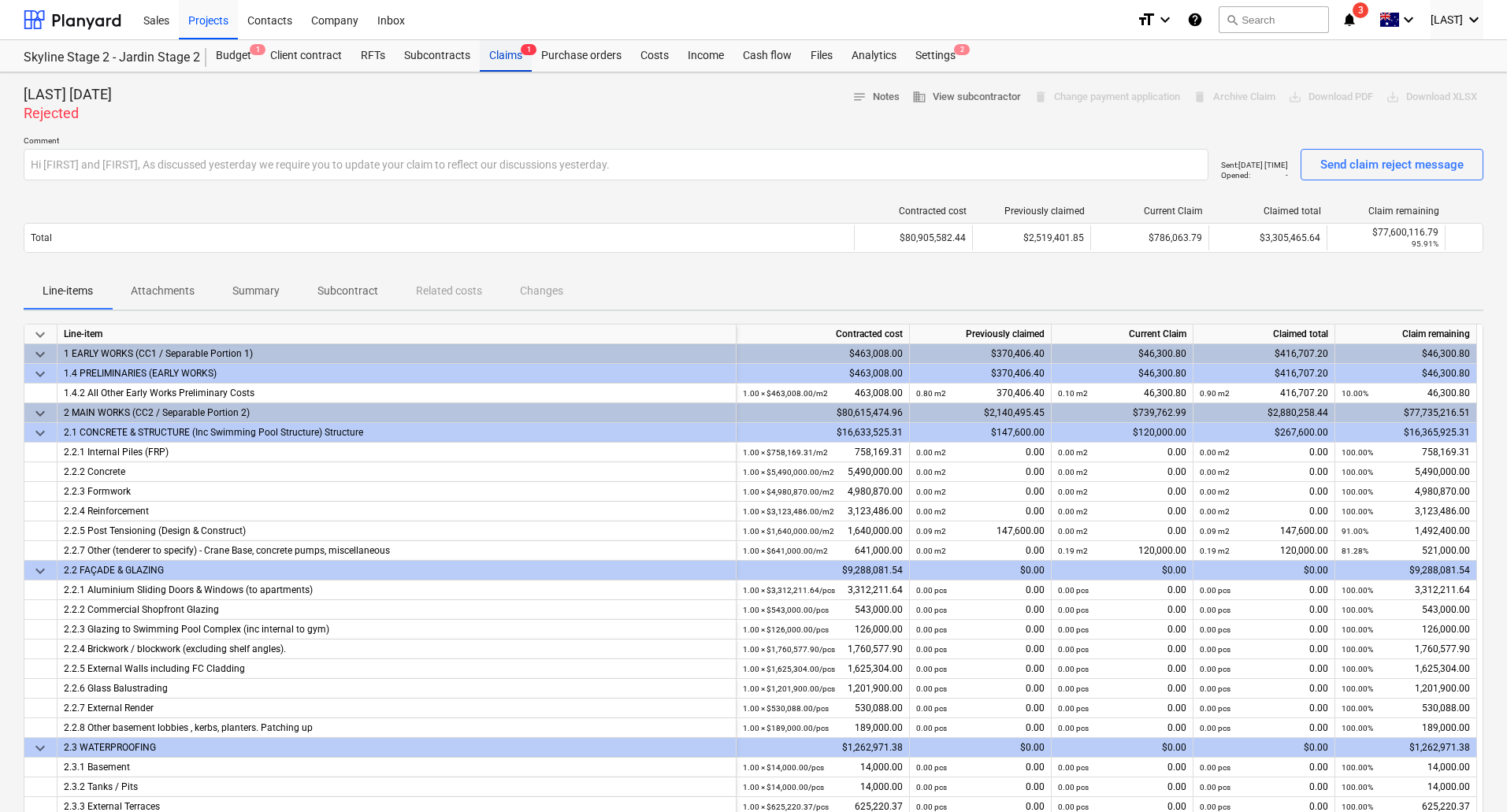 click on "1" at bounding box center [529, 50] 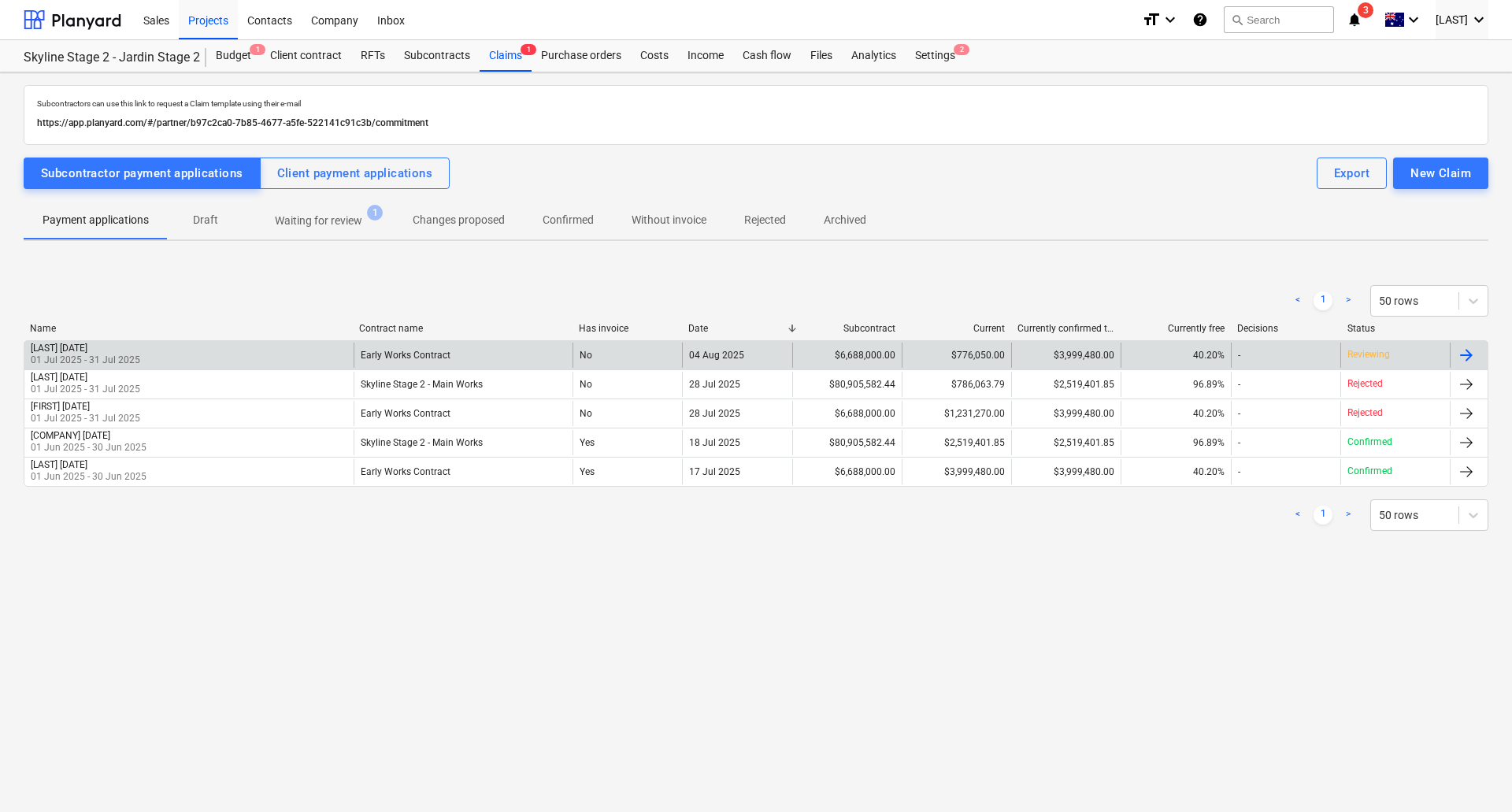 click on "Reviewing" at bounding box center [1369, 354] 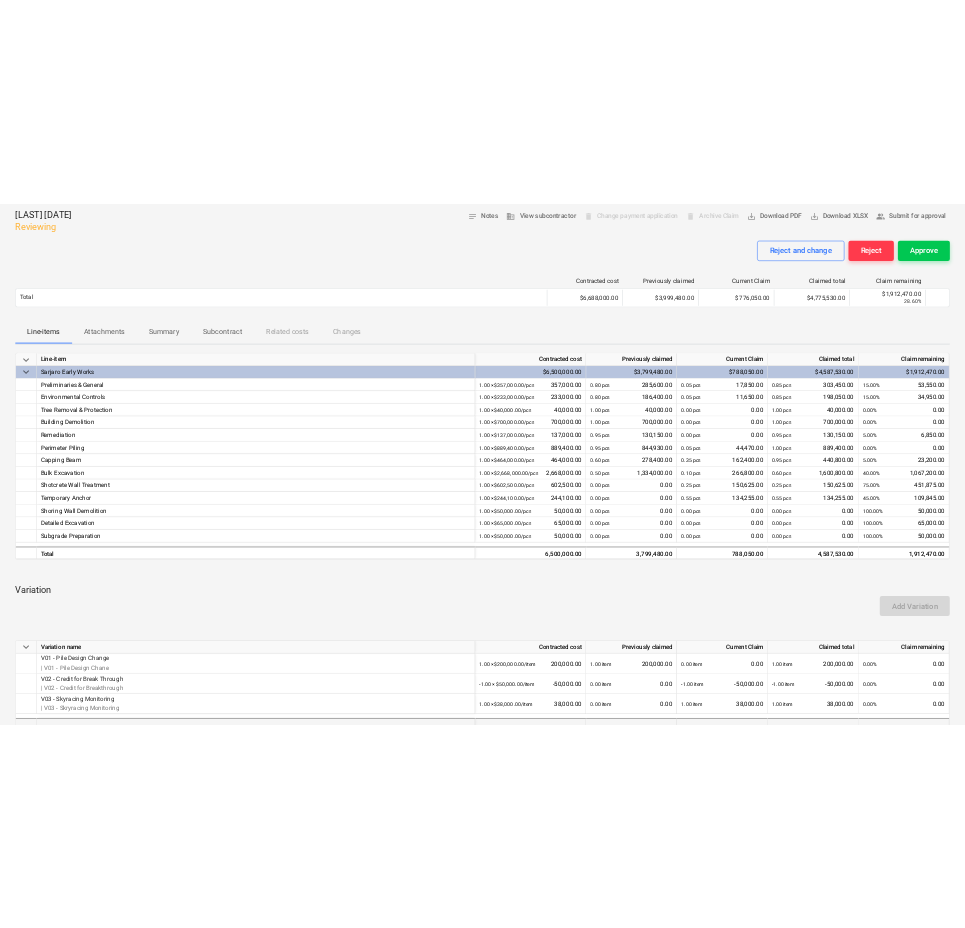 scroll, scrollTop: 0, scrollLeft: 0, axis: both 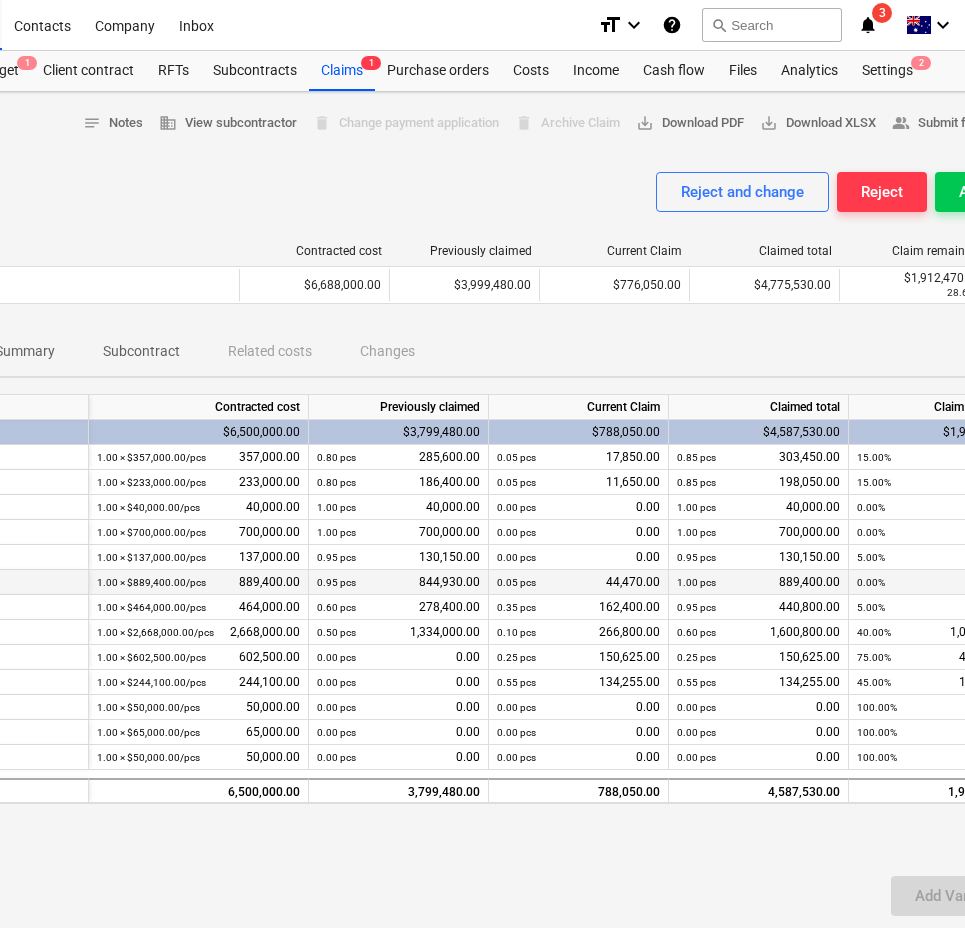 click on "0.05   pcs 44,470.00" at bounding box center [578, 582] 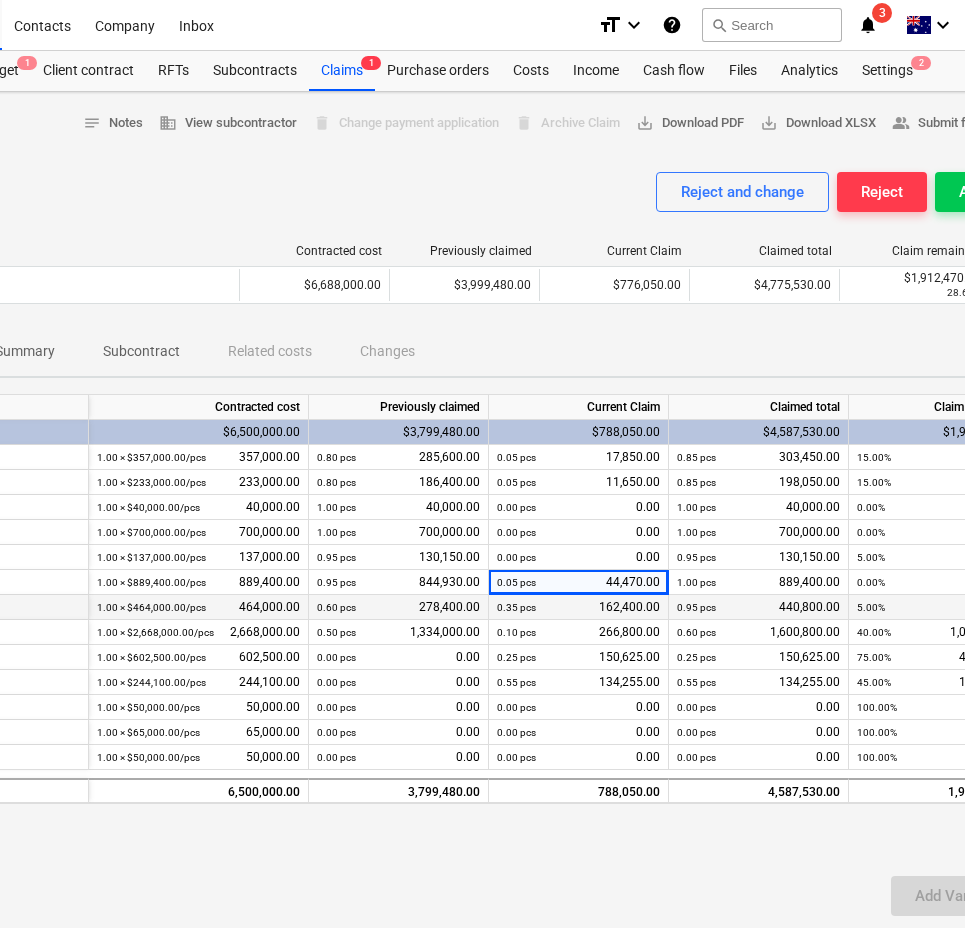 click on "0.35   pcs 162,400.00" at bounding box center (578, 607) 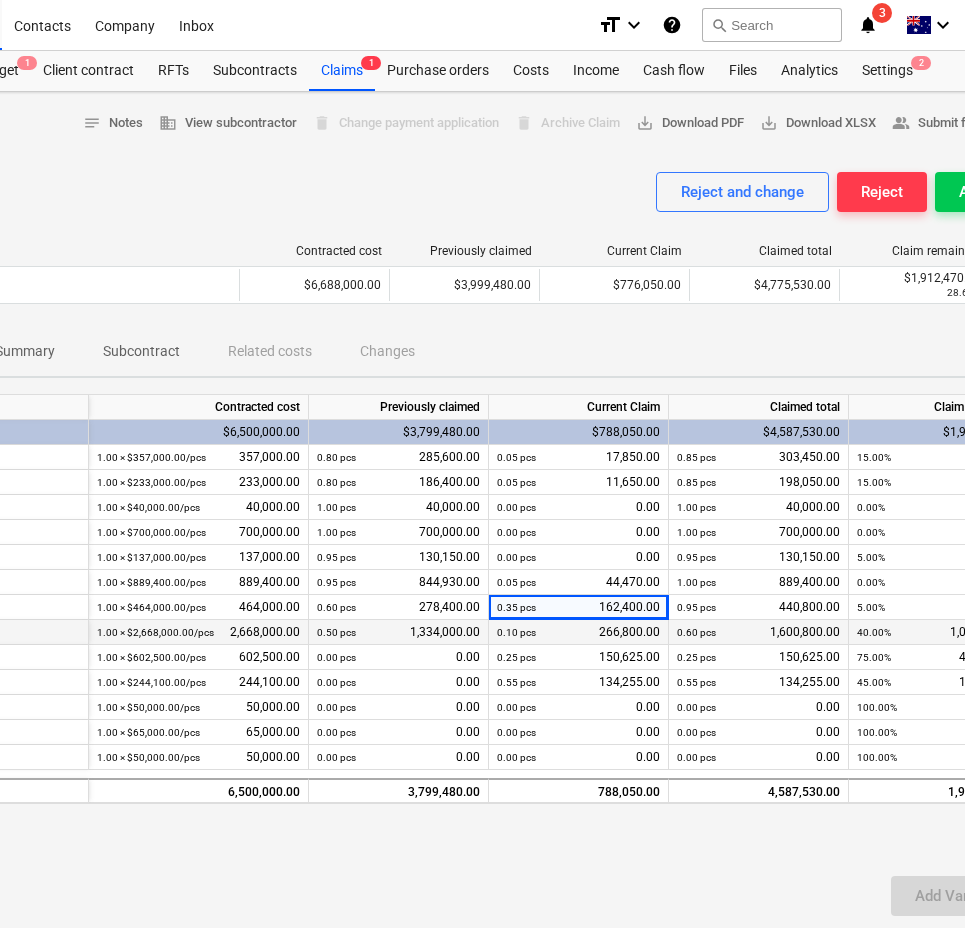 click on "0.10   pcs 266,800.00" at bounding box center (578, 632) 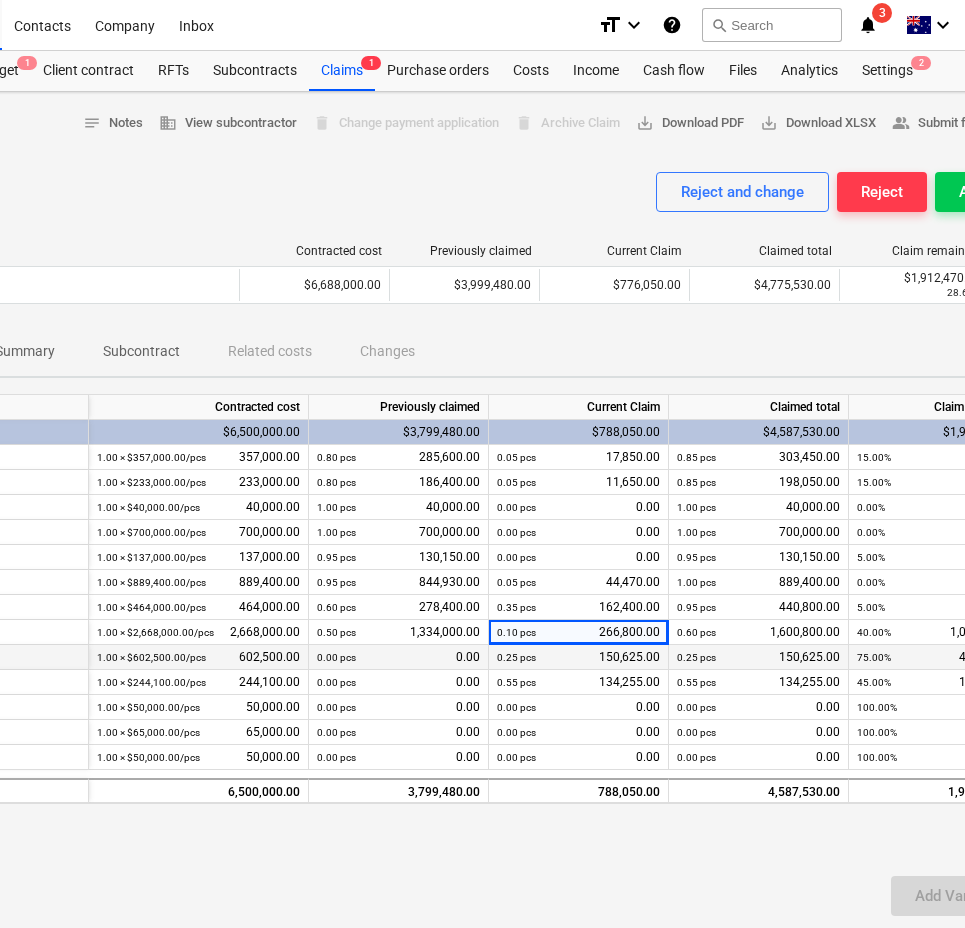 click on "0.25   pcs 150,625.00" at bounding box center (578, 657) 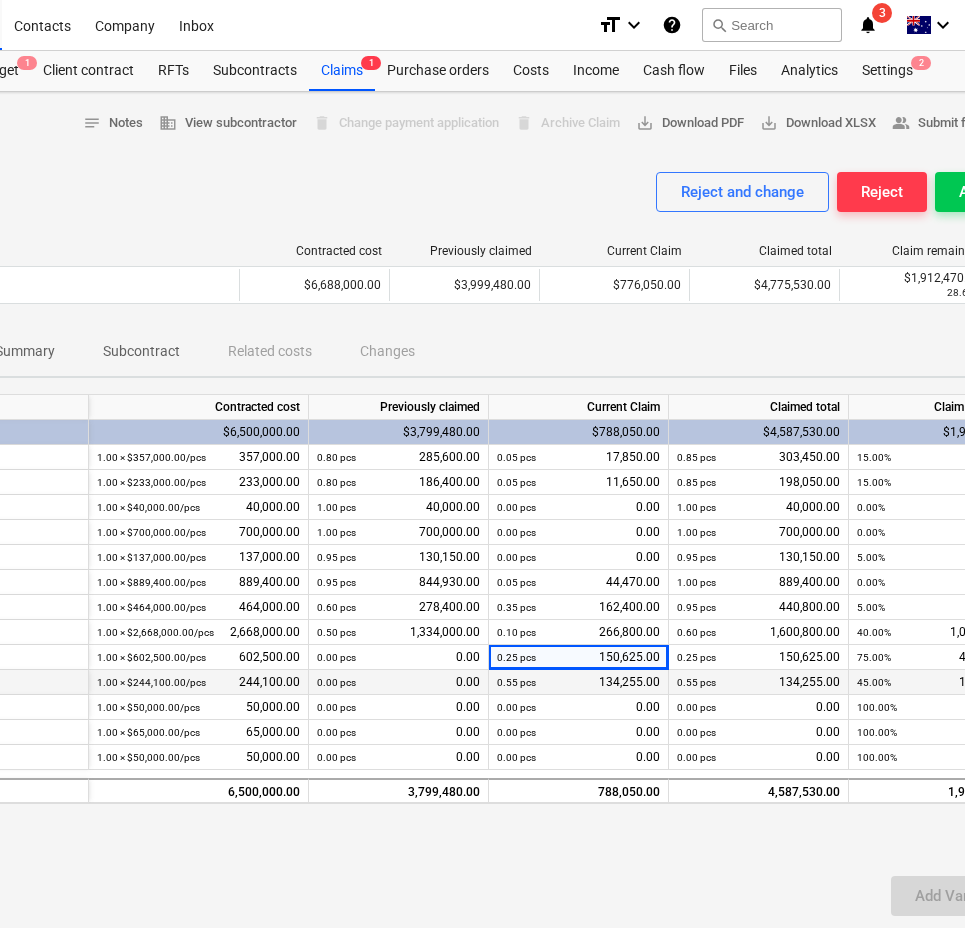 click on "0.55   pcs 134,255.00" at bounding box center (578, 682) 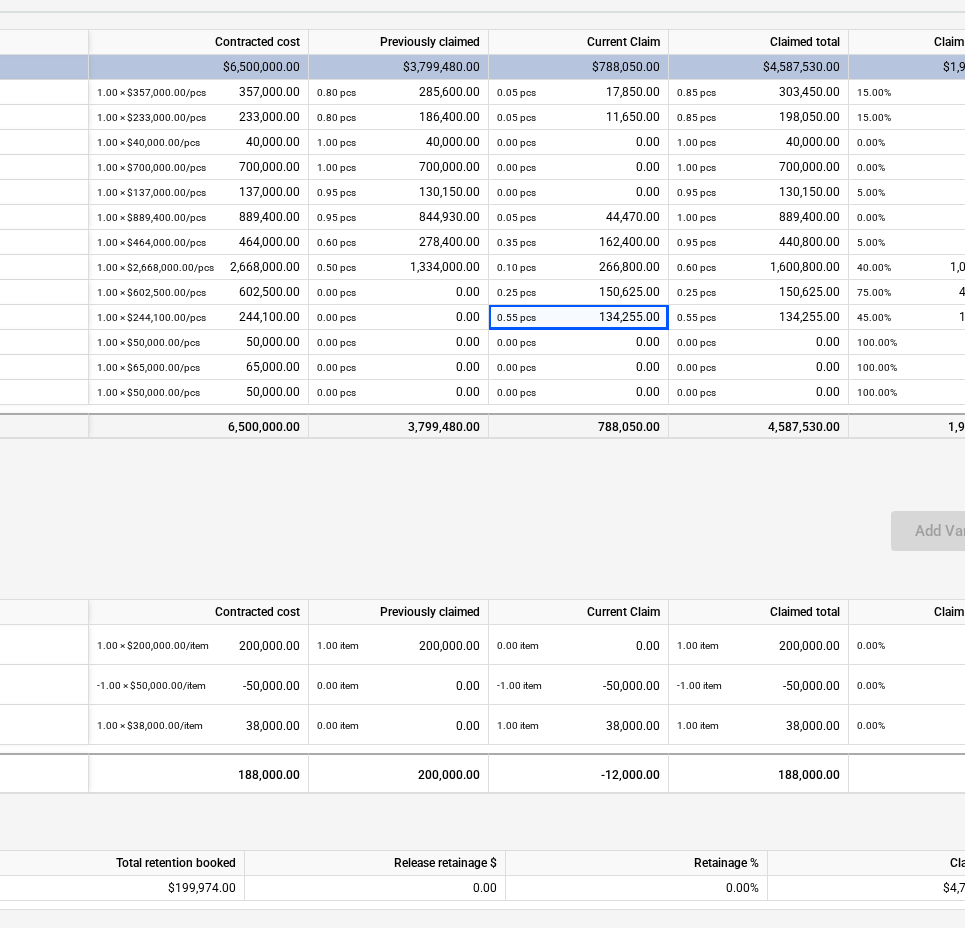 scroll, scrollTop: 400, scrollLeft: 300, axis: both 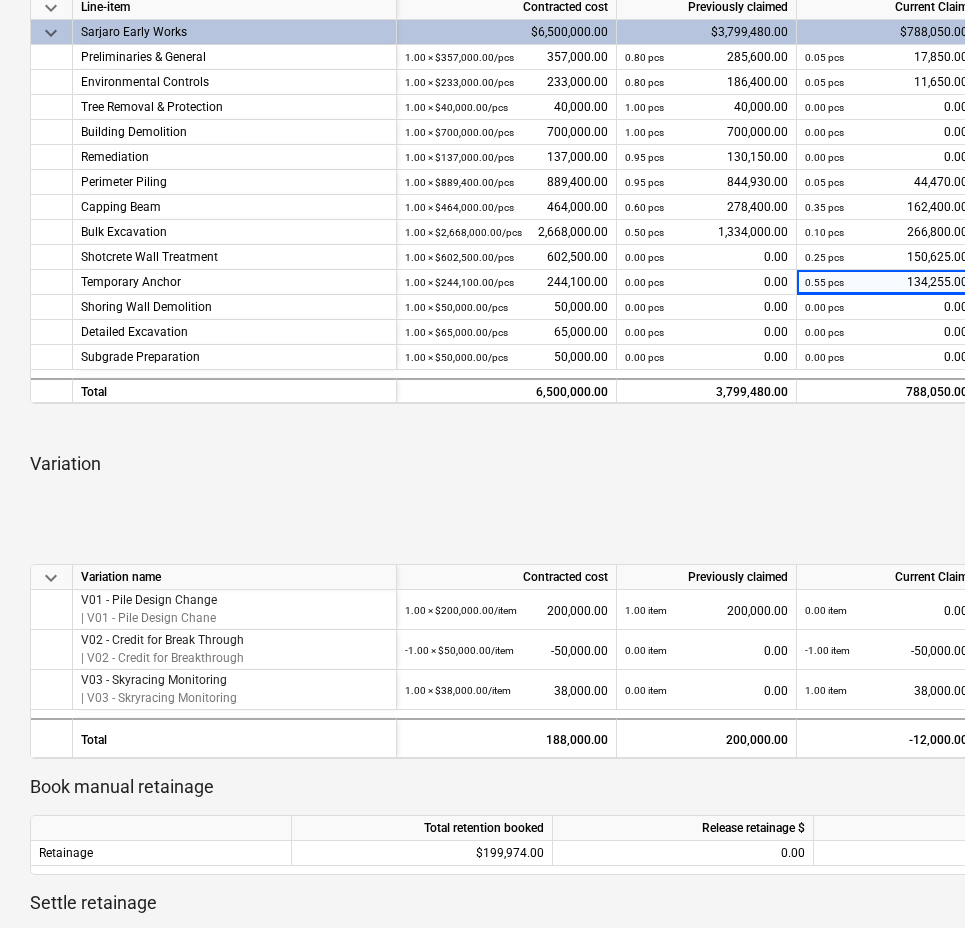 click at bounding box center (684, 807) 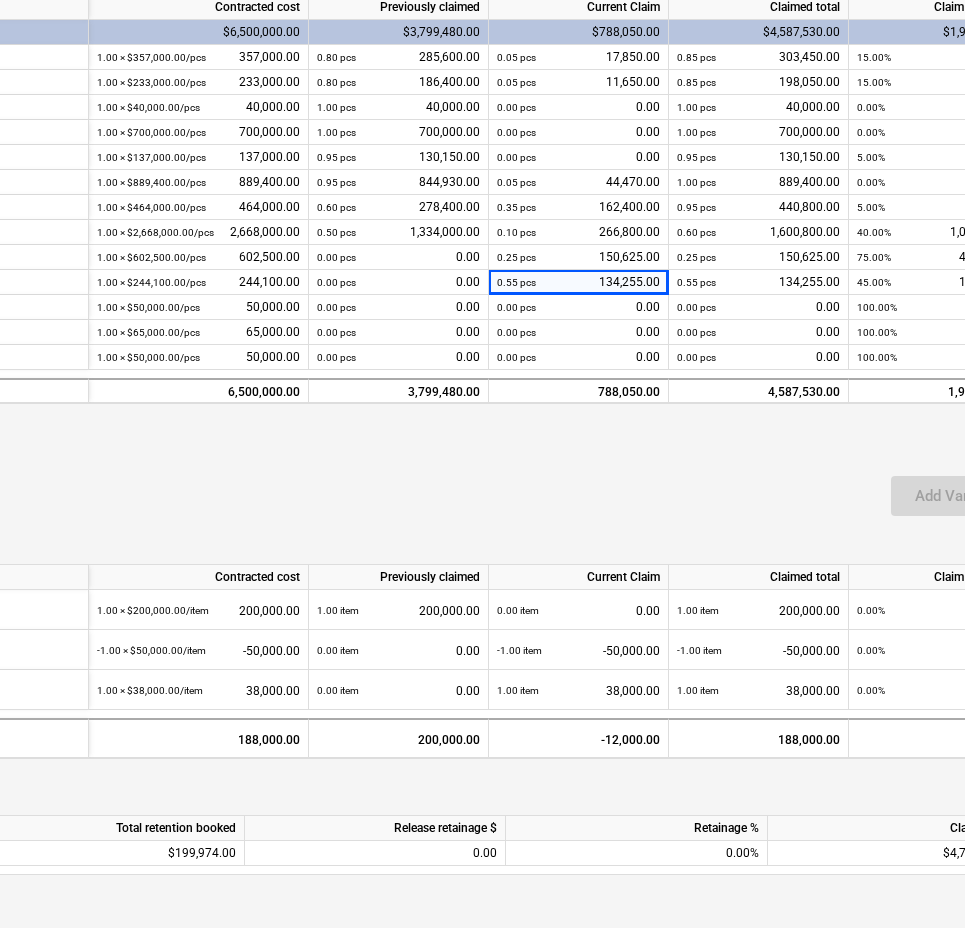 scroll, scrollTop: 400, scrollLeft: 400, axis: both 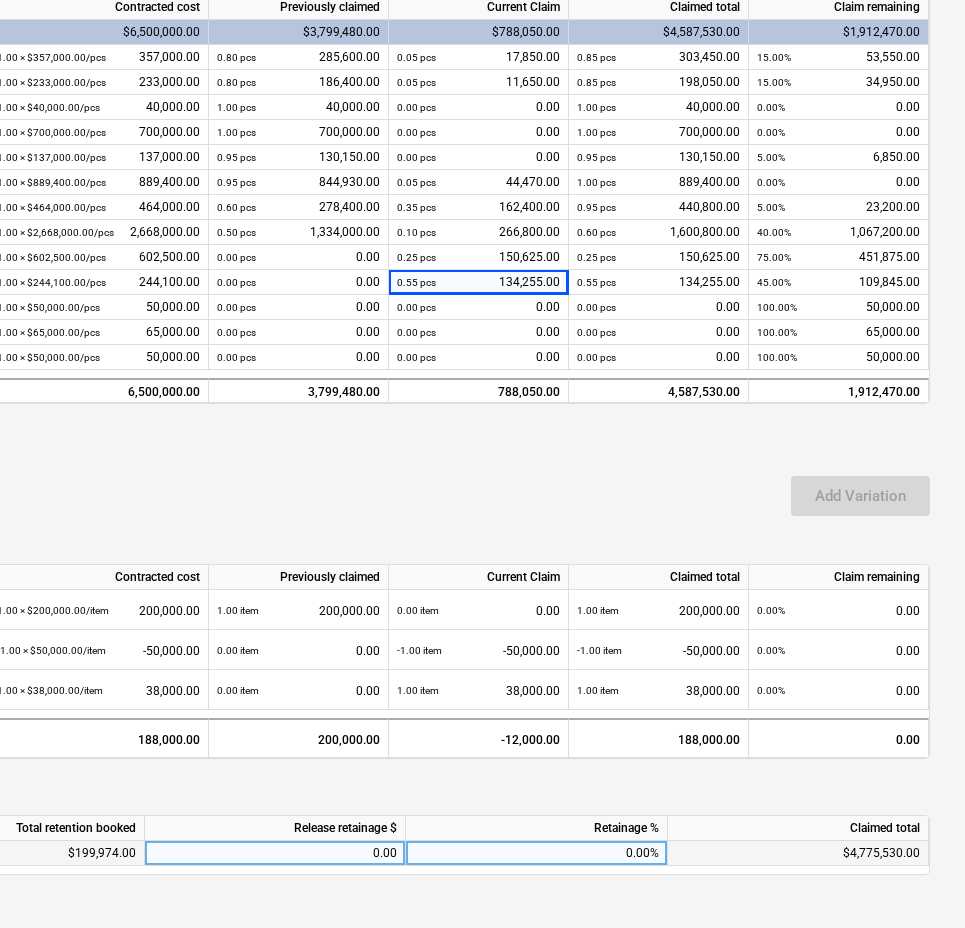 click on "0.00%" at bounding box center [537, 853] 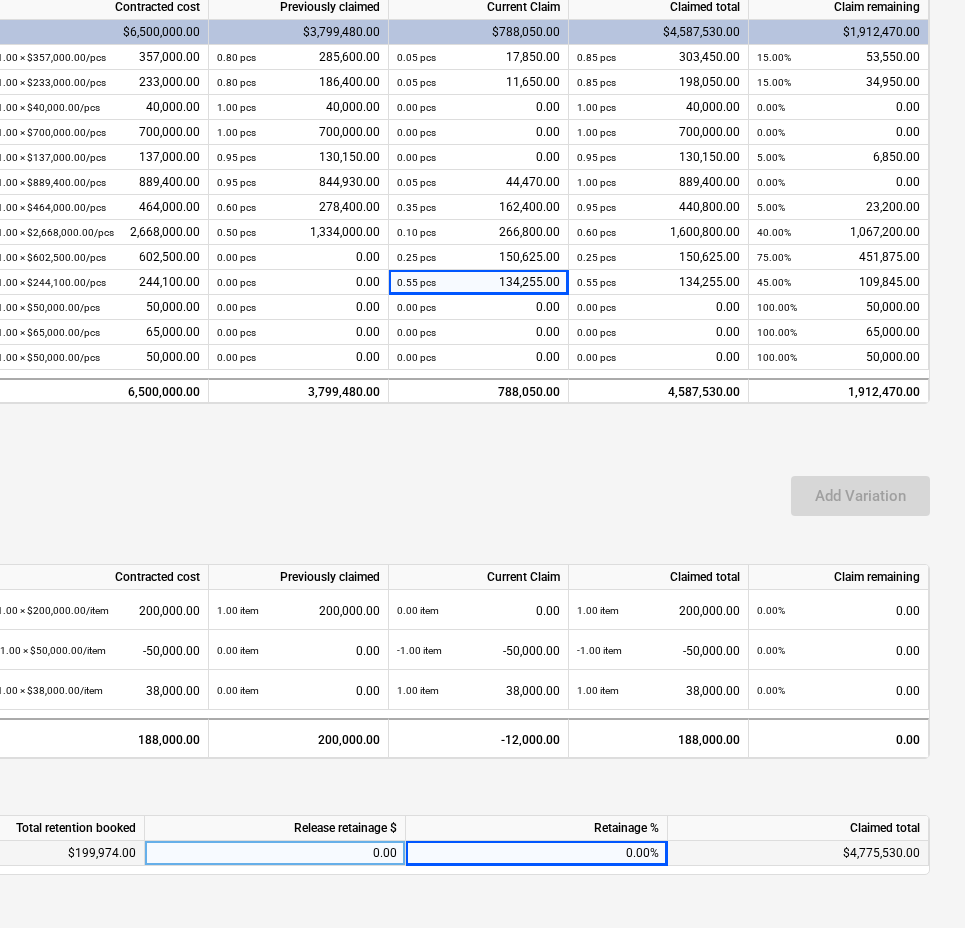 click on "0.00" at bounding box center [275, 853] 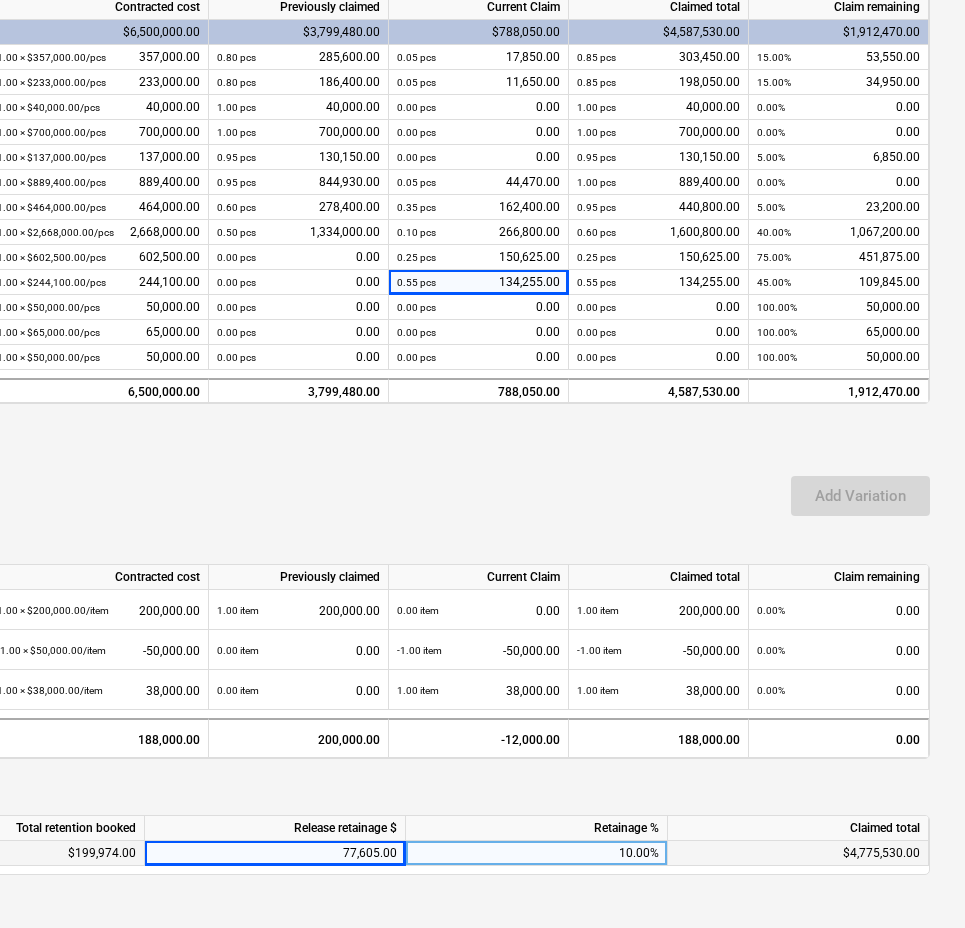 click on "10.00%" at bounding box center (537, 853) 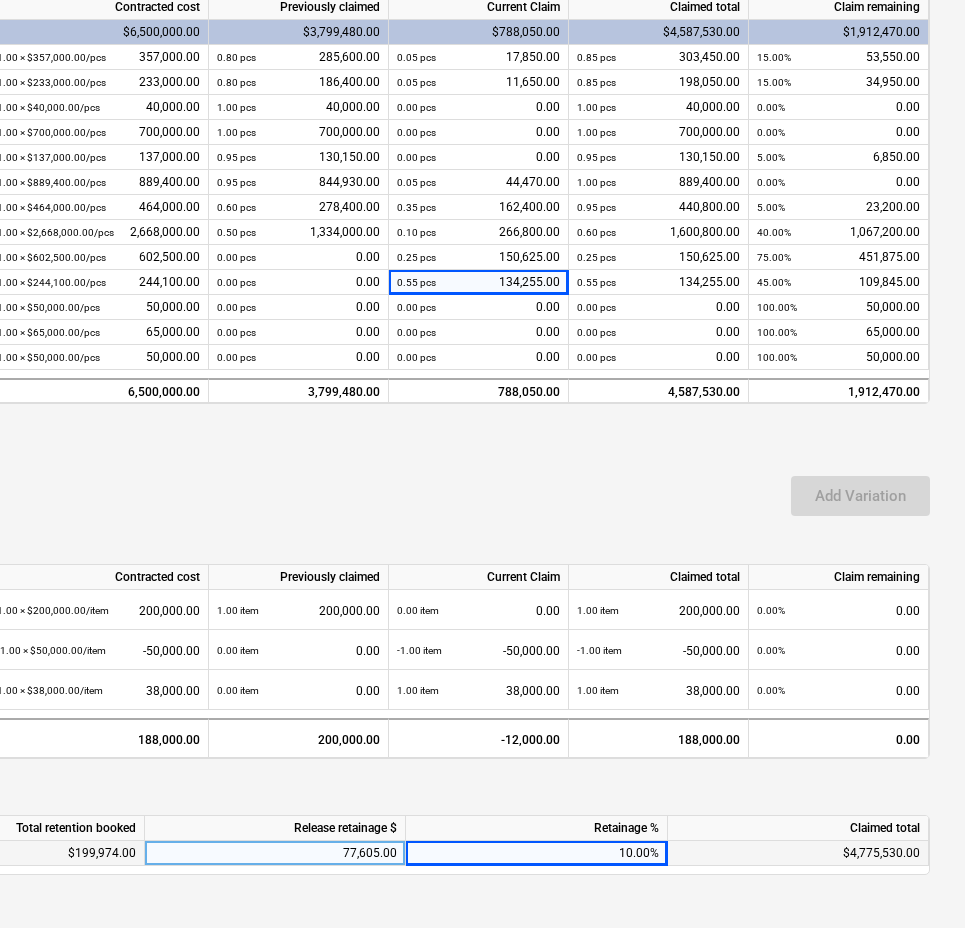 click on "10.00%" at bounding box center [537, 853] 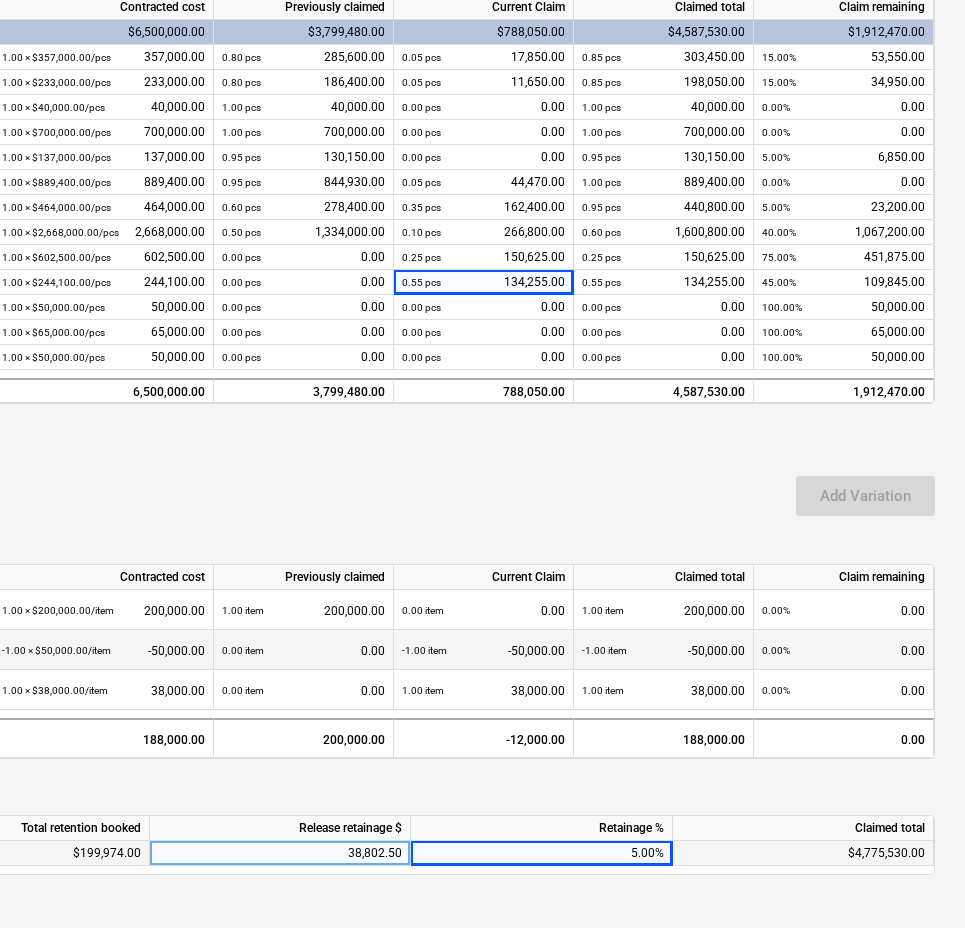 scroll, scrollTop: 0, scrollLeft: 0, axis: both 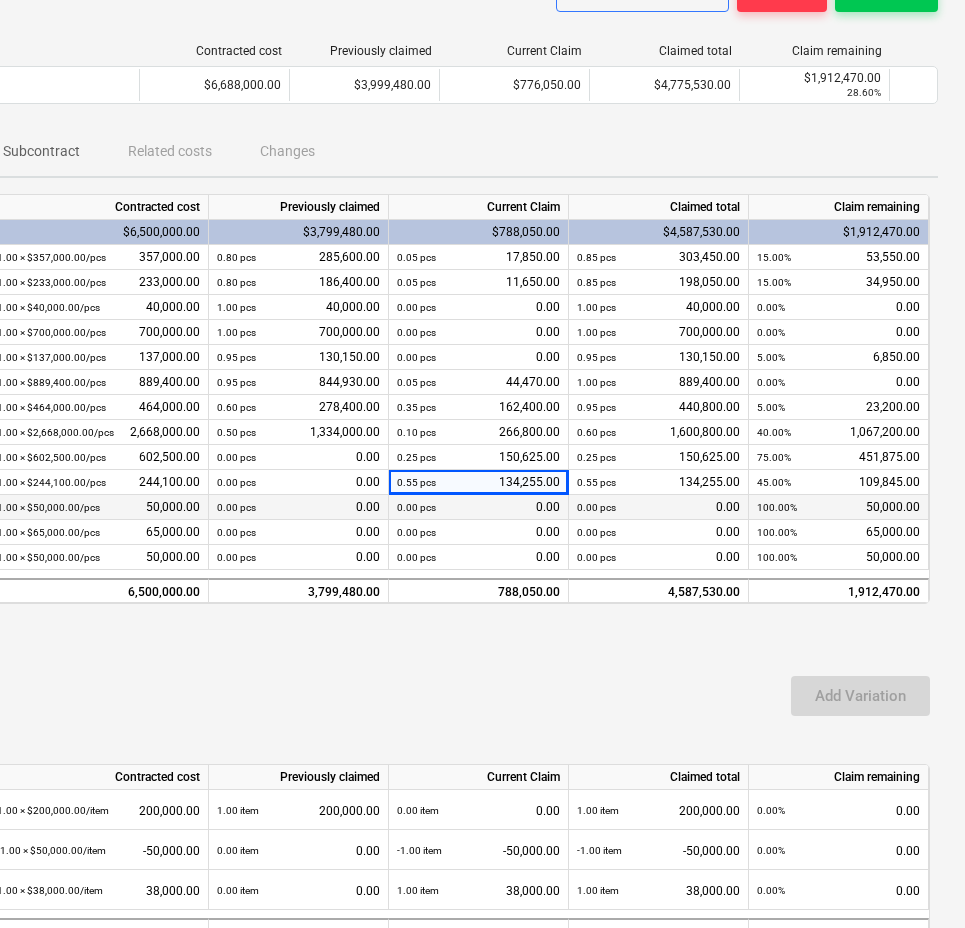 click on "0.00   pcs 0.00" at bounding box center [478, 507] 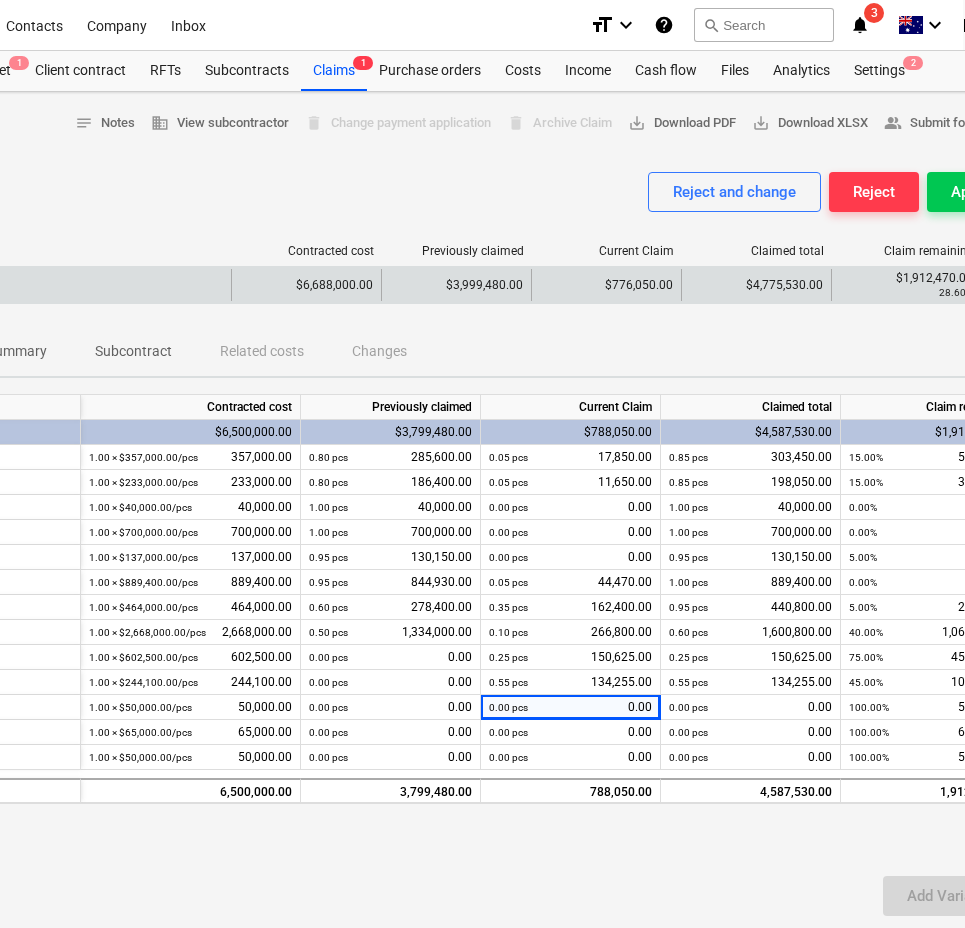 scroll, scrollTop: 0, scrollLeft: 400, axis: horizontal 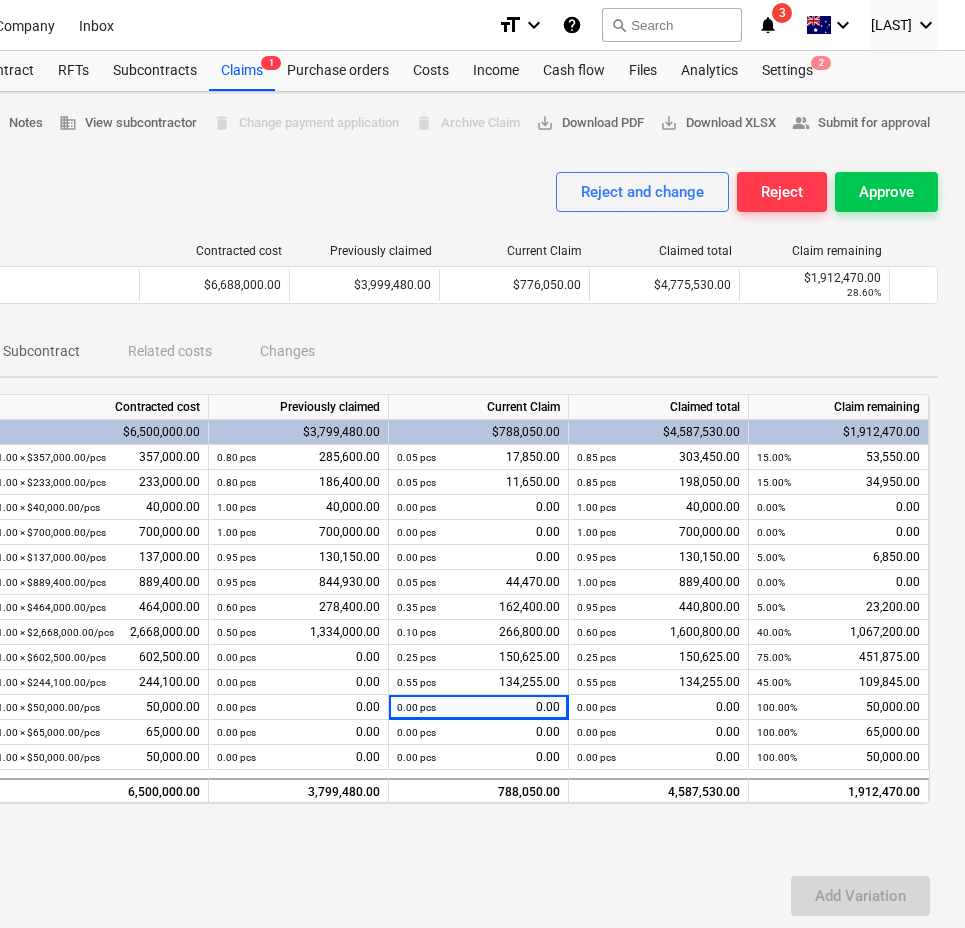 drag, startPoint x: 650, startPoint y: 188, endPoint x: 304, endPoint y: 194, distance: 346.05203 